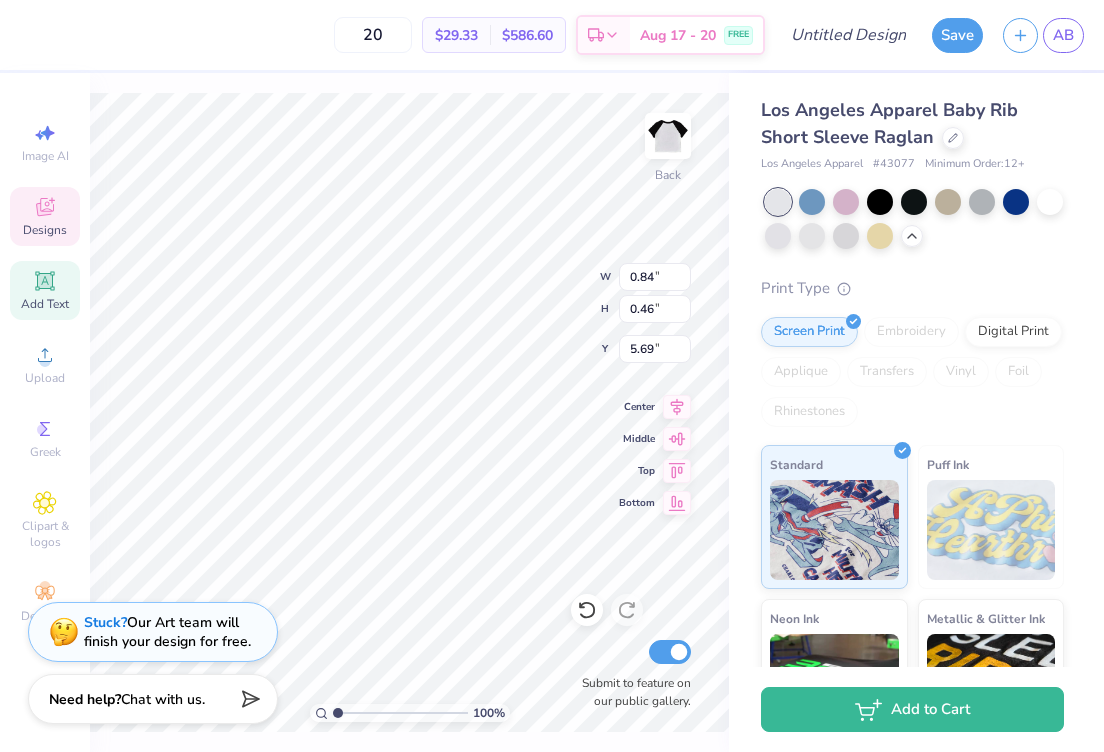 scroll, scrollTop: 0, scrollLeft: 0, axis: both 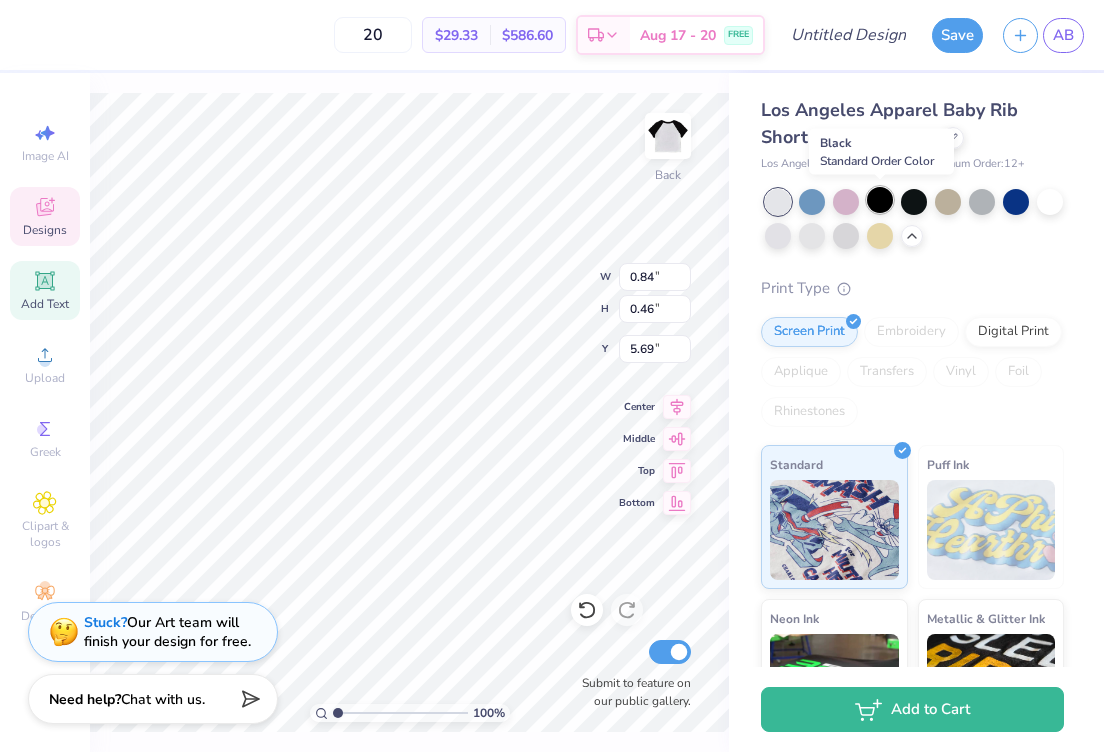 click at bounding box center (880, 200) 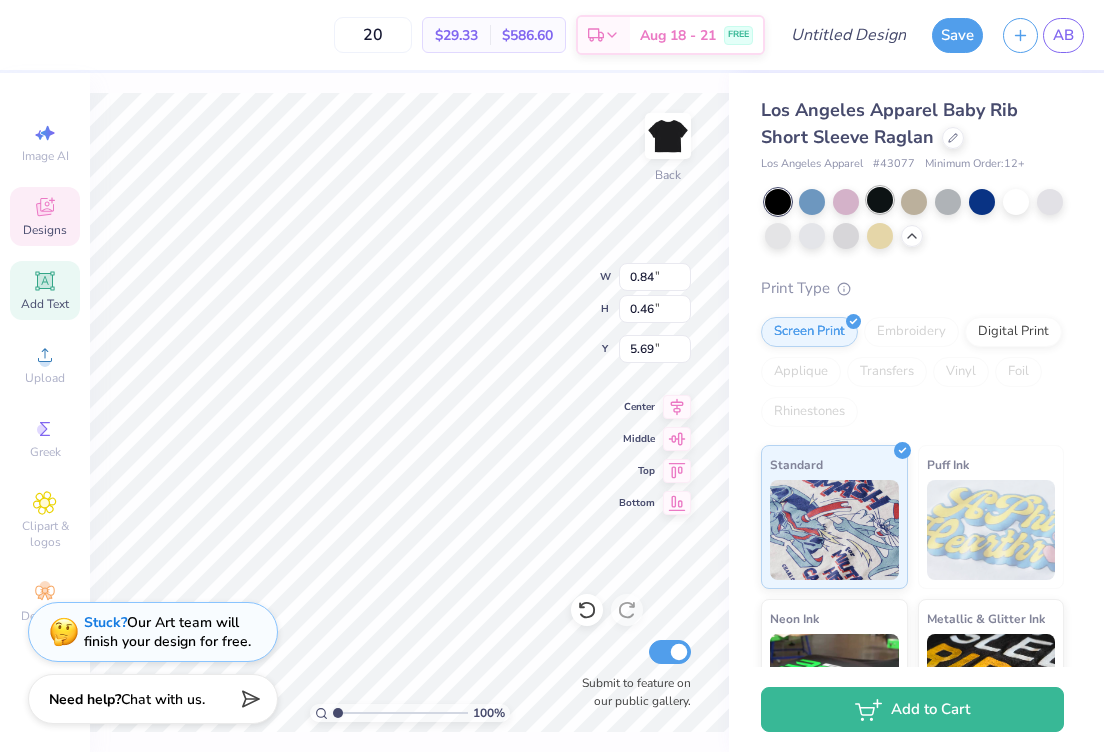click at bounding box center (880, 200) 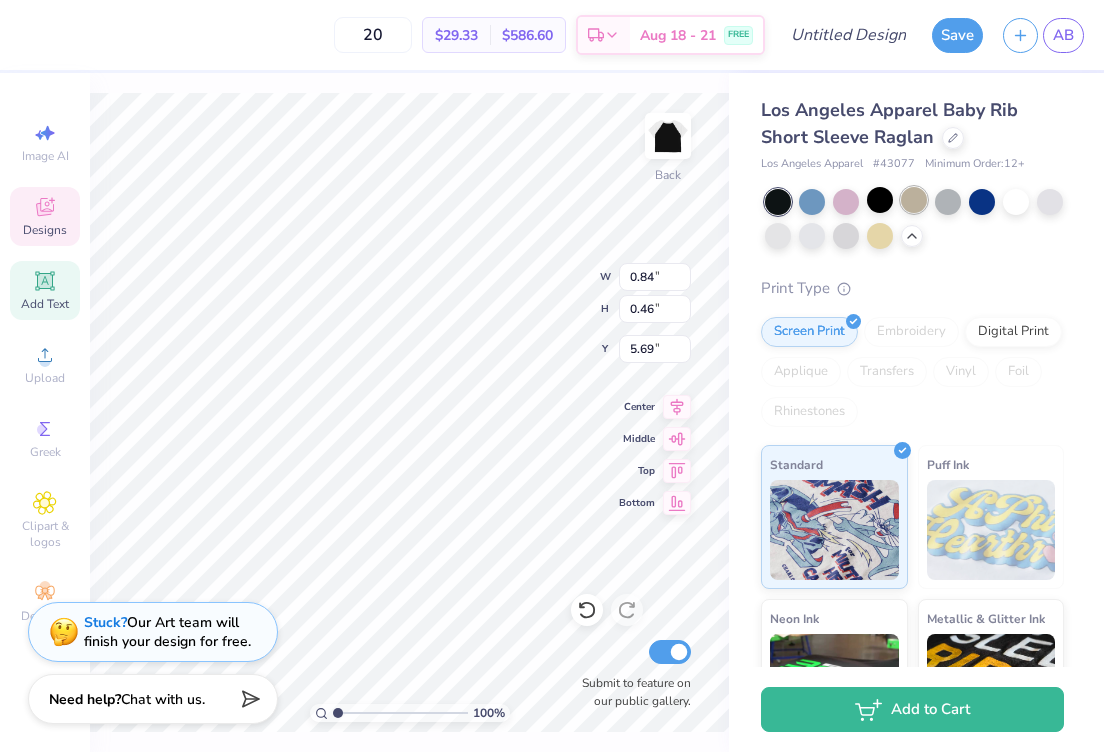 click at bounding box center (914, 200) 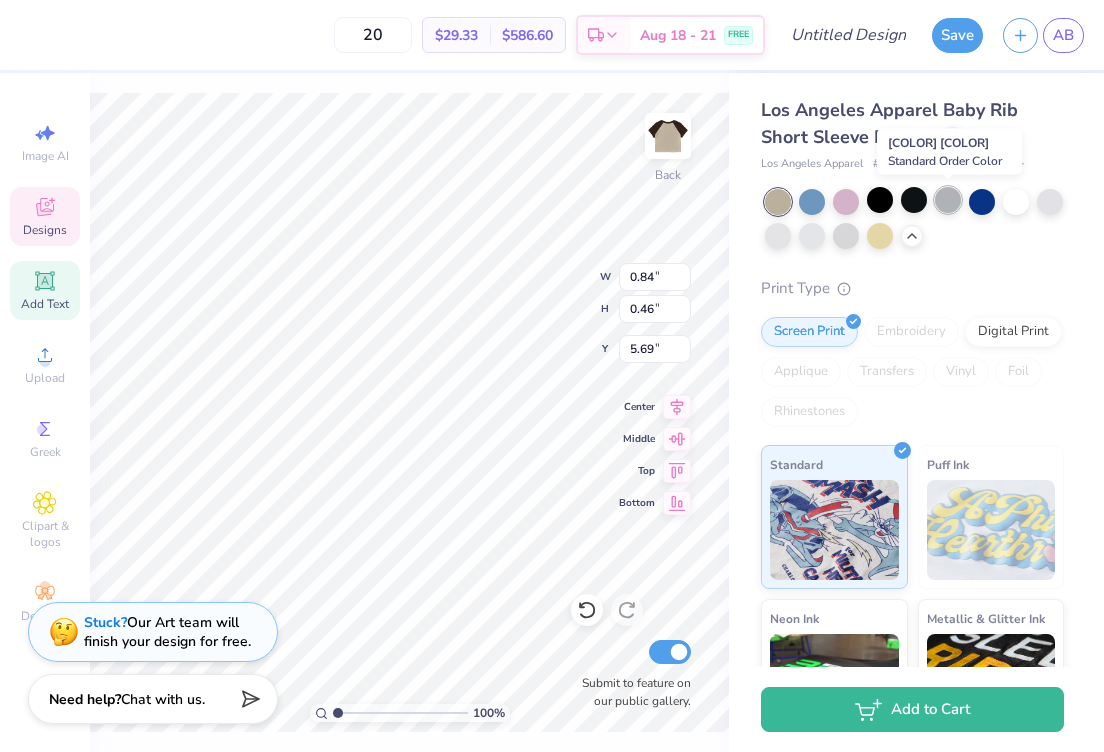 click at bounding box center [948, 200] 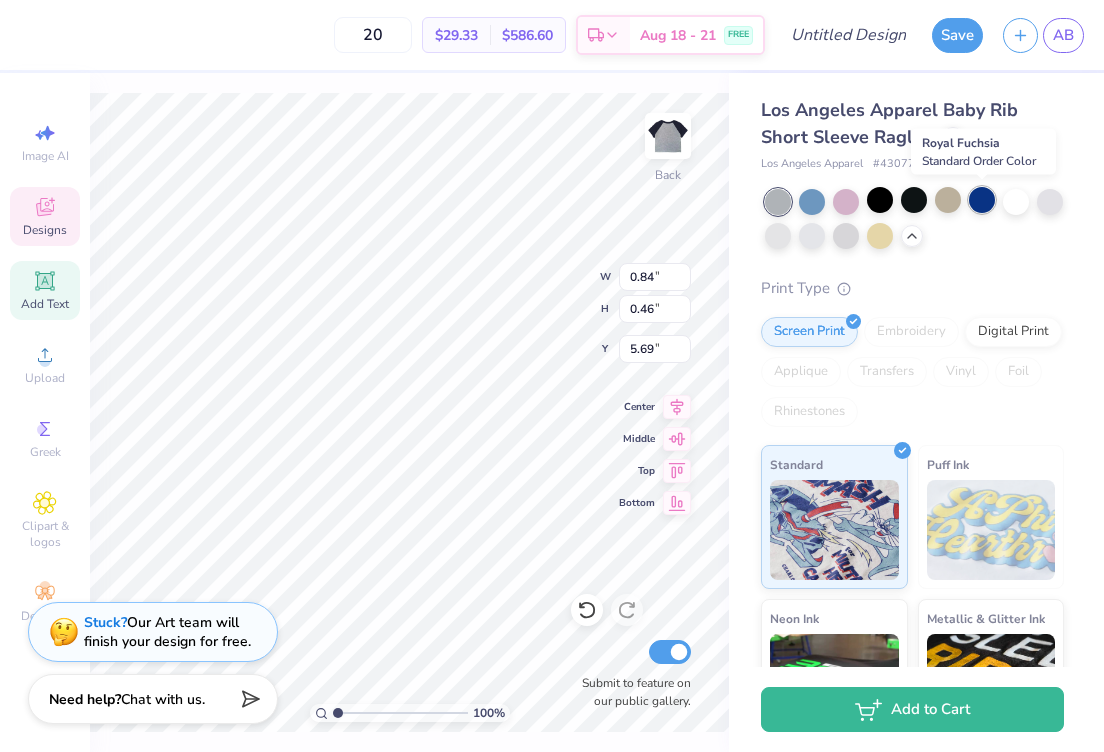 click at bounding box center (982, 200) 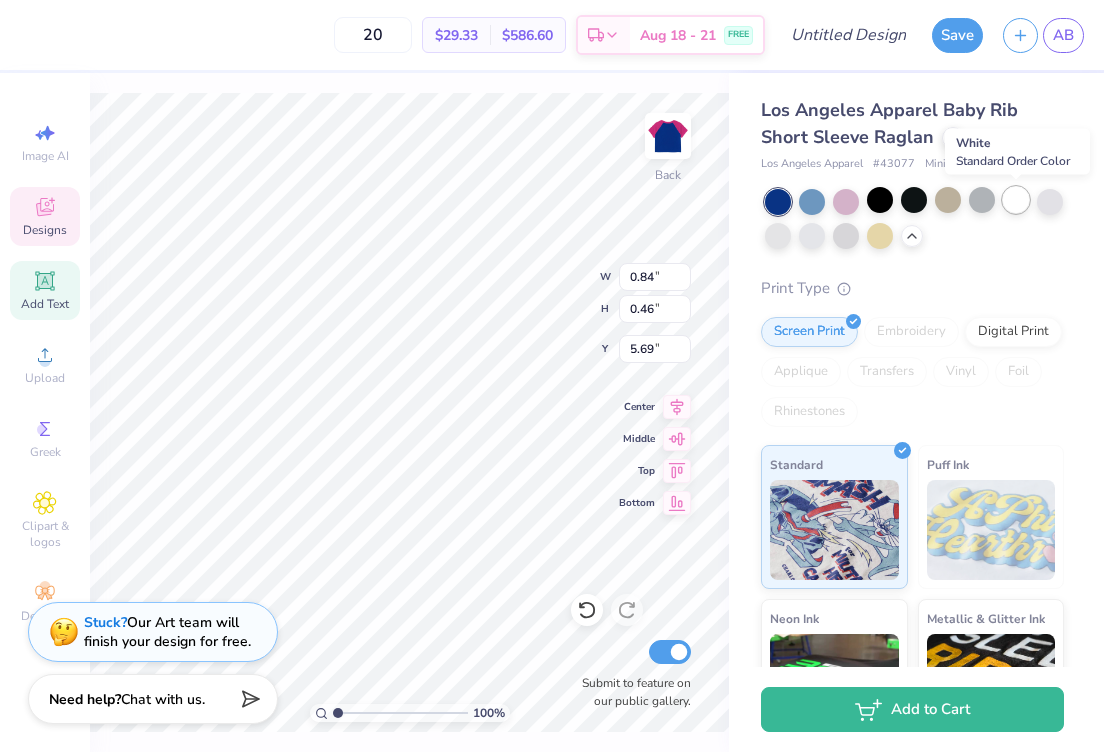 click at bounding box center (1016, 200) 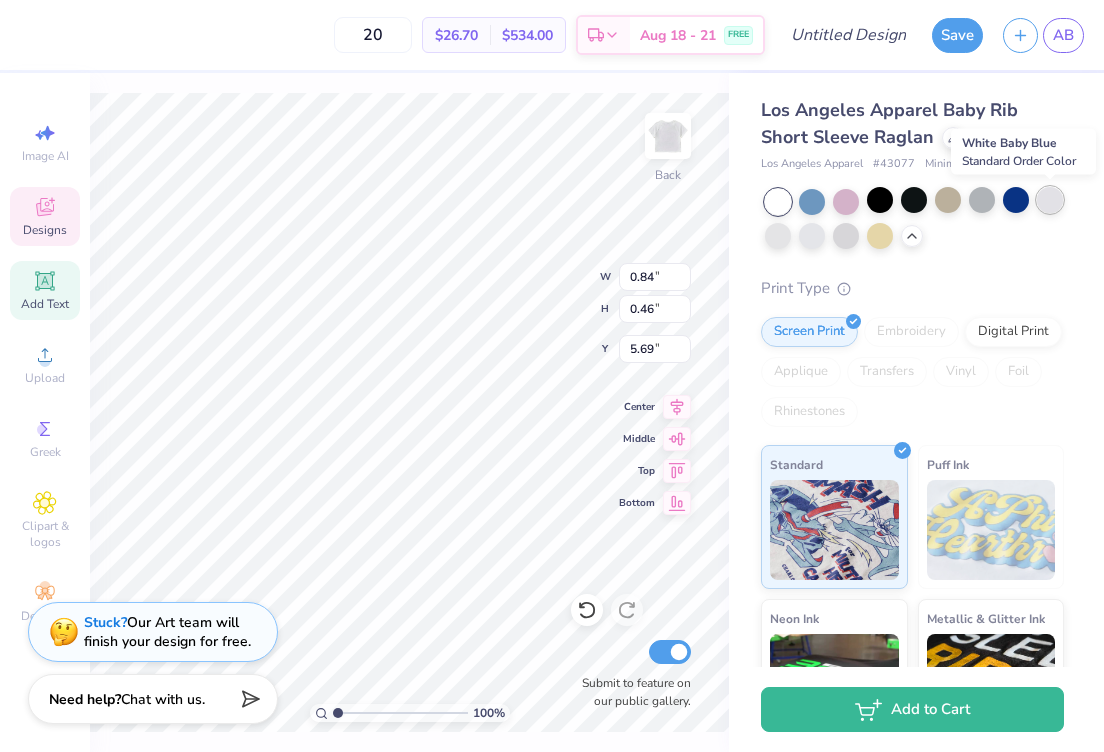 click at bounding box center (1050, 200) 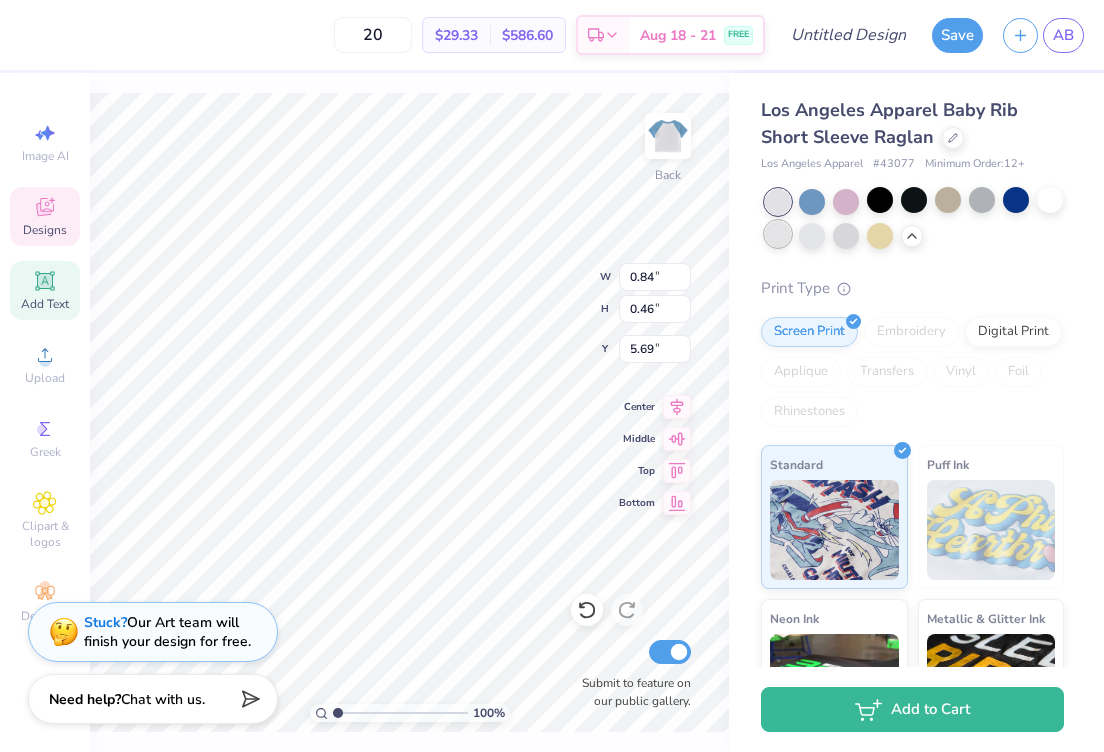 click at bounding box center [778, 234] 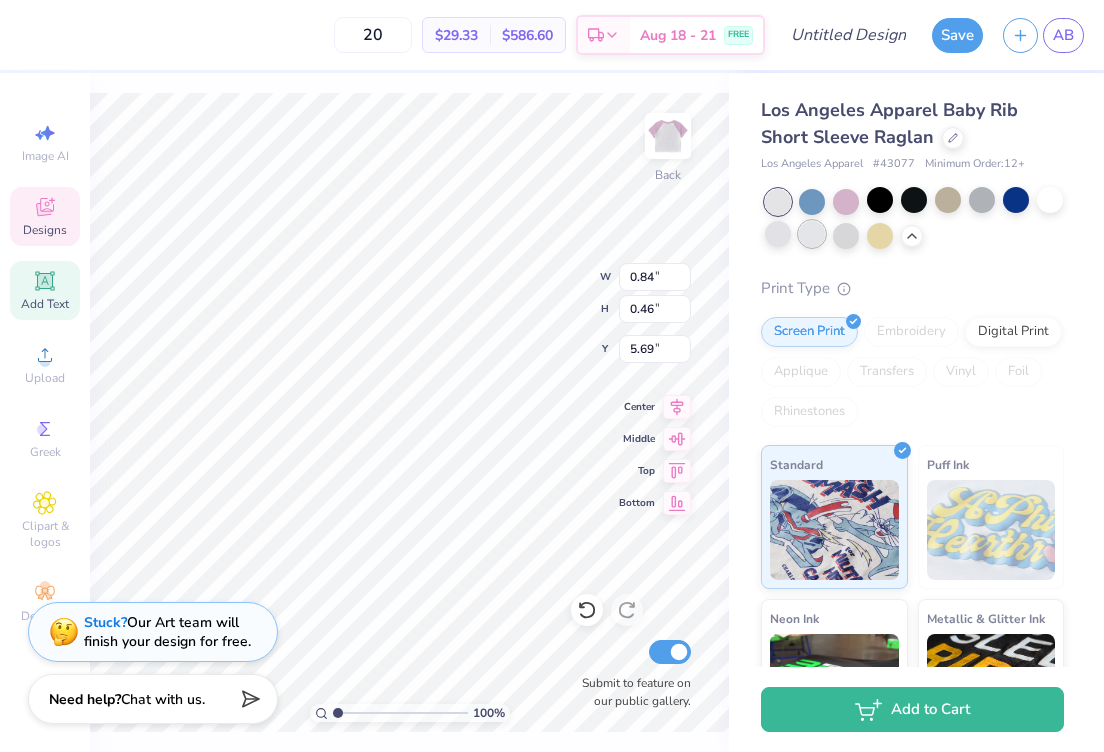 click at bounding box center (812, 234) 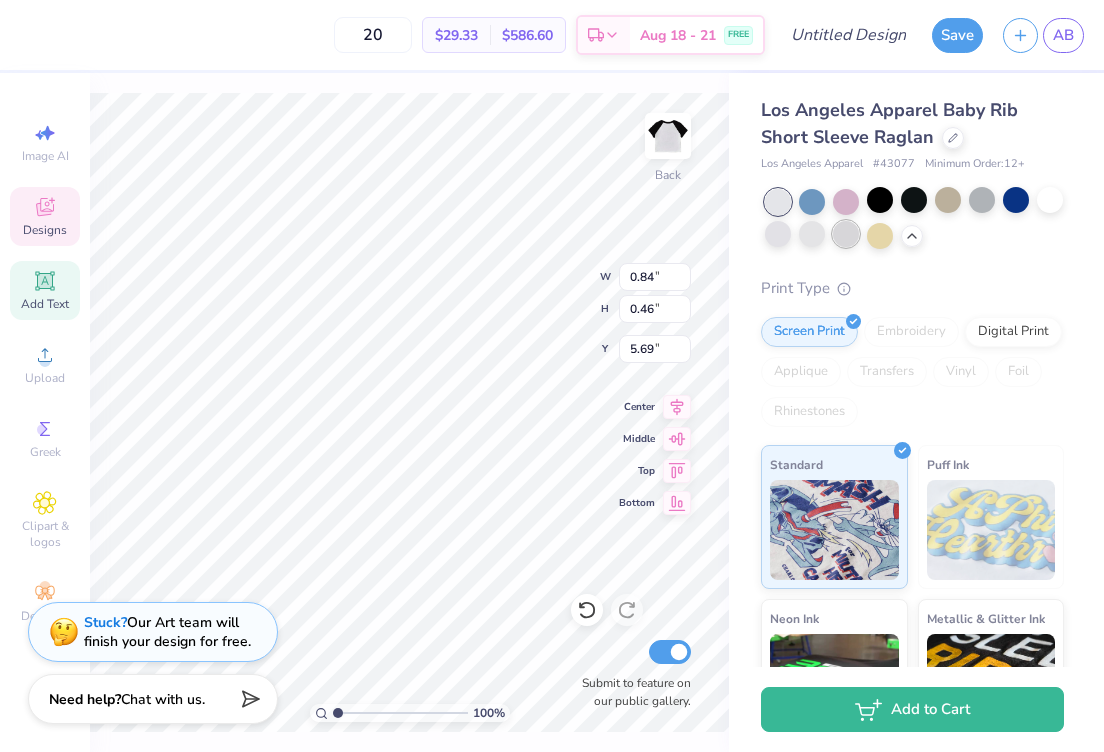 click at bounding box center (846, 234) 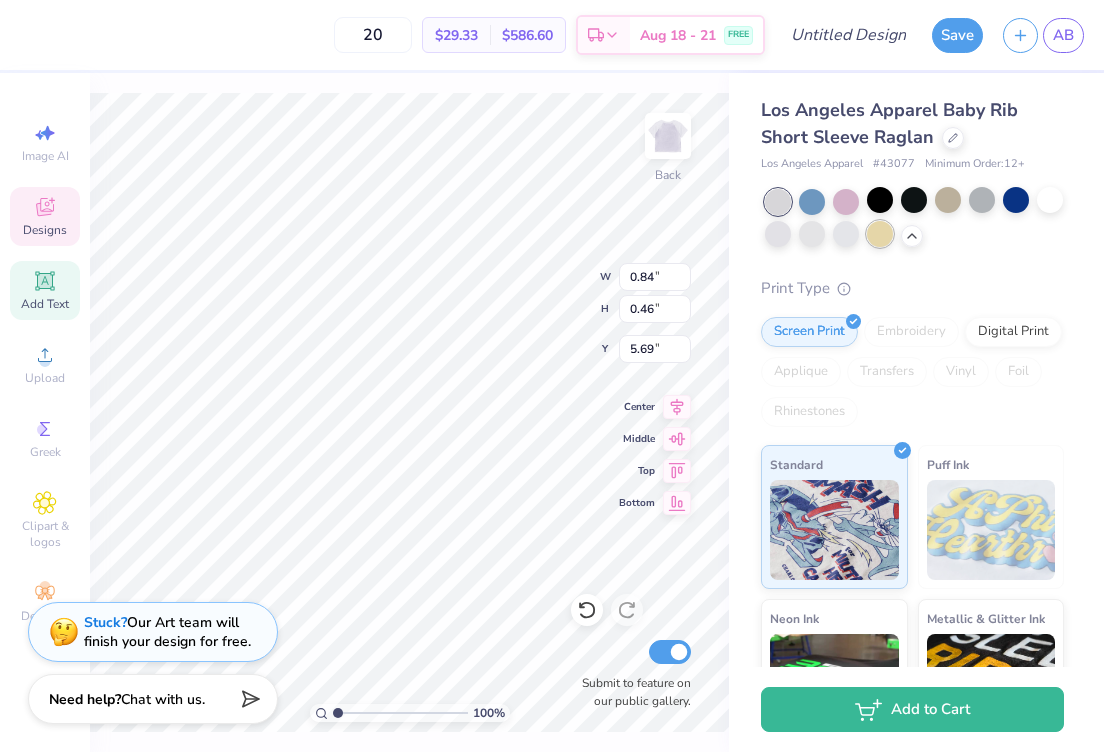 click at bounding box center [880, 234] 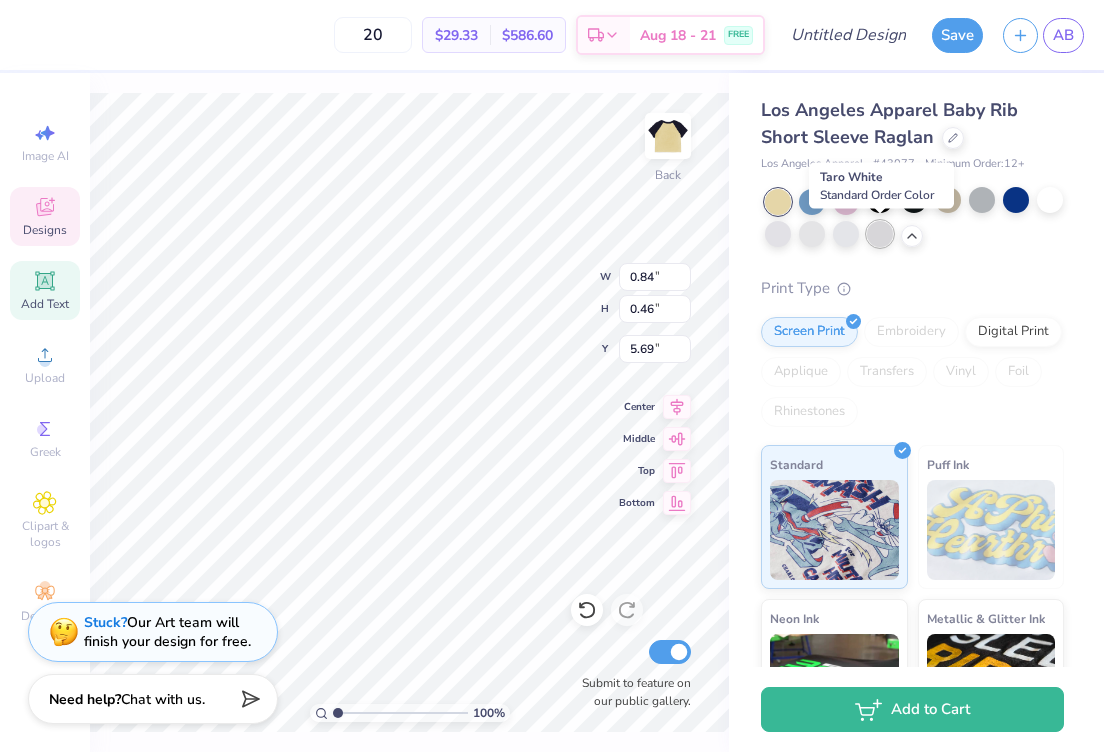 click at bounding box center [880, 234] 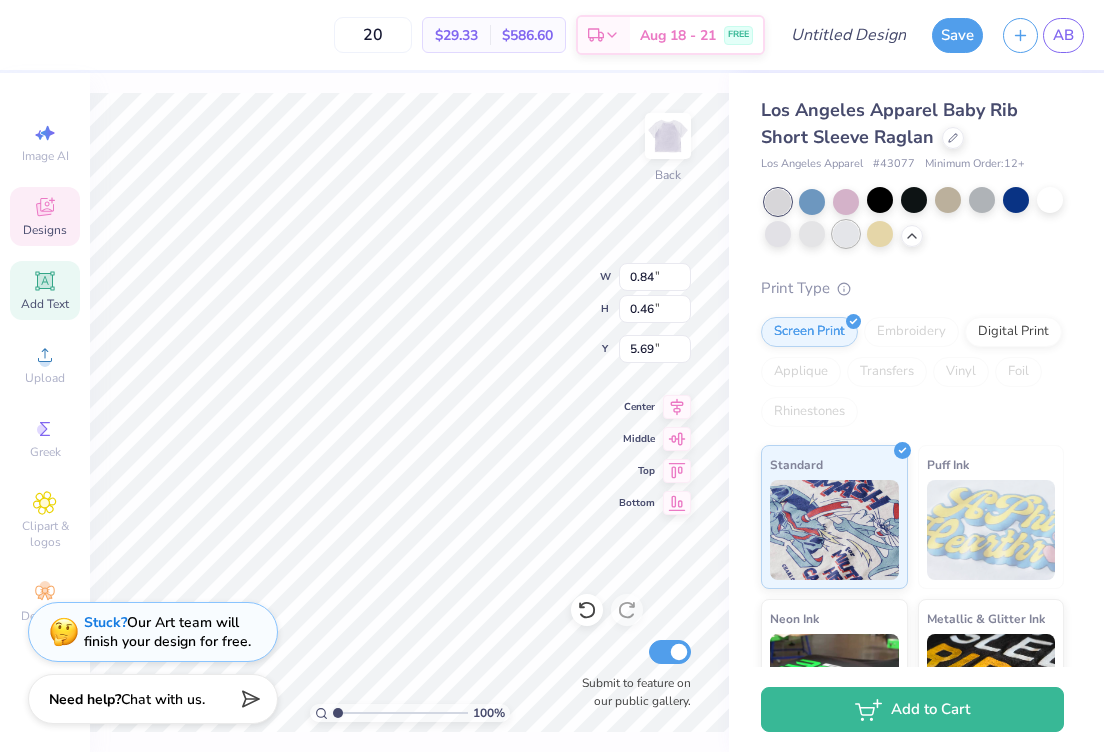 click at bounding box center (846, 234) 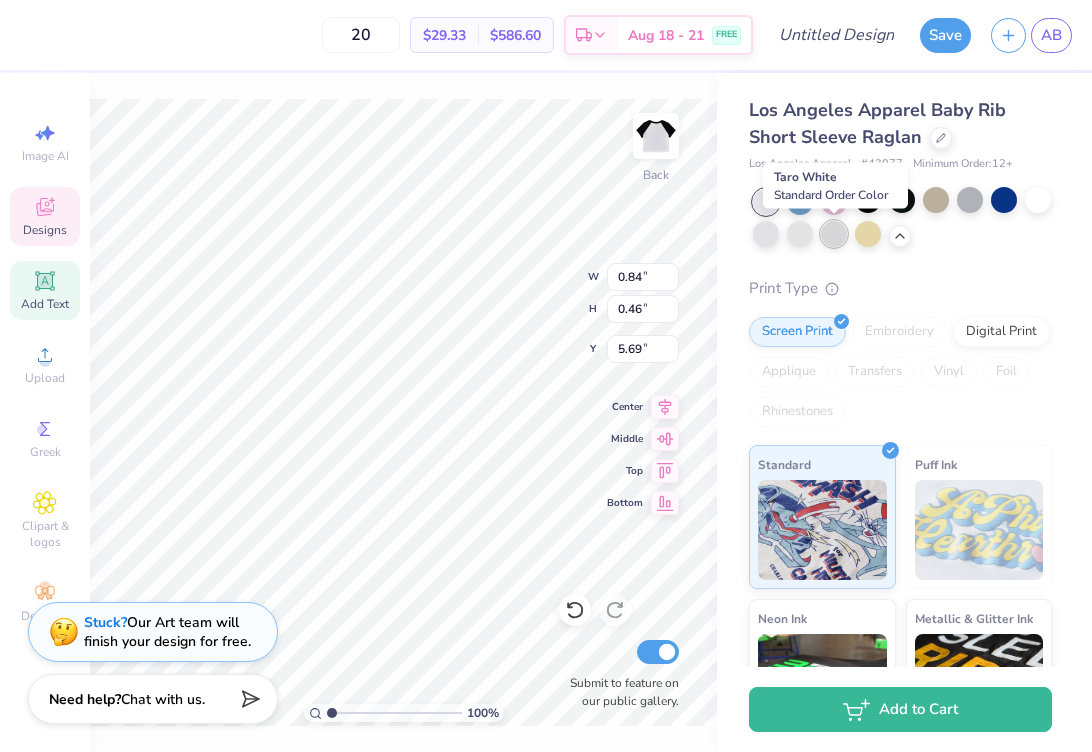 click at bounding box center [834, 234] 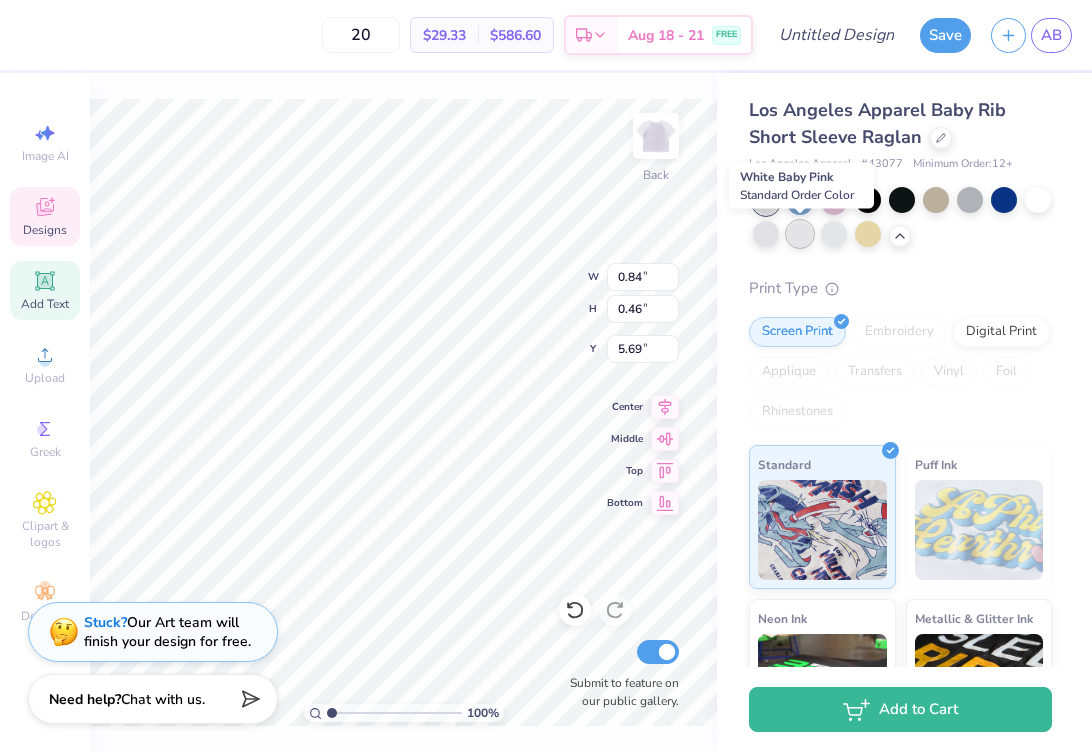 click at bounding box center [800, 234] 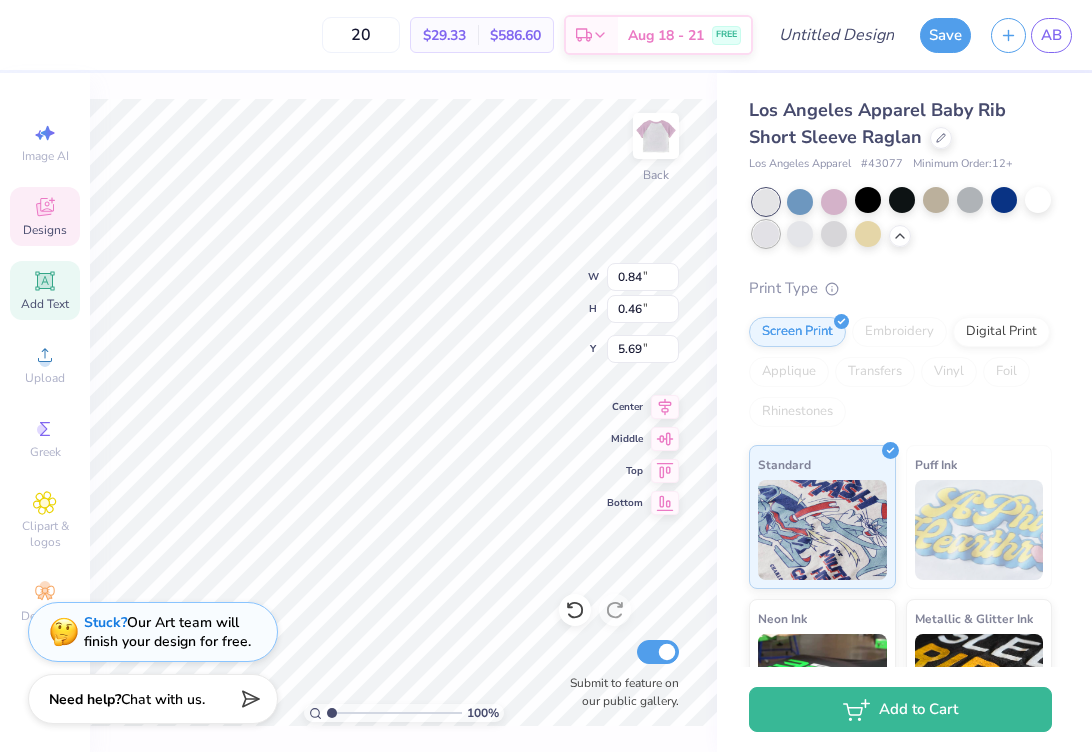 click at bounding box center (766, 234) 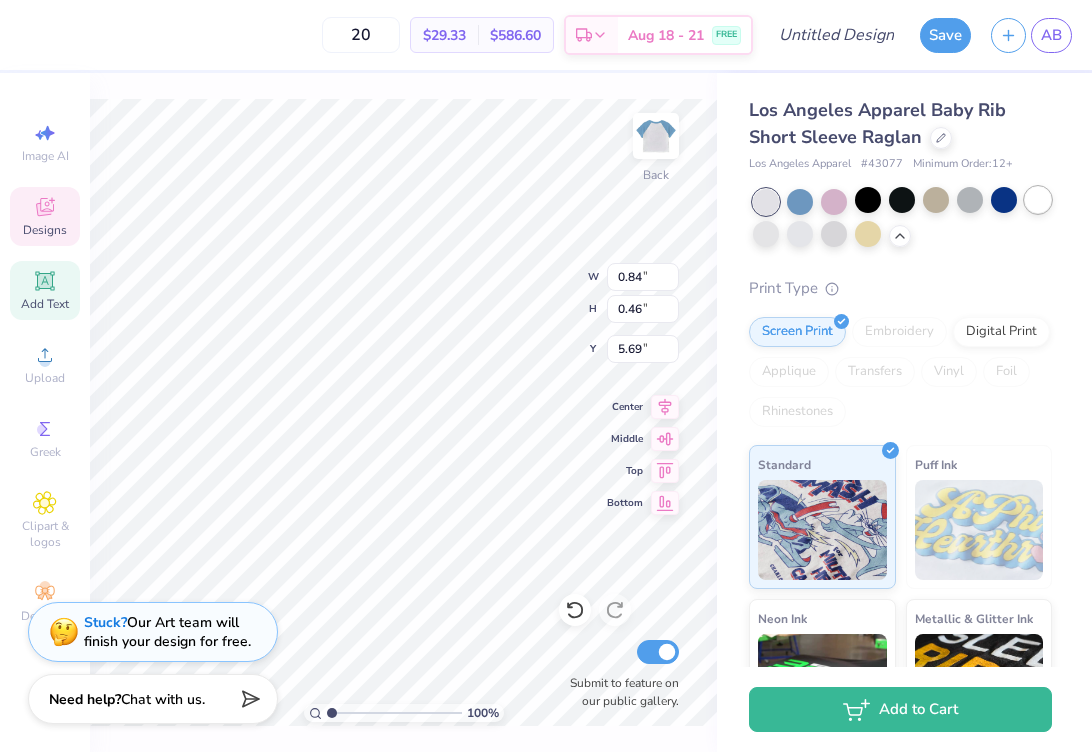 click at bounding box center (1038, 200) 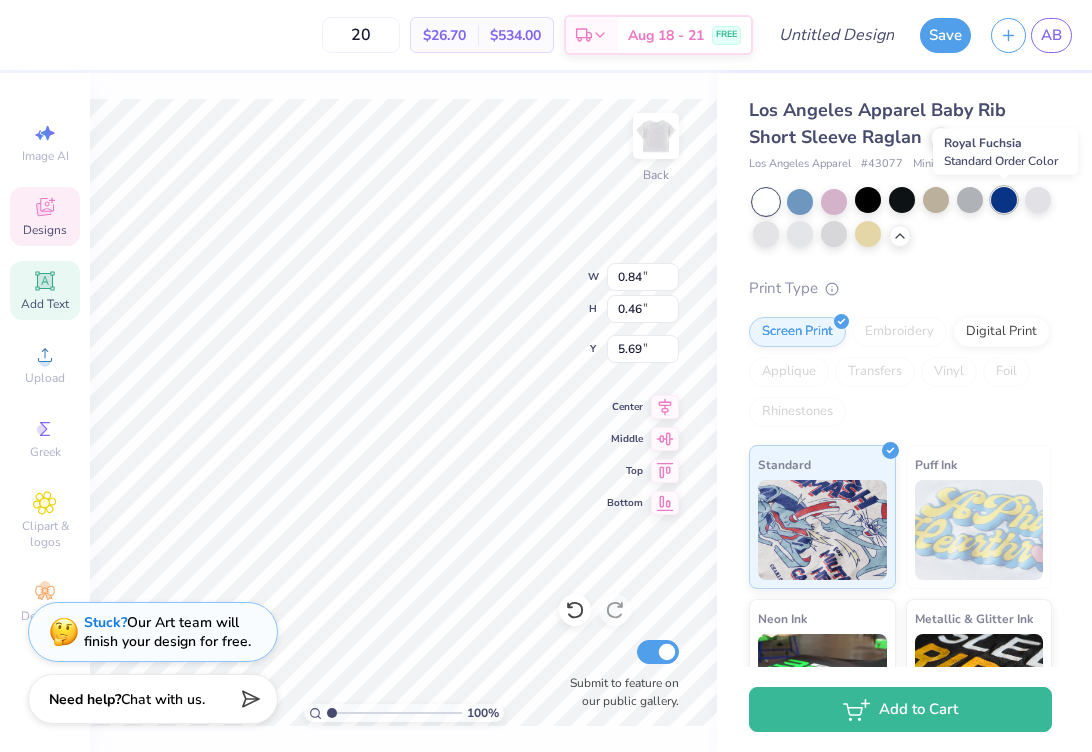 click at bounding box center [1004, 200] 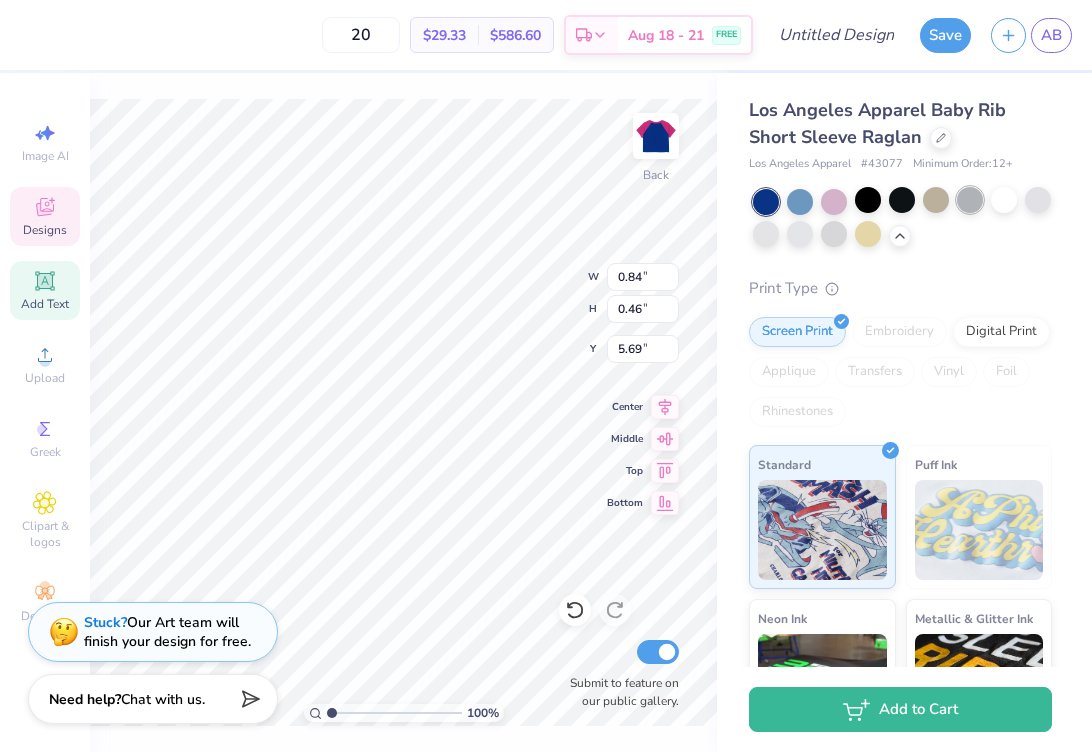click at bounding box center [970, 200] 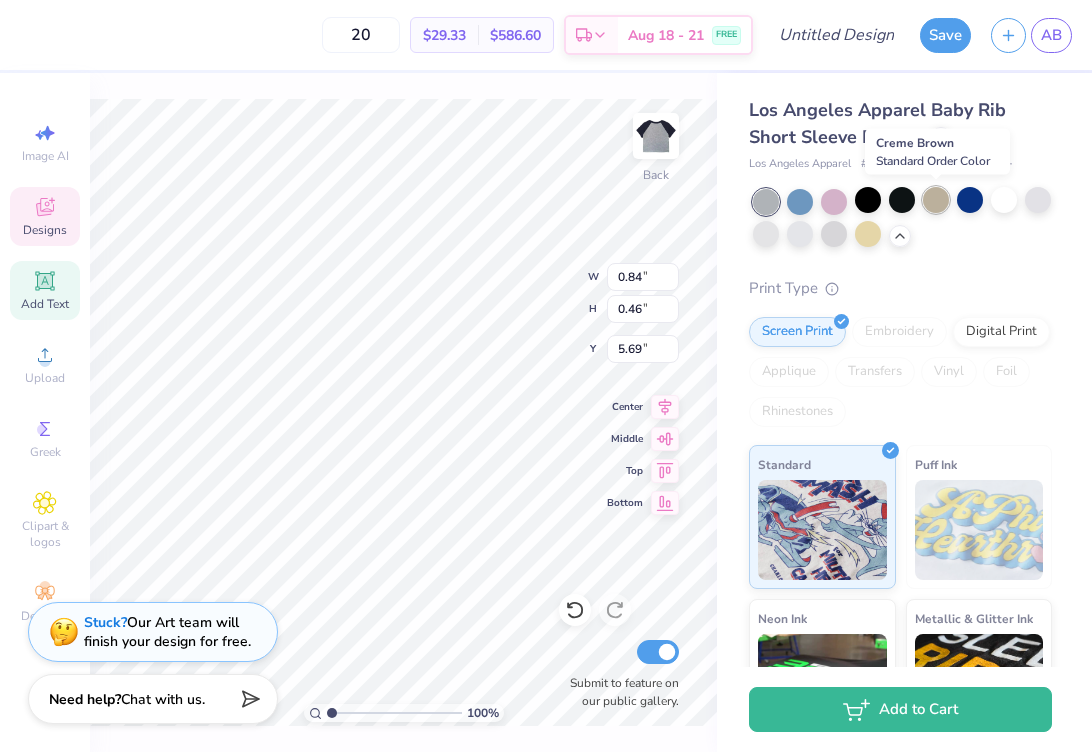 click at bounding box center [936, 200] 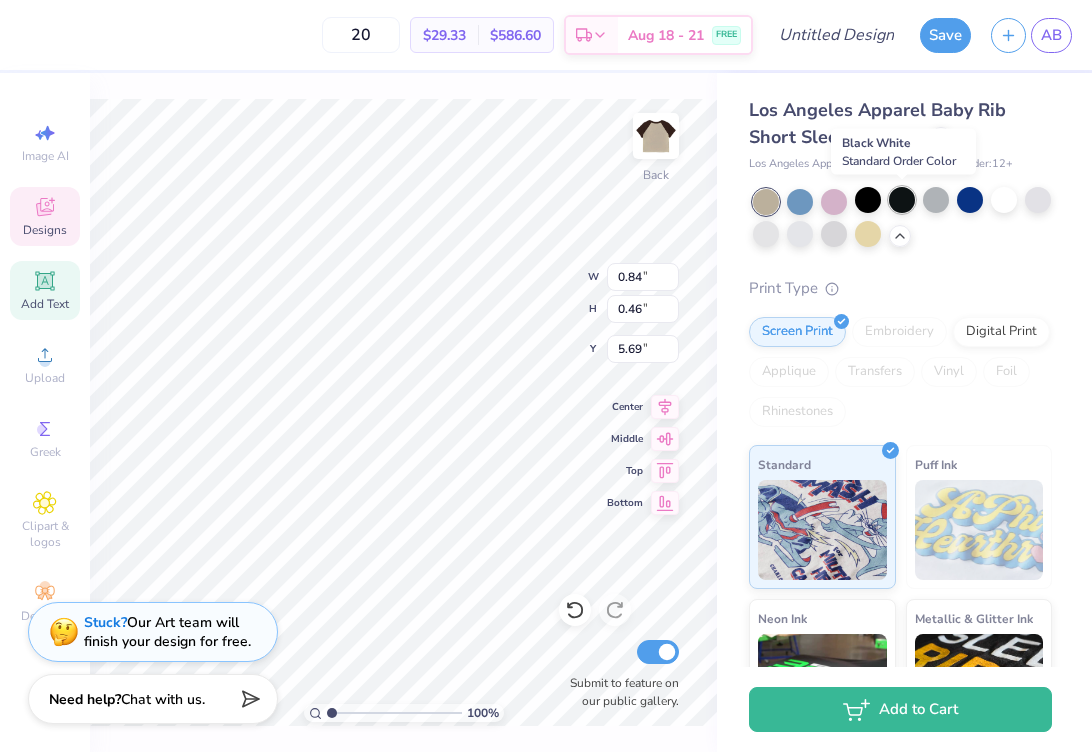 click at bounding box center [902, 200] 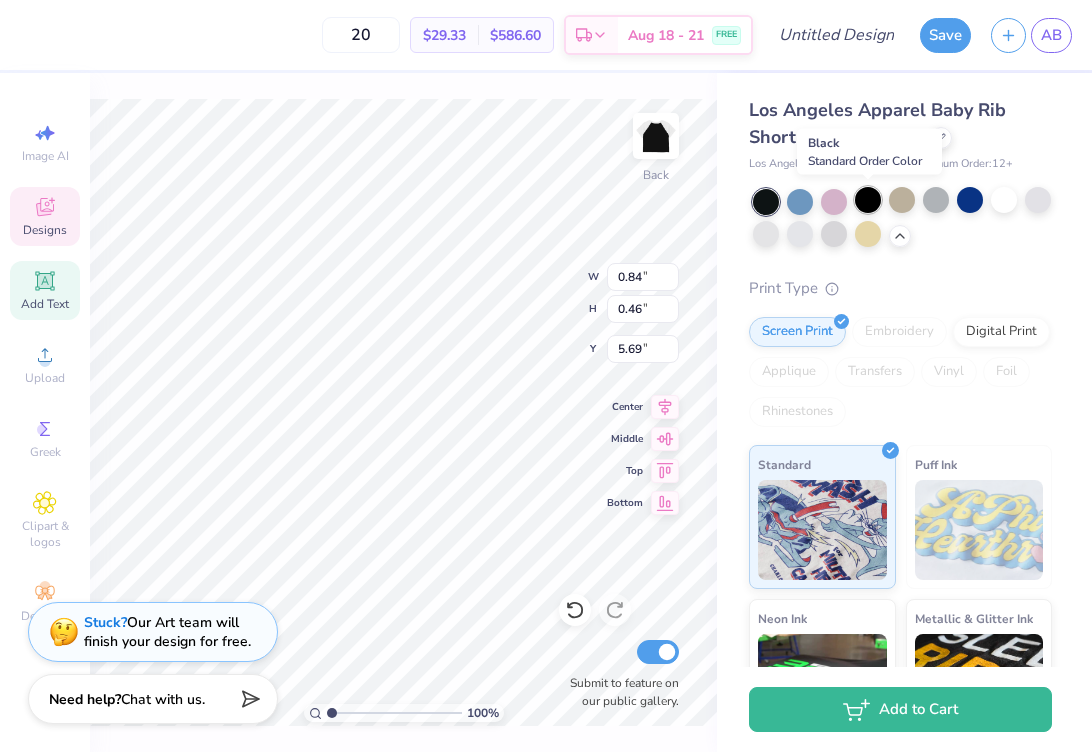 click at bounding box center [868, 200] 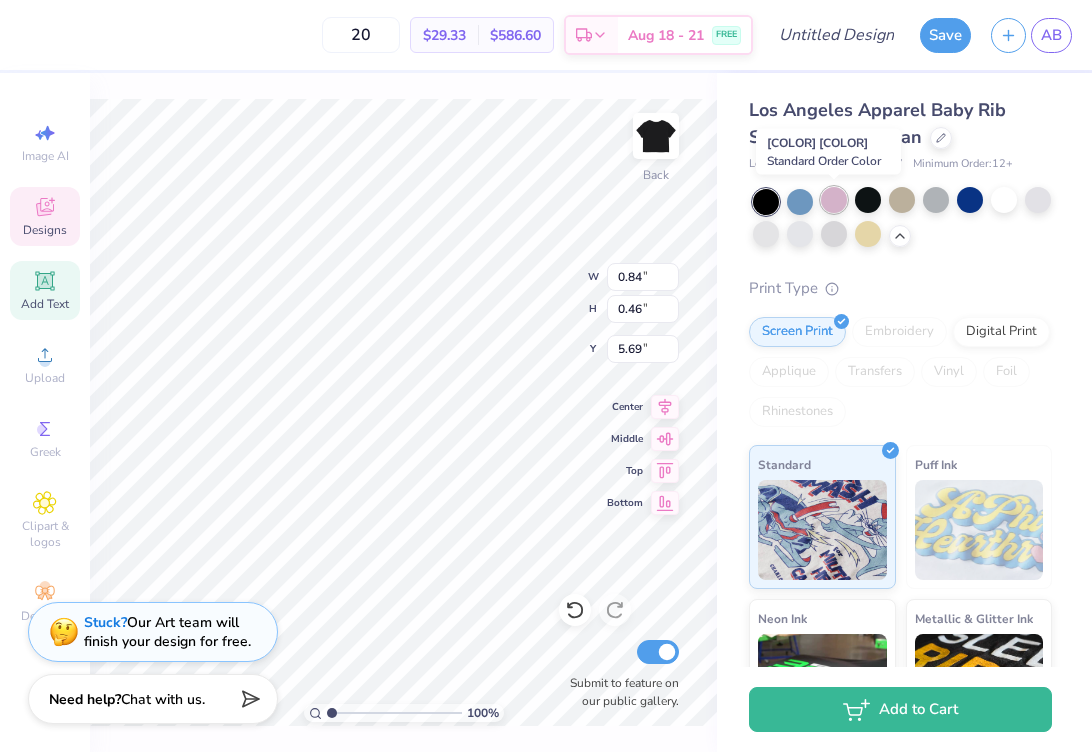 click at bounding box center [834, 200] 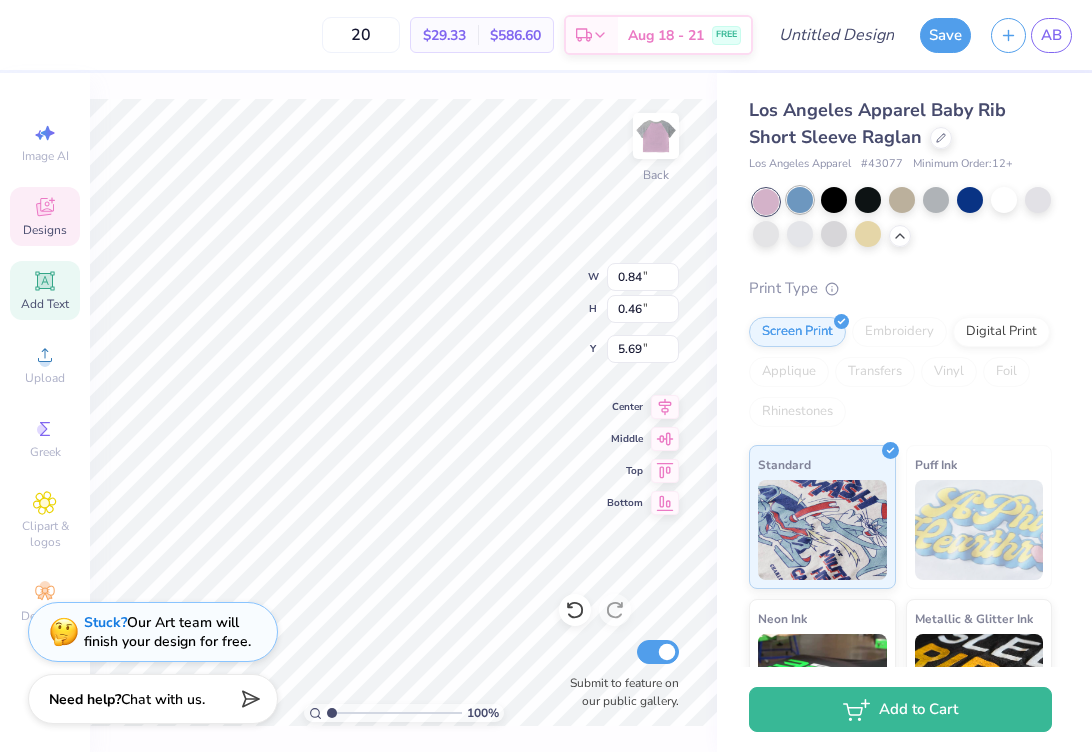 click at bounding box center (800, 200) 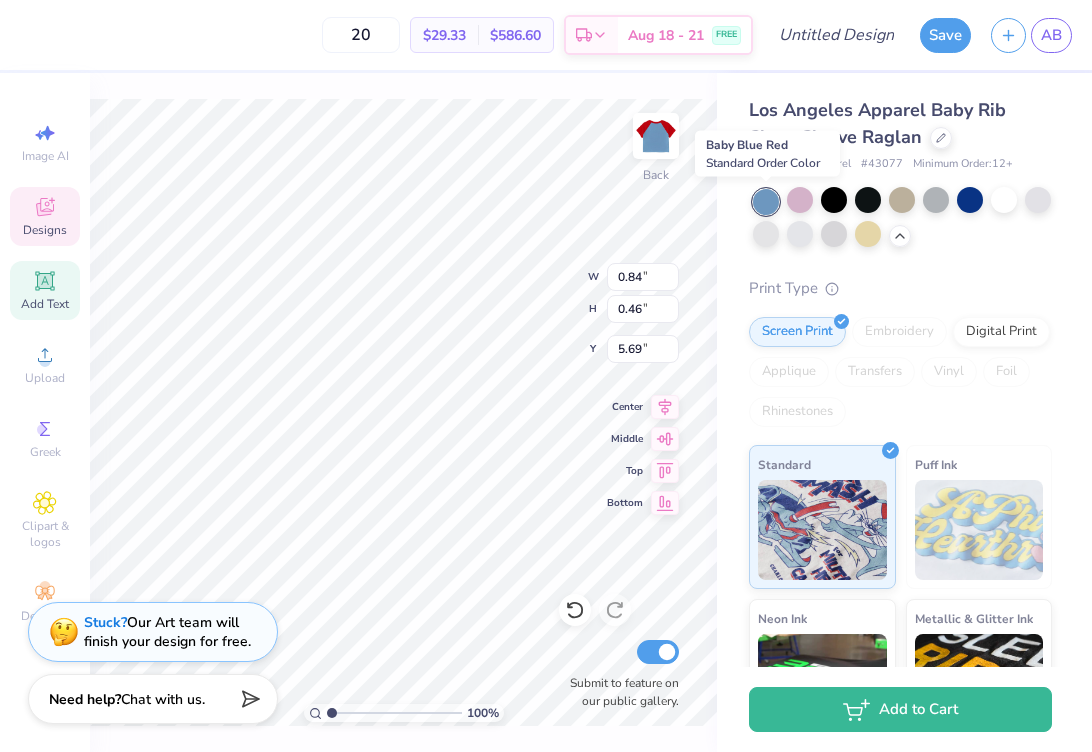 click at bounding box center (766, 202) 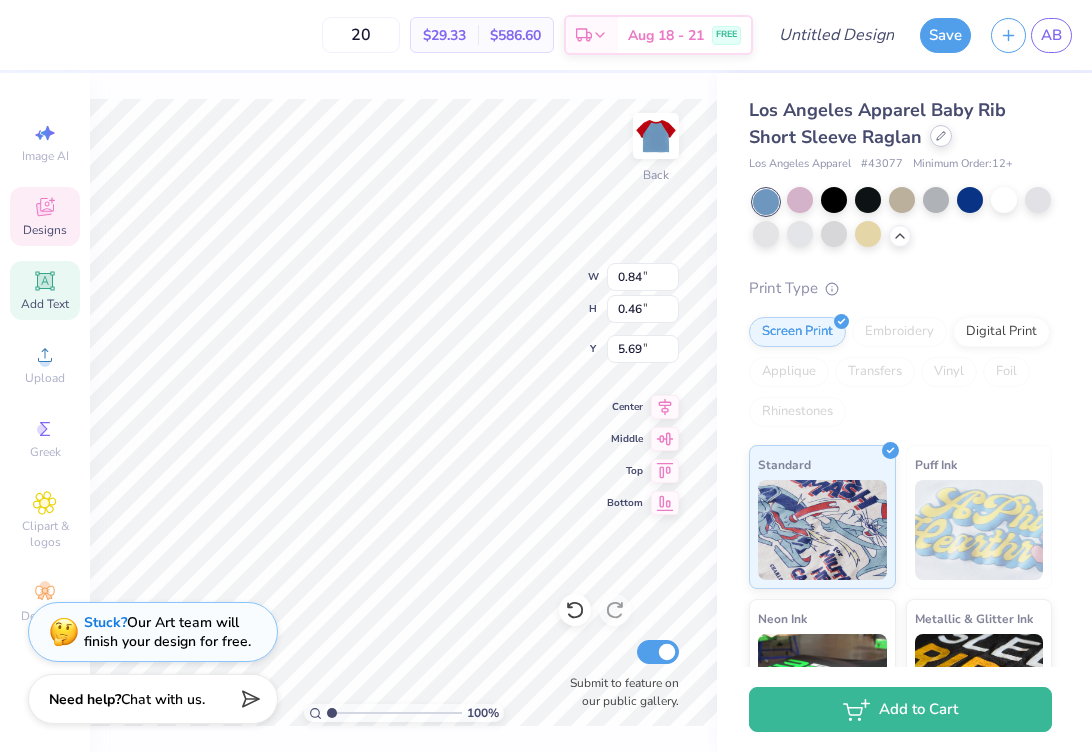 click 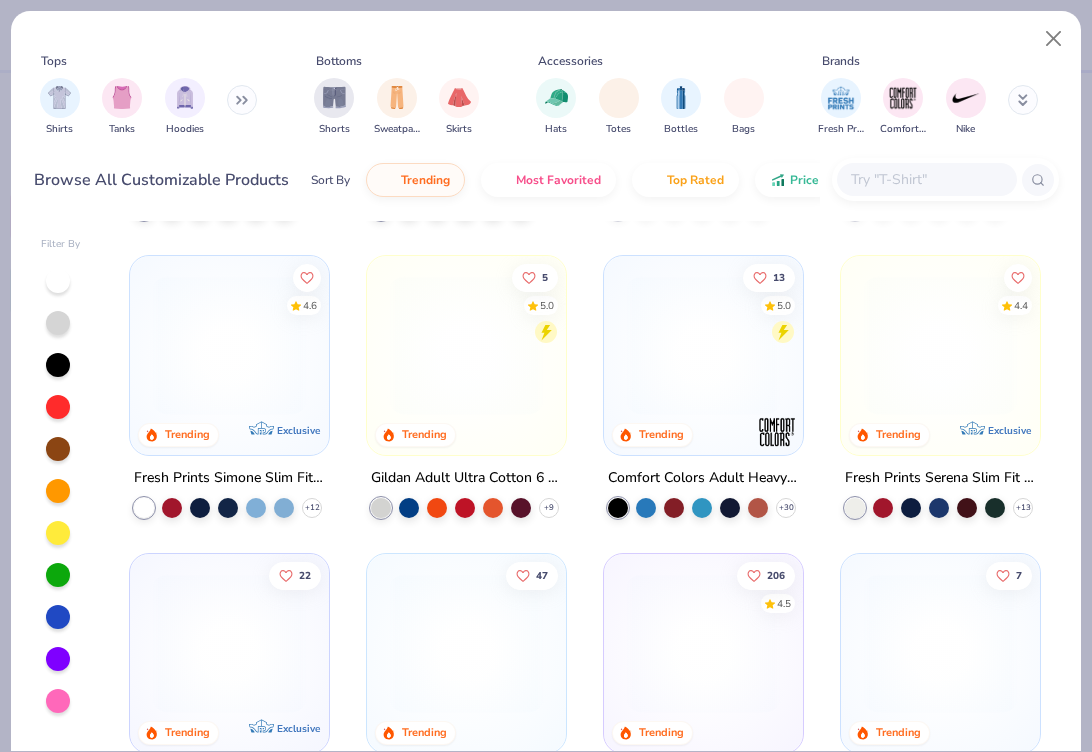 scroll, scrollTop: 3879, scrollLeft: 0, axis: vertical 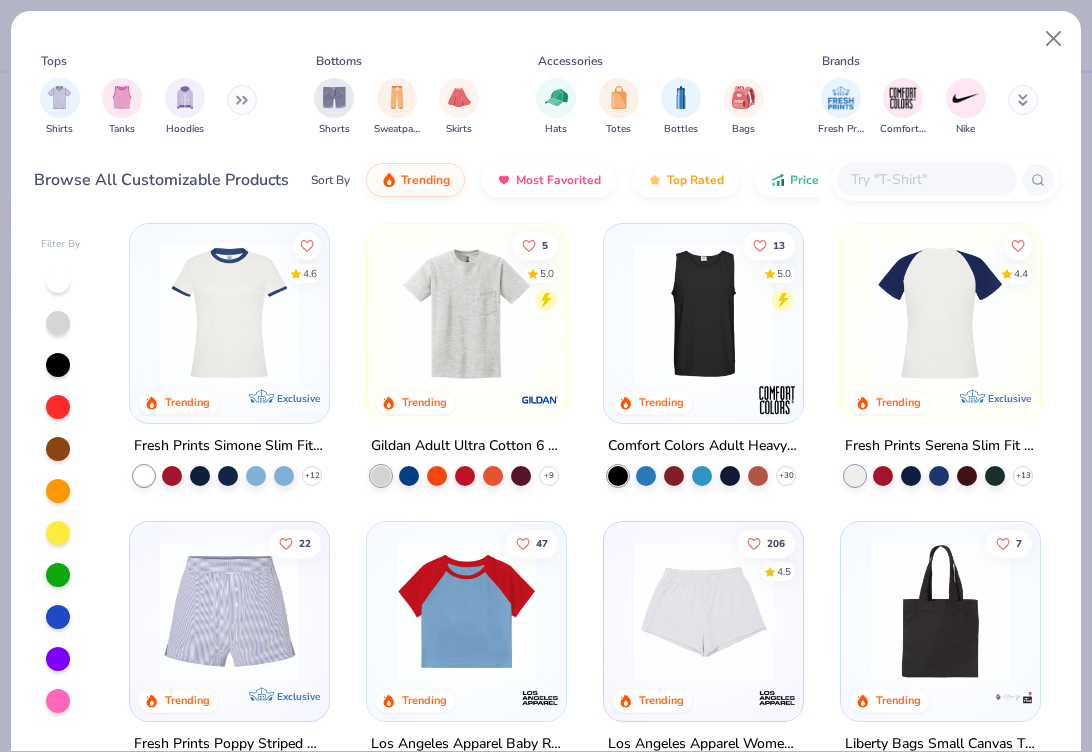 click at bounding box center (781, 313) 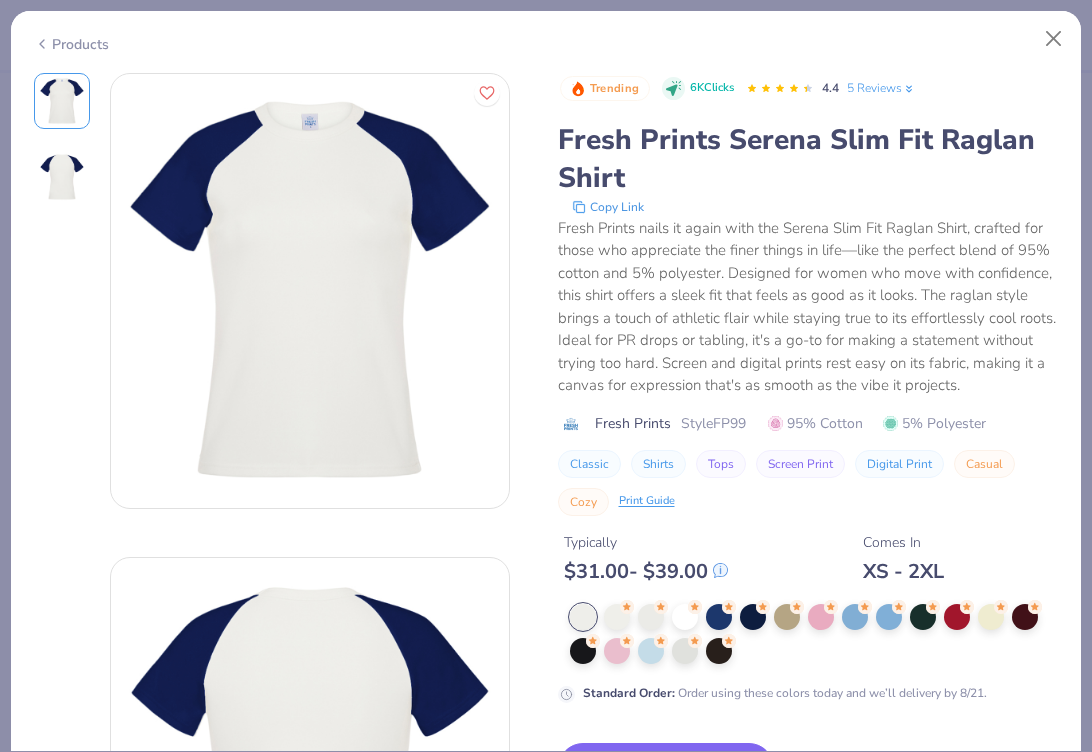 click at bounding box center [62, 177] 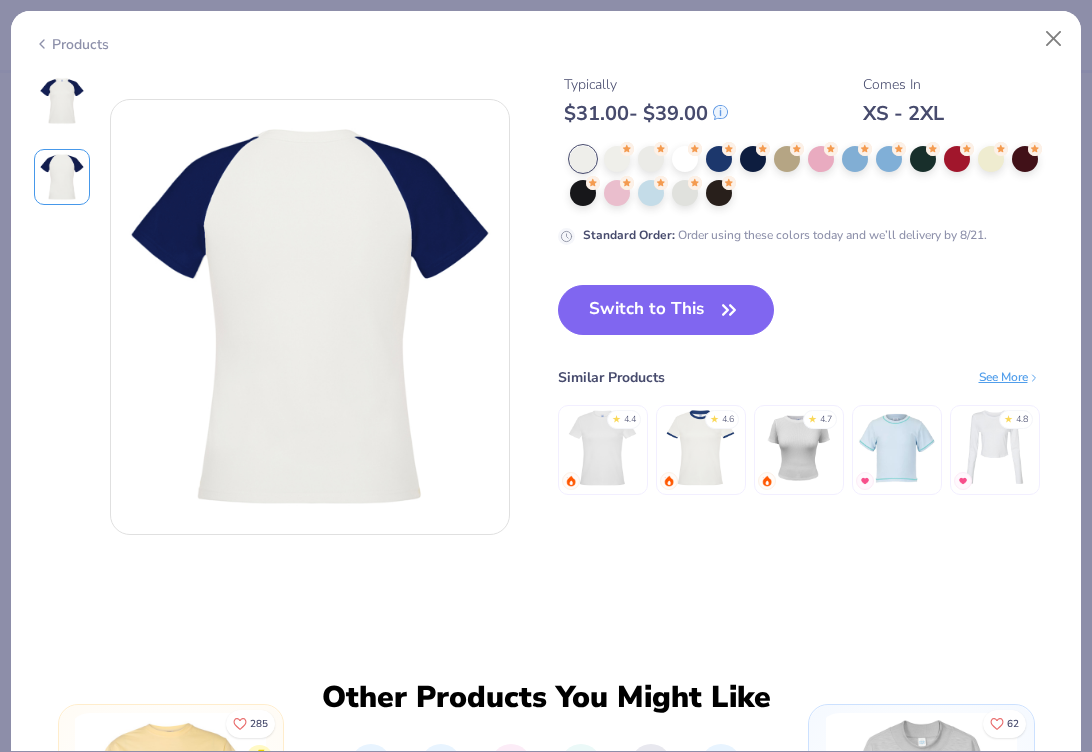 scroll, scrollTop: 485, scrollLeft: 0, axis: vertical 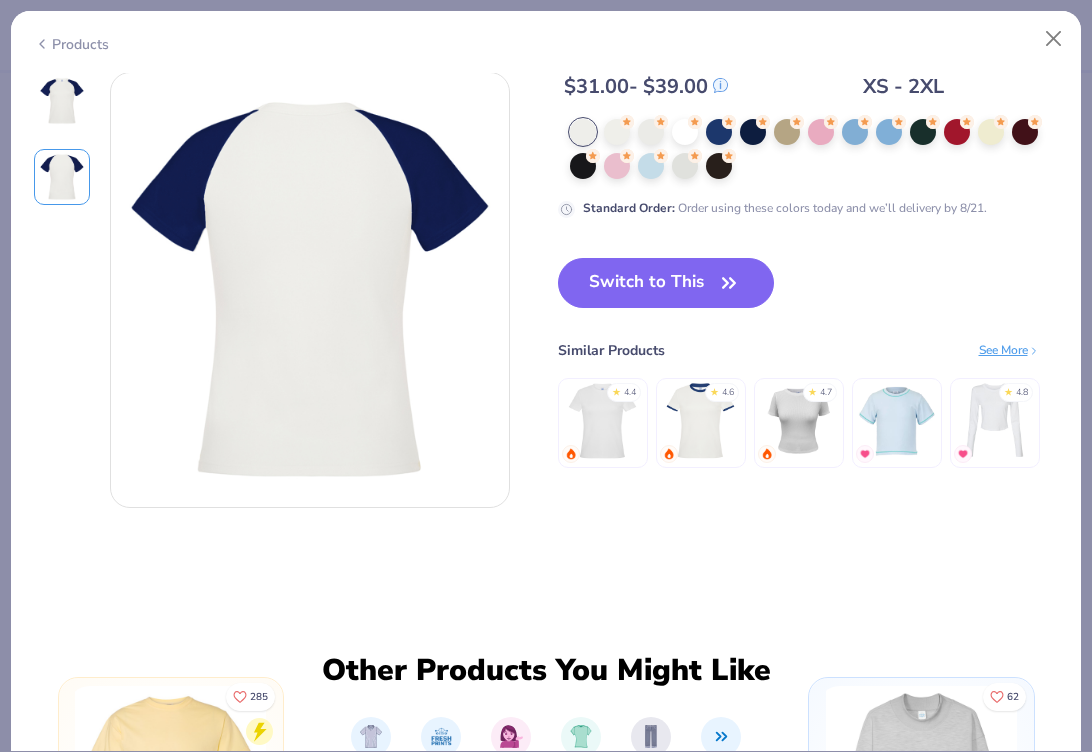 click at bounding box center (62, 101) 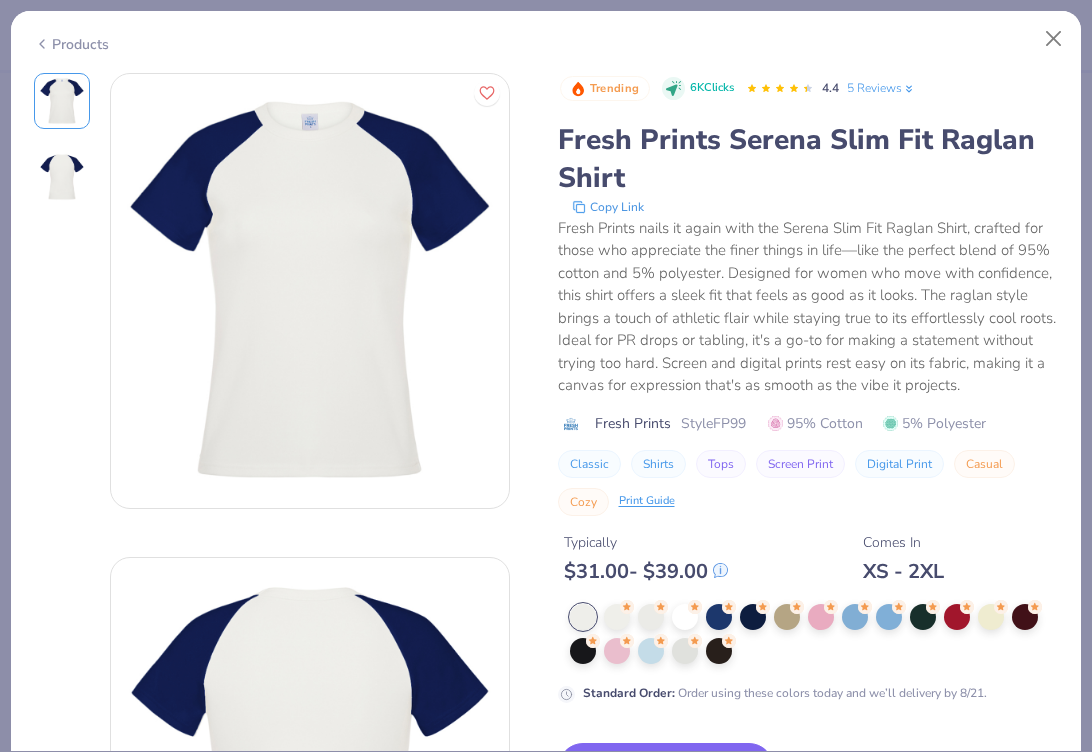 scroll, scrollTop: 133, scrollLeft: 0, axis: vertical 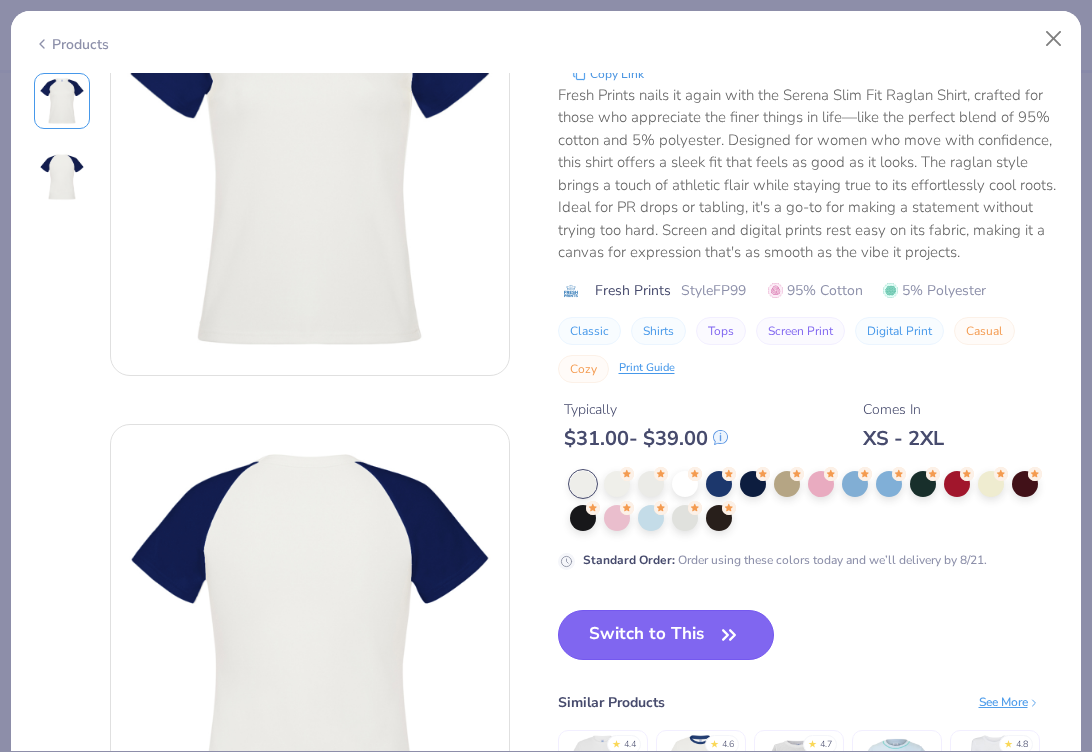click on "Switch to This" at bounding box center (666, 635) 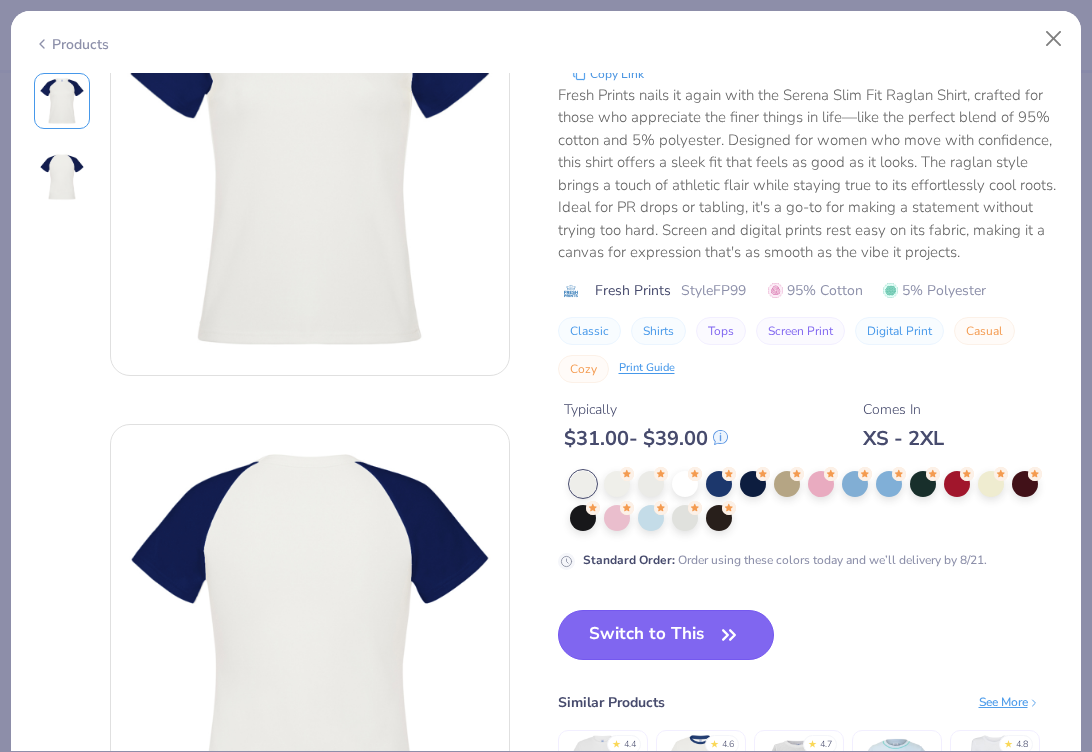 type on "50" 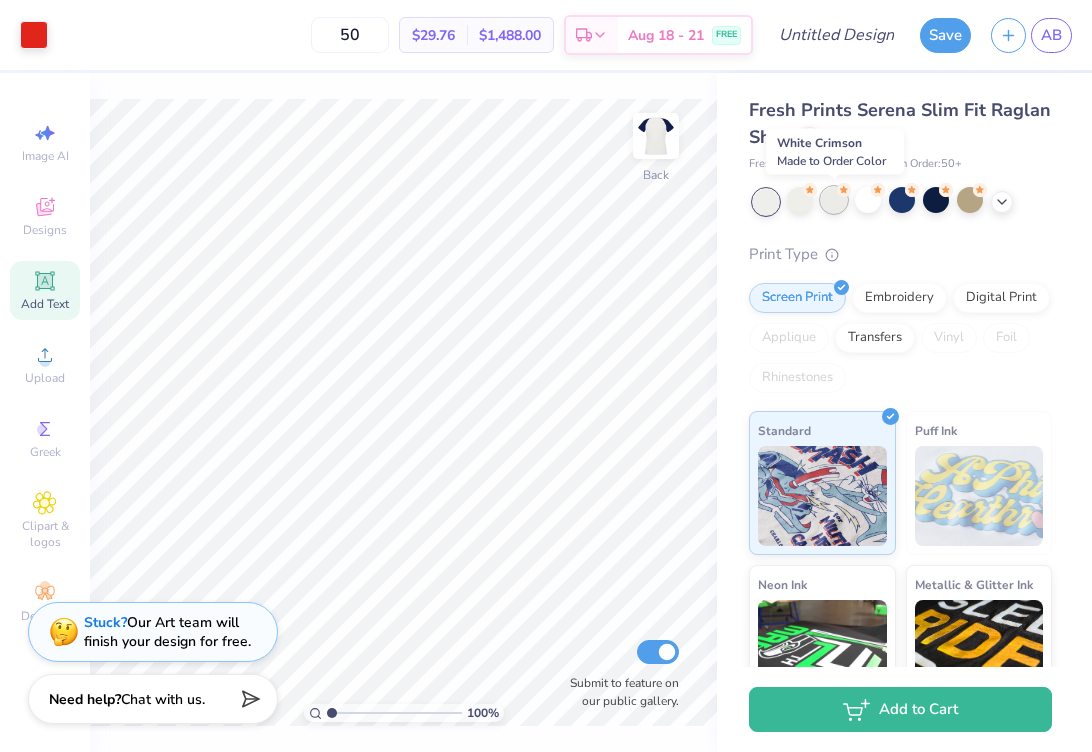 click at bounding box center (834, 200) 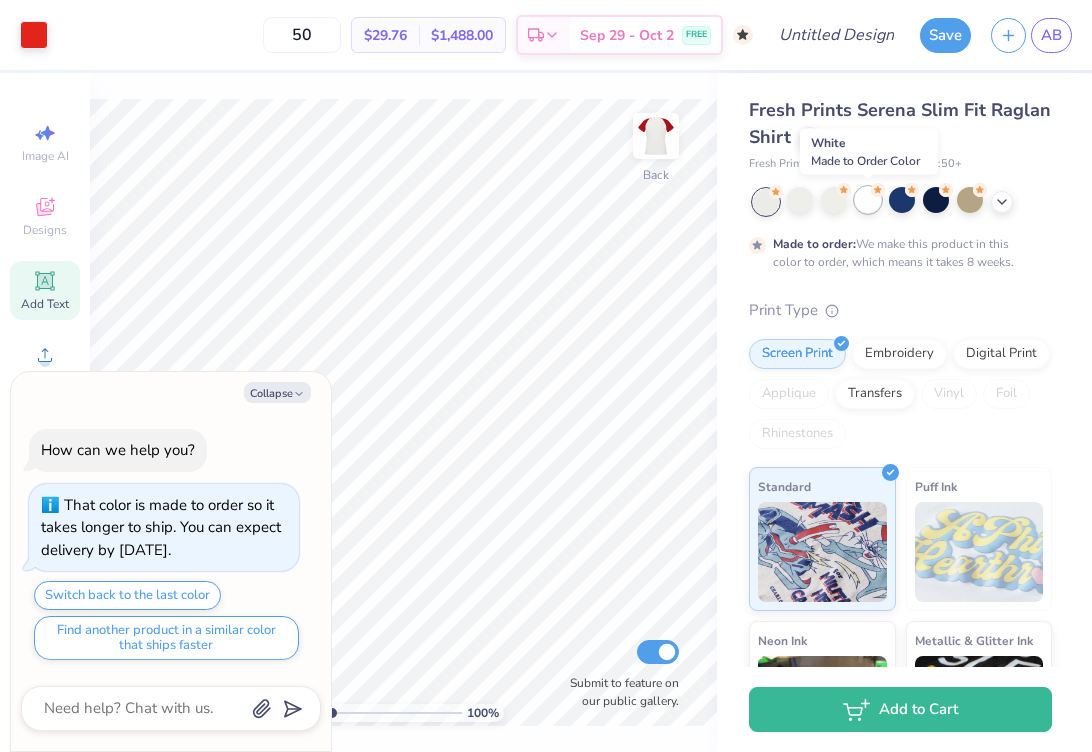 click at bounding box center [868, 200] 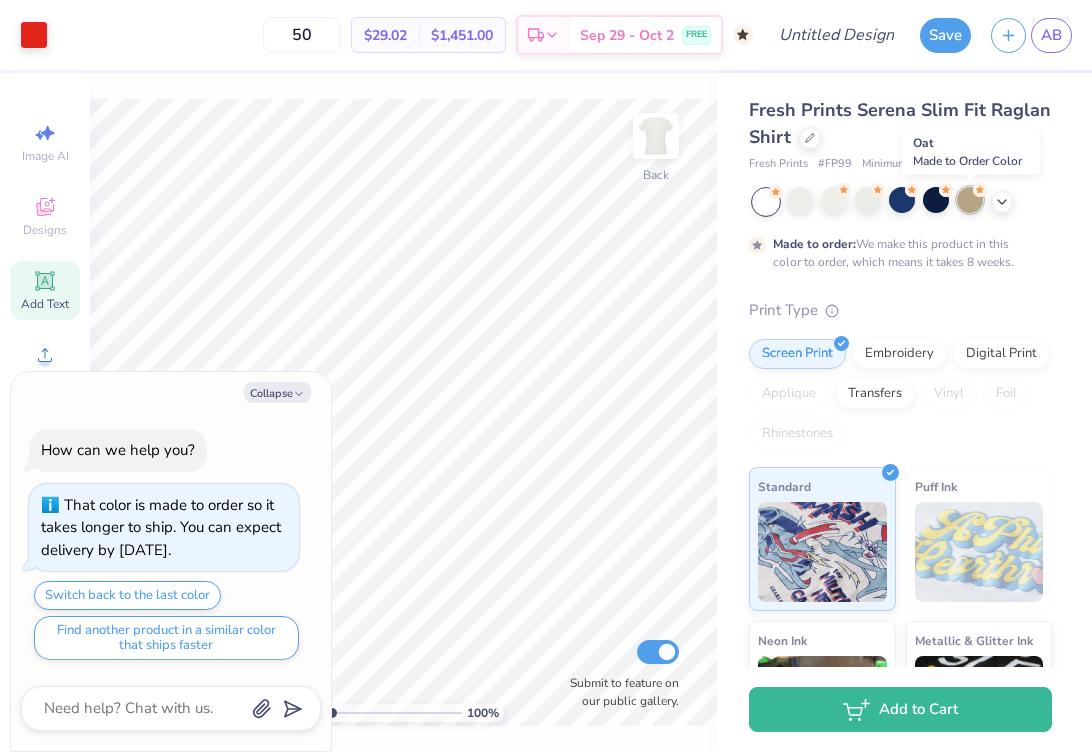 click at bounding box center [970, 200] 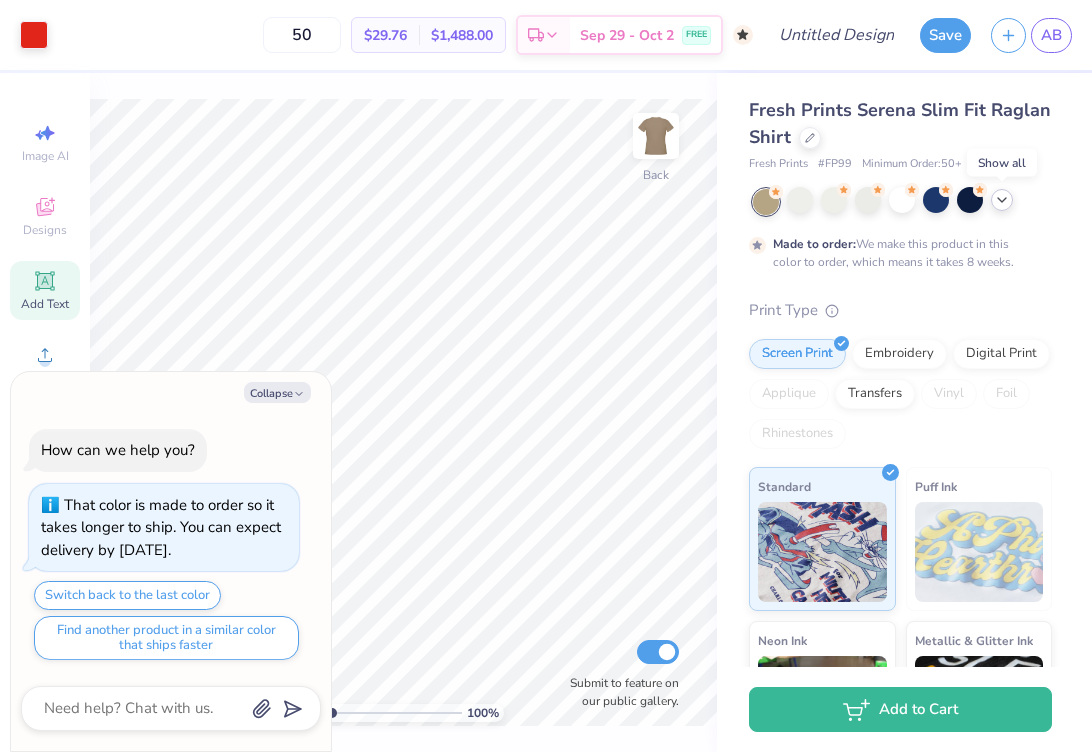 click 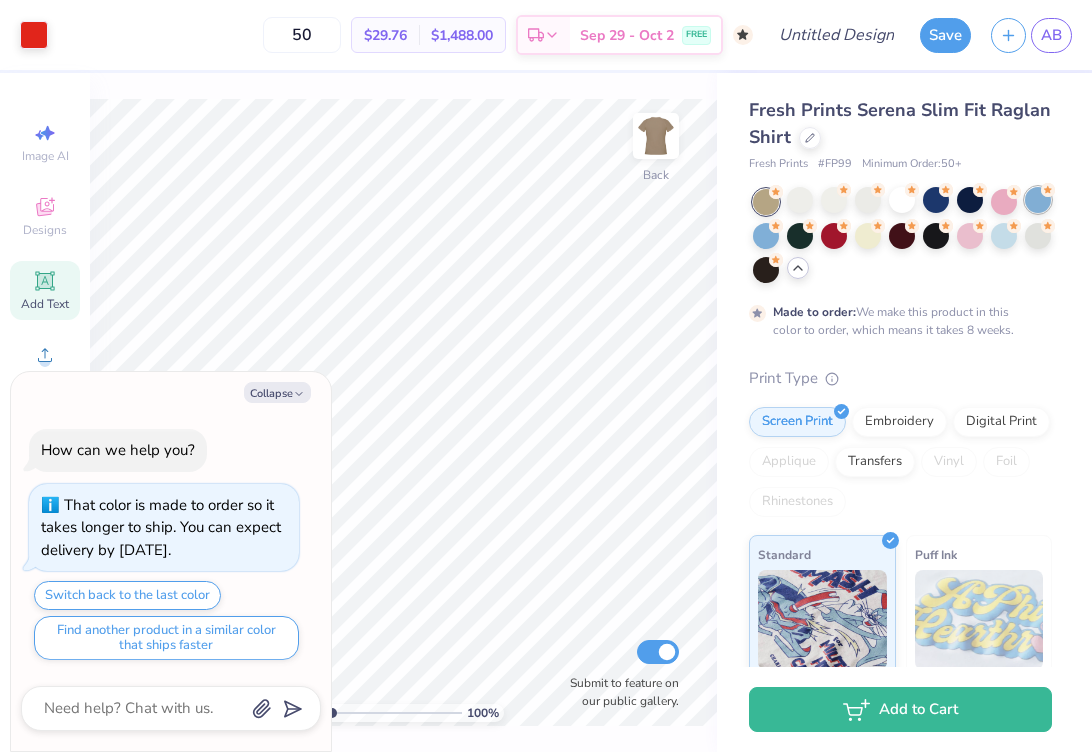 click at bounding box center [1038, 200] 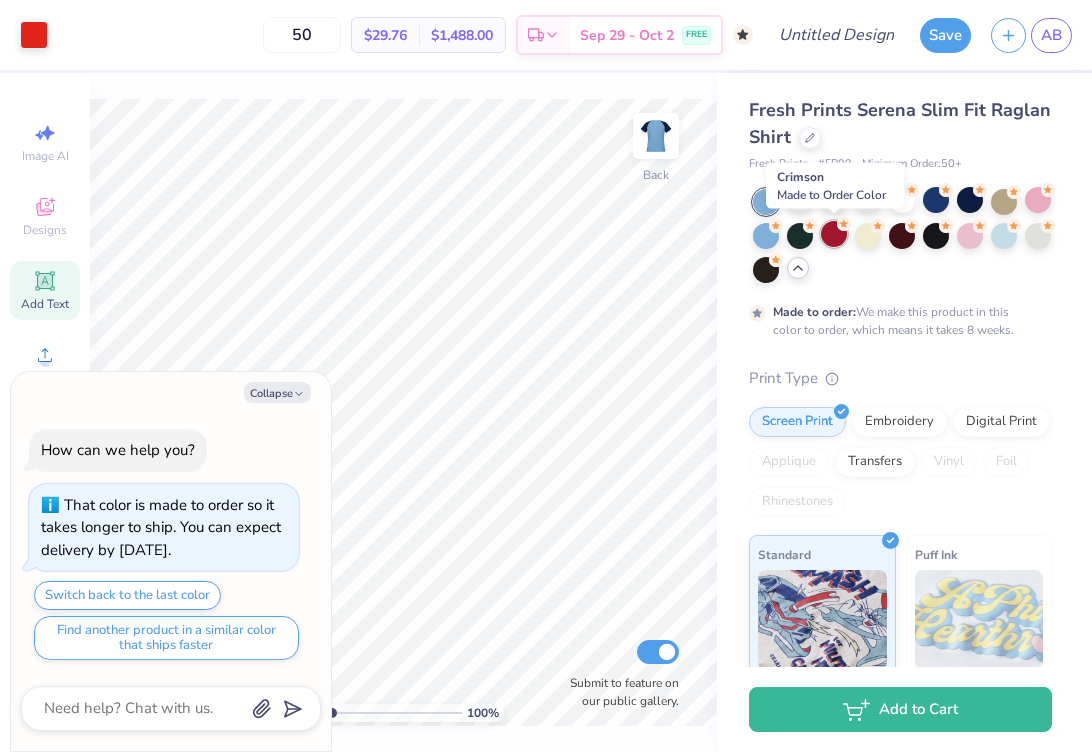 click at bounding box center [834, 234] 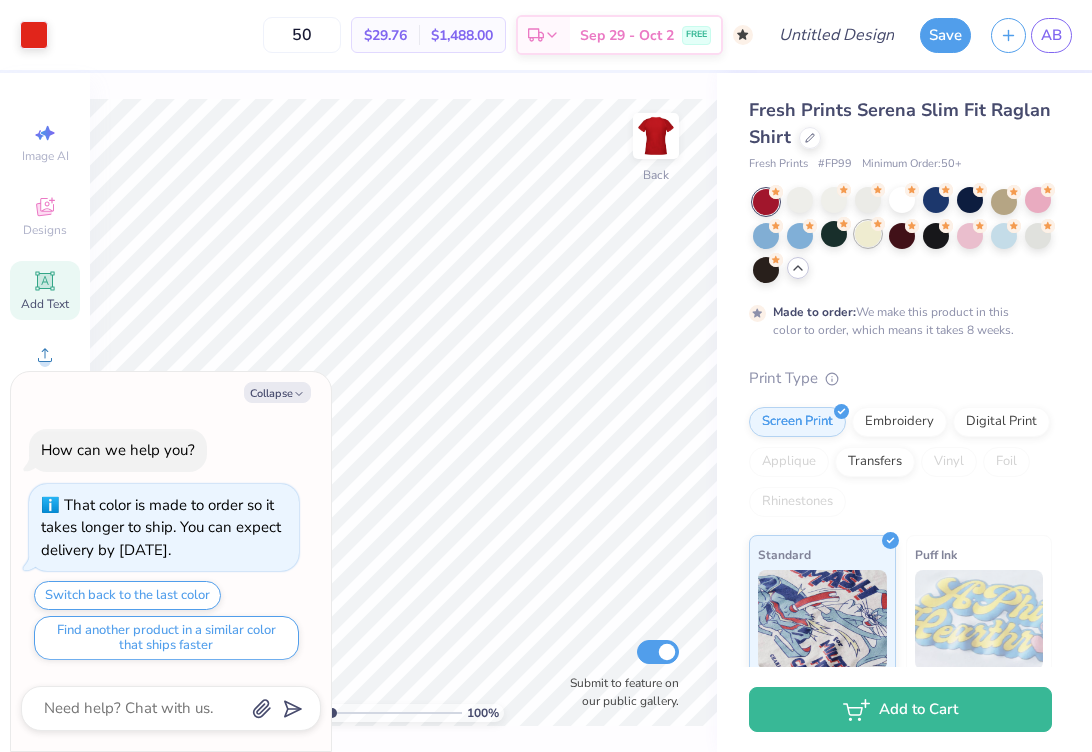 click at bounding box center (868, 234) 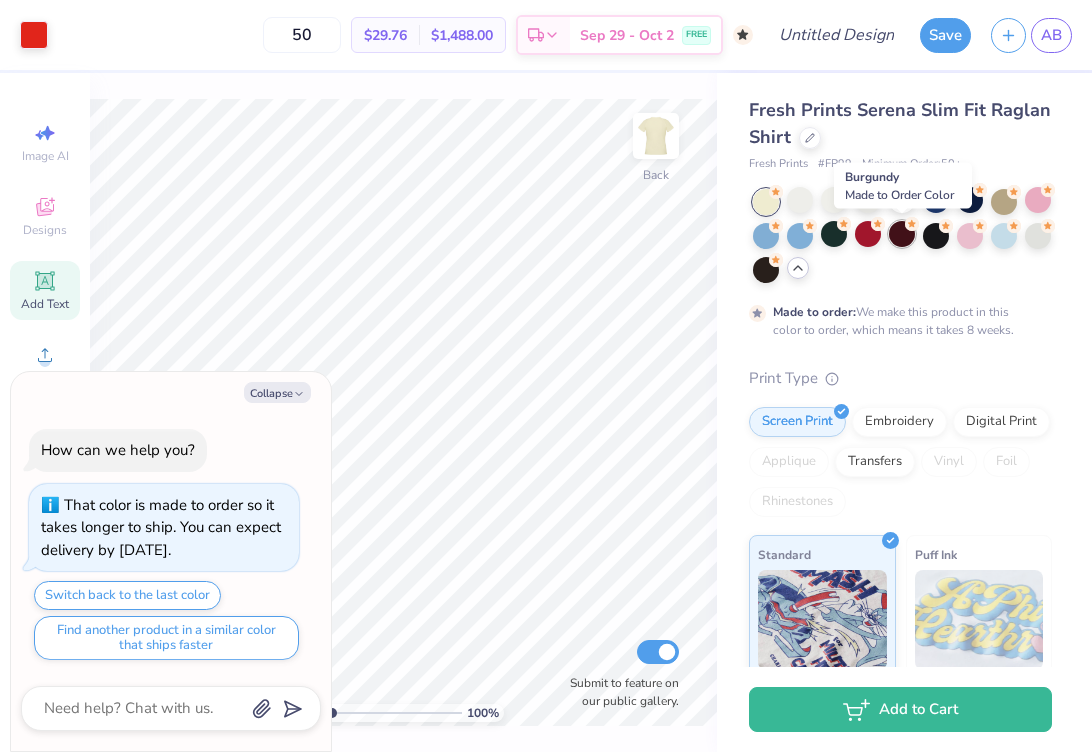 click at bounding box center [902, 234] 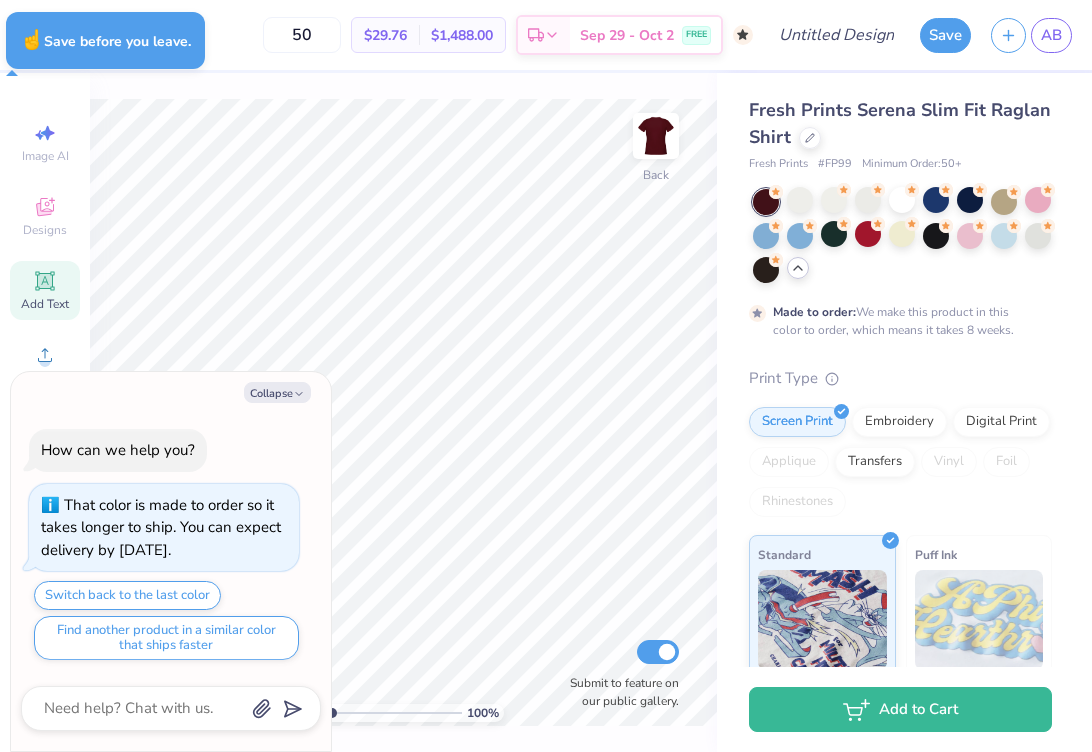 type on "x" 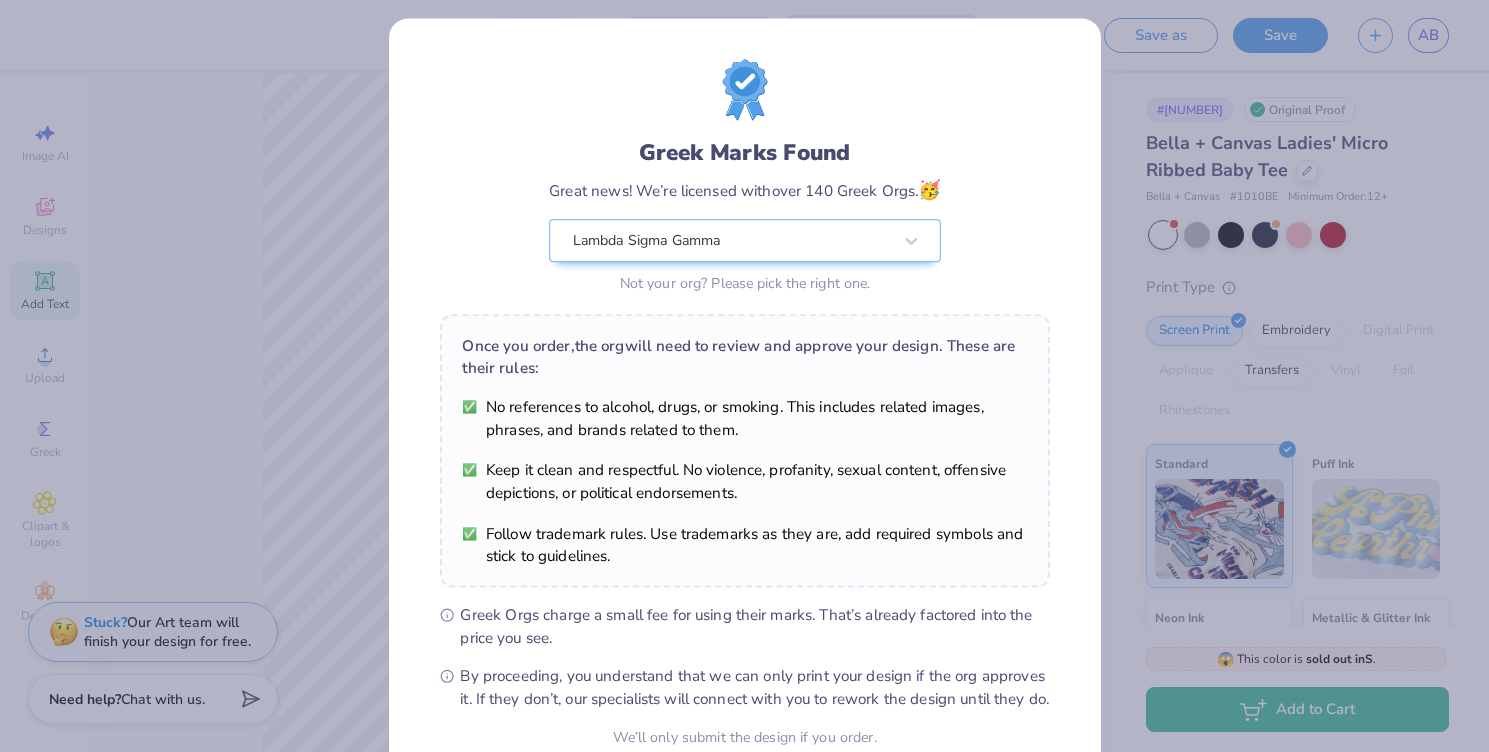 scroll, scrollTop: 0, scrollLeft: 0, axis: both 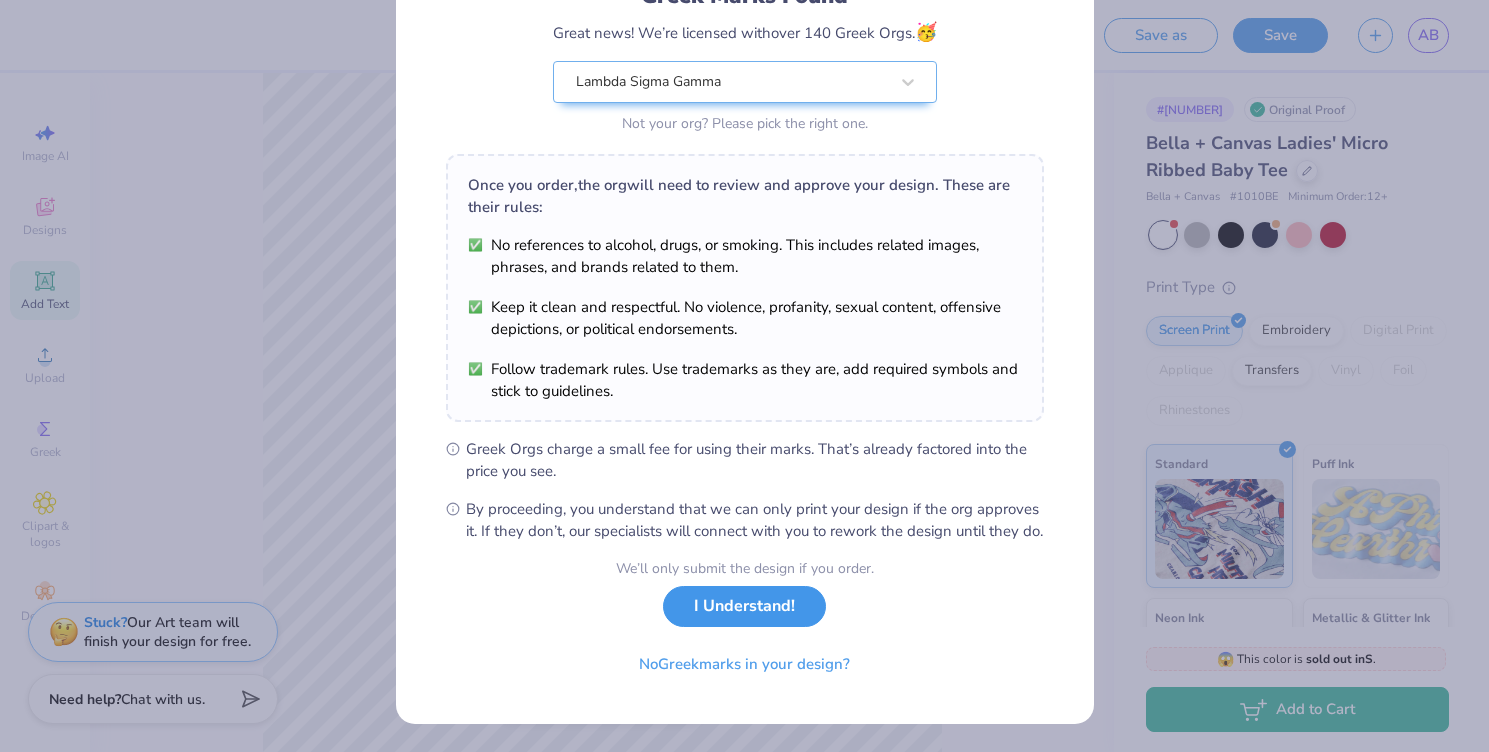 click on "I Understand!" at bounding box center [744, 606] 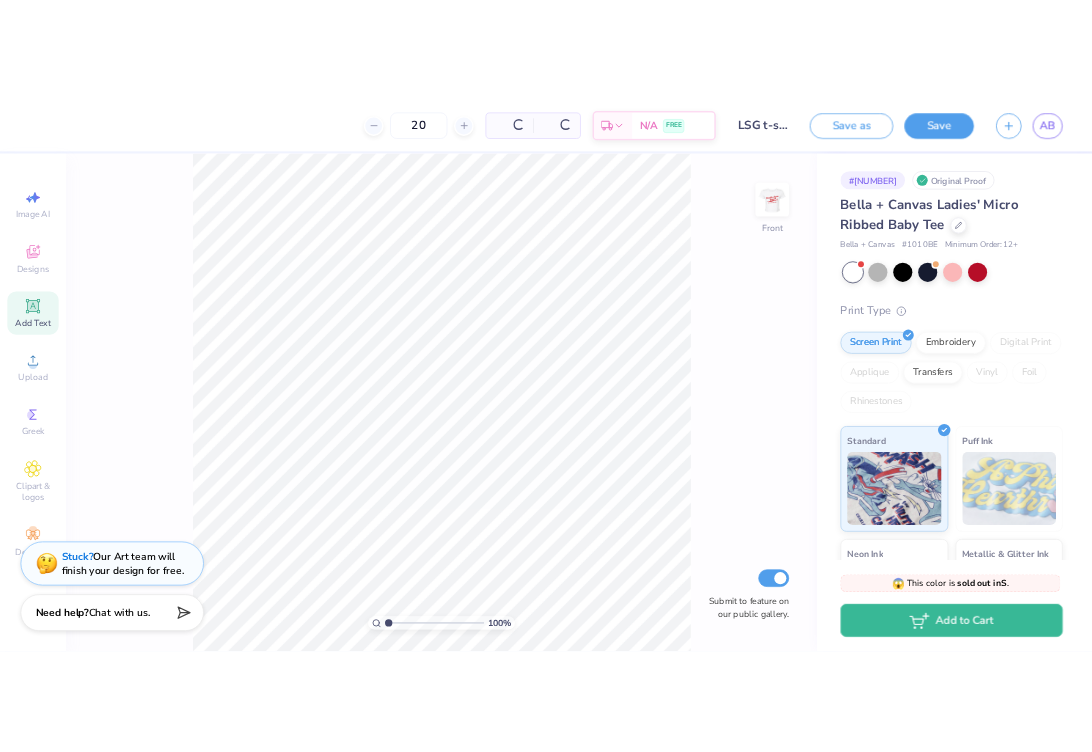 scroll, scrollTop: 0, scrollLeft: 0, axis: both 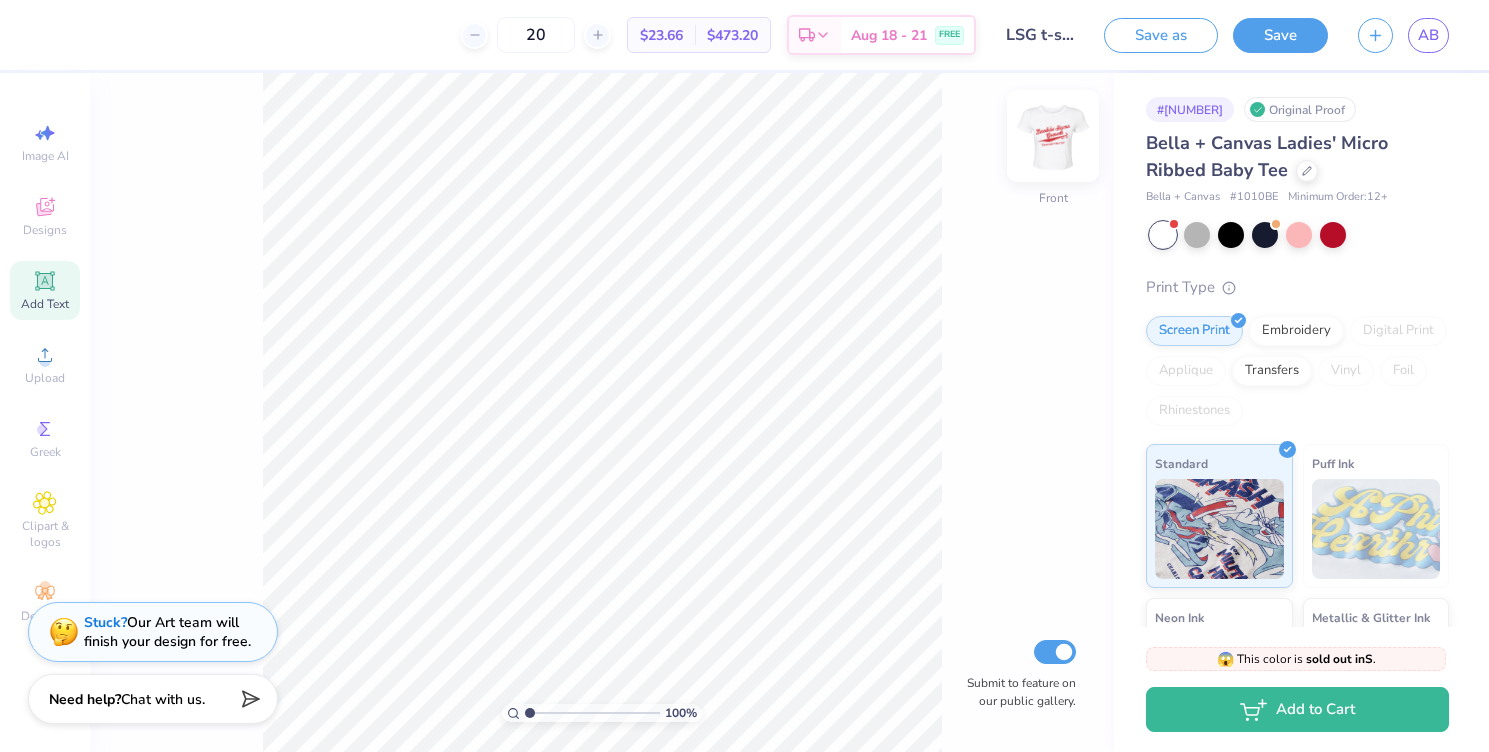 click at bounding box center [1053, 136] 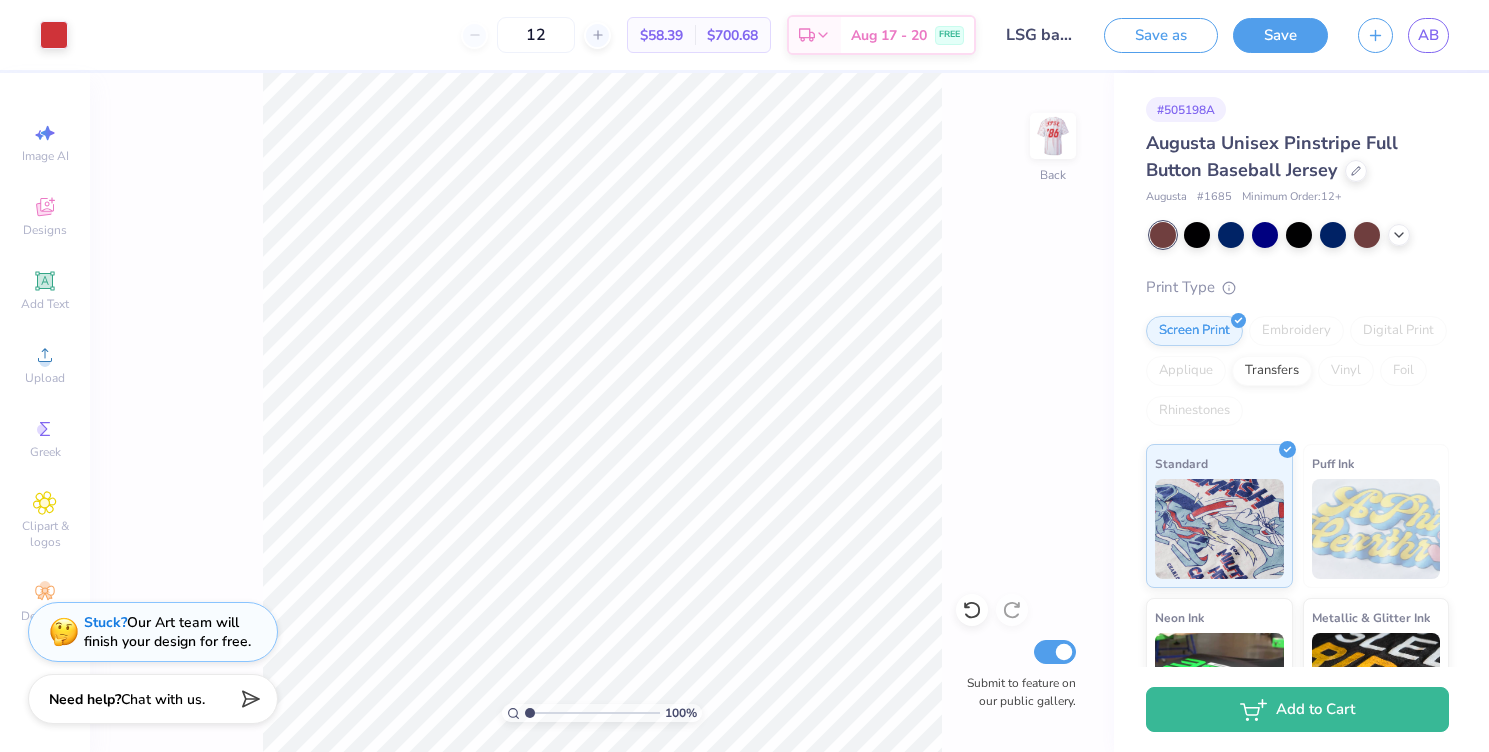 scroll, scrollTop: 0, scrollLeft: 0, axis: both 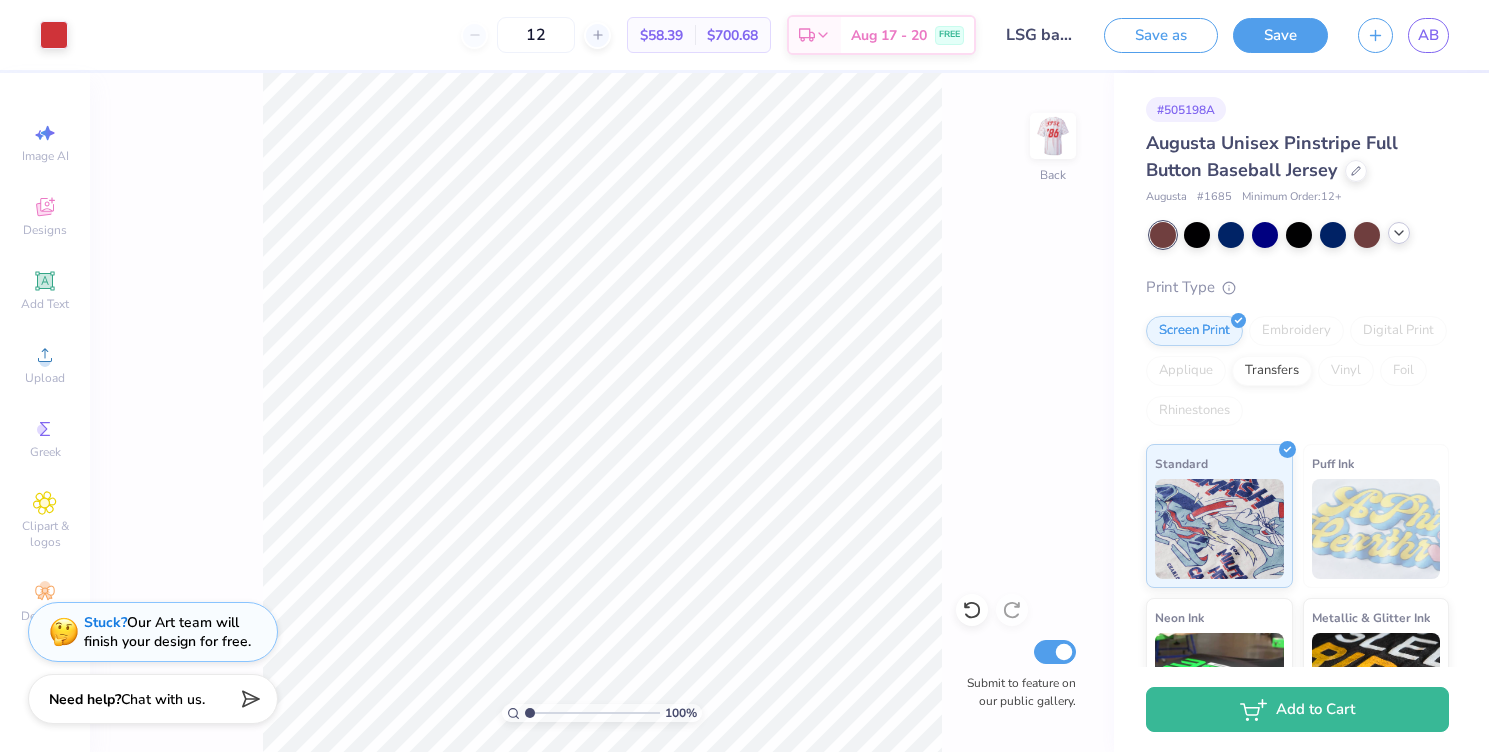 click 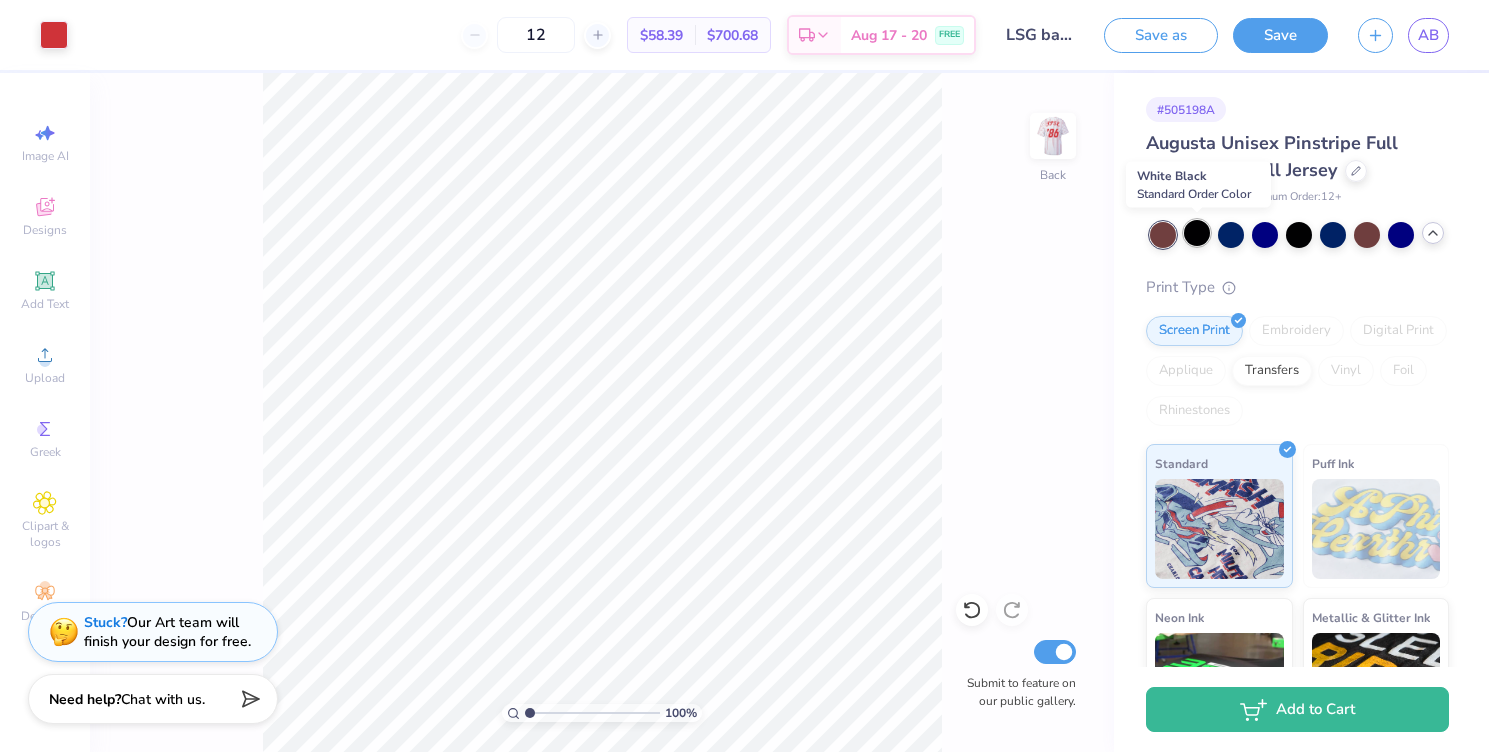 click at bounding box center (1197, 233) 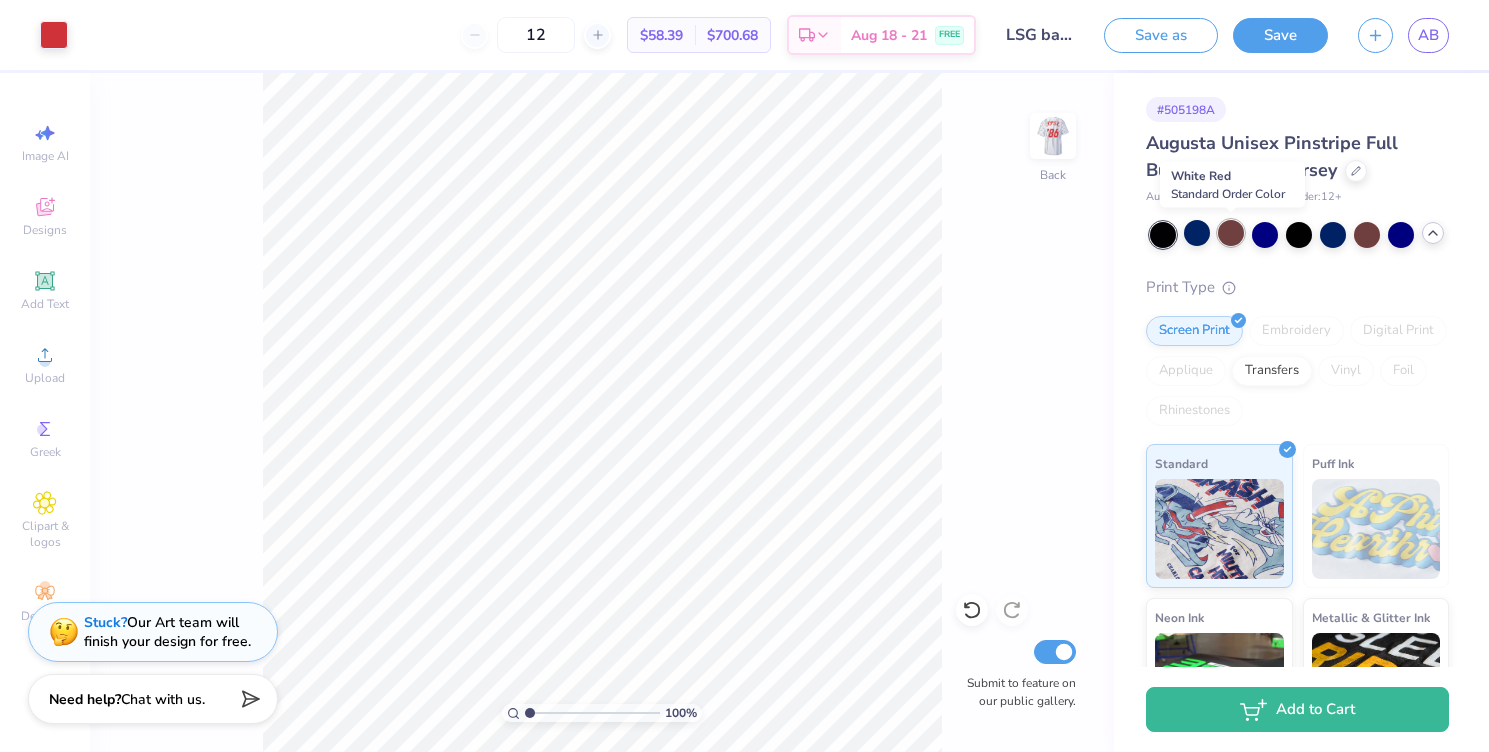 click at bounding box center (1231, 233) 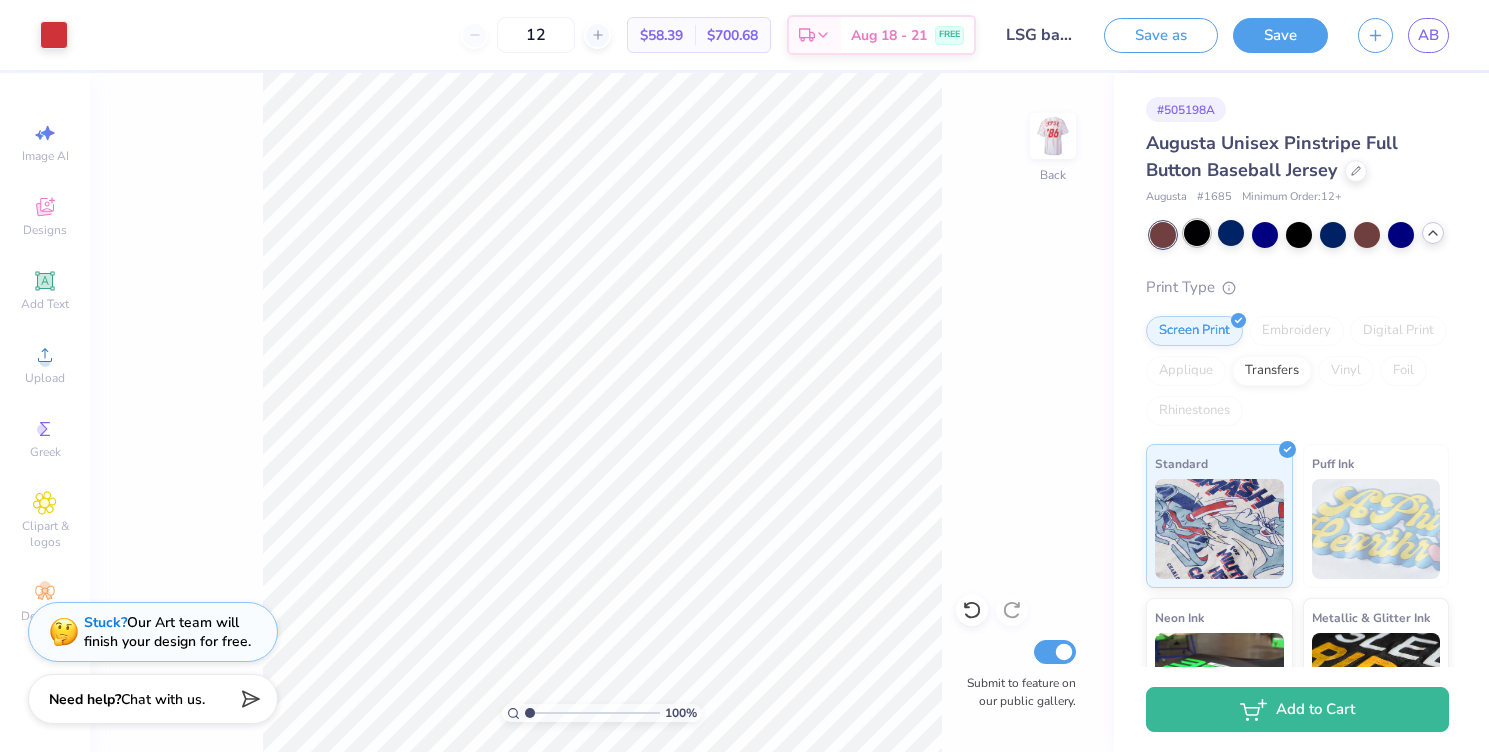 click at bounding box center (1197, 233) 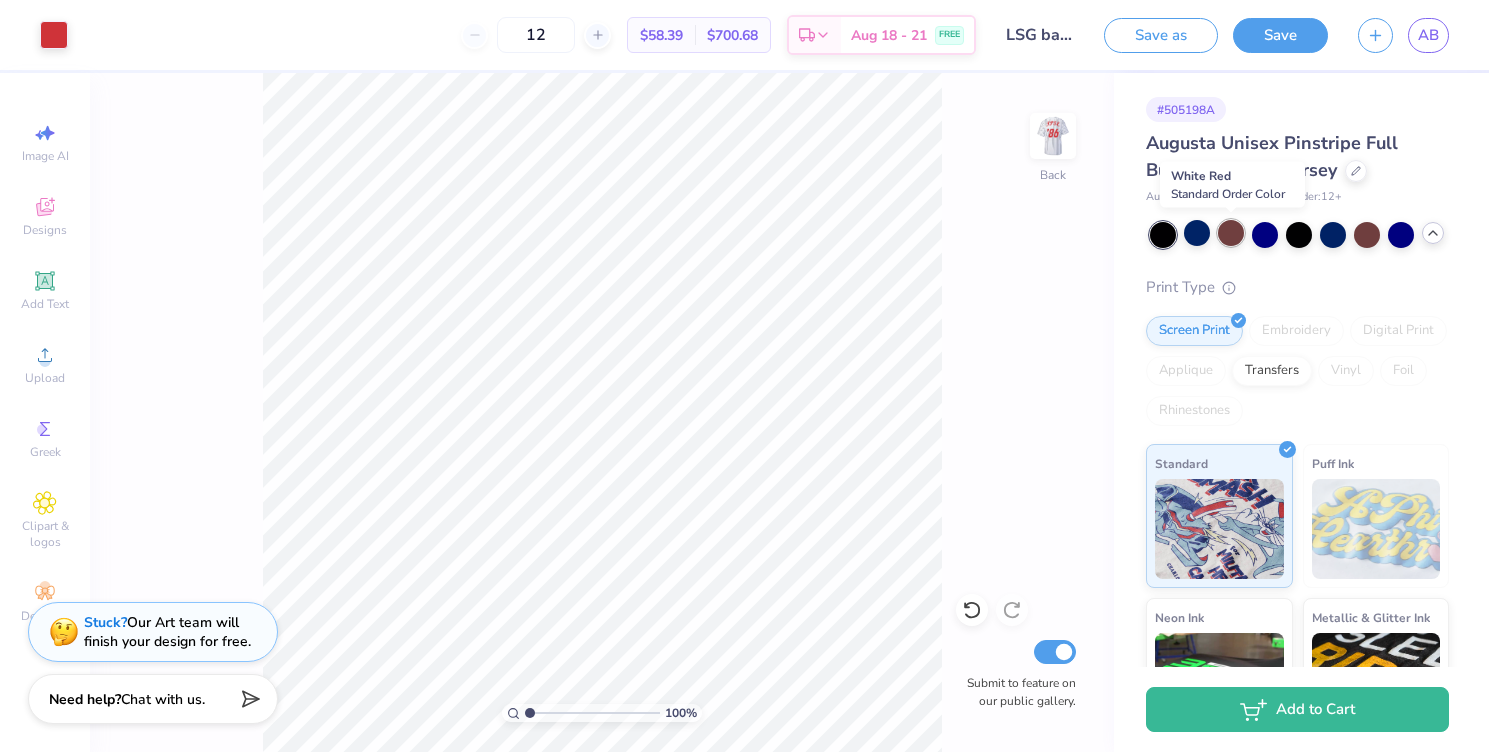 click at bounding box center (1231, 233) 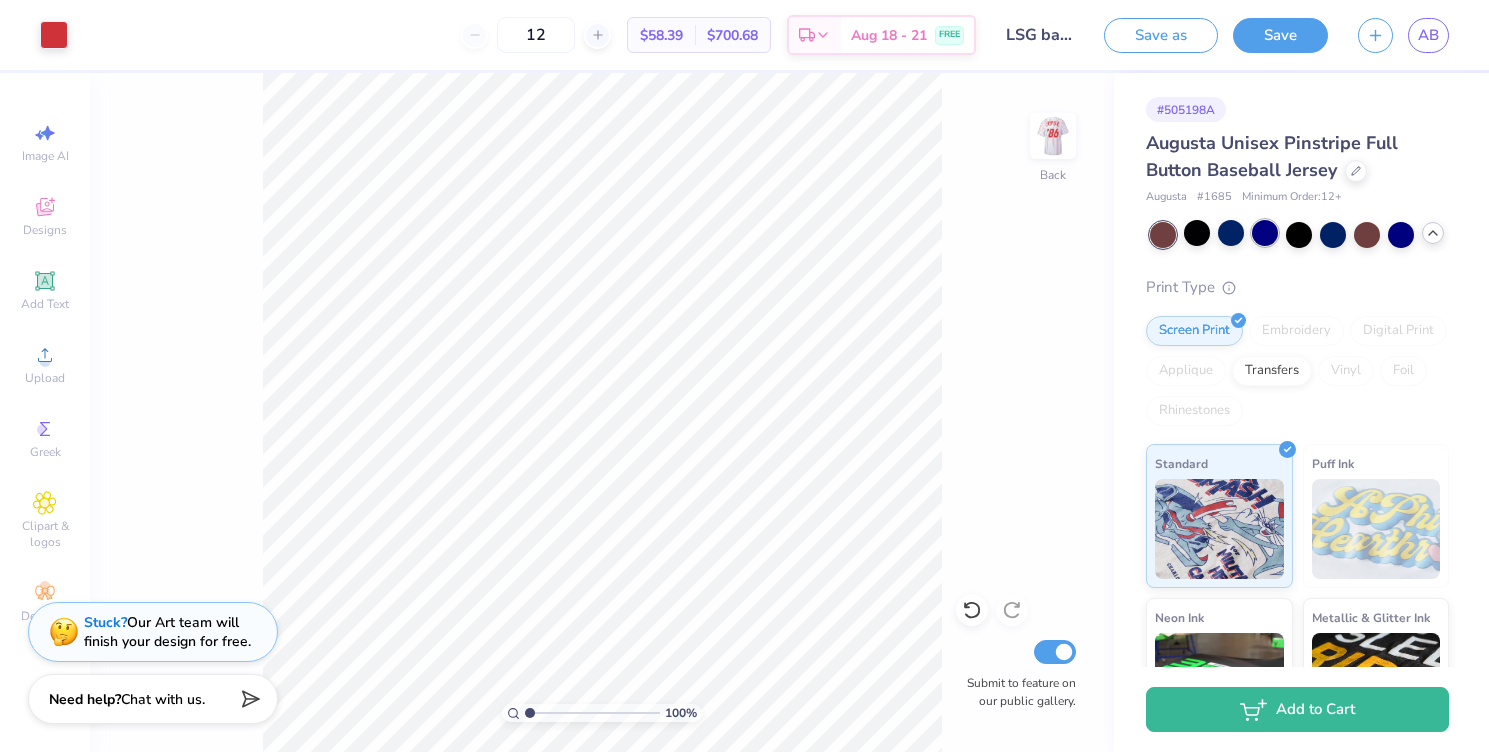 click at bounding box center [1265, 233] 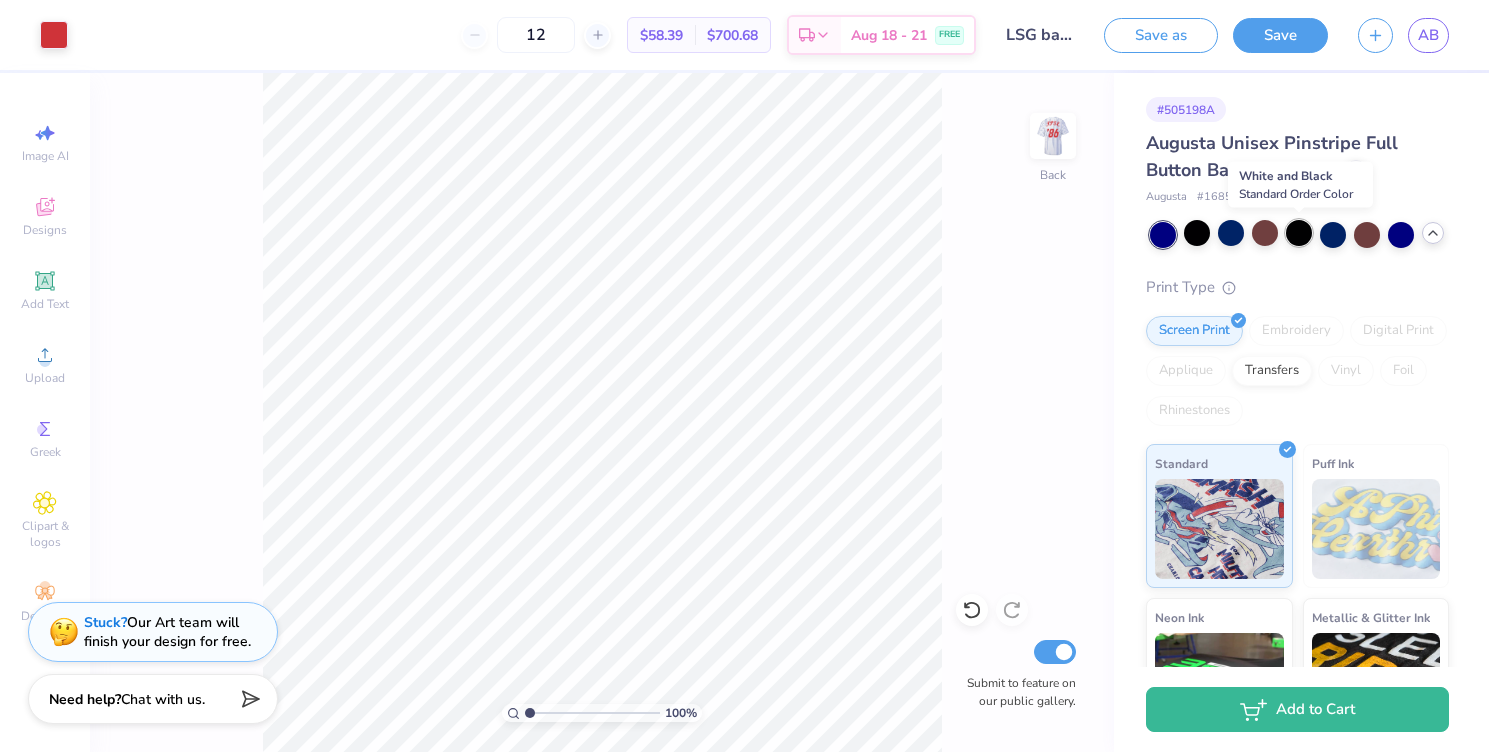 click at bounding box center [1299, 233] 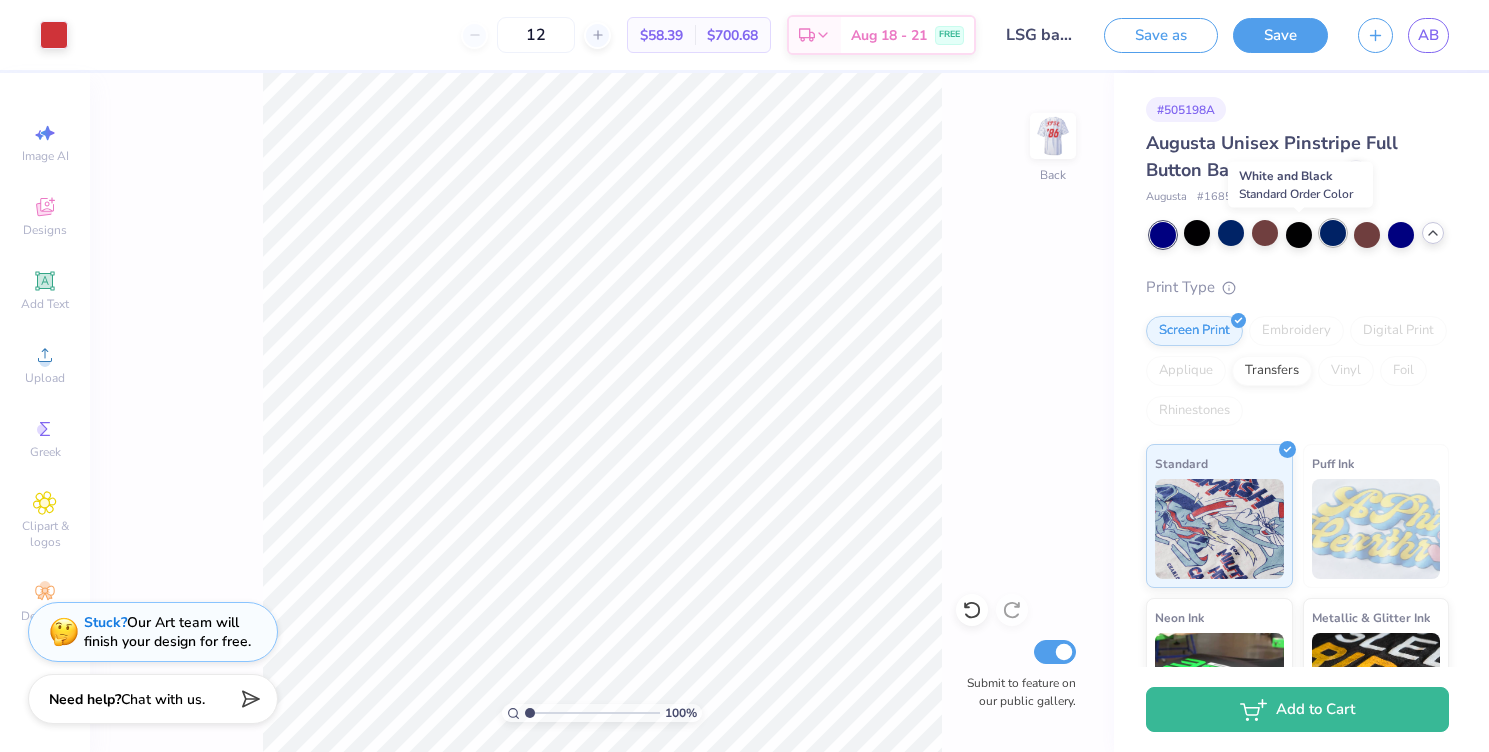 click at bounding box center (1333, 233) 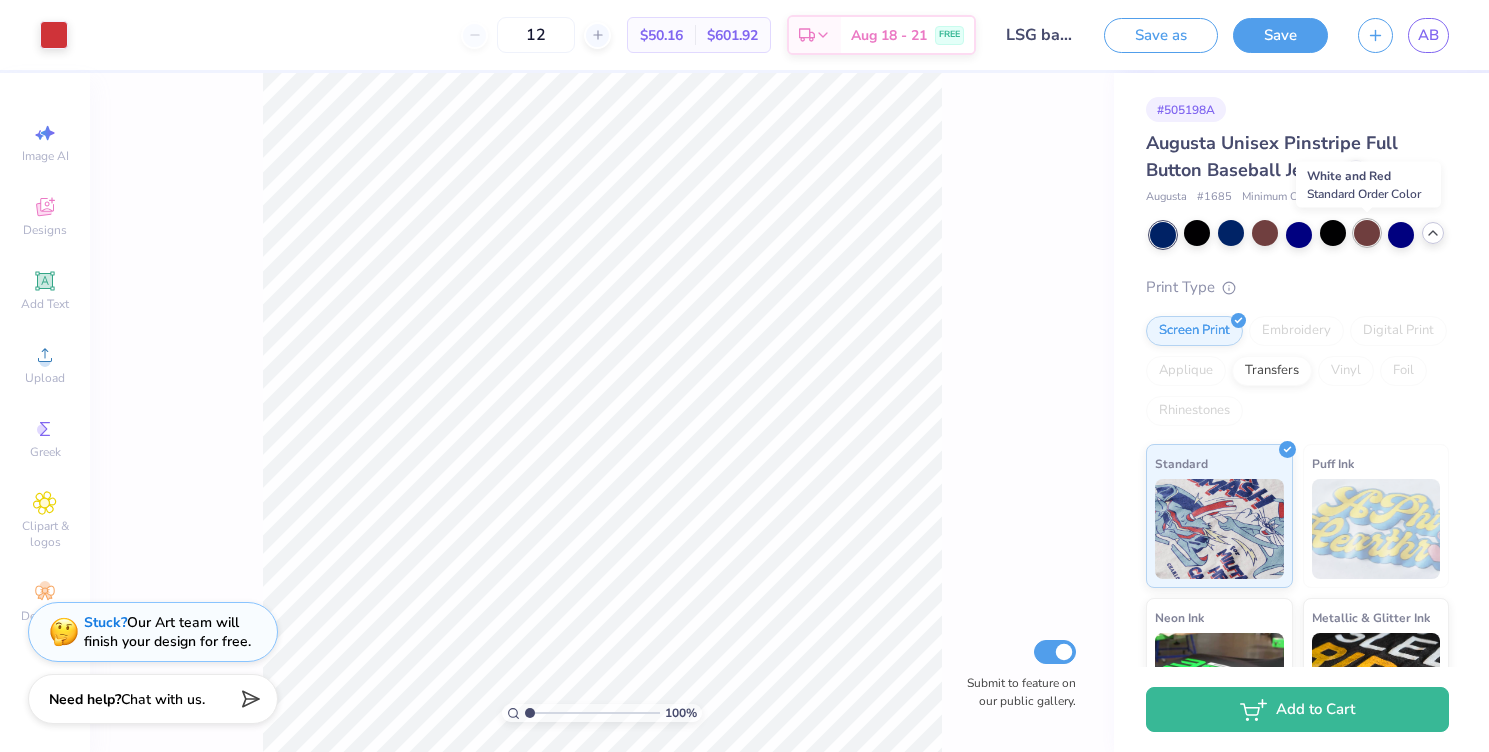 click at bounding box center [1367, 233] 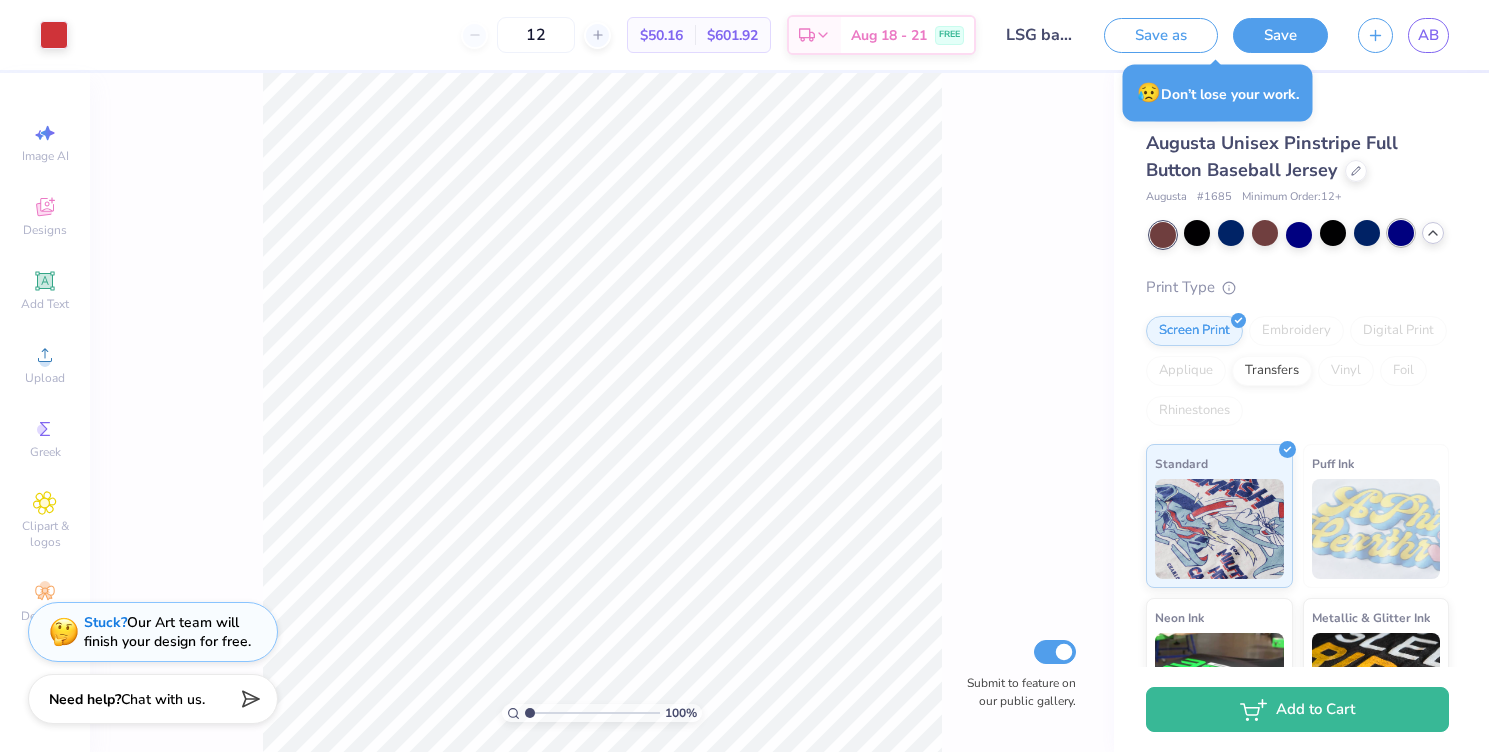 click at bounding box center (1401, 233) 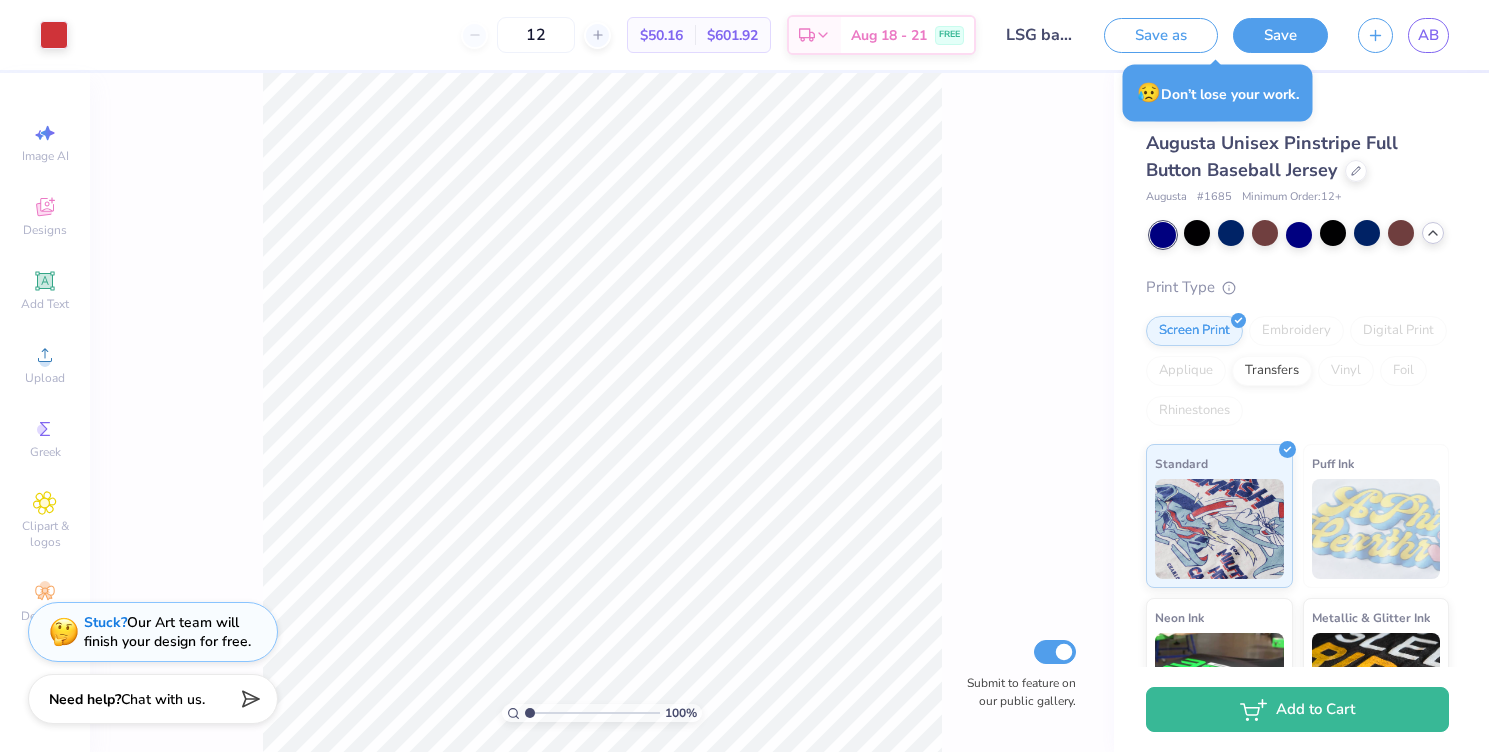 click 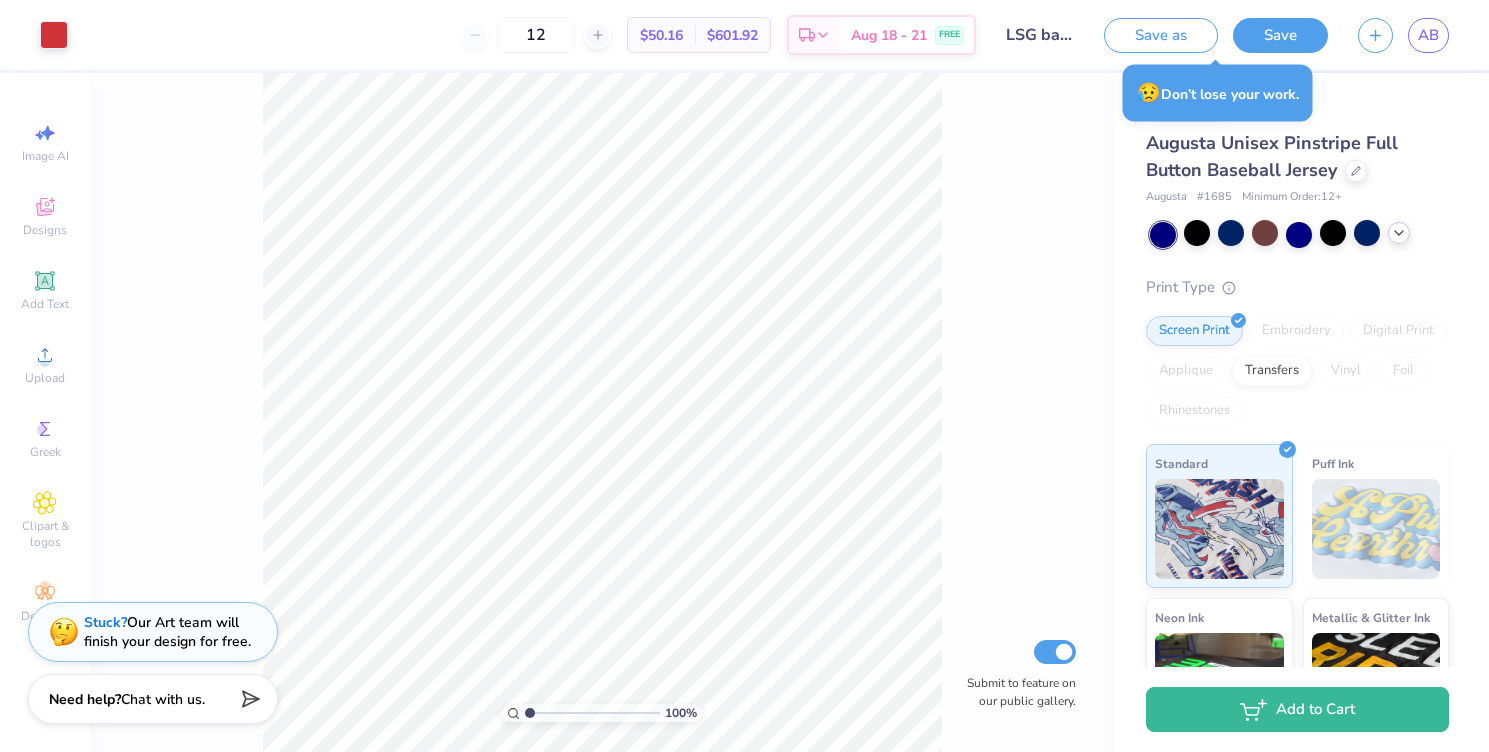 click 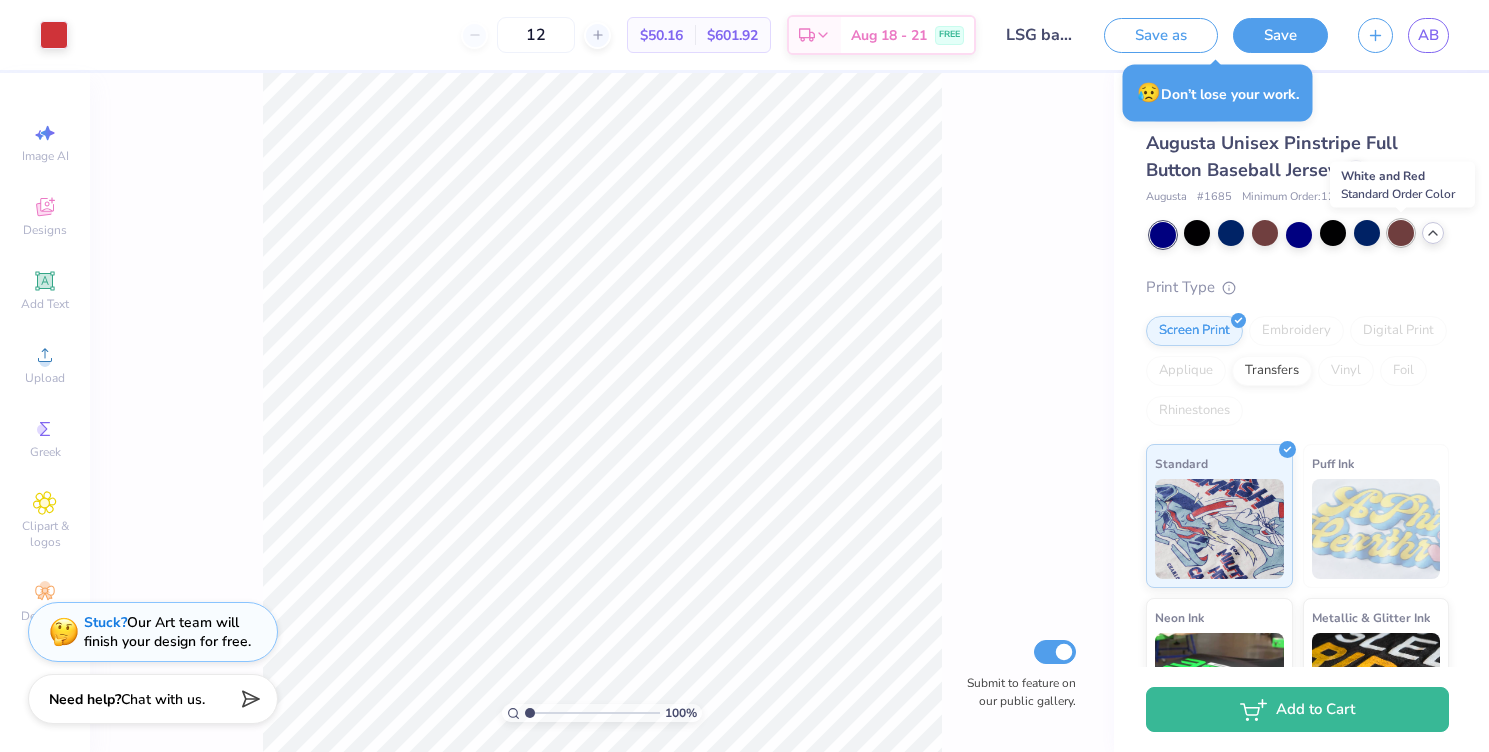 click at bounding box center (1401, 233) 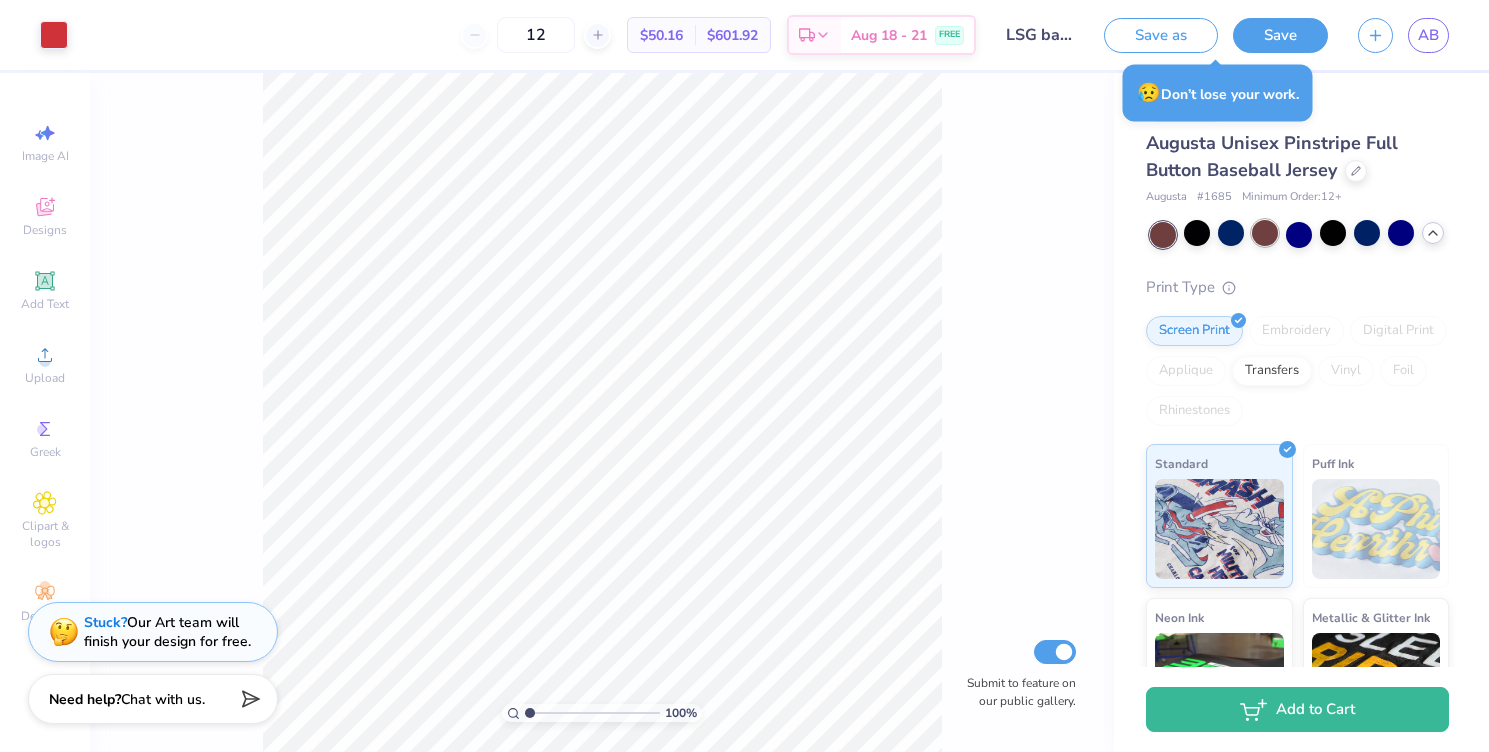 click at bounding box center [1265, 233] 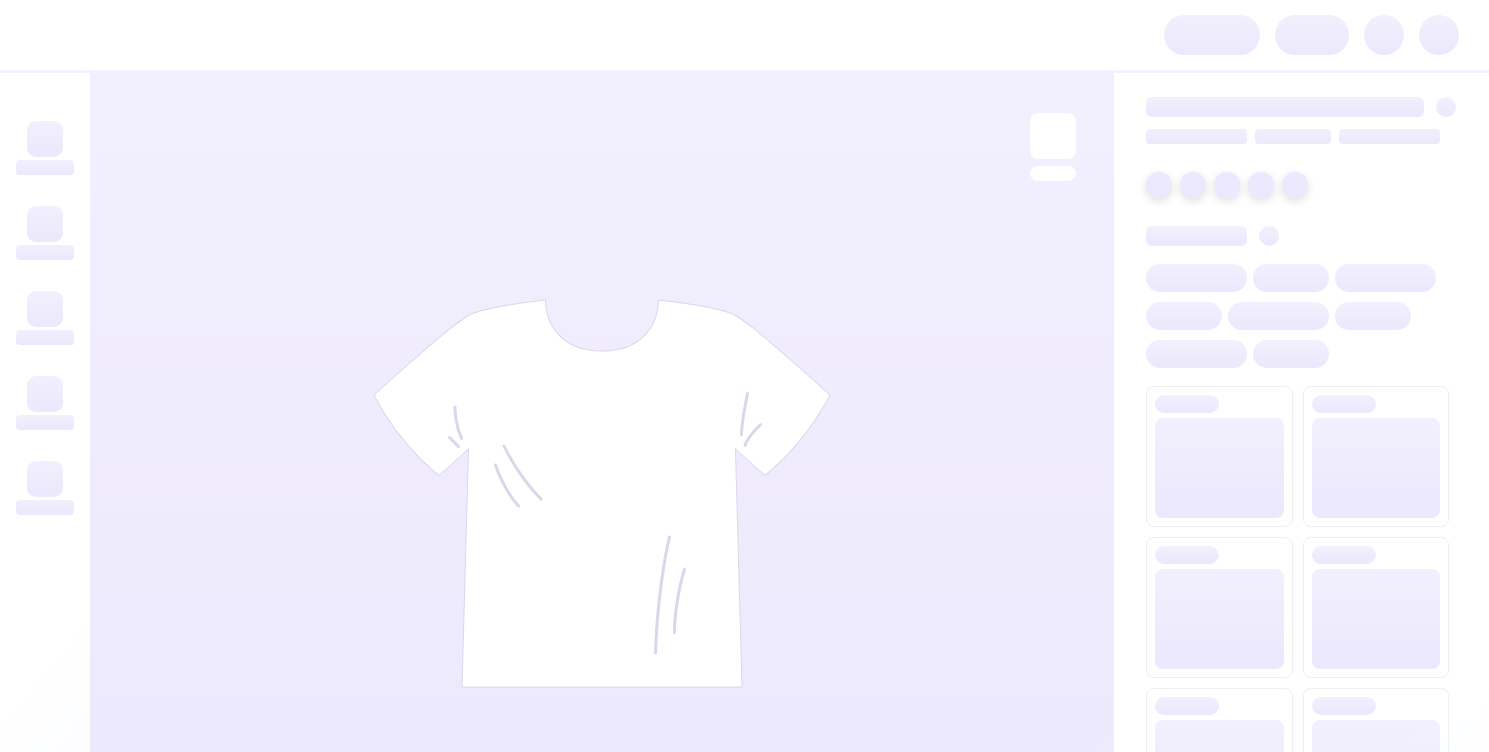 scroll, scrollTop: 0, scrollLeft: 0, axis: both 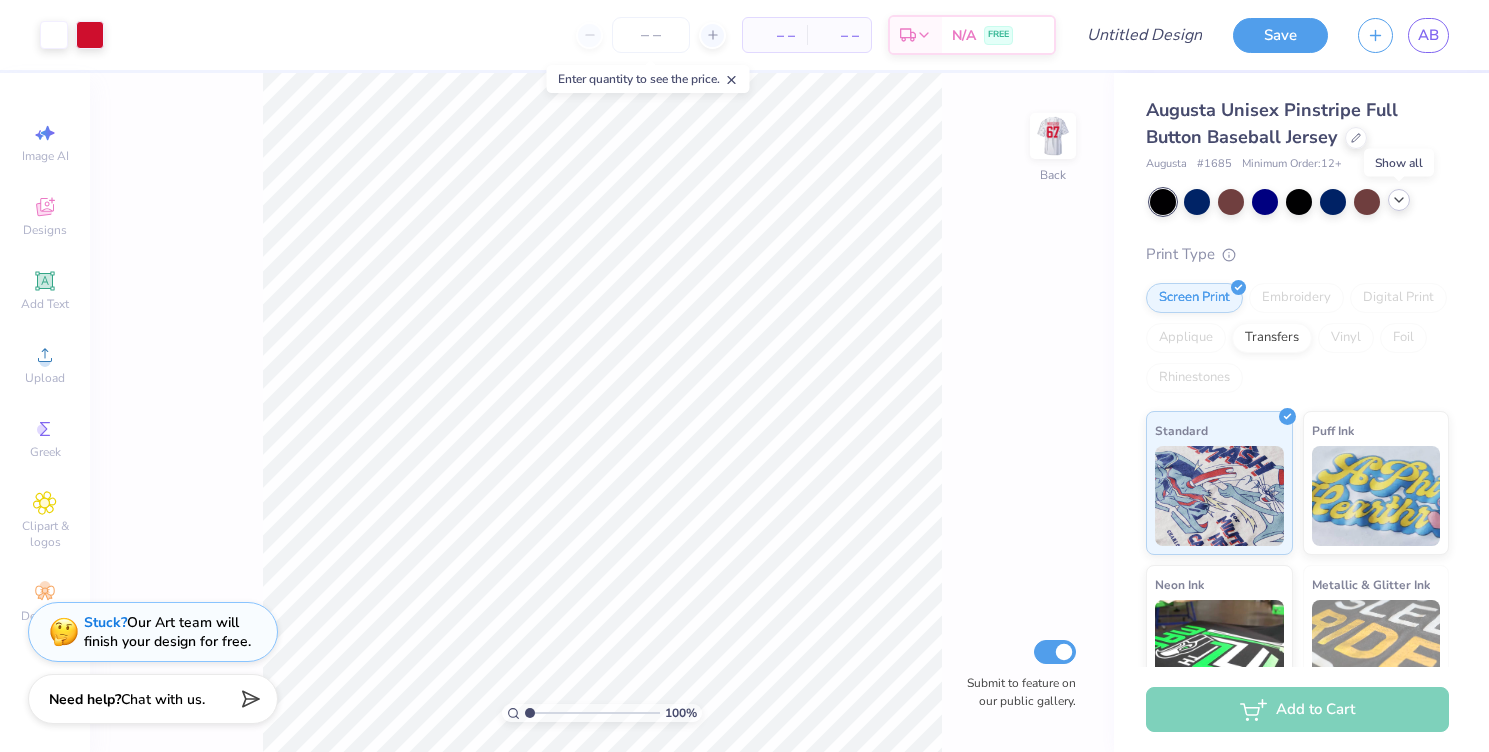 click 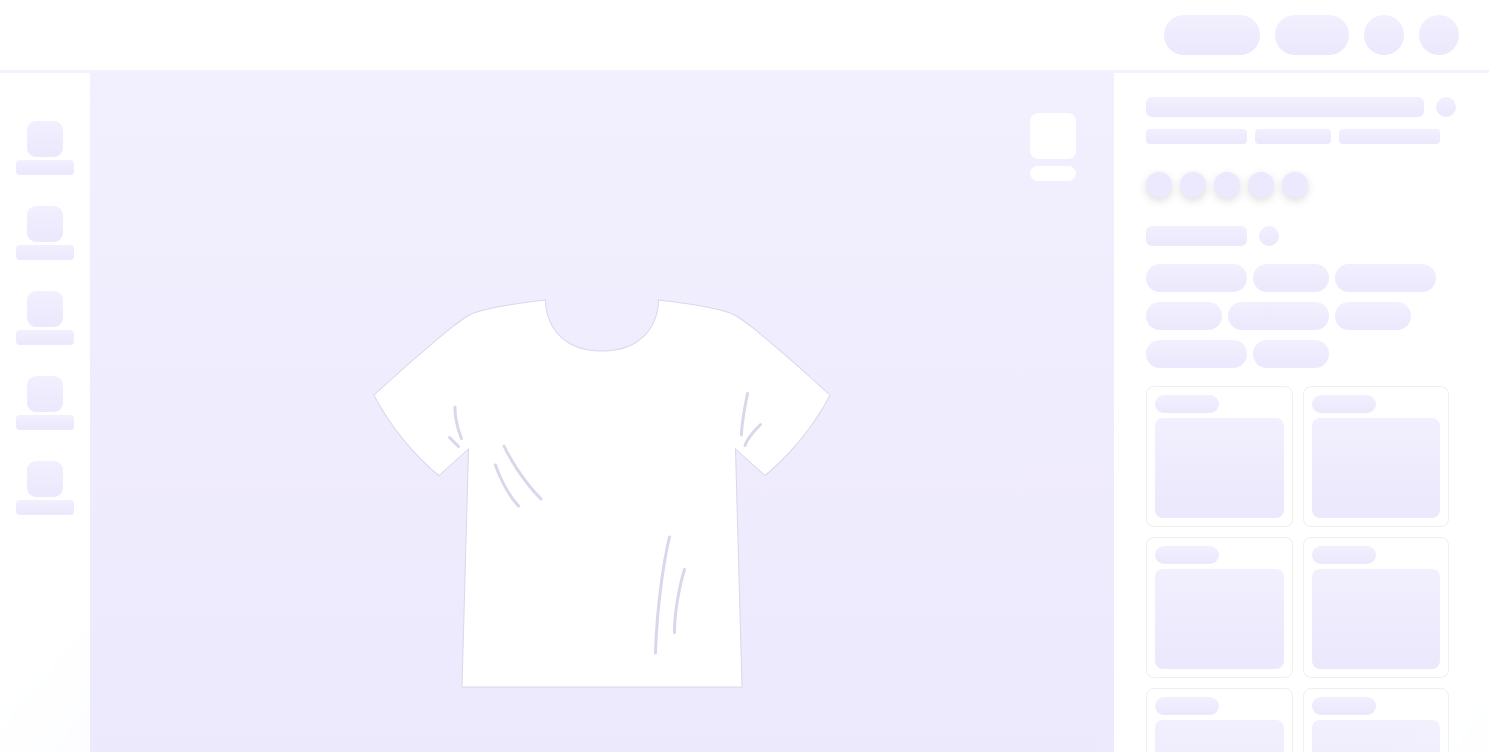 scroll, scrollTop: 0, scrollLeft: 0, axis: both 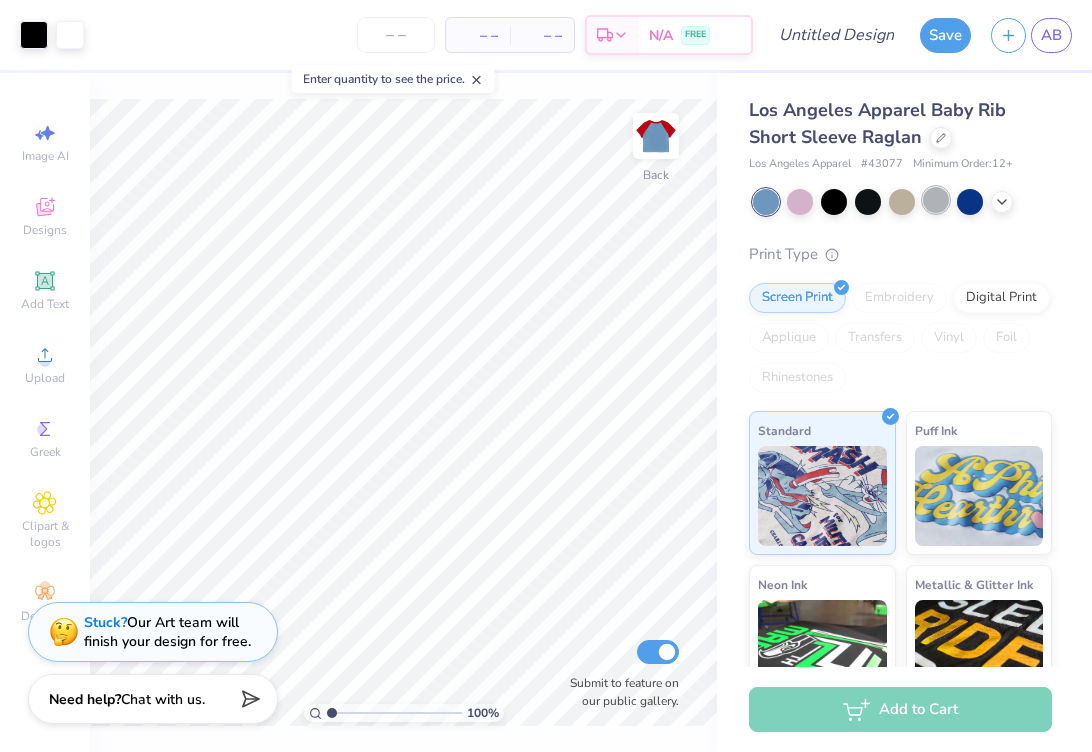 click at bounding box center [936, 200] 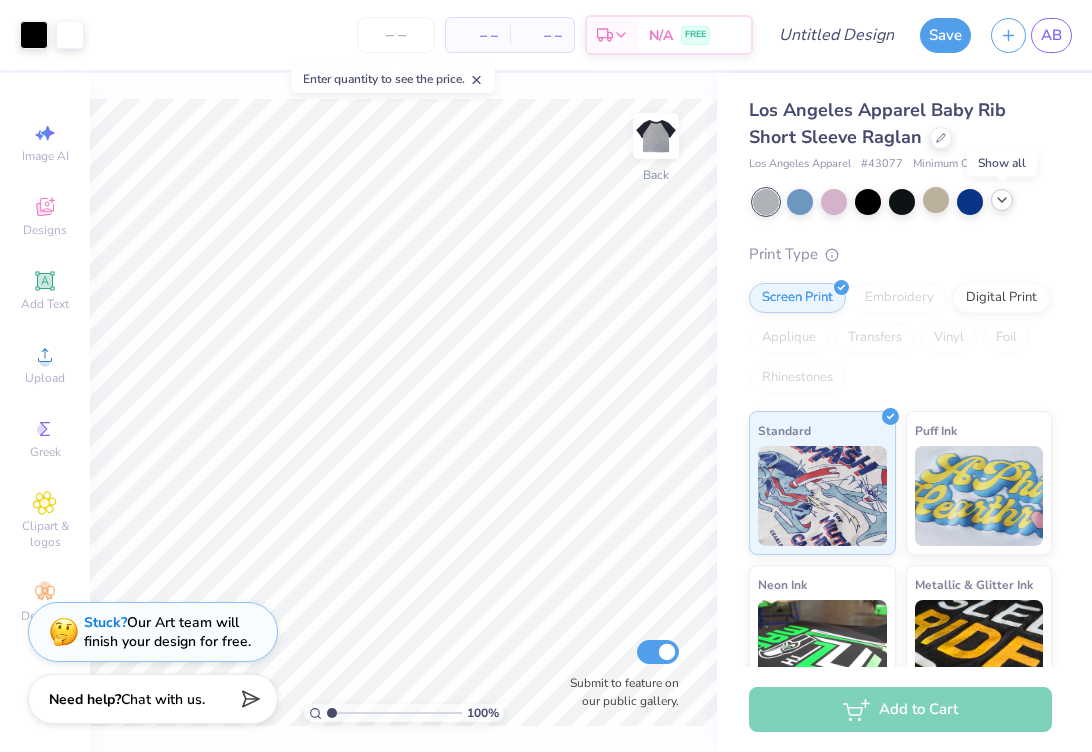 click 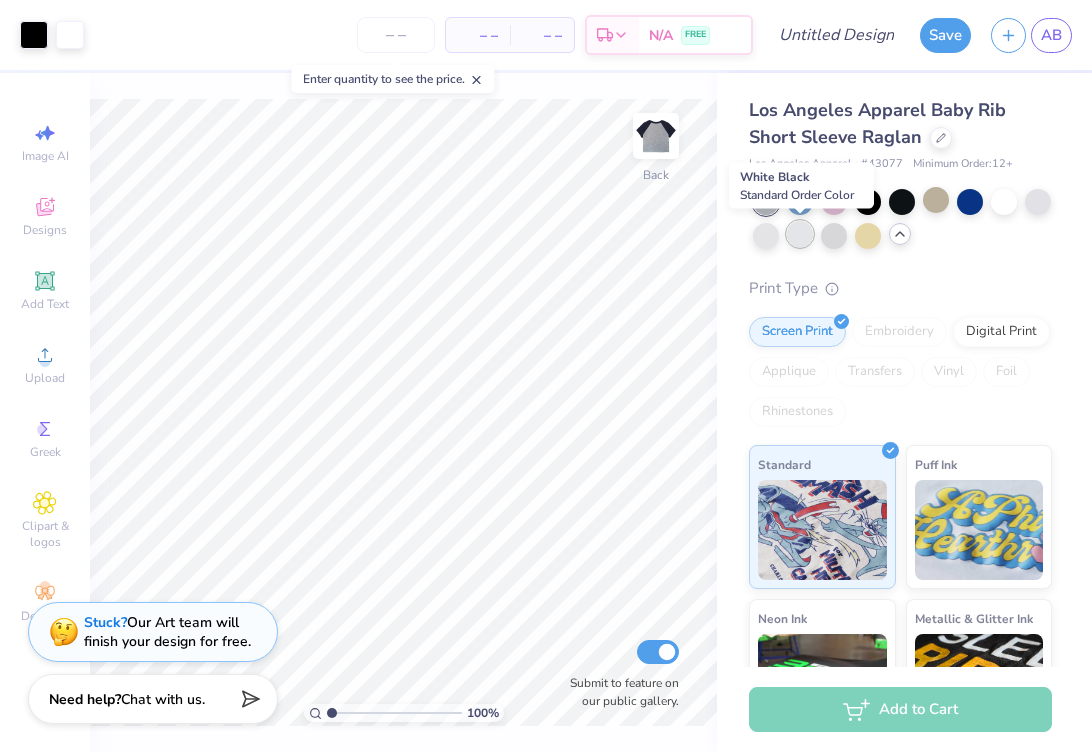 click at bounding box center [800, 234] 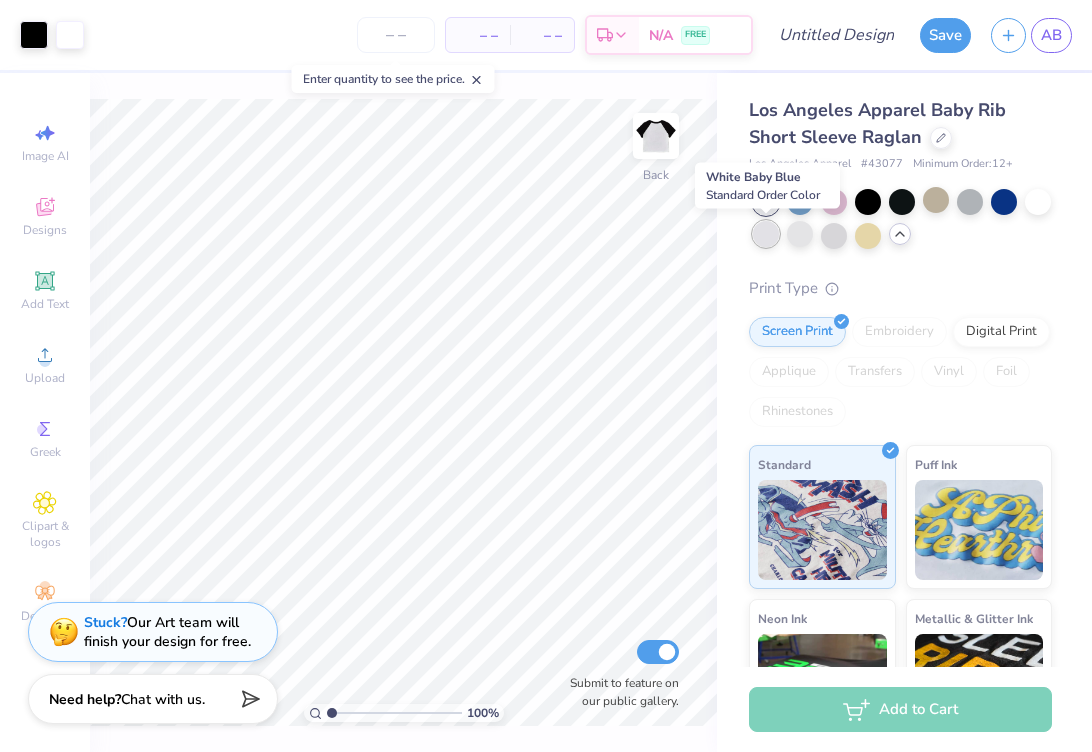 click at bounding box center (766, 234) 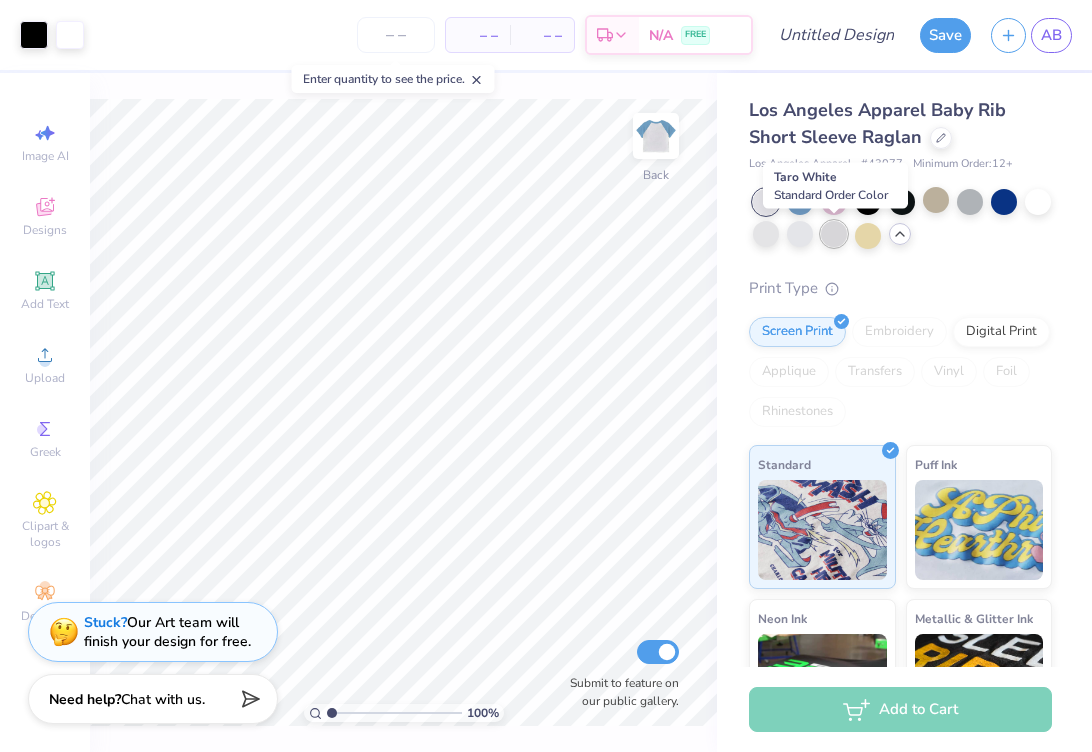 click at bounding box center (834, 234) 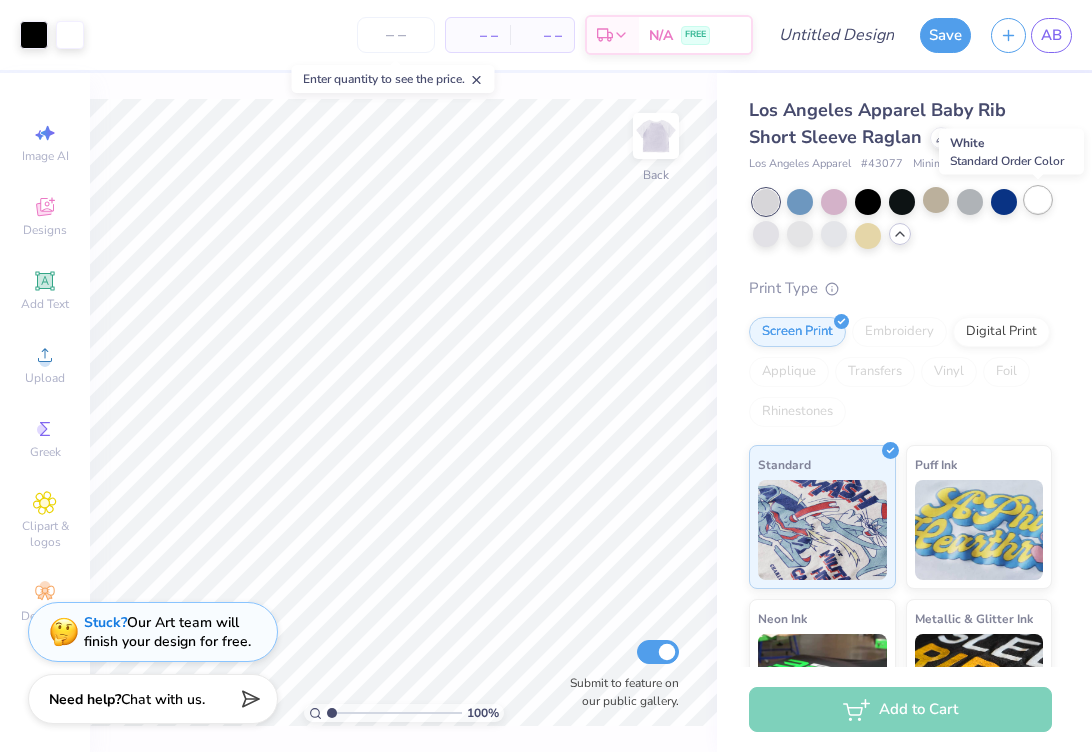 click at bounding box center (1038, 200) 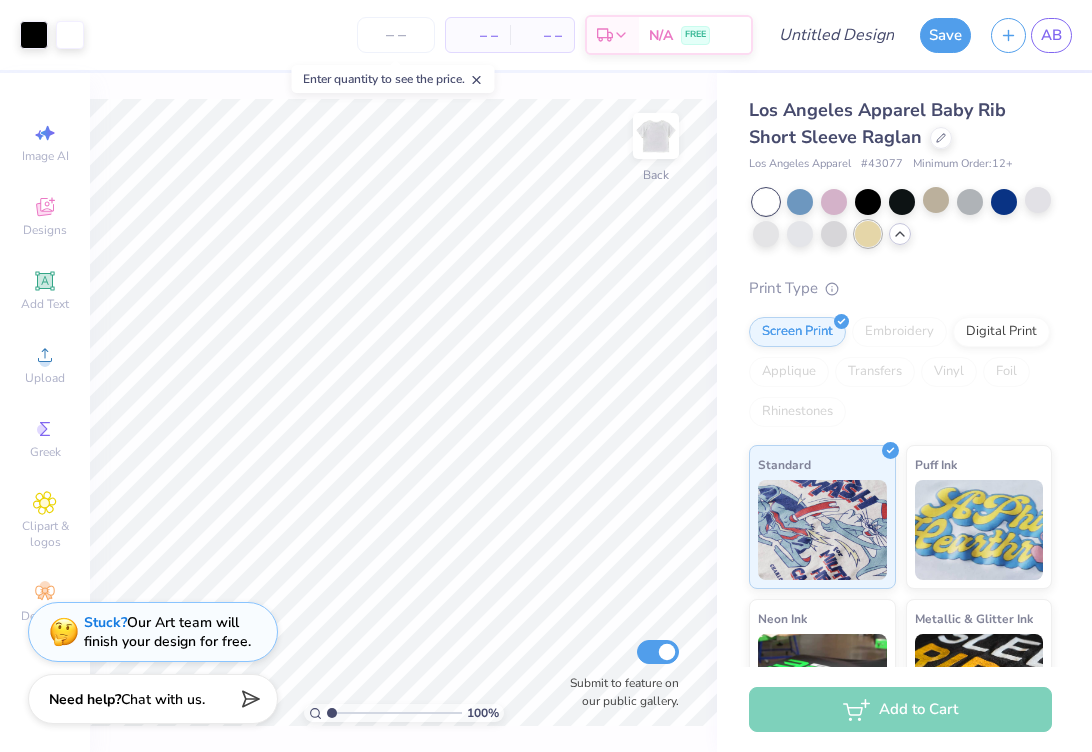 click at bounding box center [868, 234] 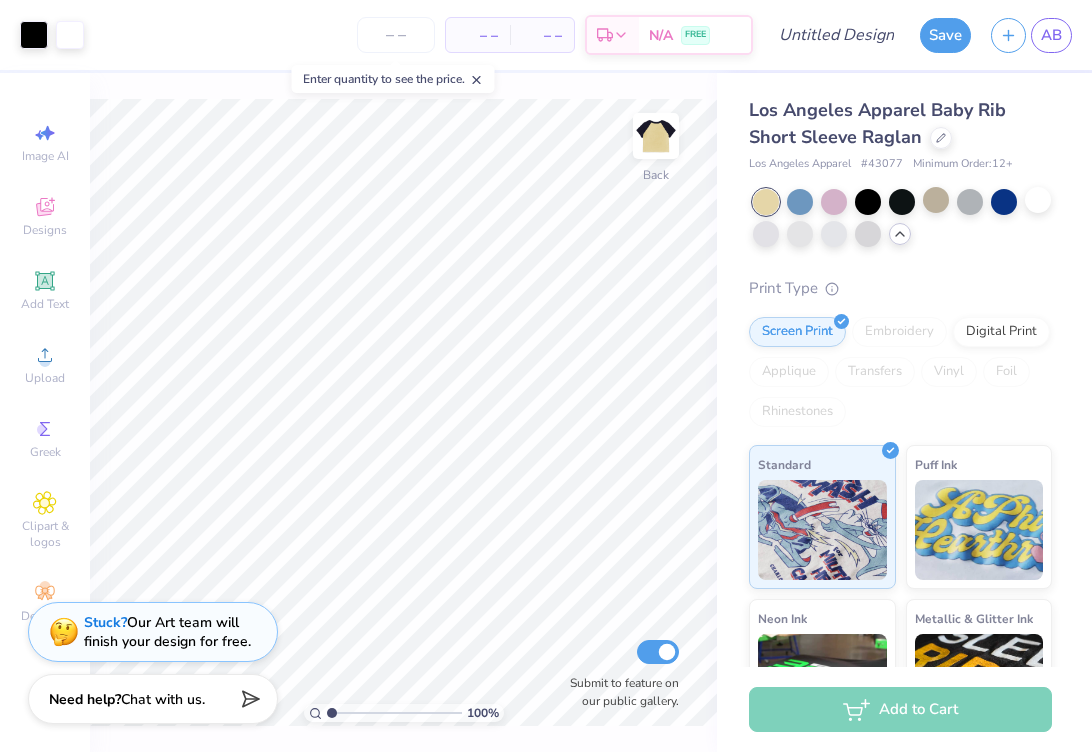click at bounding box center [902, 219] 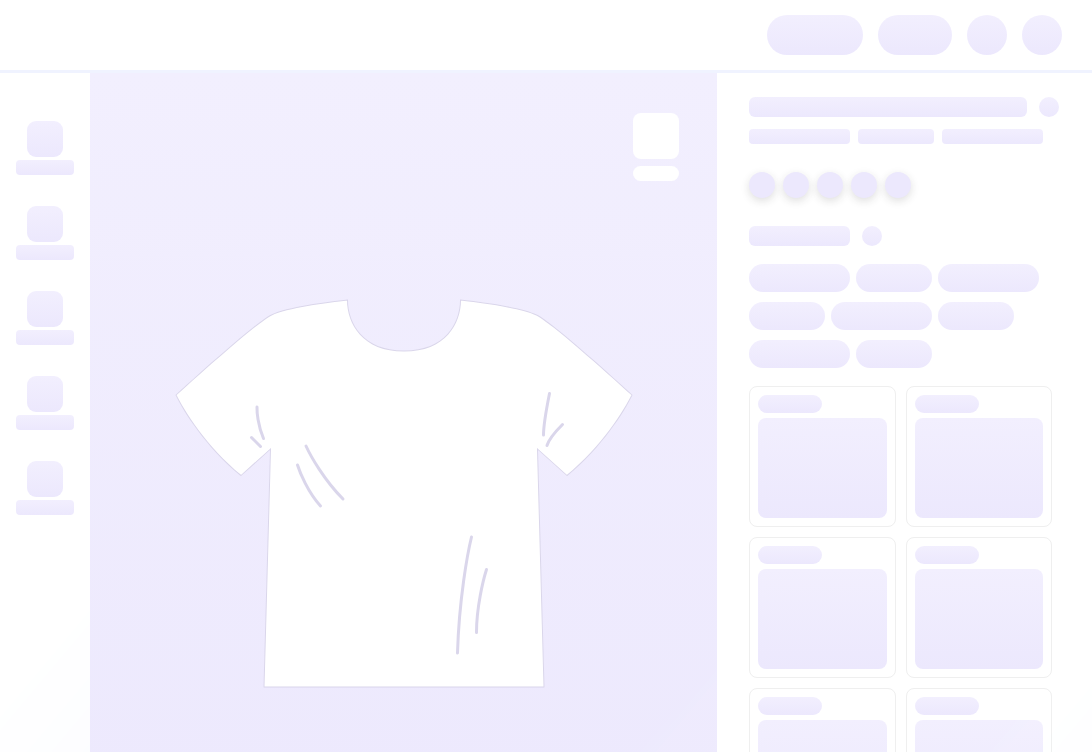 scroll, scrollTop: 0, scrollLeft: 0, axis: both 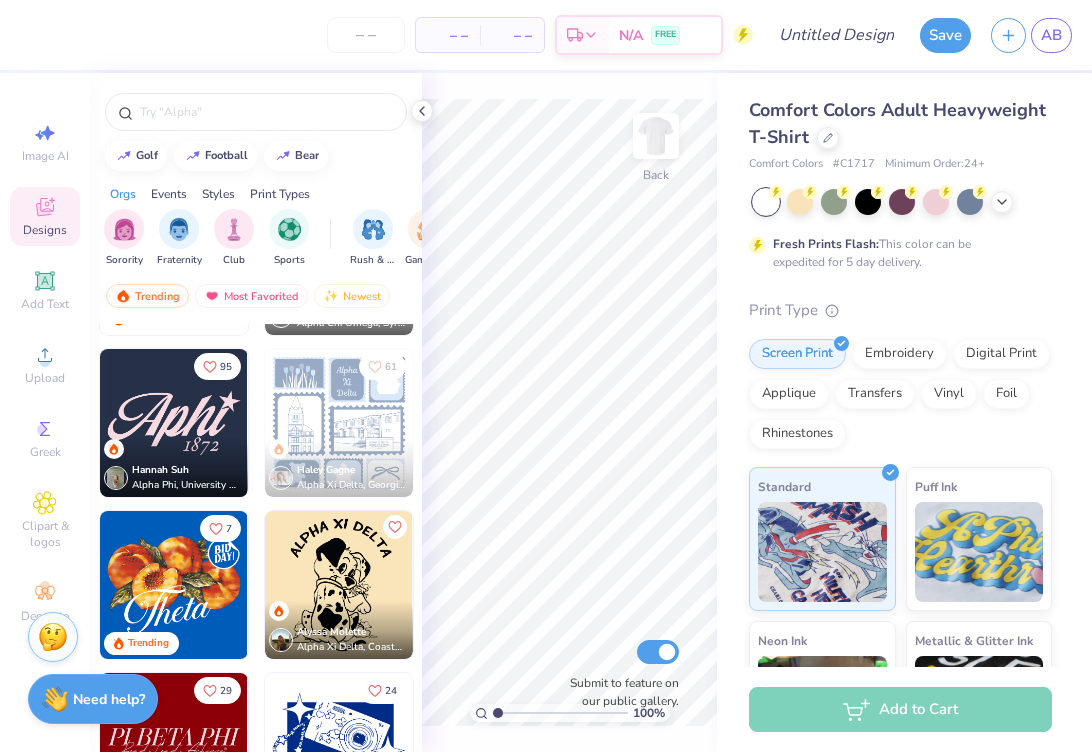 click at bounding box center (174, 423) 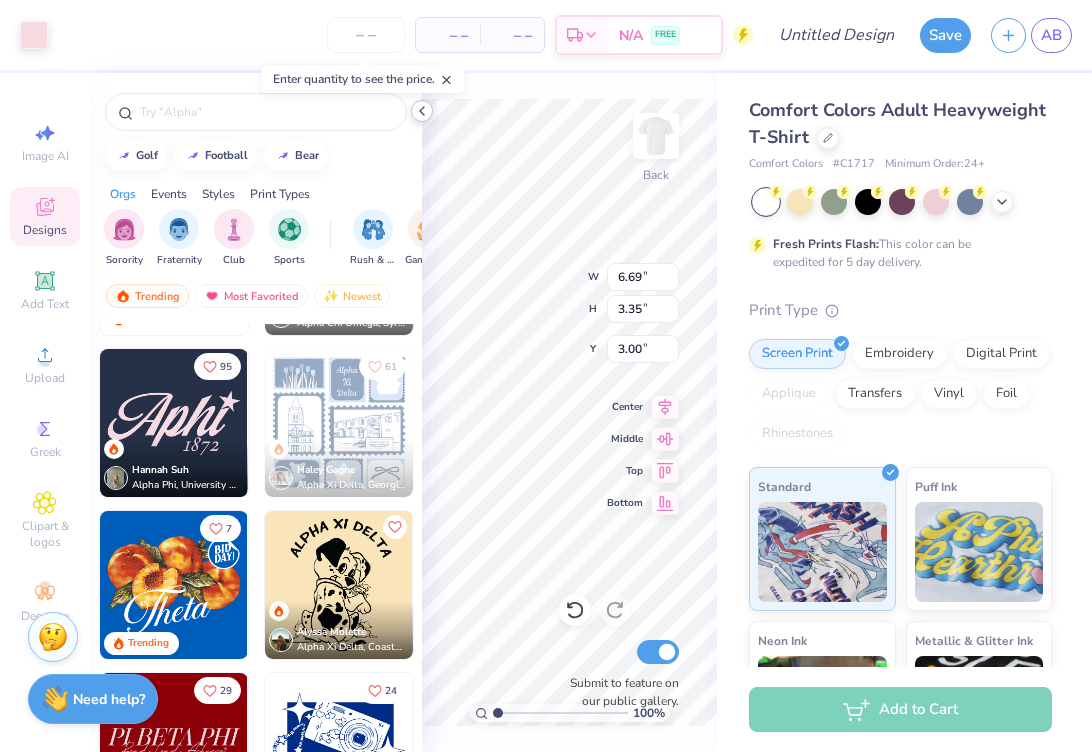 click 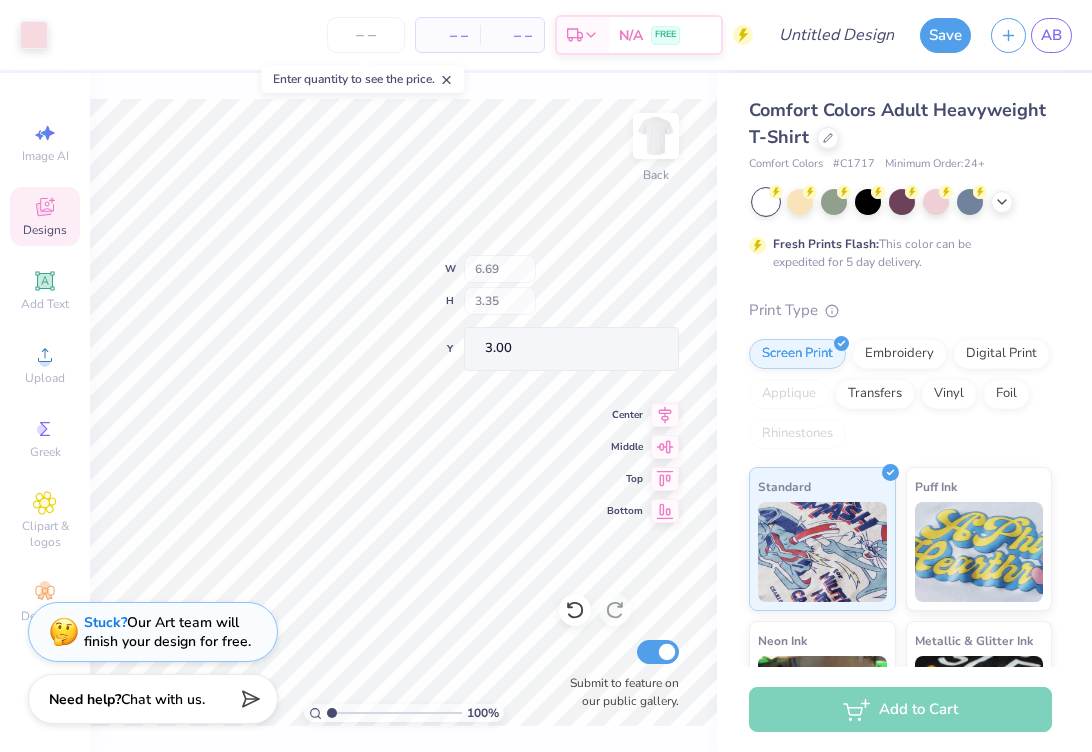 type on "6.36" 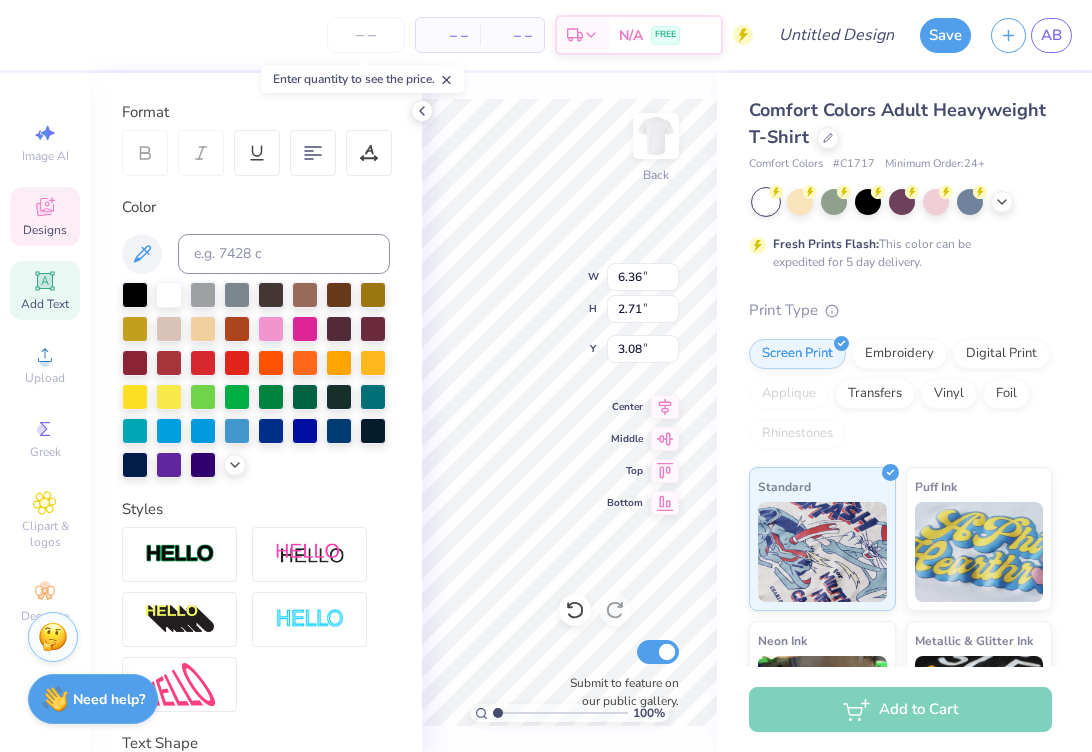 scroll, scrollTop: 410, scrollLeft: 0, axis: vertical 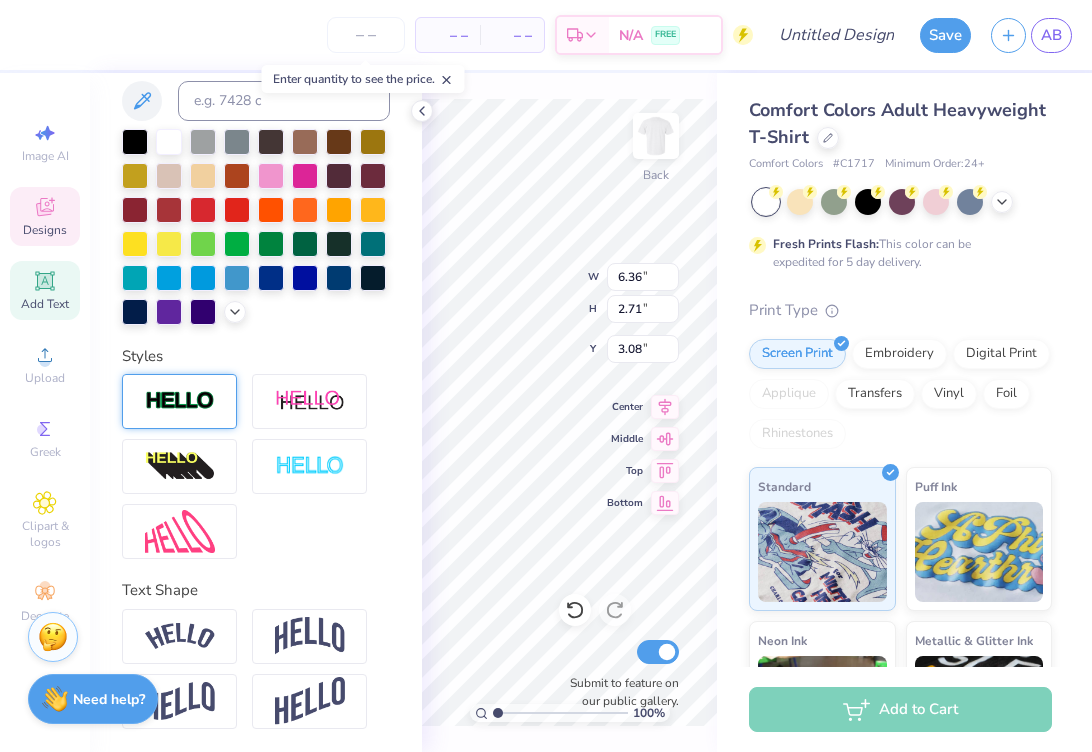 click at bounding box center (180, 401) 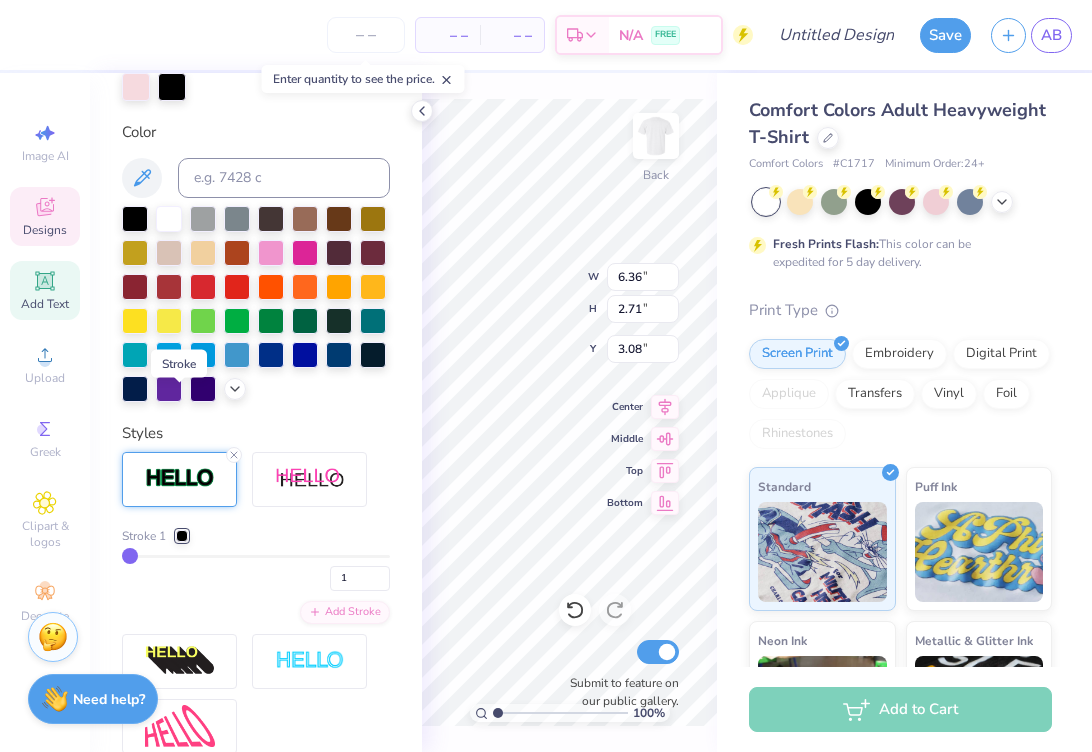 type on "6.41" 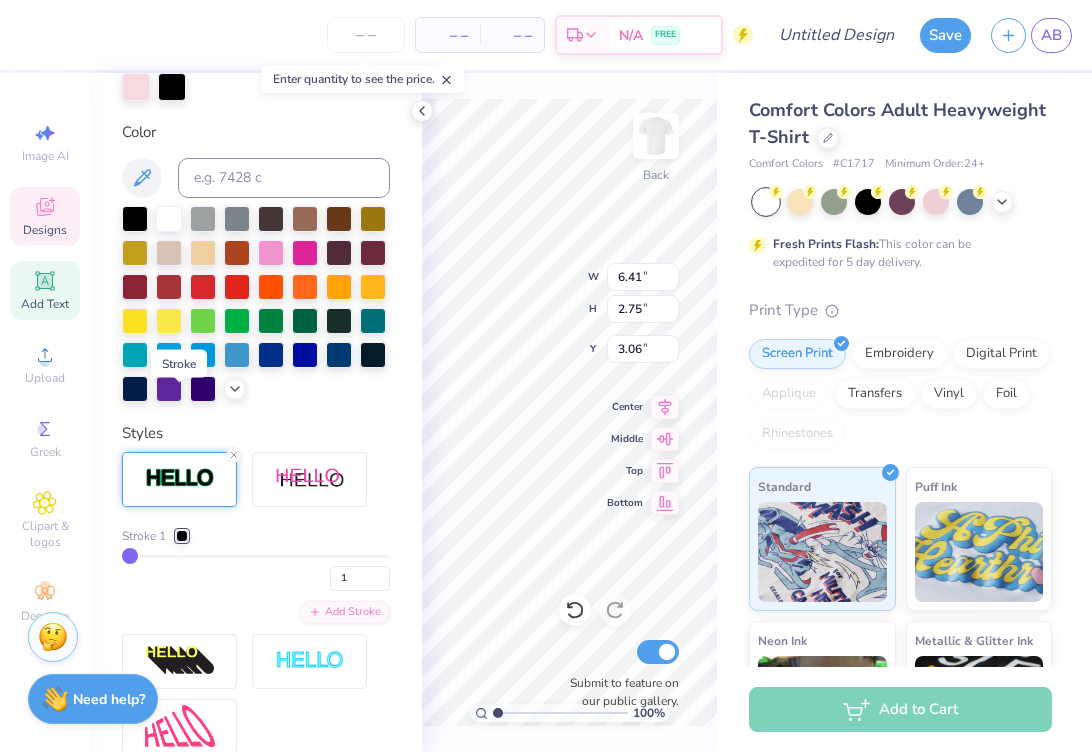 scroll, scrollTop: 488, scrollLeft: 0, axis: vertical 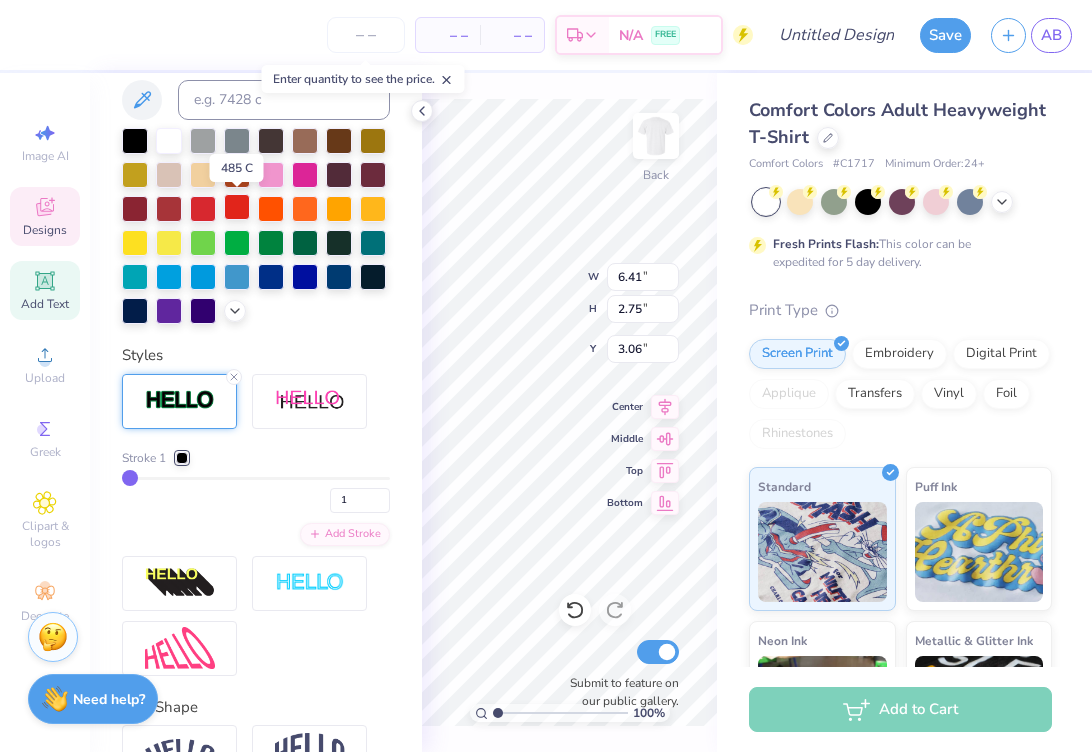 click at bounding box center (237, 207) 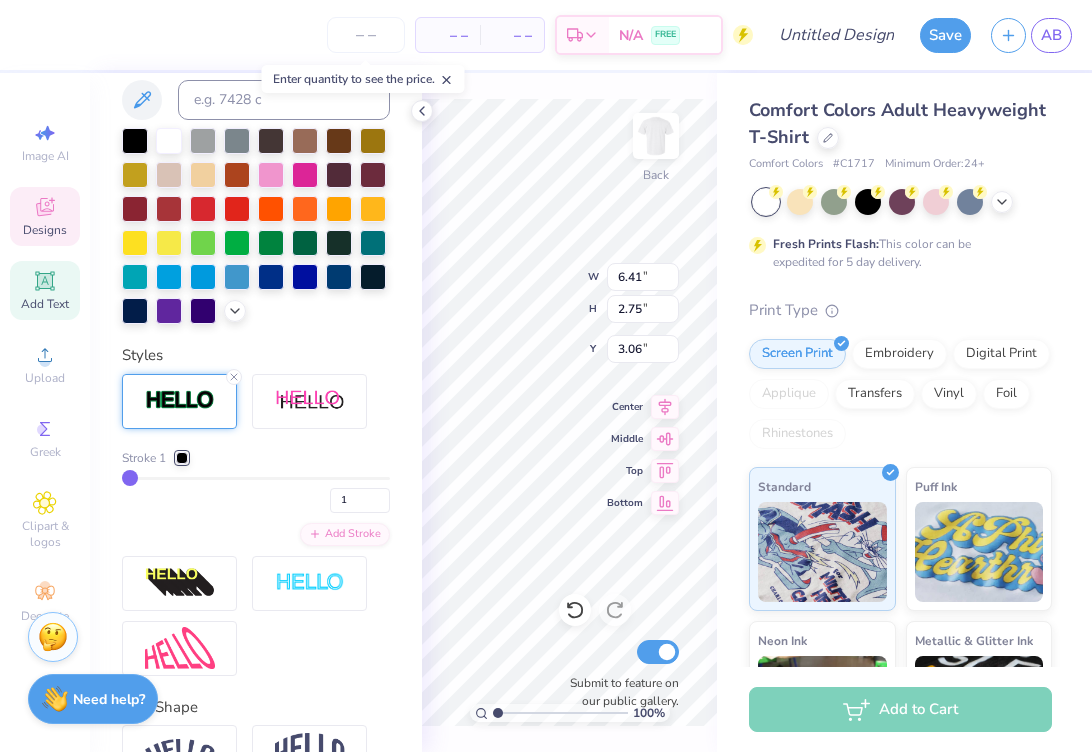 click on "Stroke 1 1  Add Stroke" at bounding box center (256, 525) 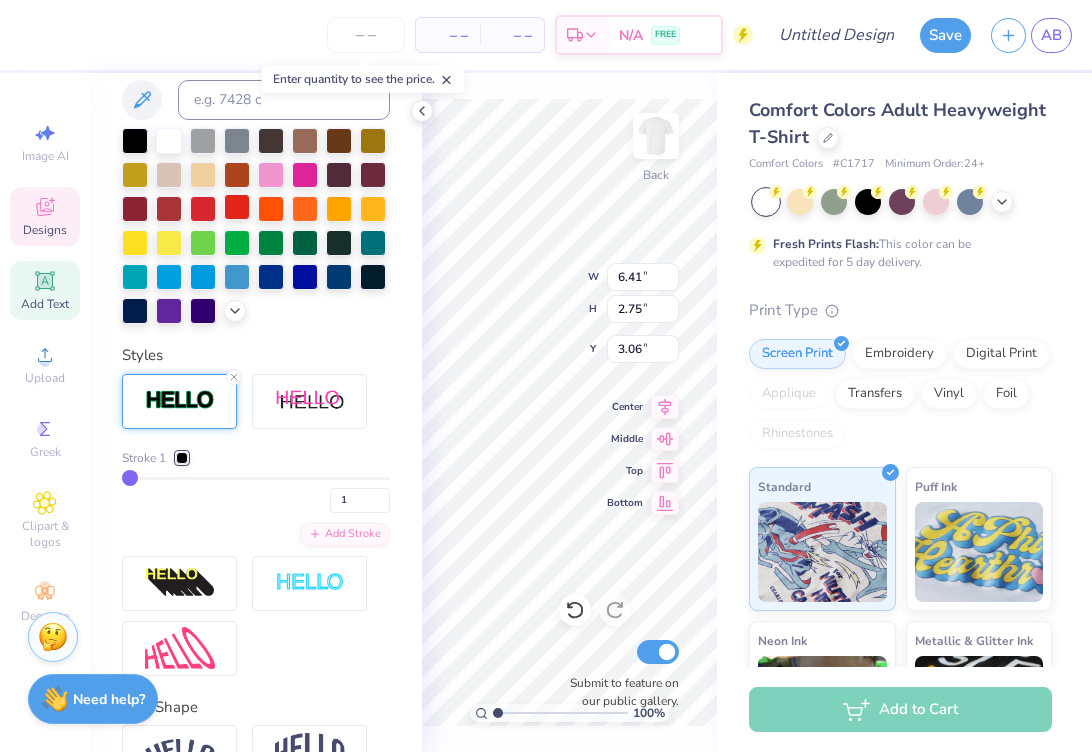 click at bounding box center [237, 207] 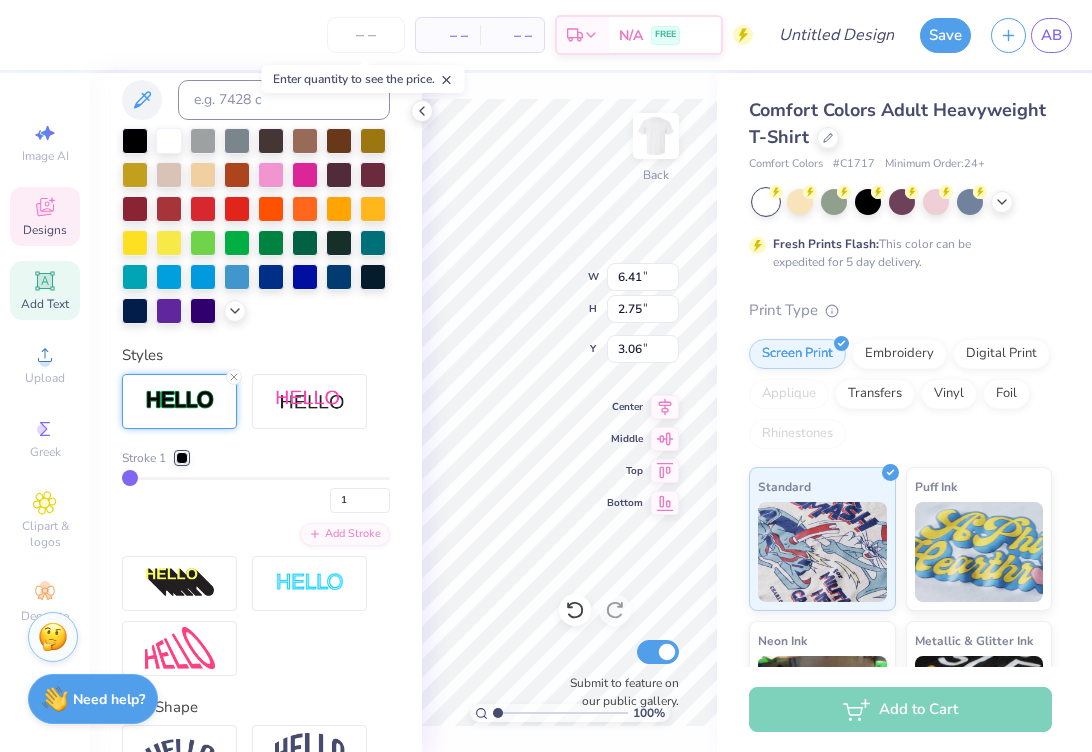 click at bounding box center [182, 458] 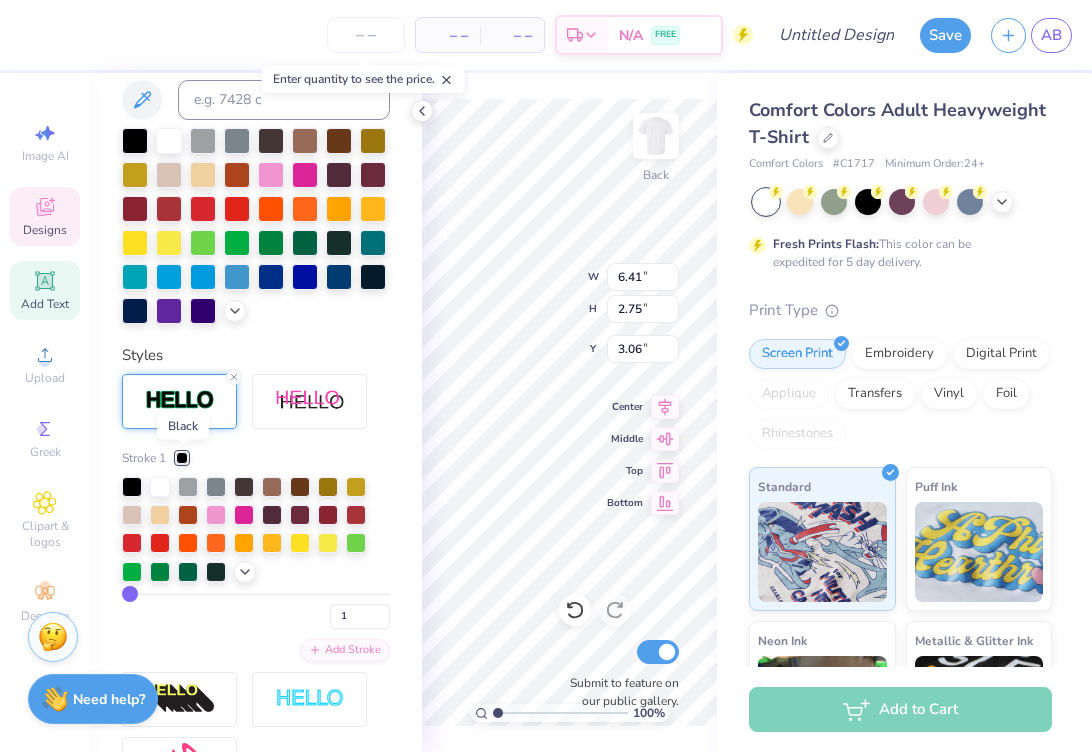 click at bounding box center [182, 458] 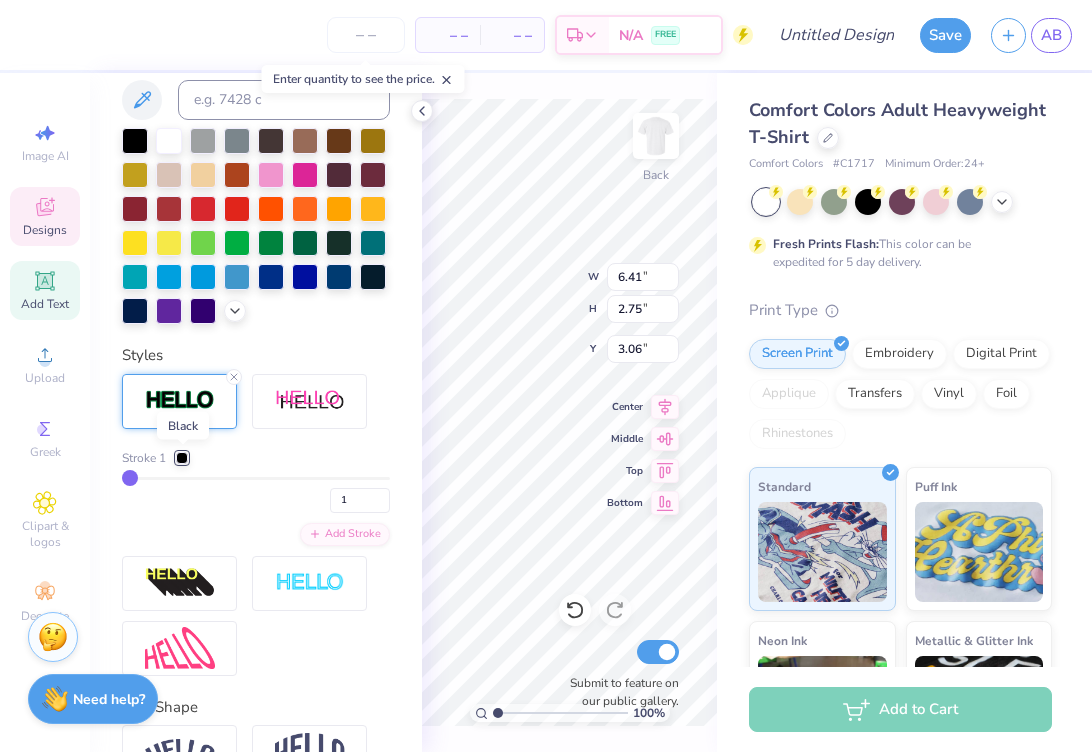 click at bounding box center (182, 458) 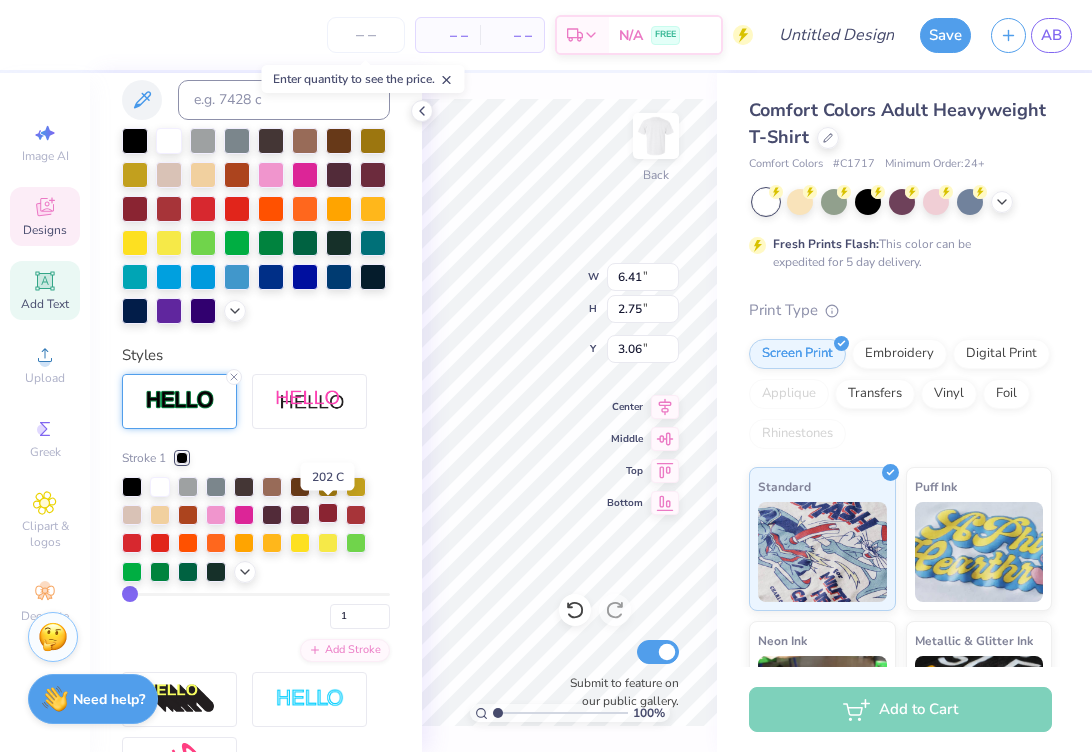 click at bounding box center (328, 513) 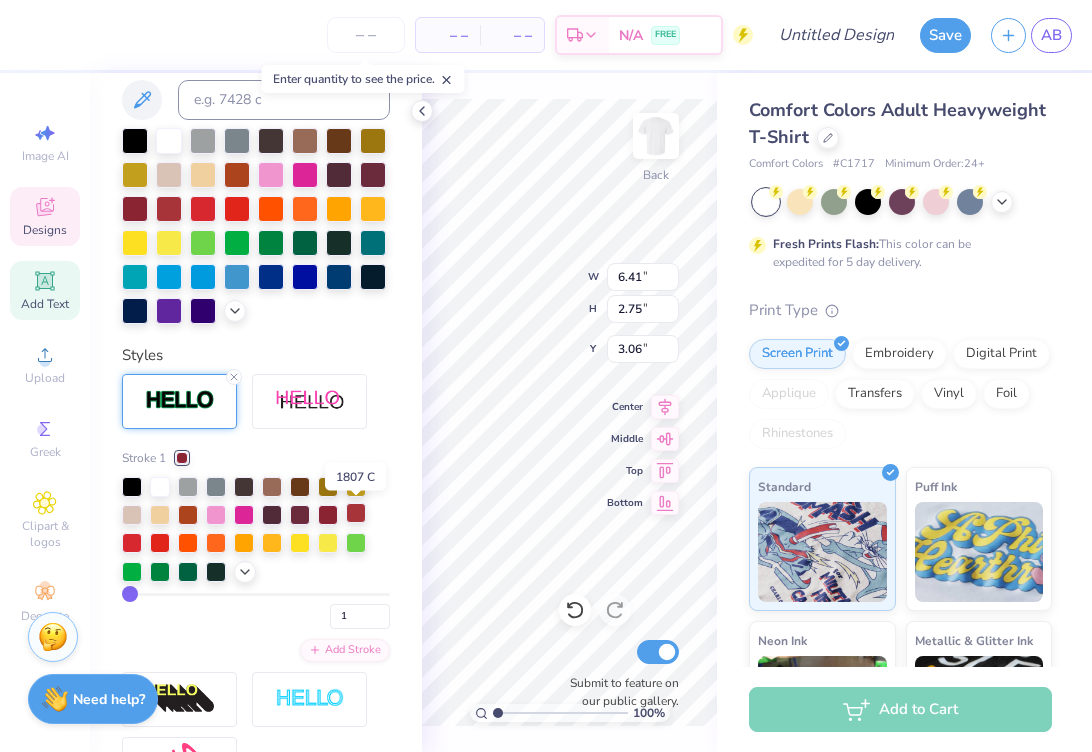click at bounding box center (356, 513) 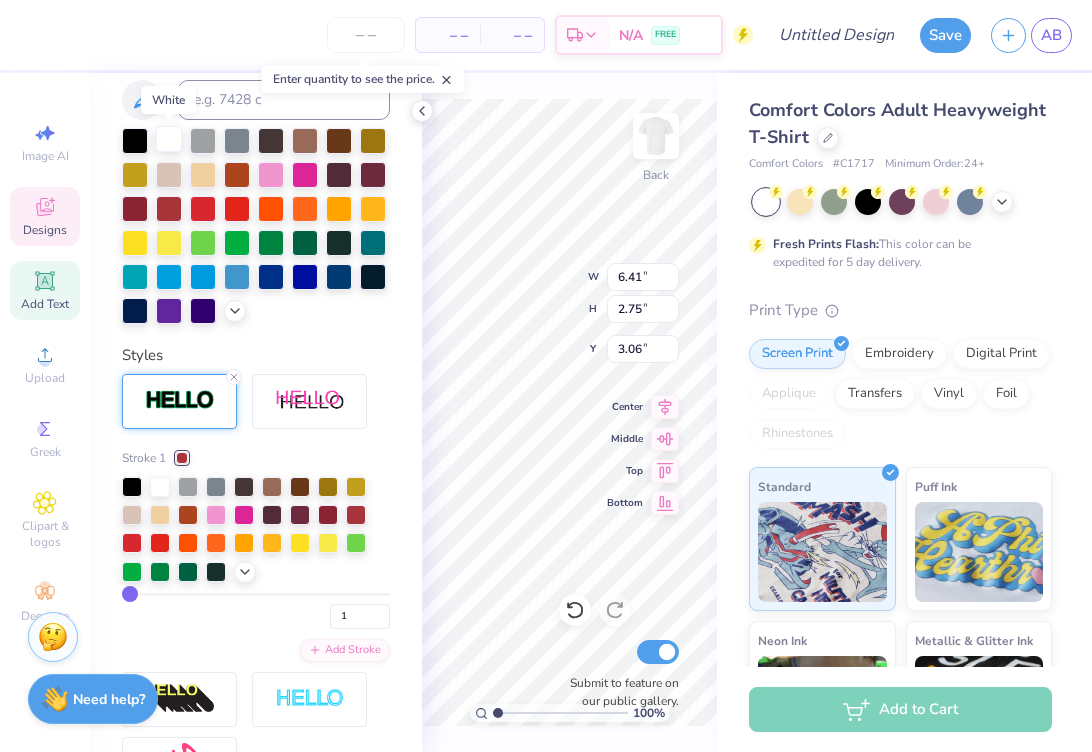 click at bounding box center (169, 139) 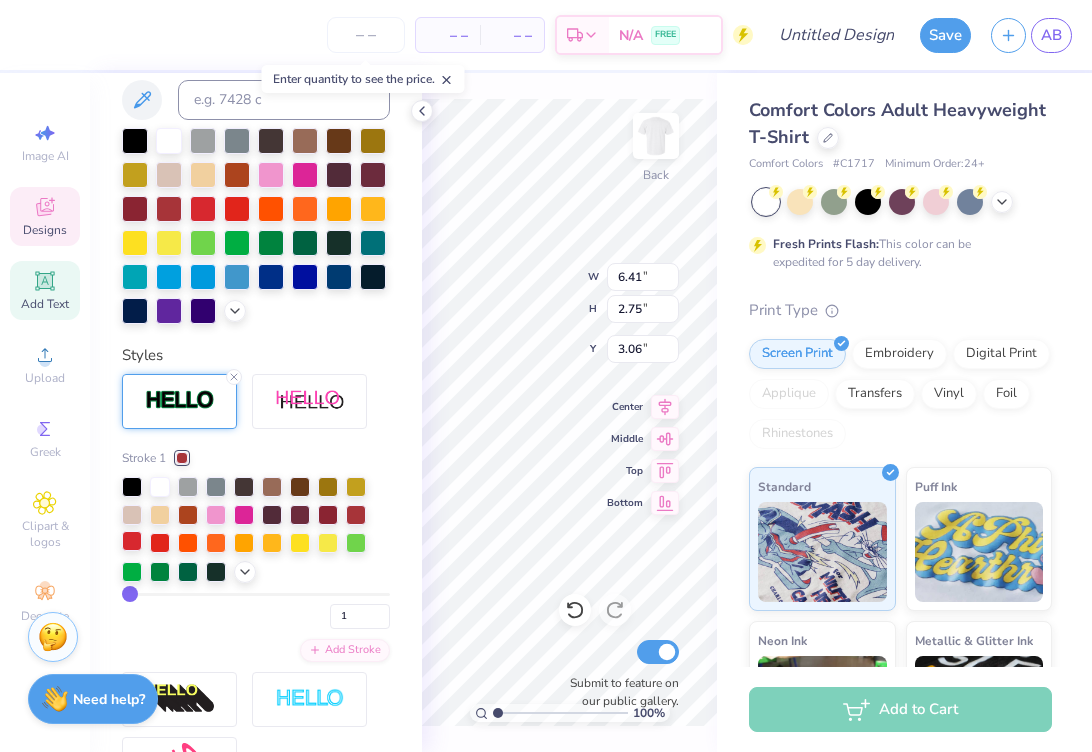 click at bounding box center (132, 541) 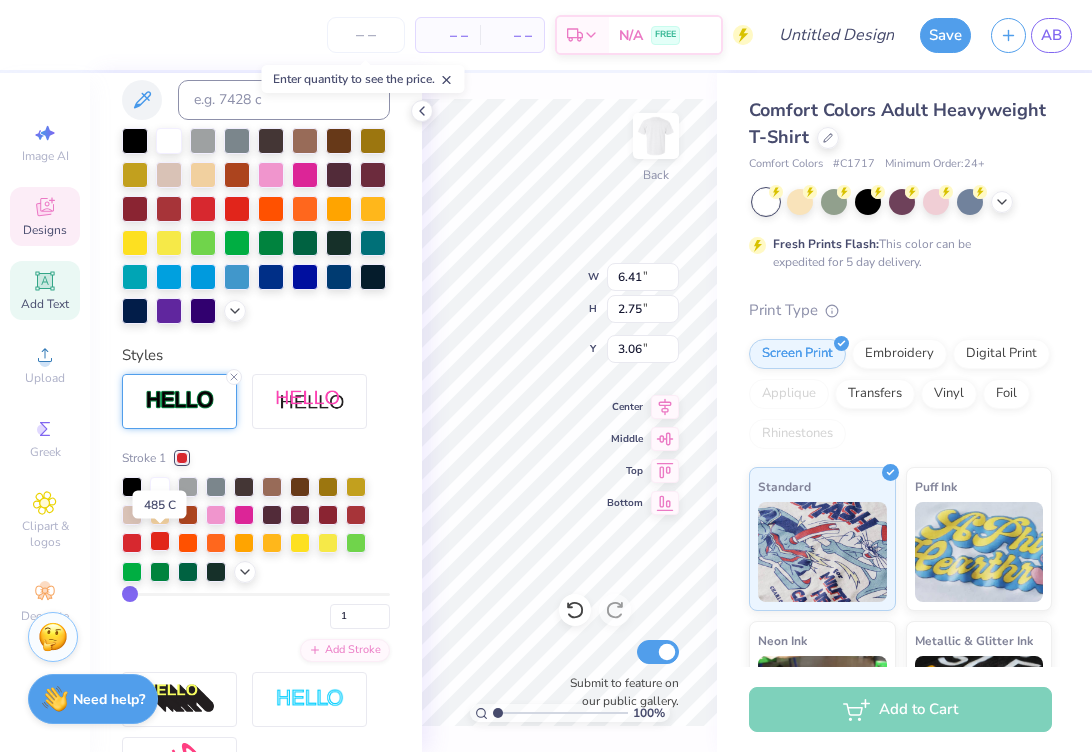 click at bounding box center [160, 541] 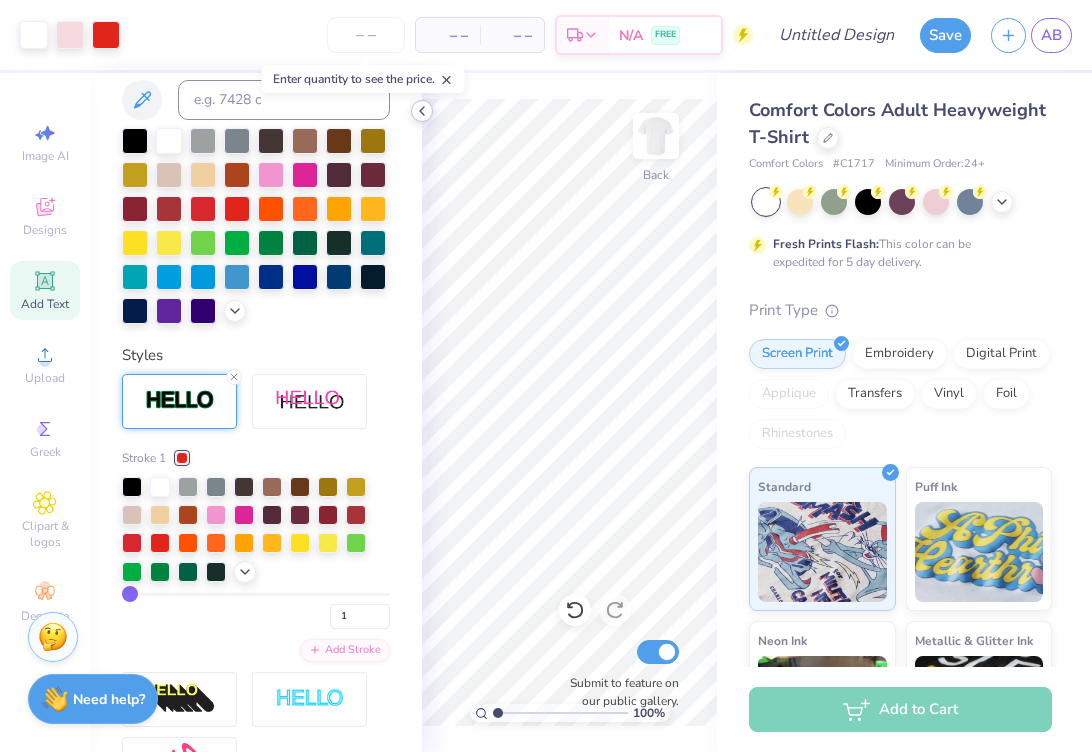 click 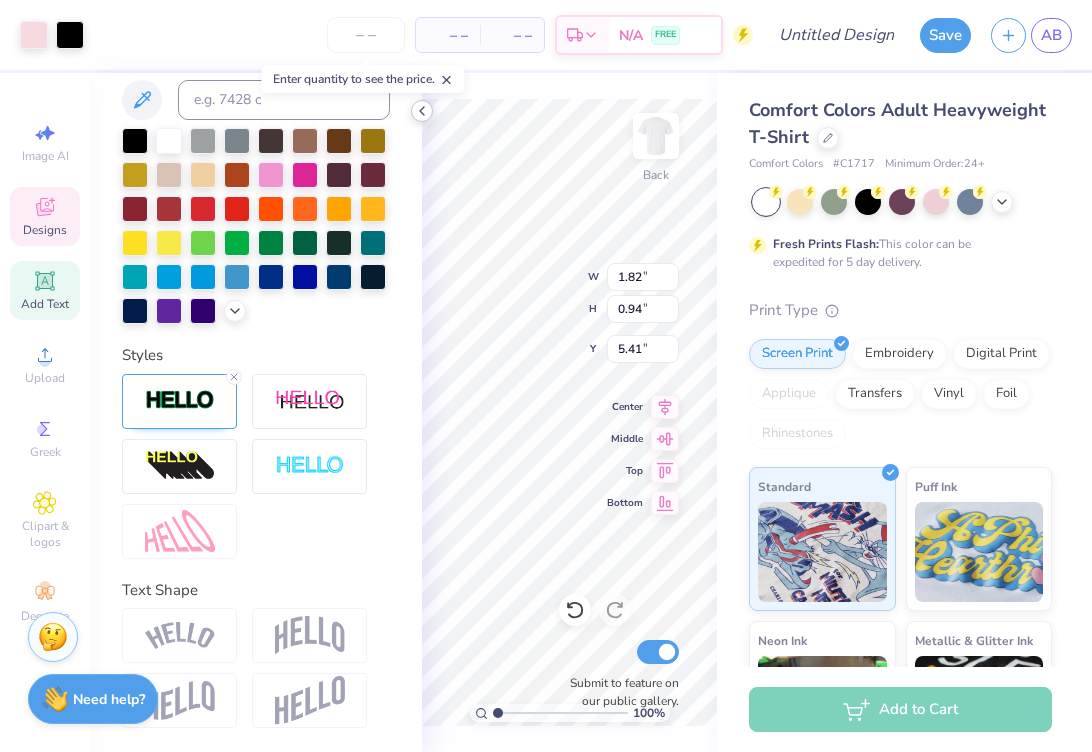 type on "1.84" 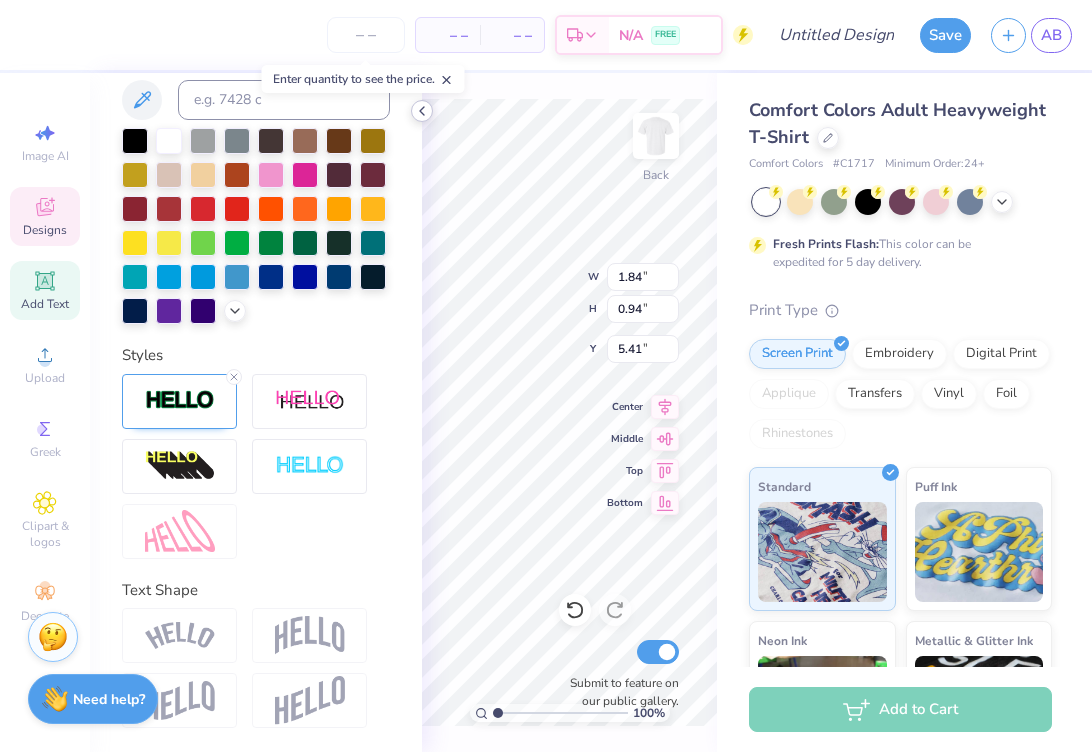 type on "2" 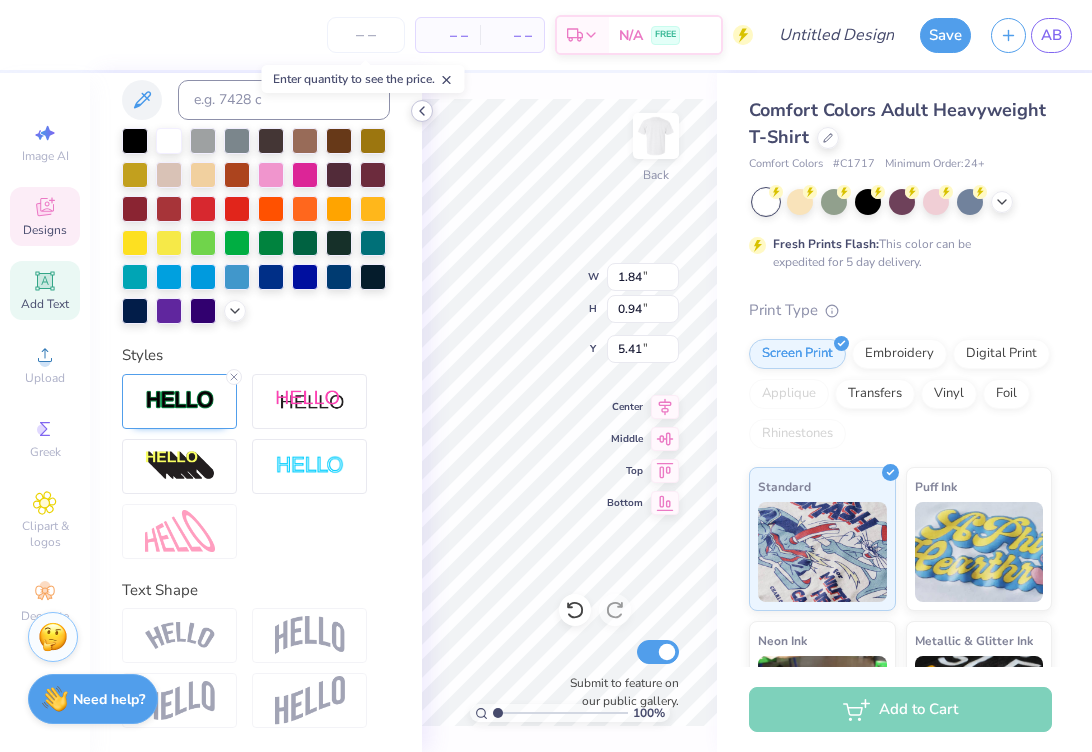 type on "*" 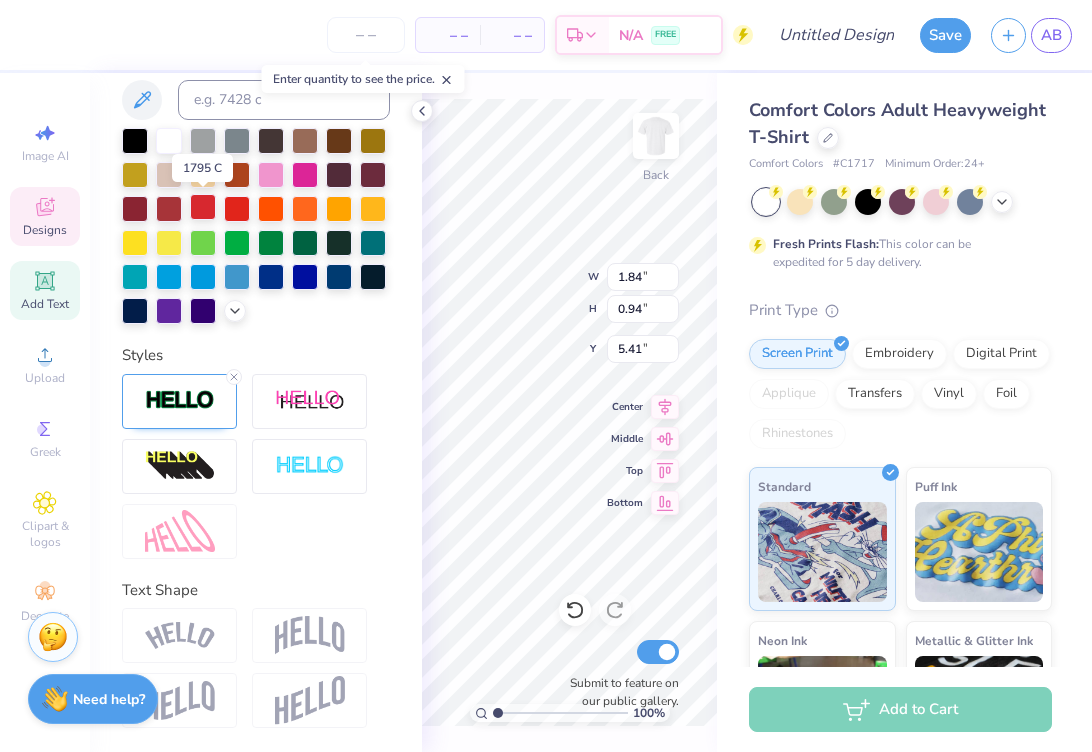 click at bounding box center [203, 207] 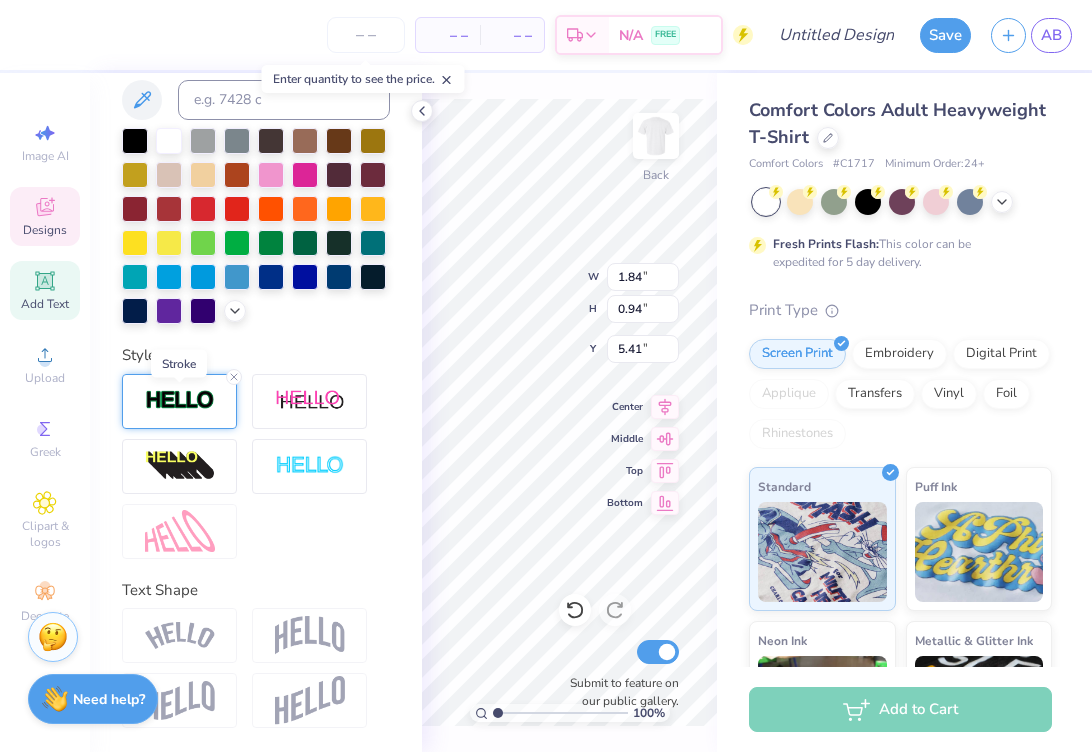 click at bounding box center [180, 400] 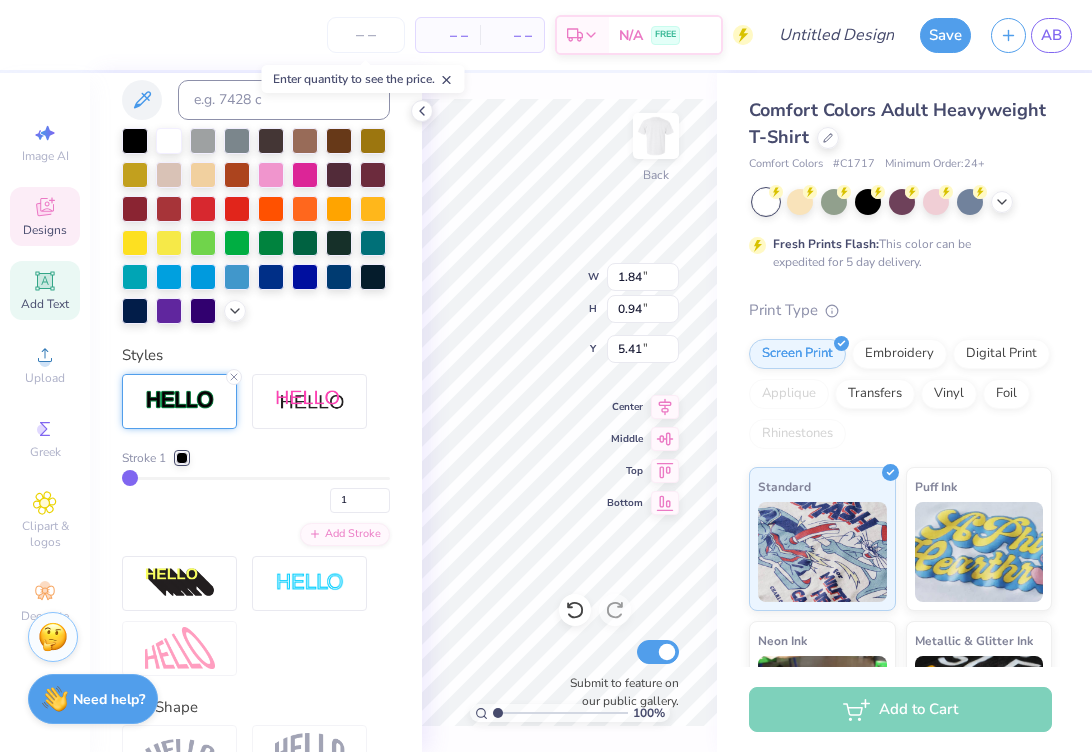 click at bounding box center [182, 458] 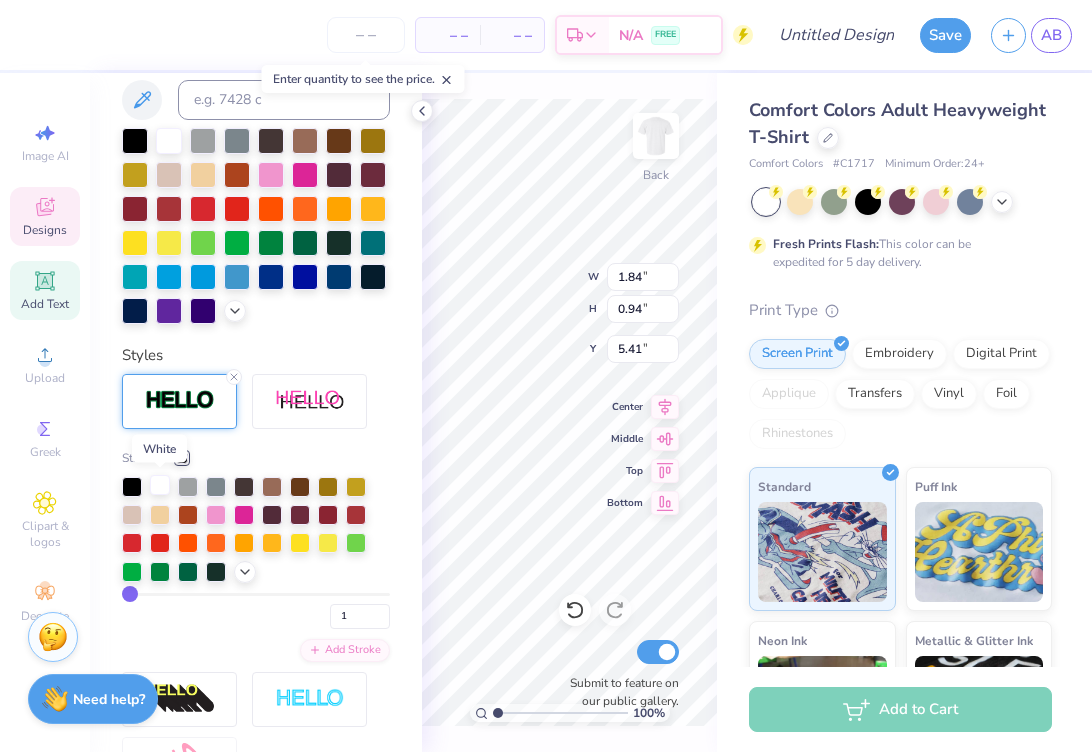 click at bounding box center [160, 485] 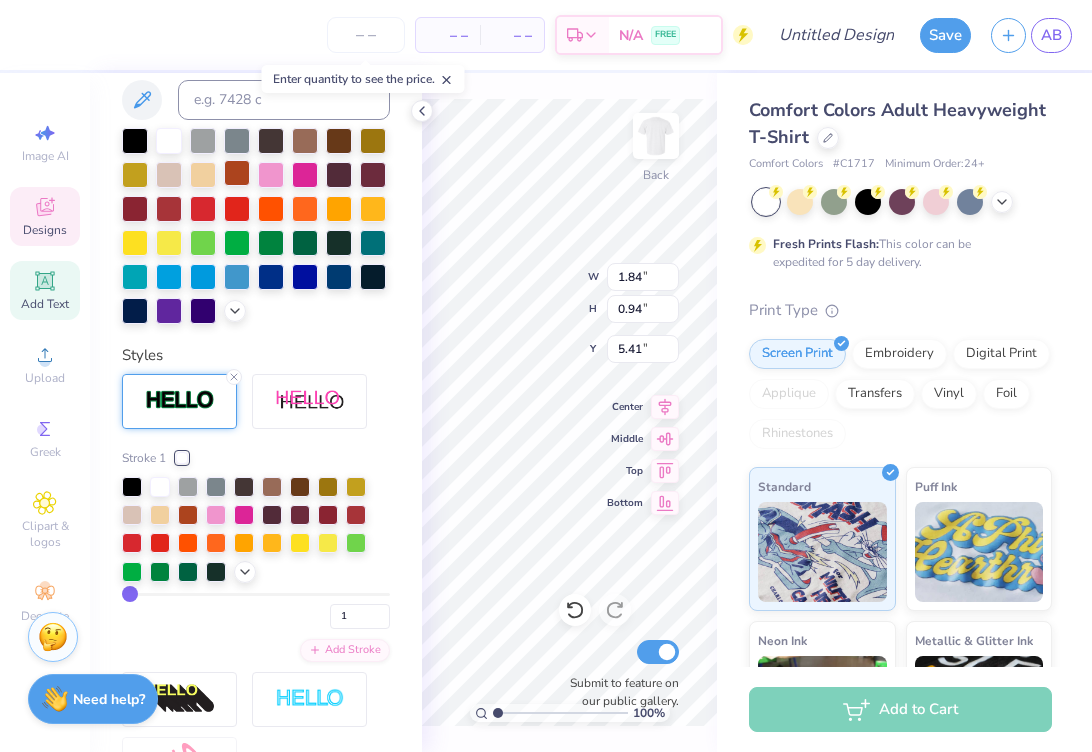 scroll, scrollTop: 0, scrollLeft: 0, axis: both 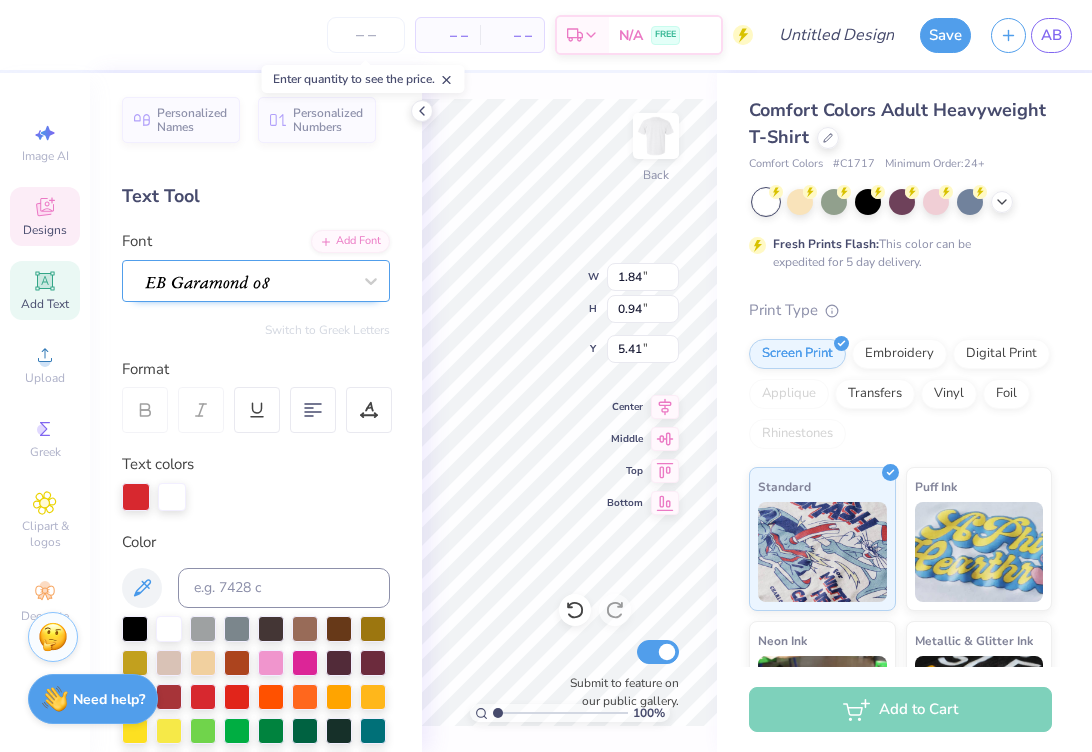 click at bounding box center [248, 280] 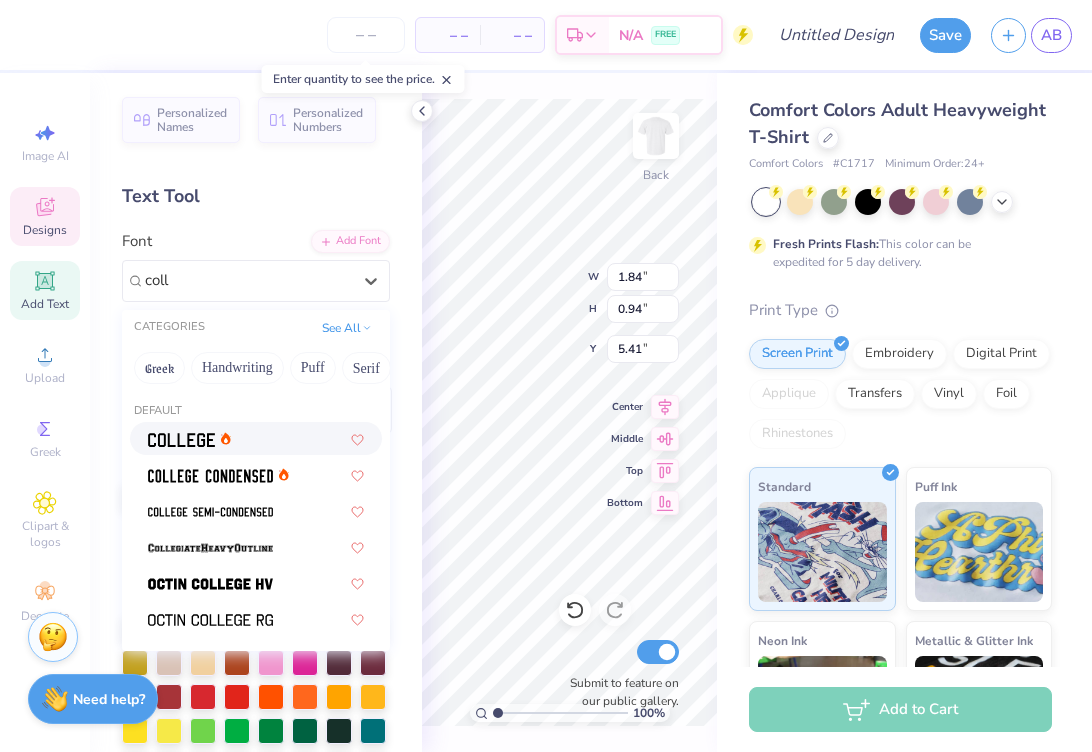 click at bounding box center [181, 440] 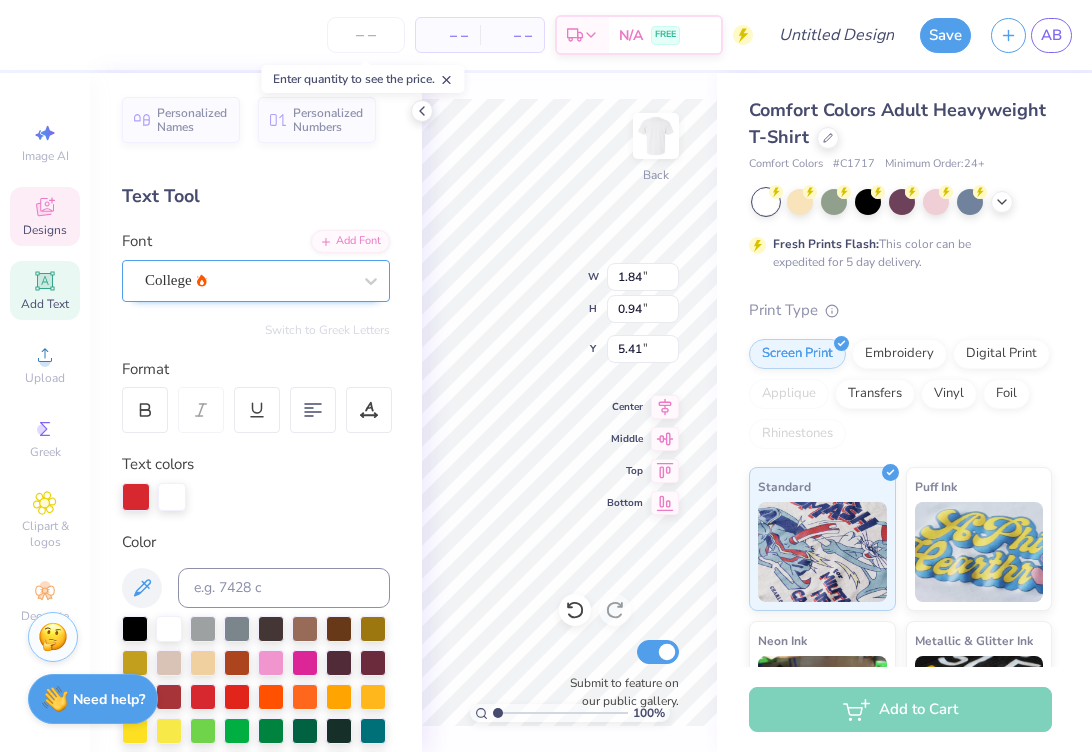 click on "College" at bounding box center (248, 280) 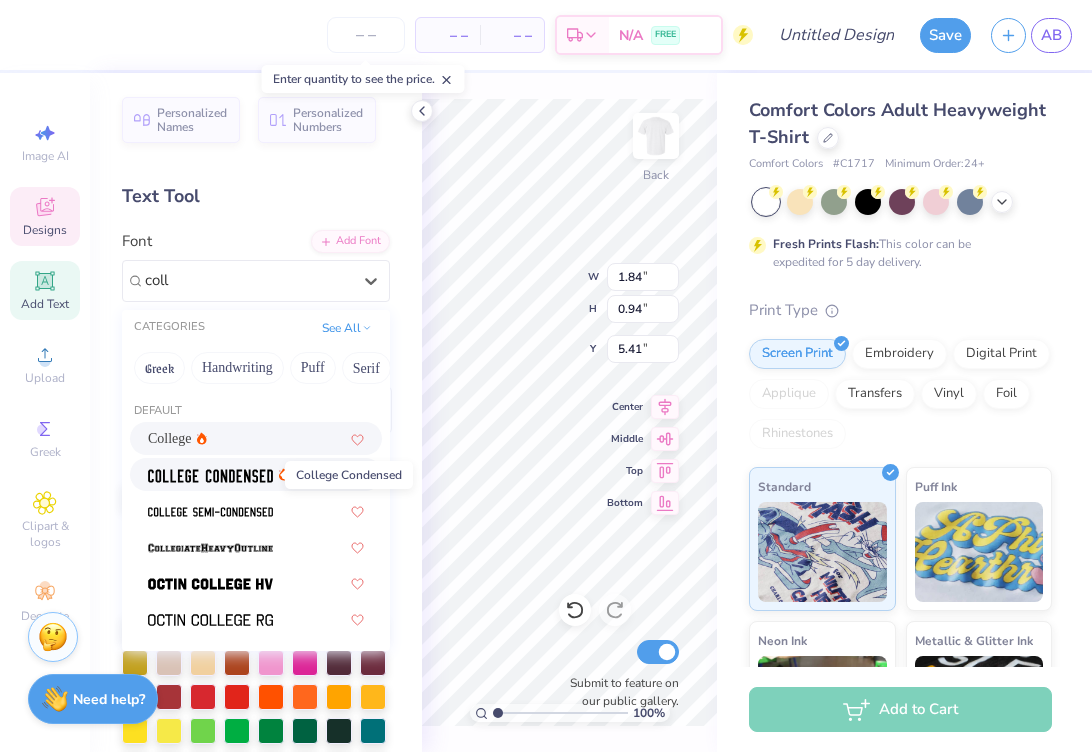click at bounding box center [210, 476] 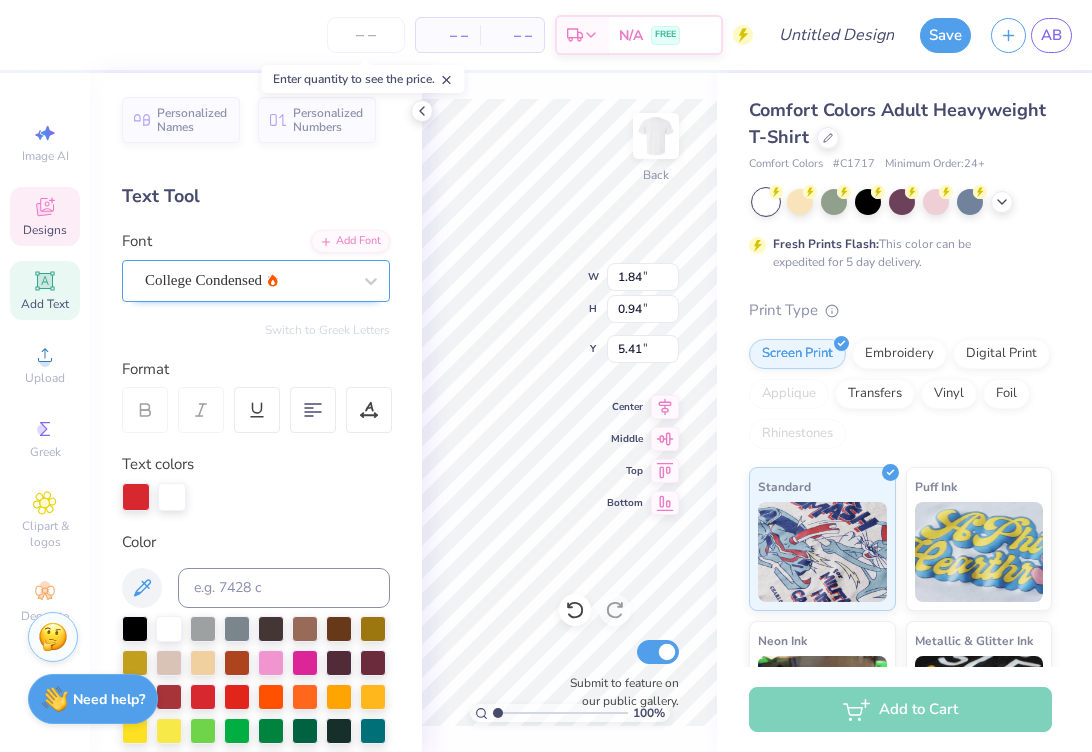 click on "College Condensed" at bounding box center [248, 280] 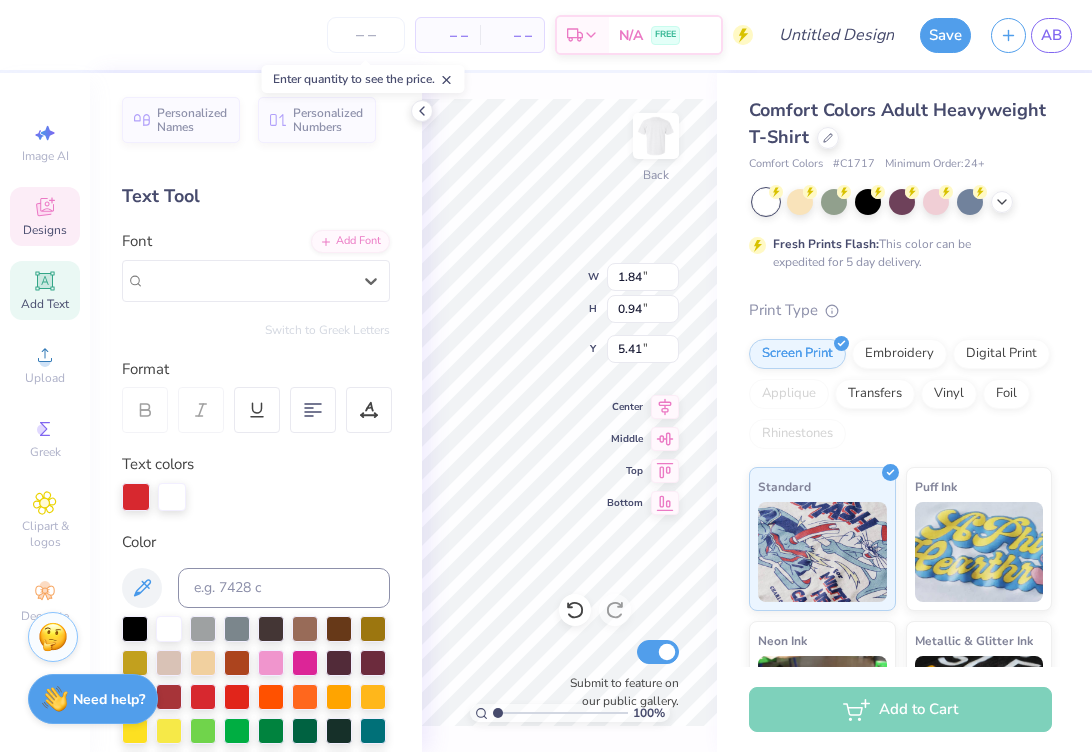 click on "Personalized Names Personalized Numbers Text Tool  Add Font Font option College Condensed, selected.   Select is focused ,type to refine list, press Down to open the menu,  College Condensed Switch to Greek Letters Format Text colors Color Styles Stroke 1 1  Add Stroke Text Shape" at bounding box center (256, 412) 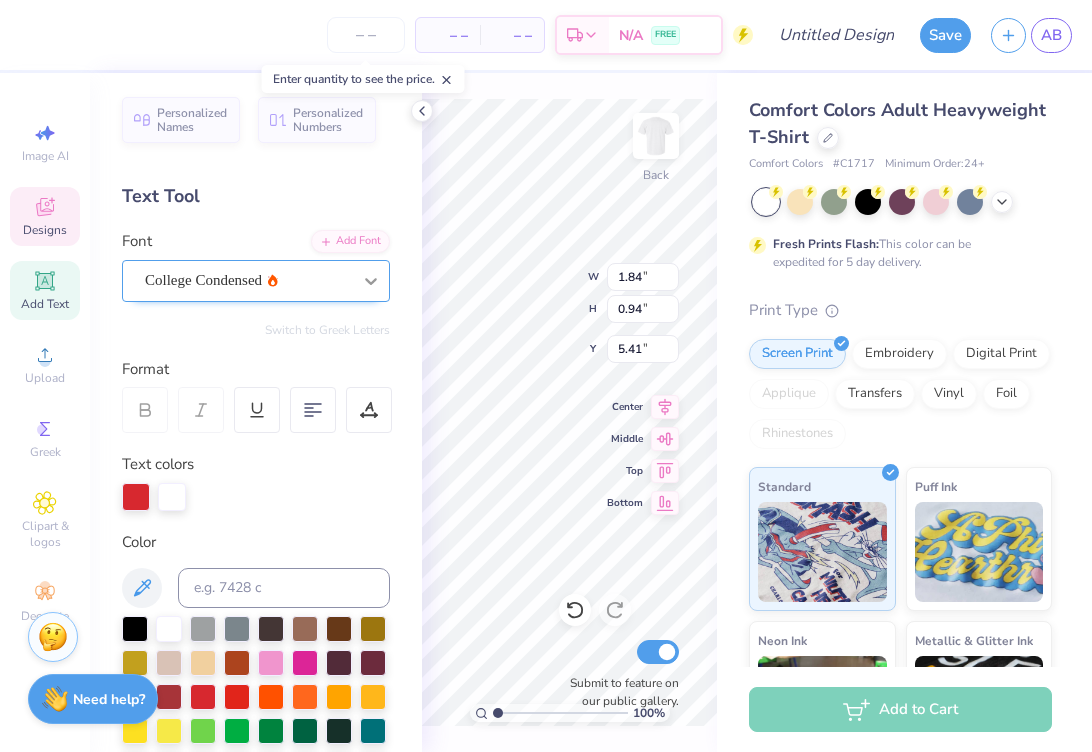 click 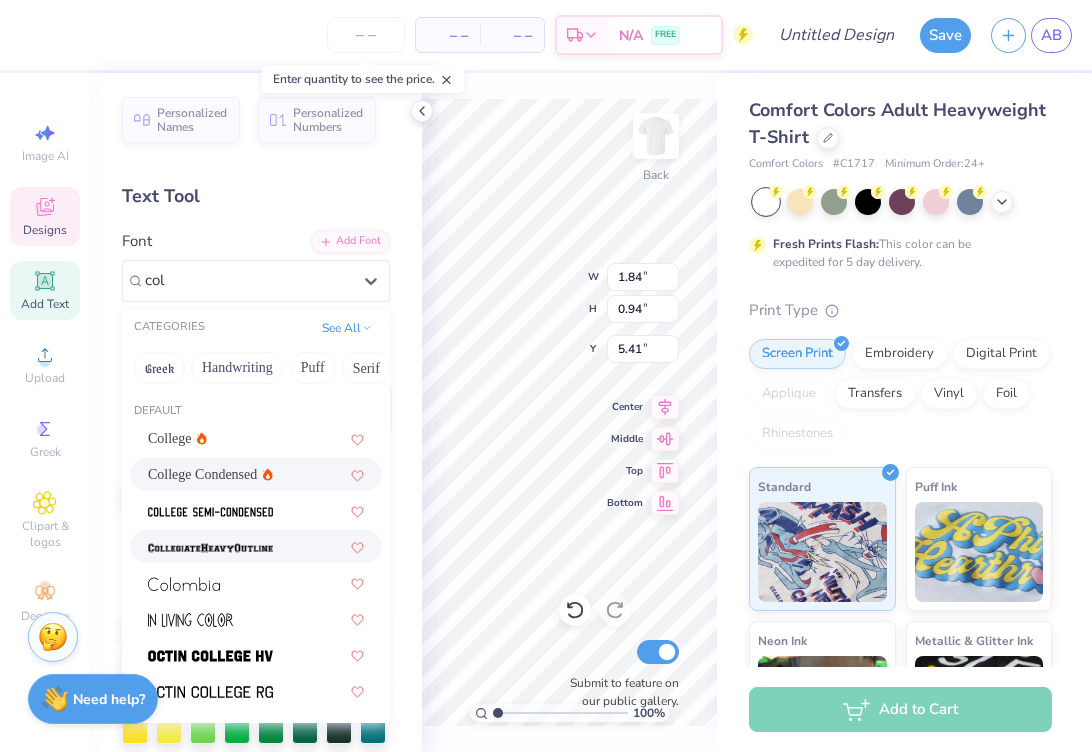 click at bounding box center [210, 548] 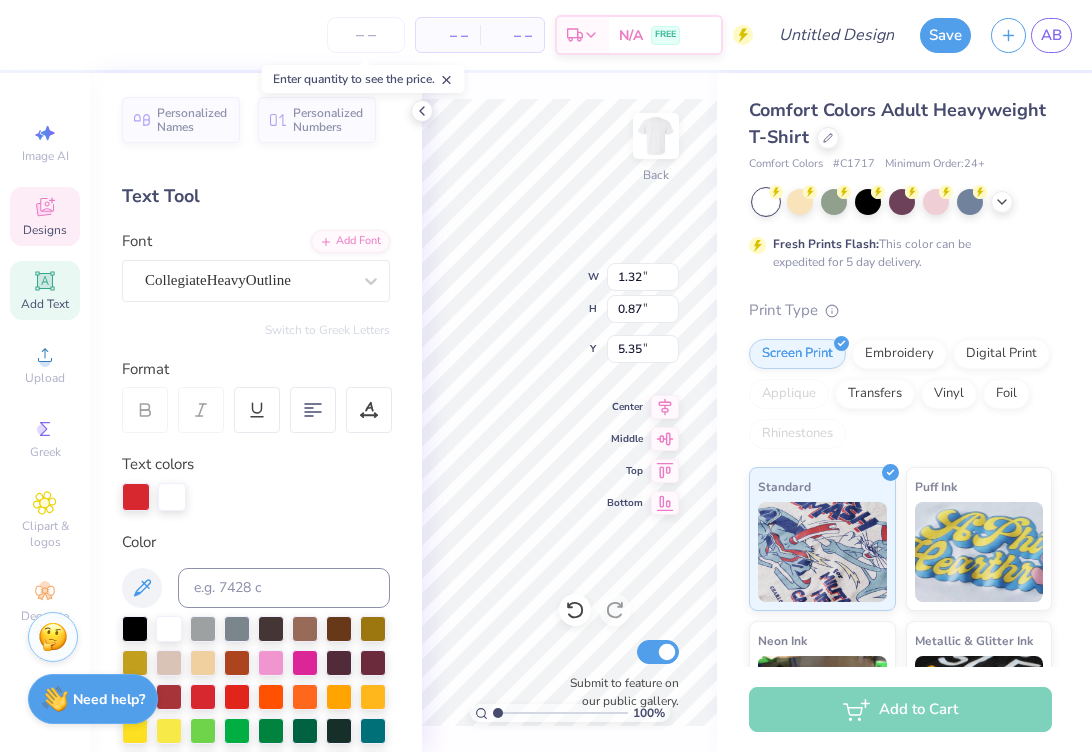 type on "3.62" 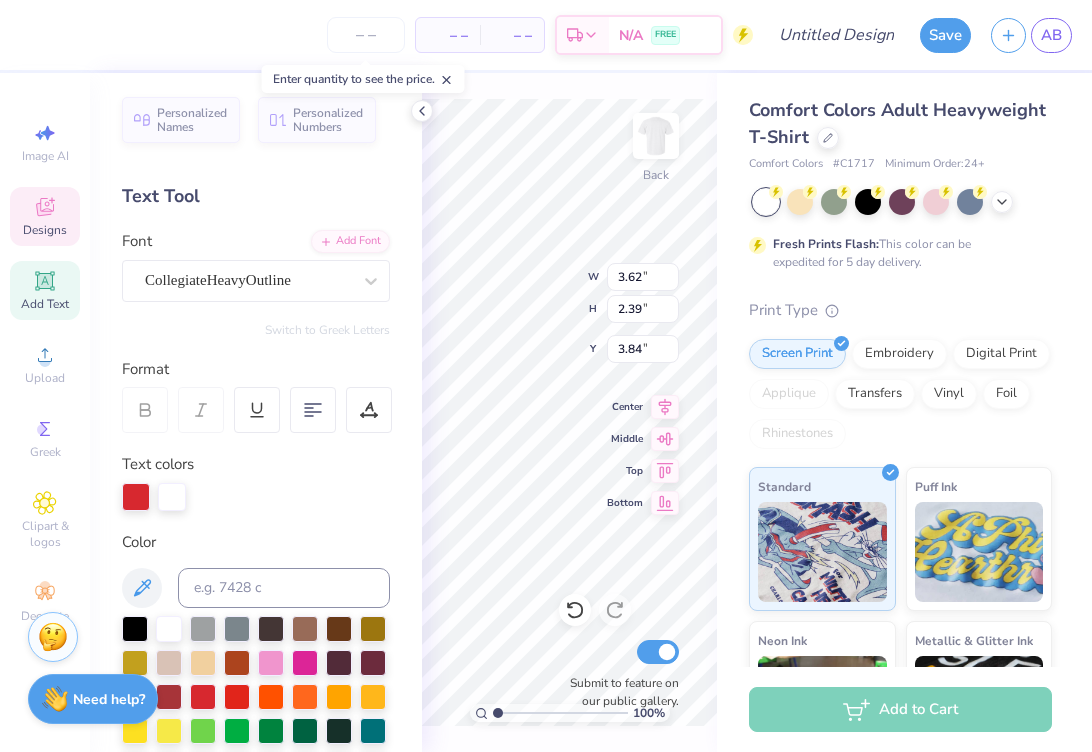 type on "7.43" 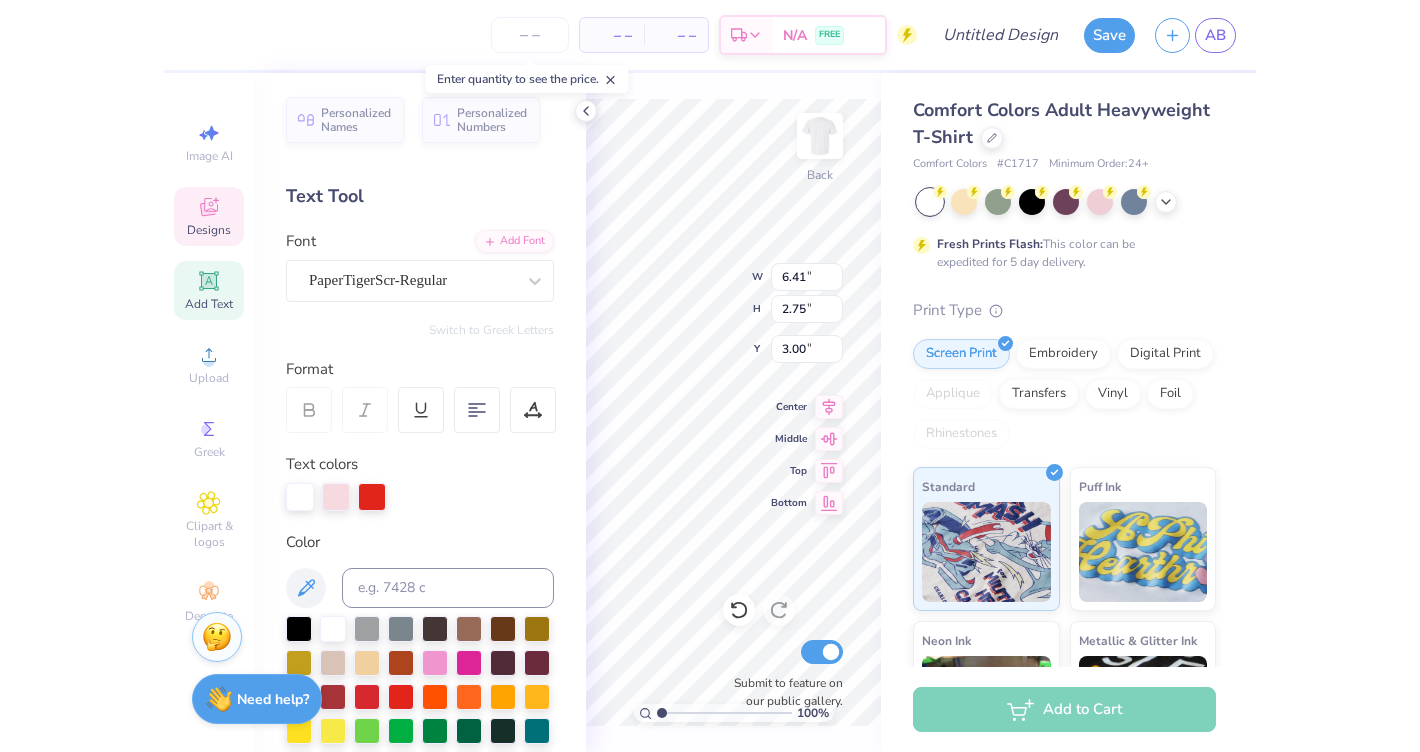 scroll, scrollTop: 1, scrollLeft: 1, axis: both 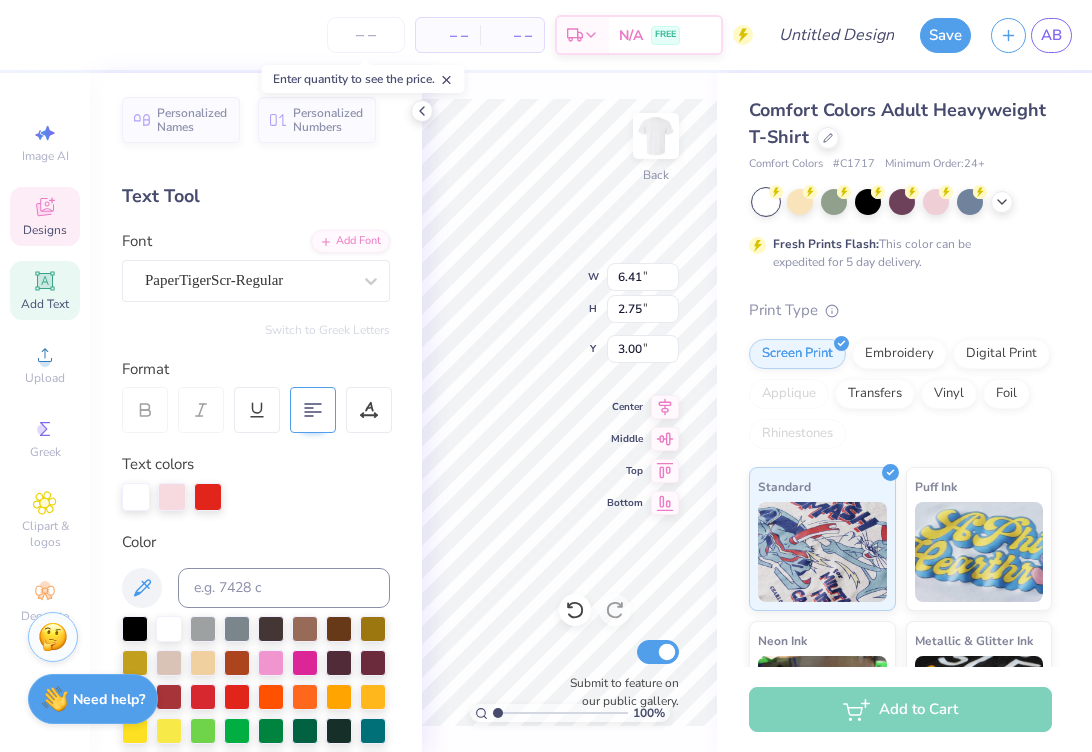 type on "Lambda Sigma
Gamma" 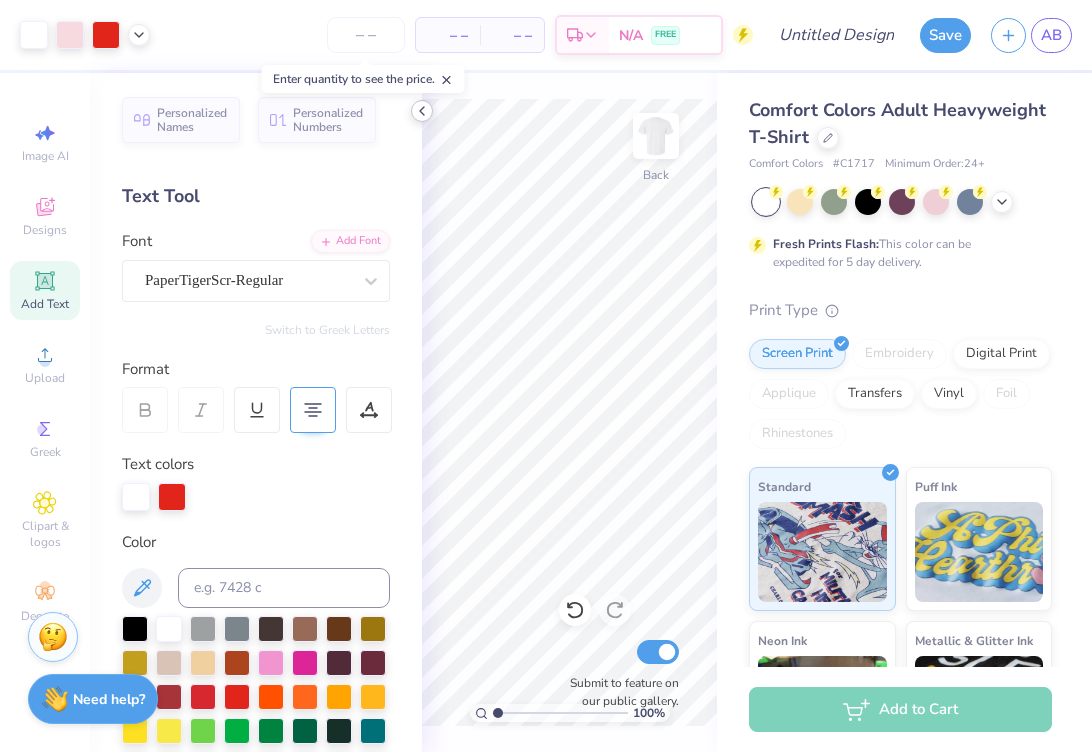 click 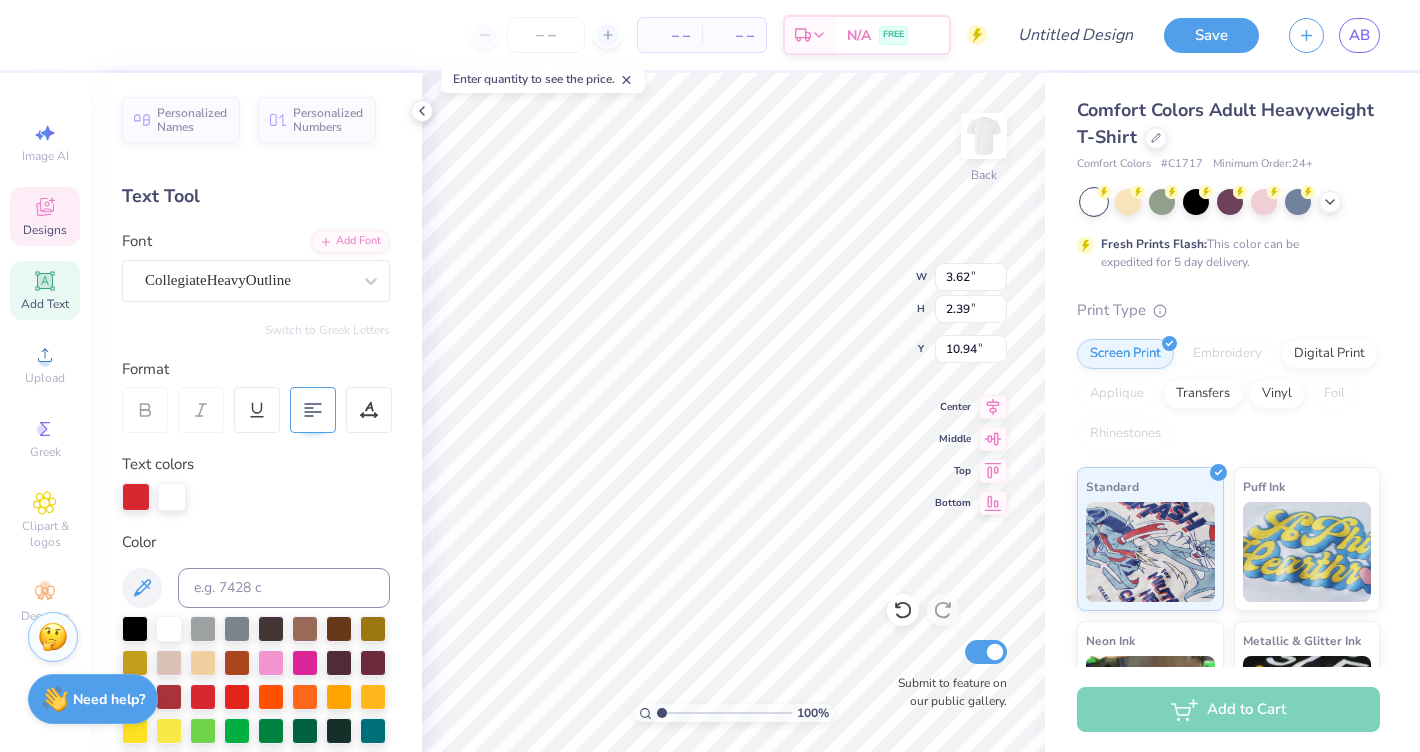 type on "9.56" 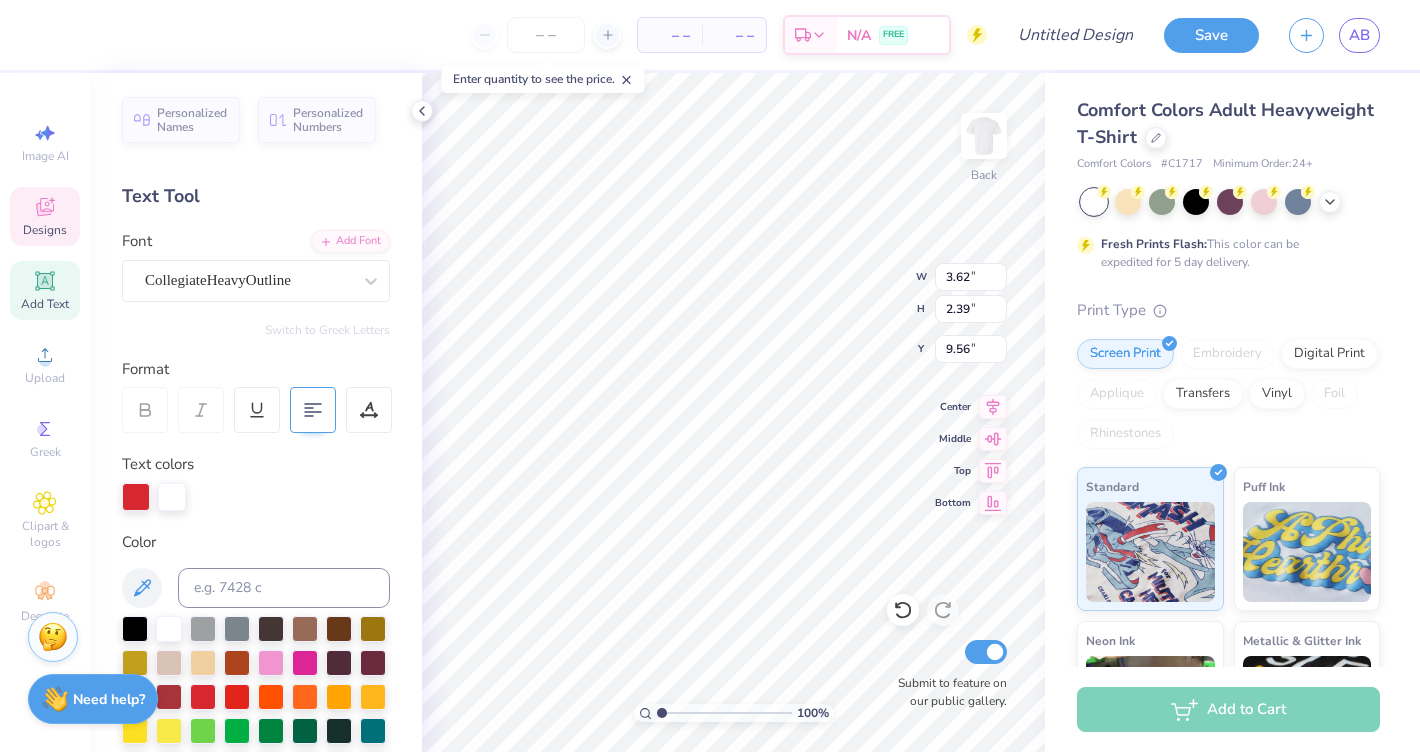 type on "14.17" 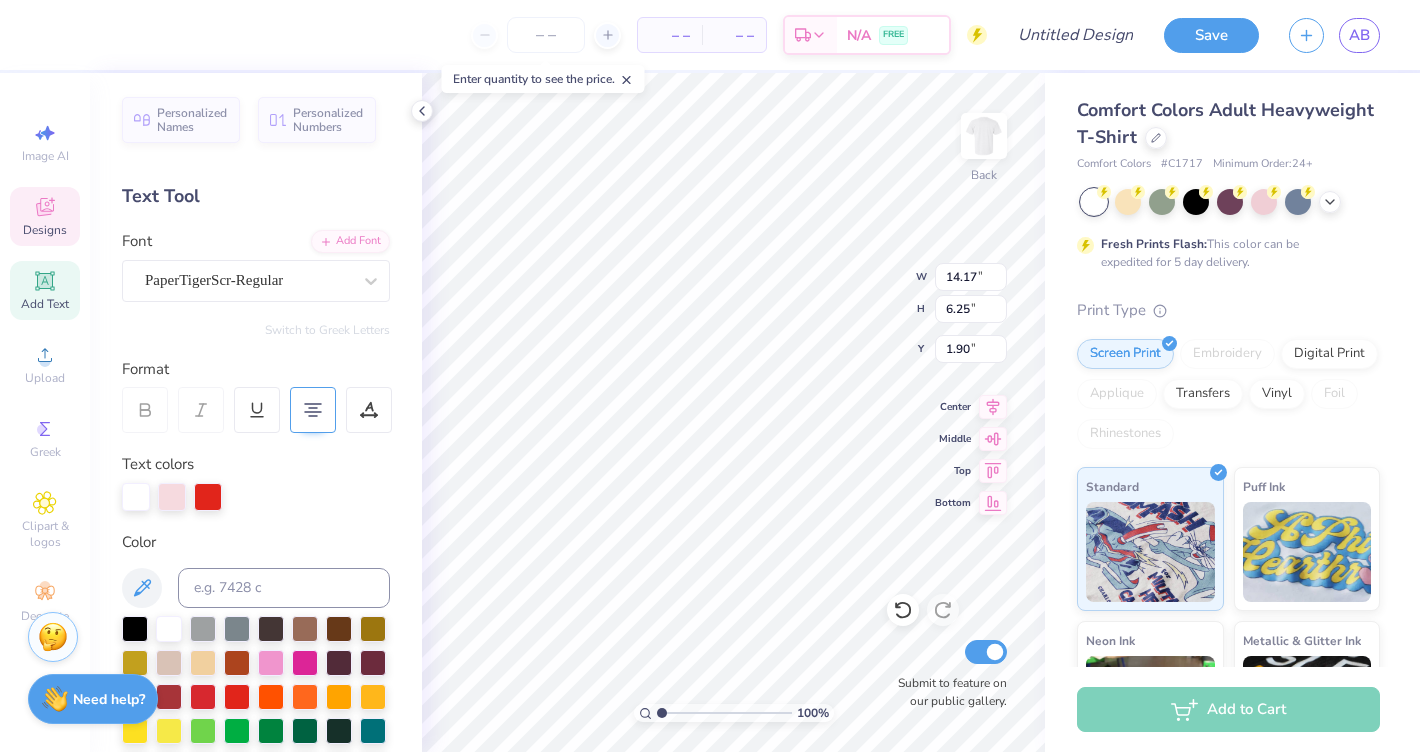 type on "4.15" 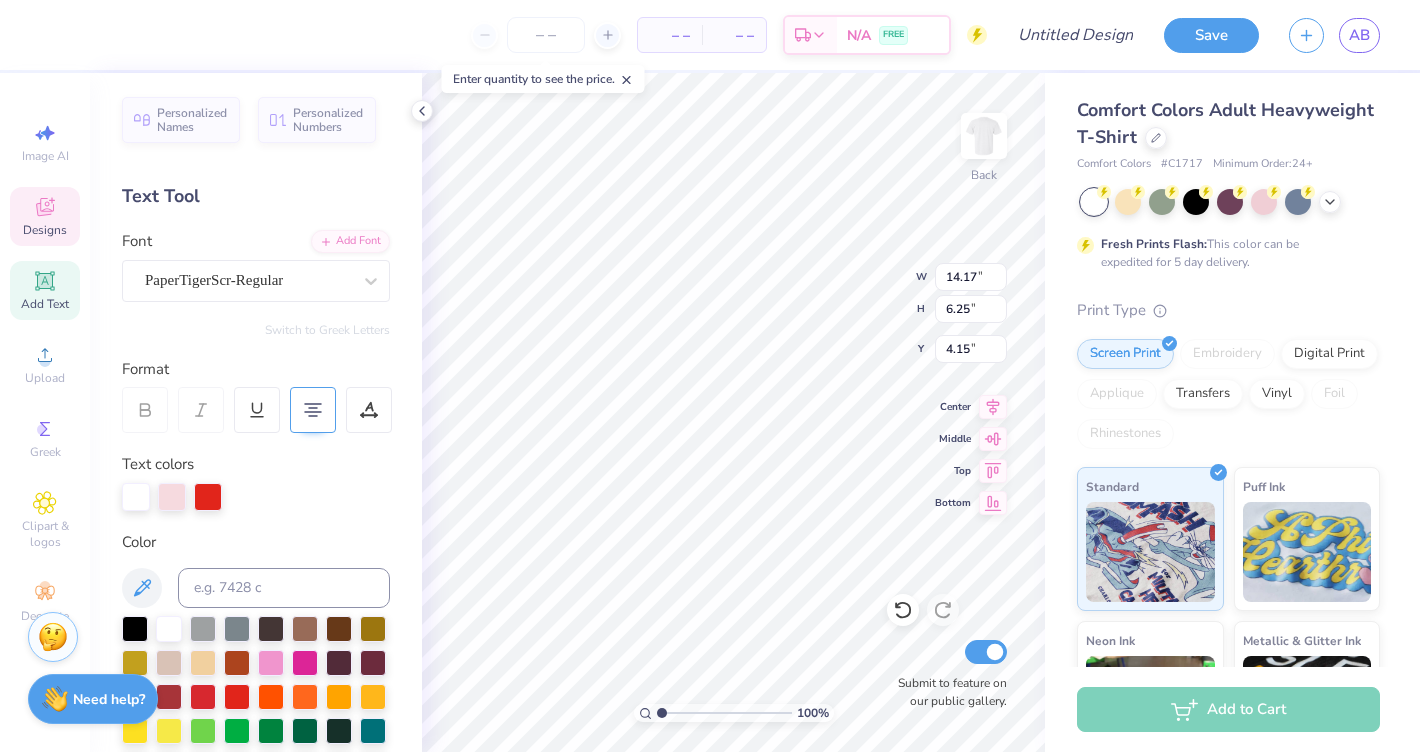 type on "13.45" 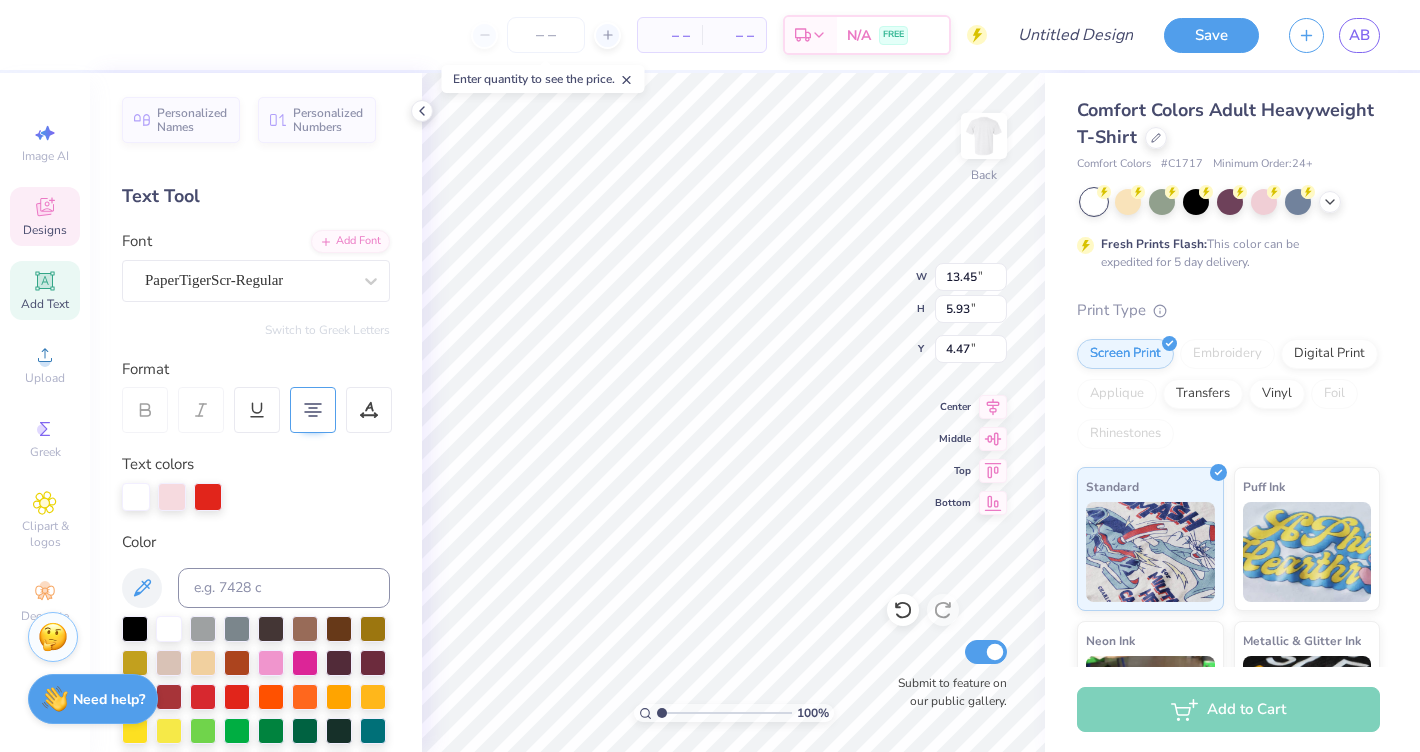 type on "13.25" 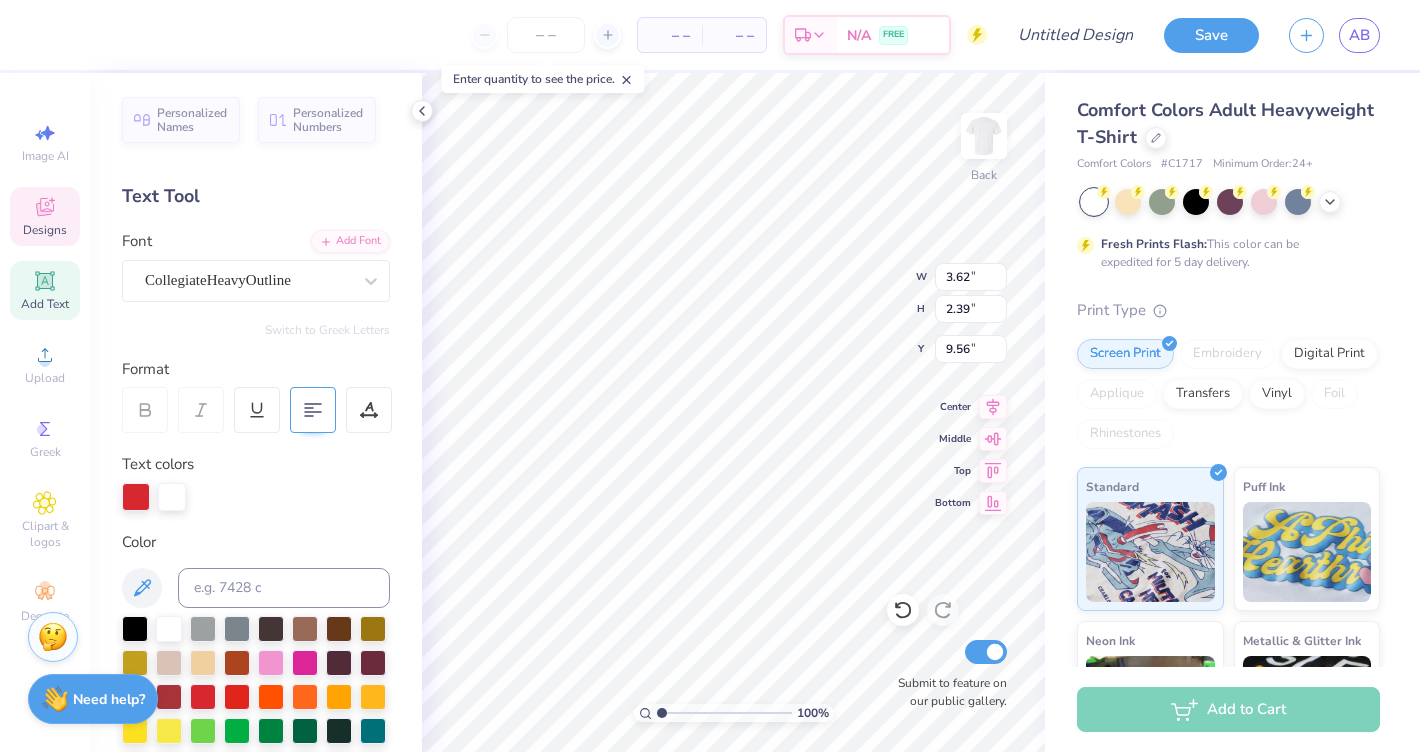 type on "9.86" 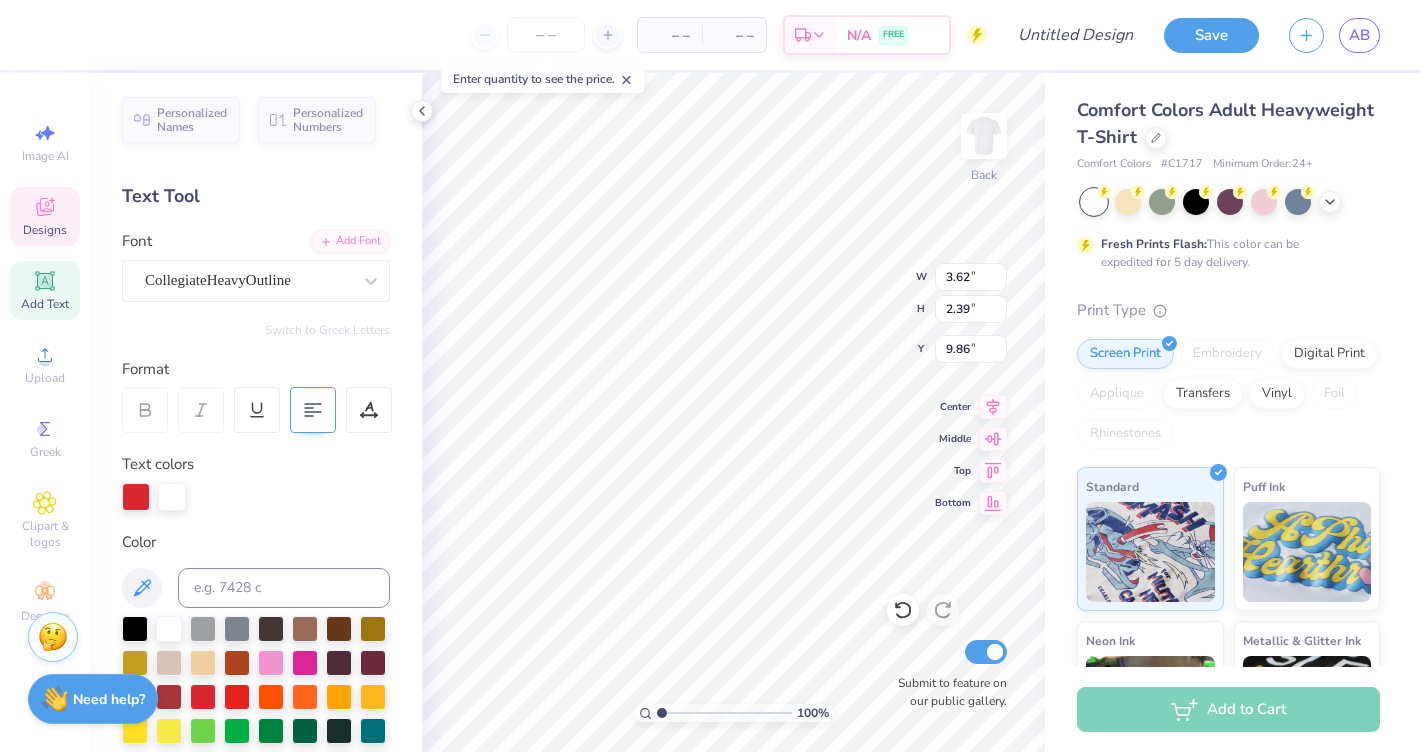 type on "13.25" 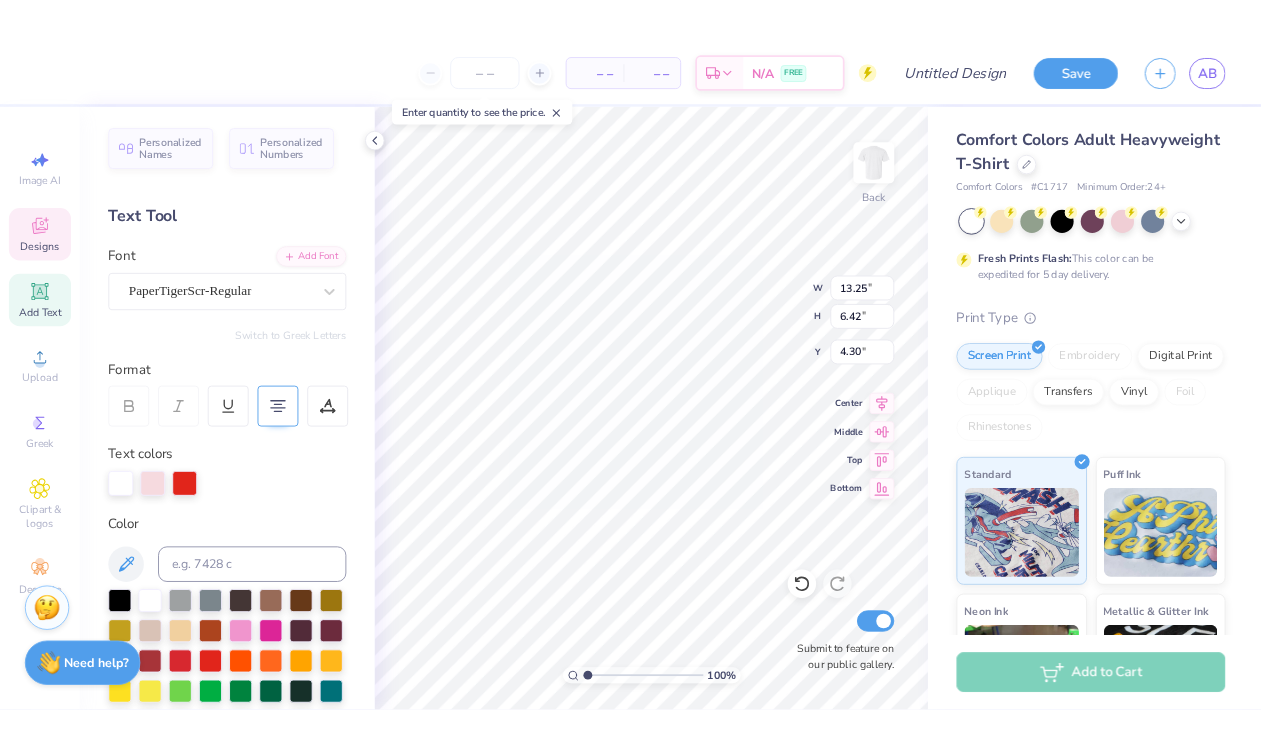 scroll, scrollTop: 1, scrollLeft: 3, axis: both 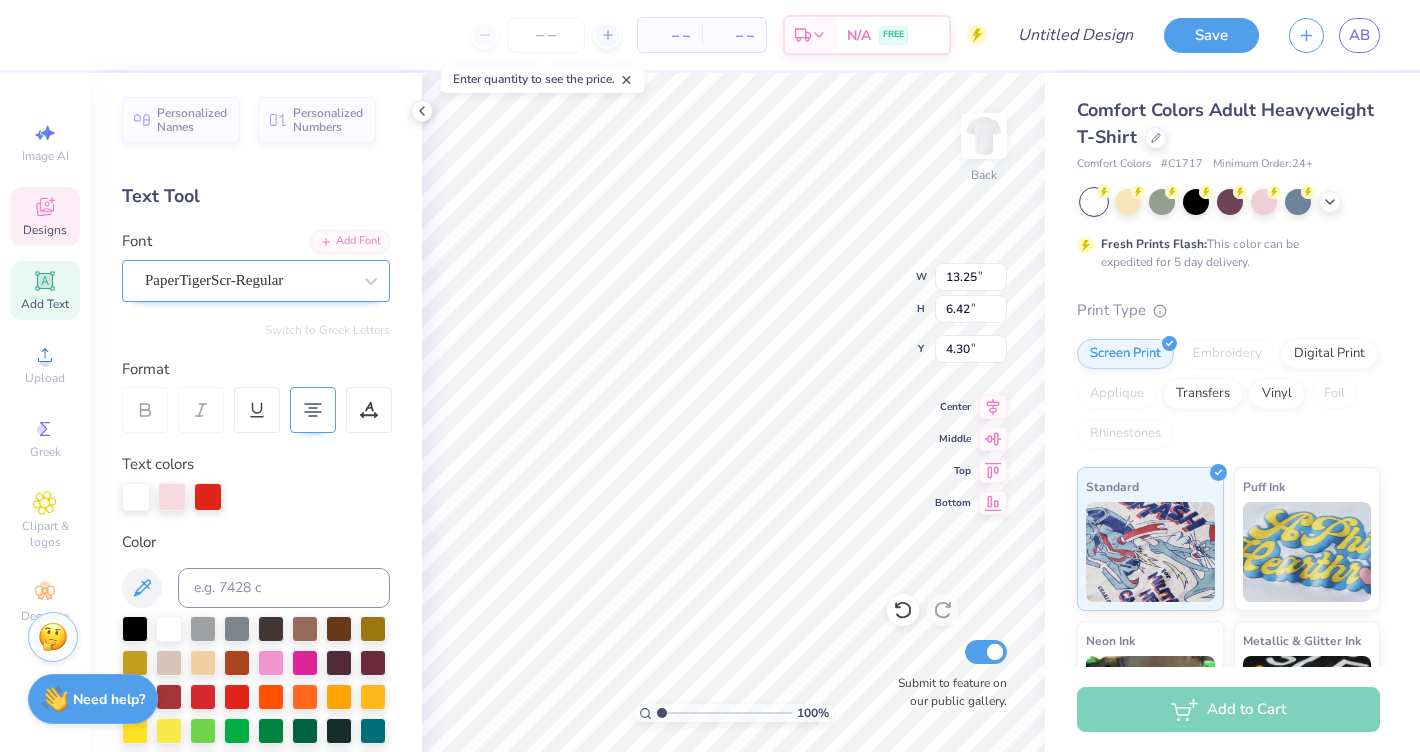 click on "PaperTigerScr-Regular" at bounding box center [256, 281] 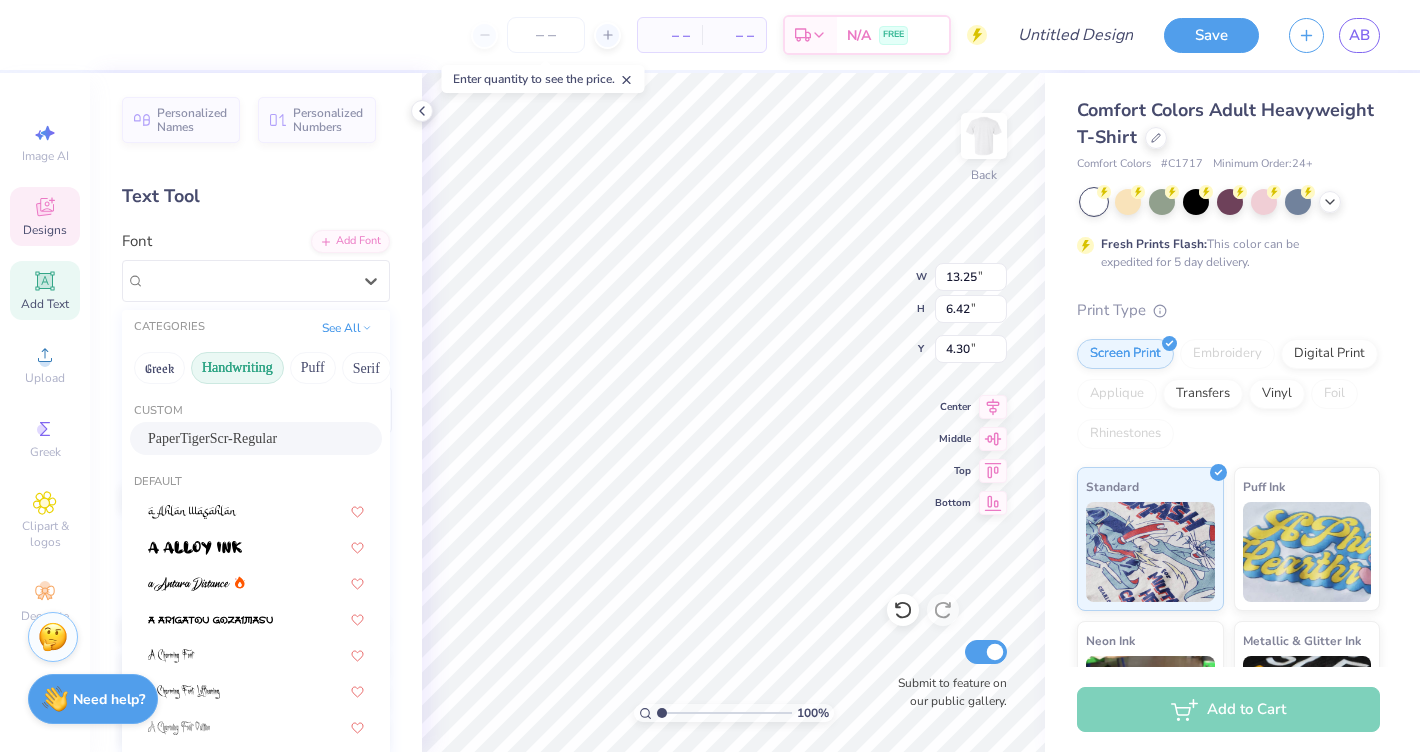 click on "Handwriting" at bounding box center [237, 368] 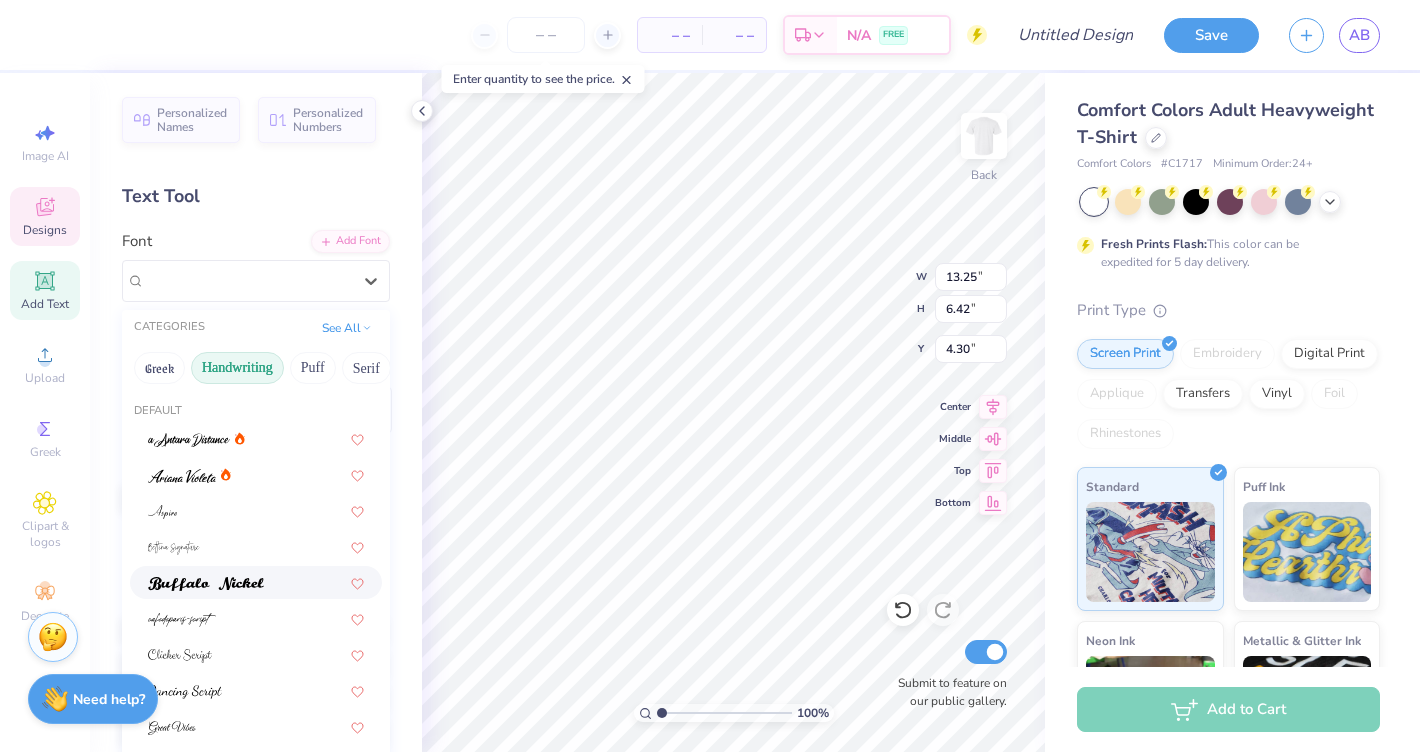 click at bounding box center (206, 584) 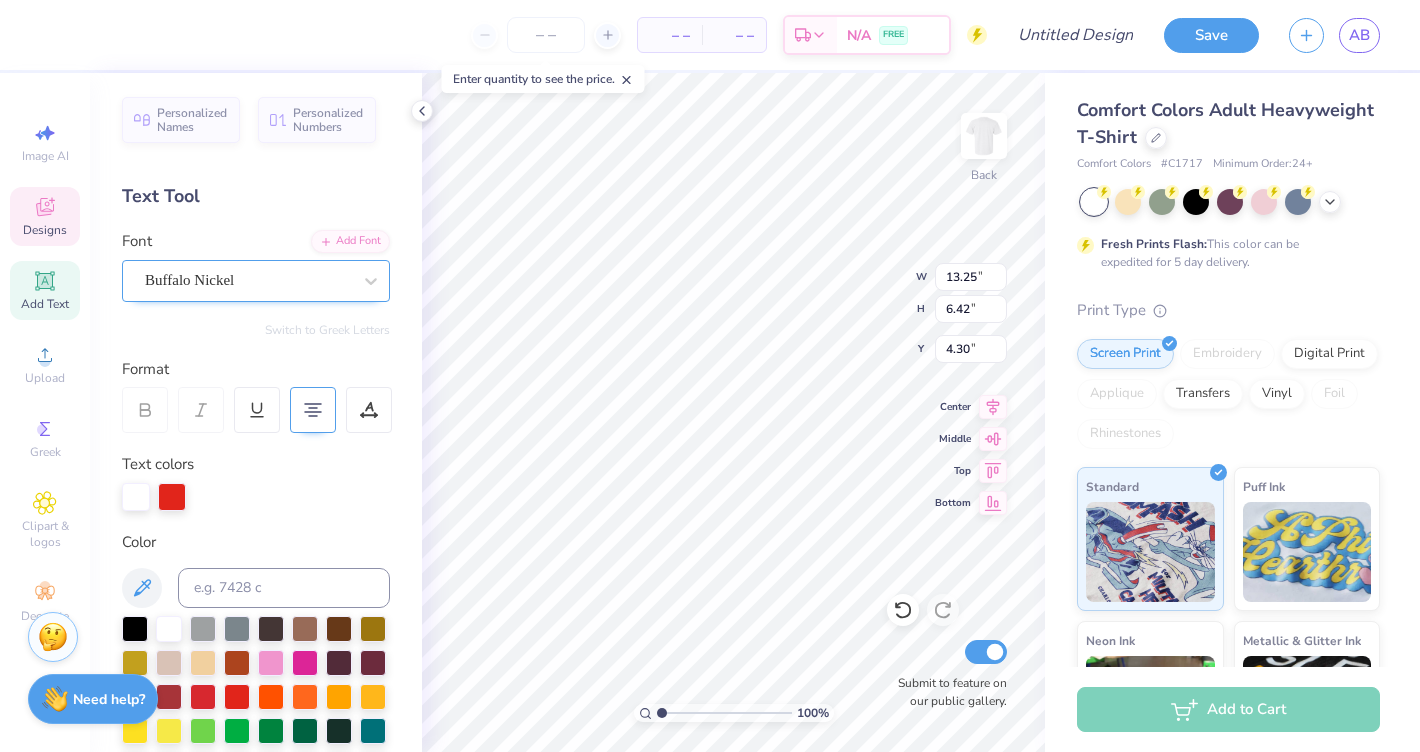 click on "Buffalo Nickel" at bounding box center [248, 280] 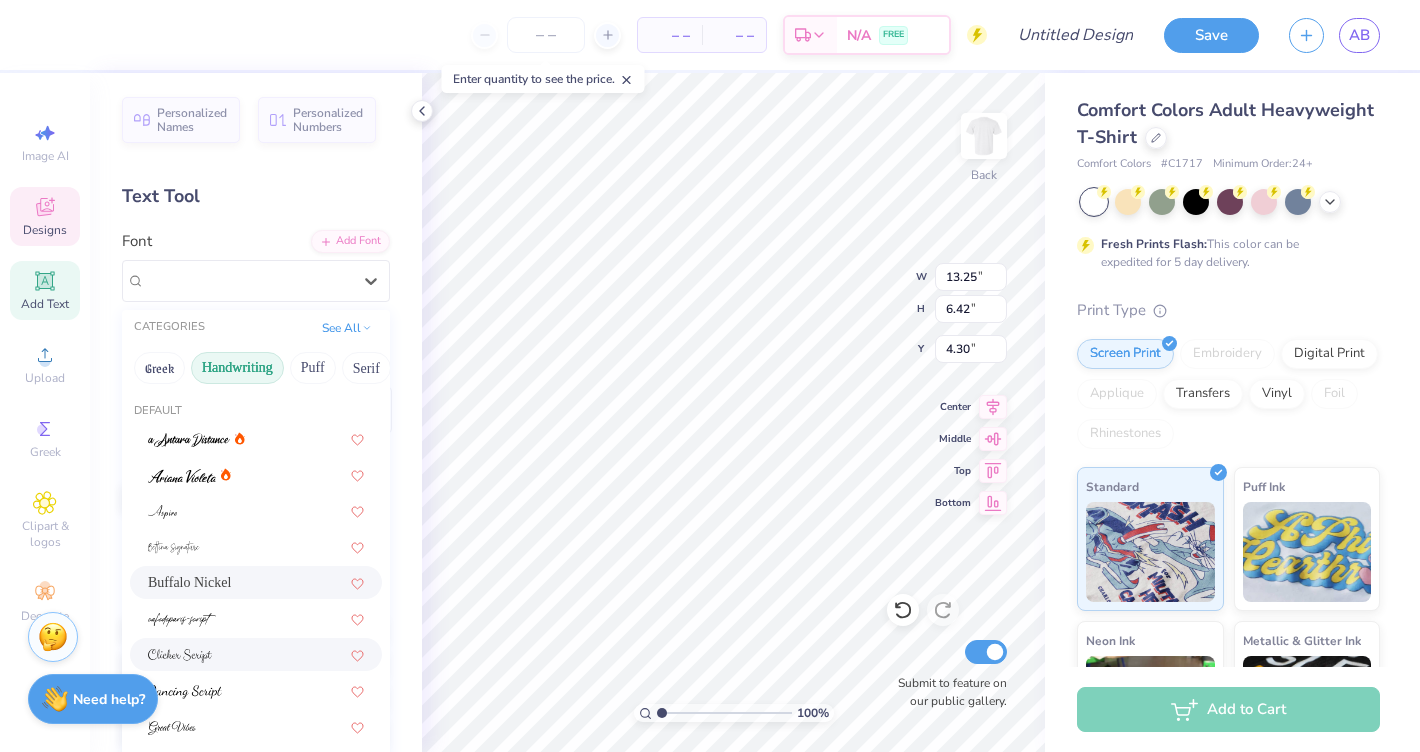 click at bounding box center (180, 656) 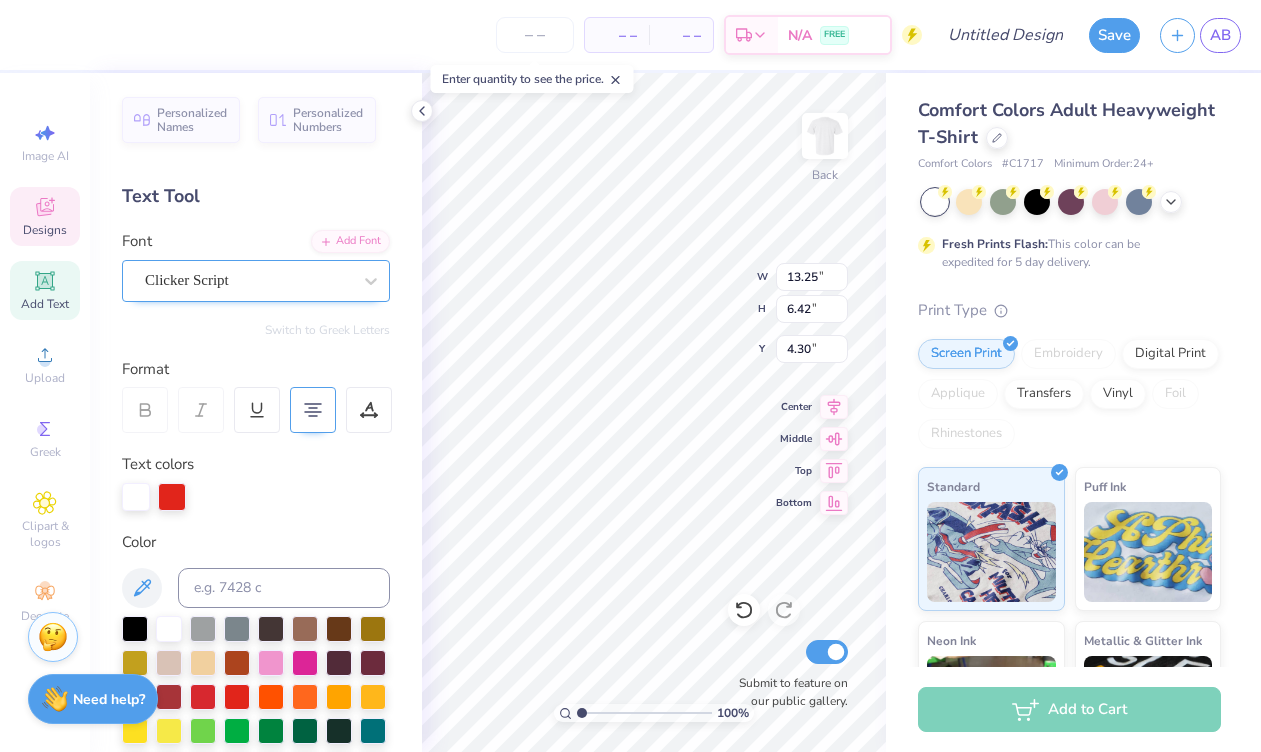 click on "Clicker Script" at bounding box center [248, 280] 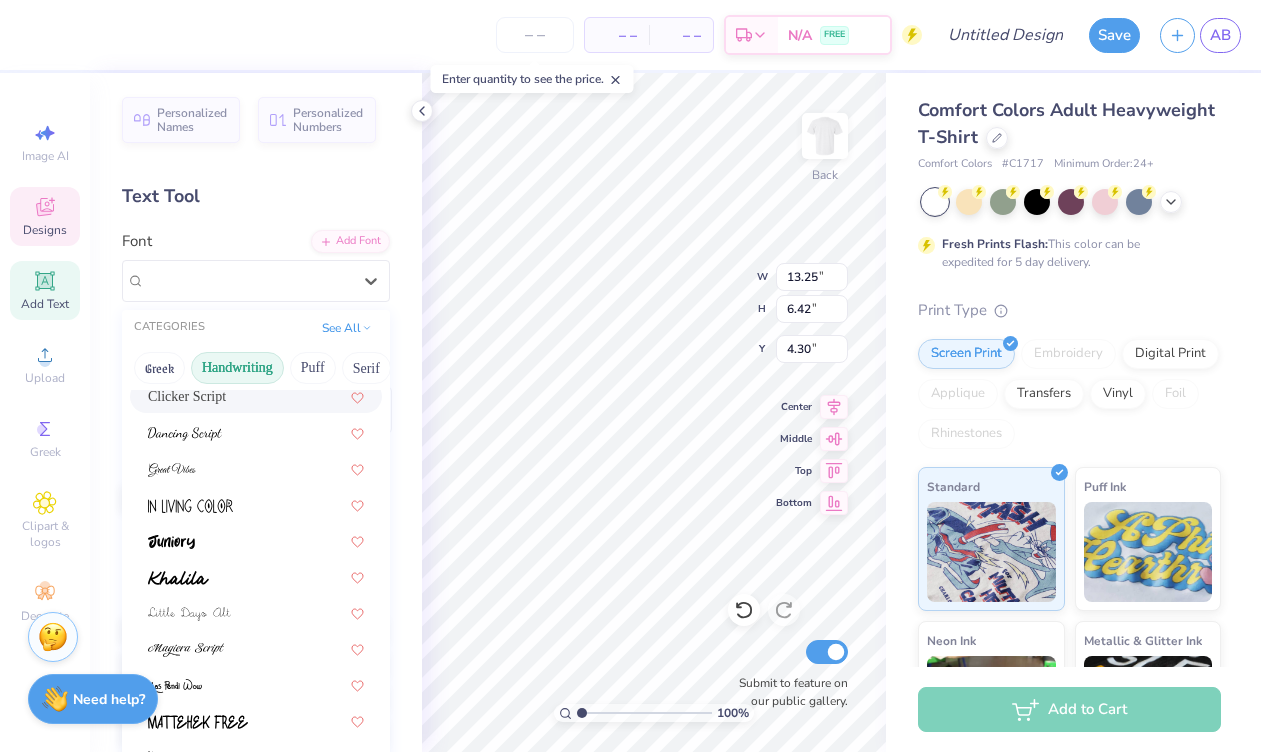 scroll, scrollTop: 259, scrollLeft: 0, axis: vertical 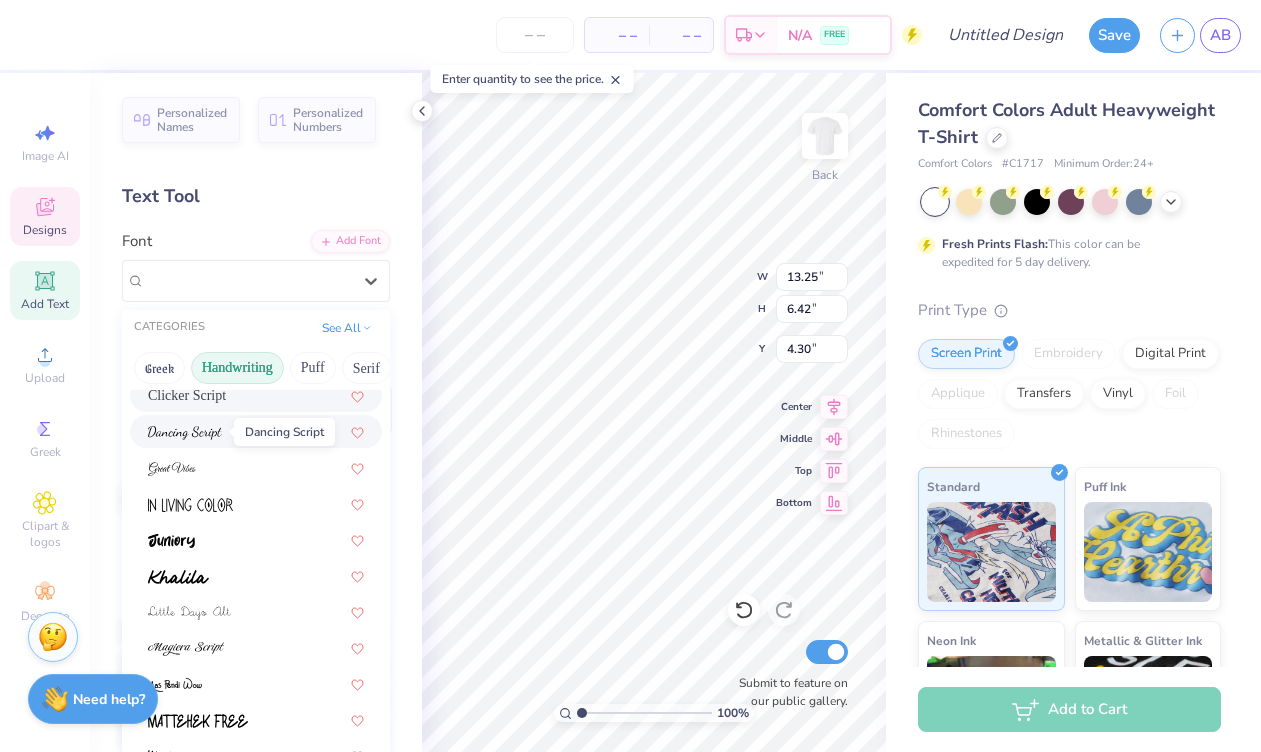 click at bounding box center [185, 433] 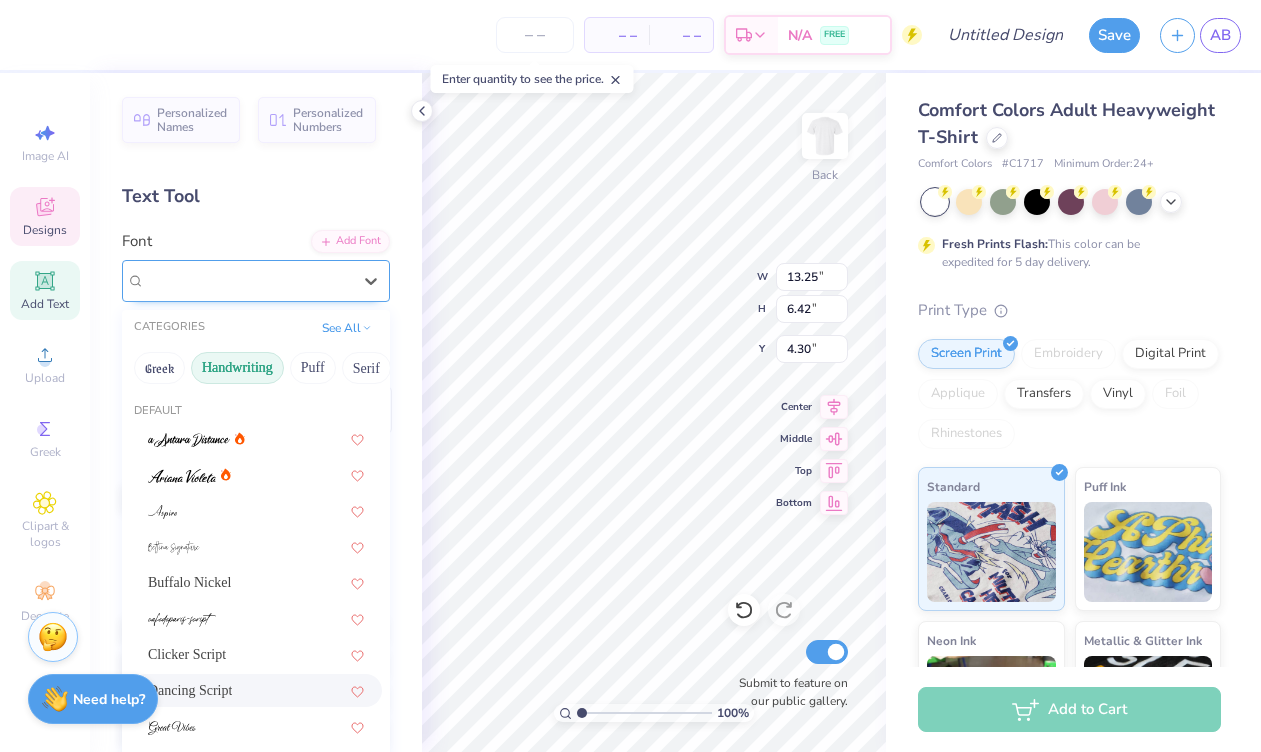 click on "Dancing Script" at bounding box center [248, 280] 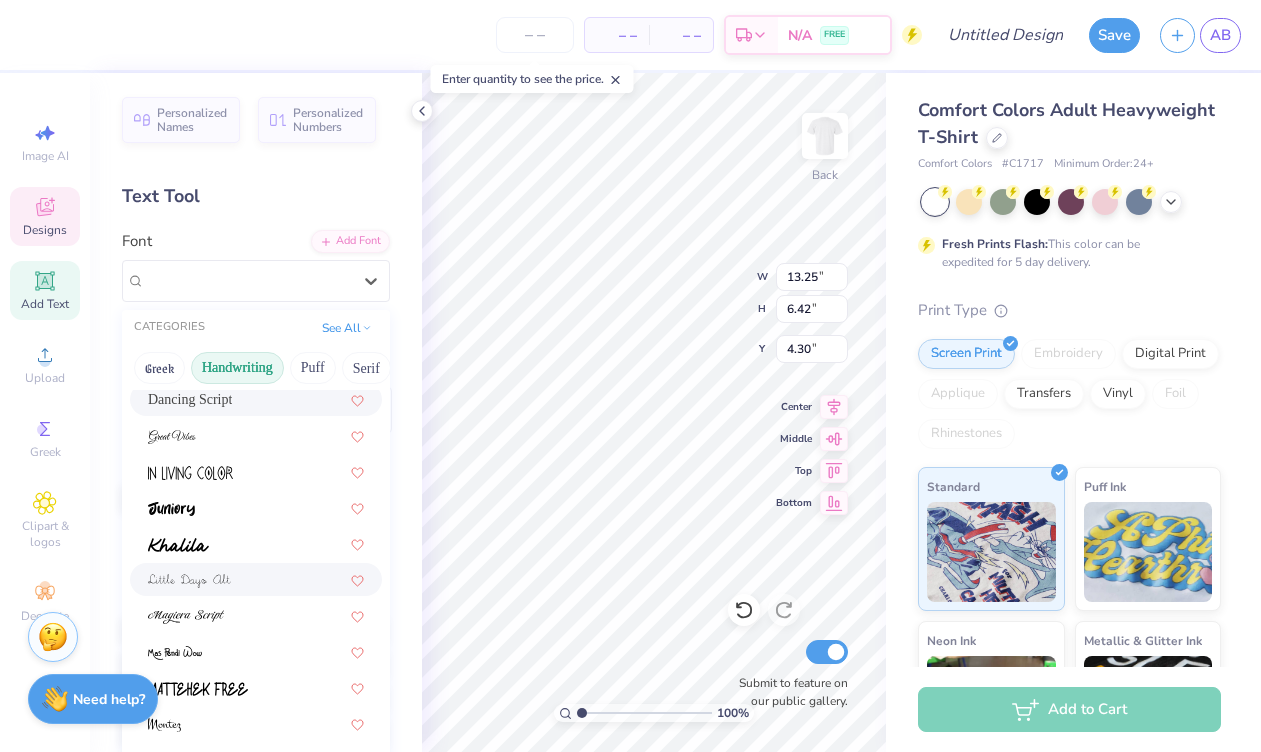 scroll, scrollTop: 295, scrollLeft: 0, axis: vertical 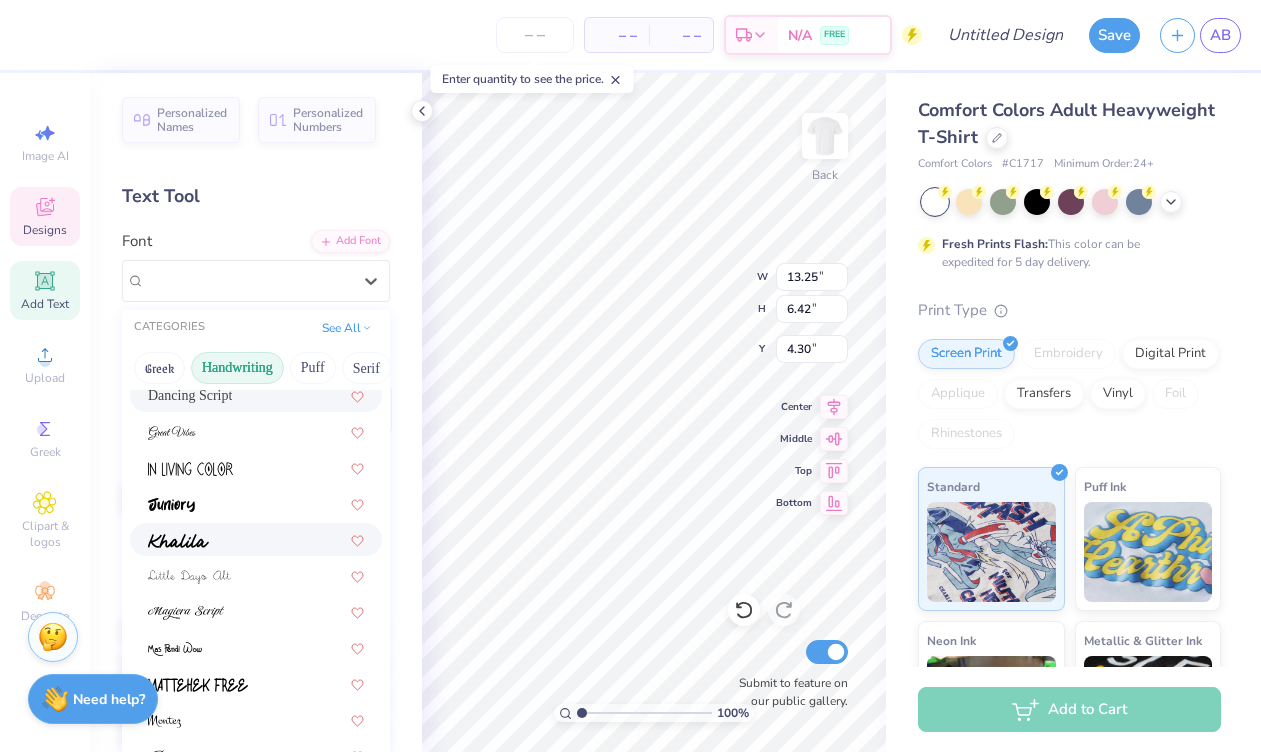 click at bounding box center (256, 539) 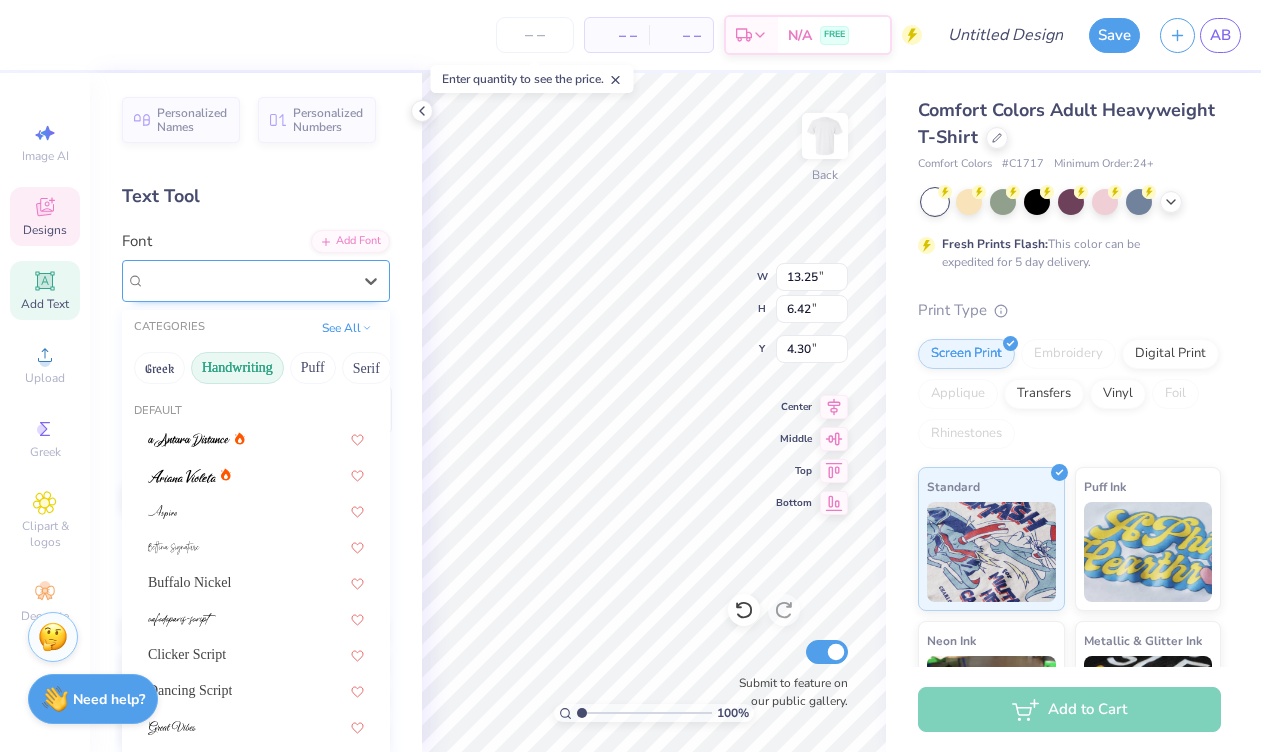 click on "Khalila" at bounding box center [248, 280] 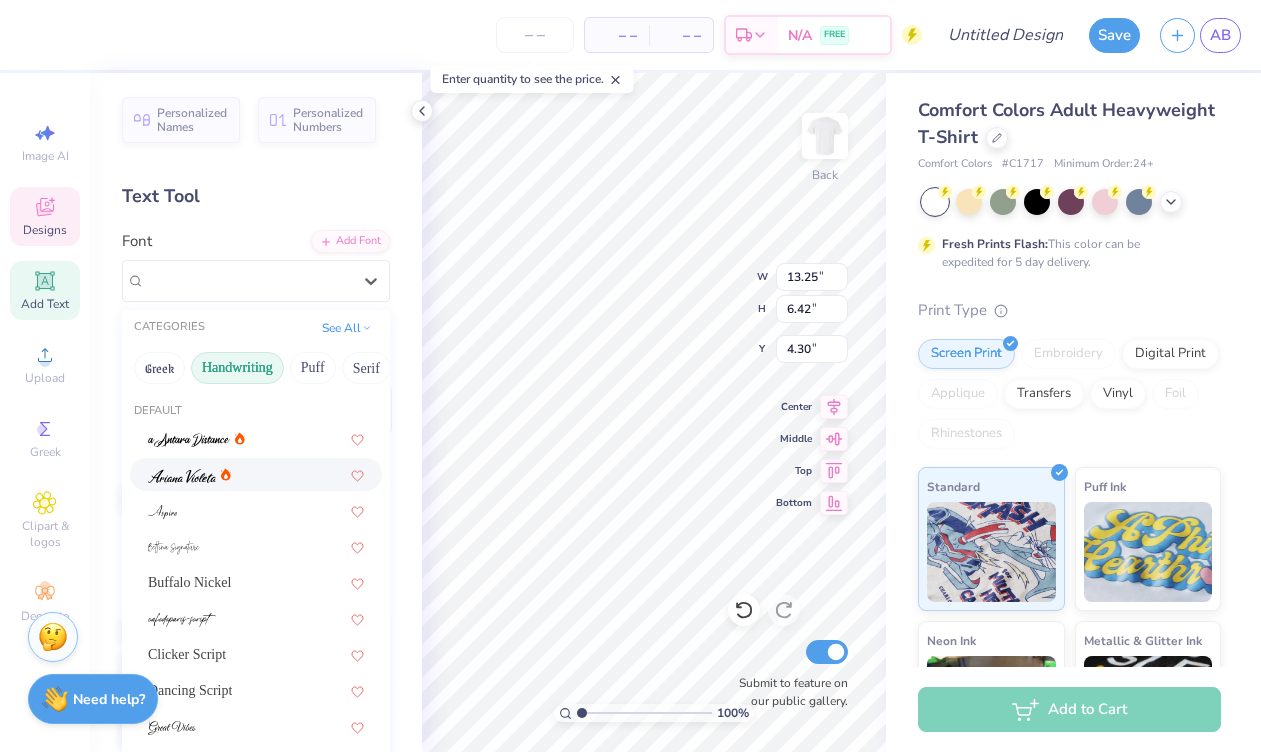 click at bounding box center (256, 474) 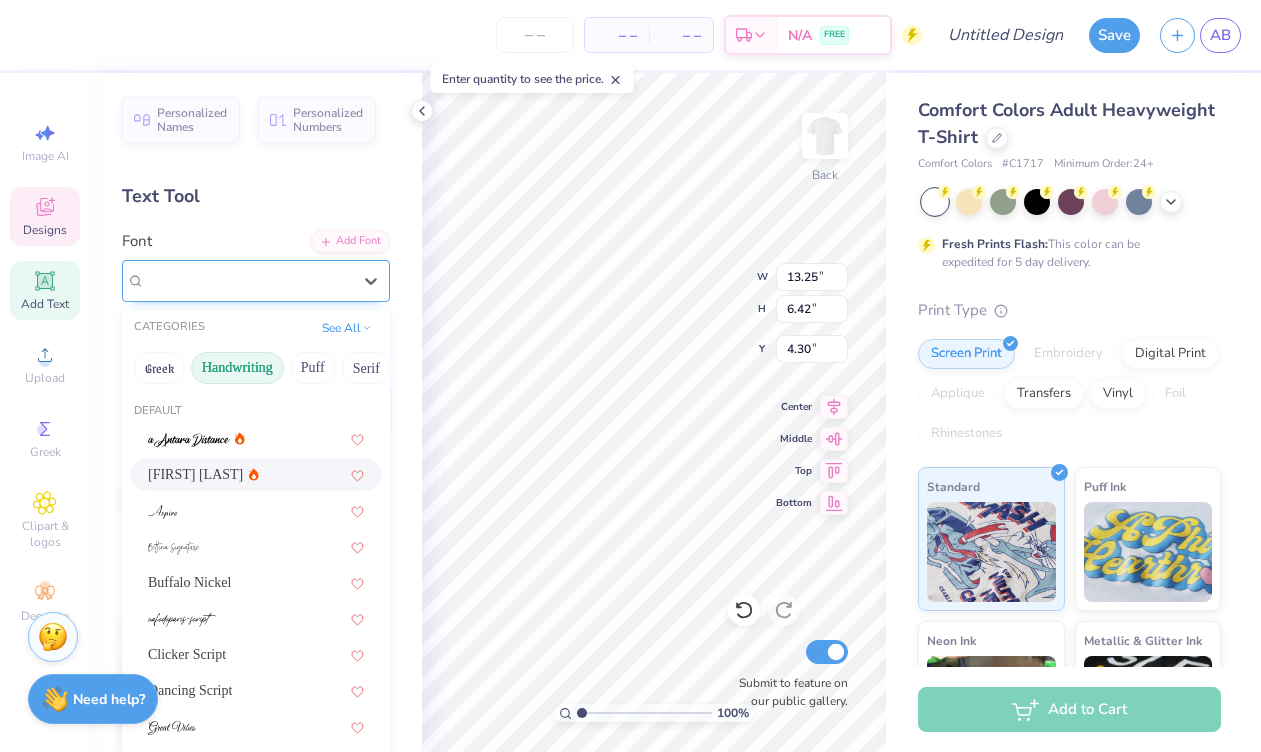 click on "Ariana Violeta" at bounding box center [248, 280] 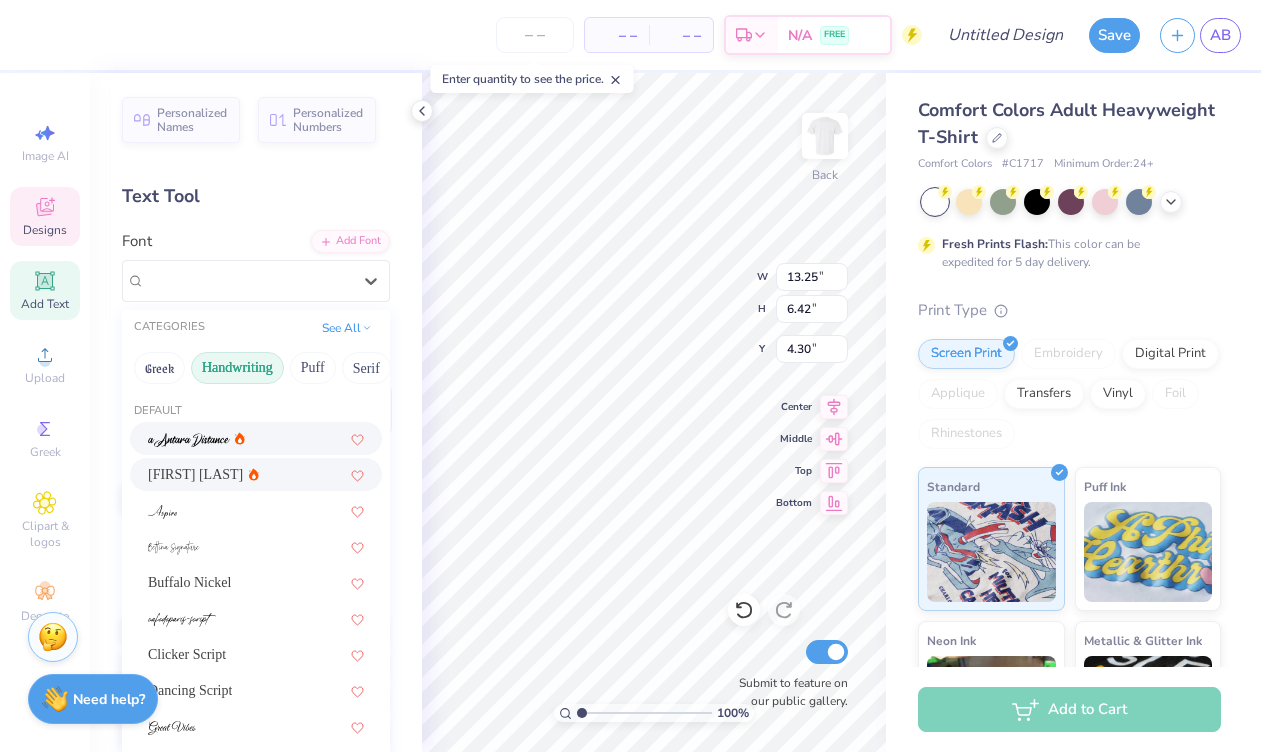 click at bounding box center [189, 440] 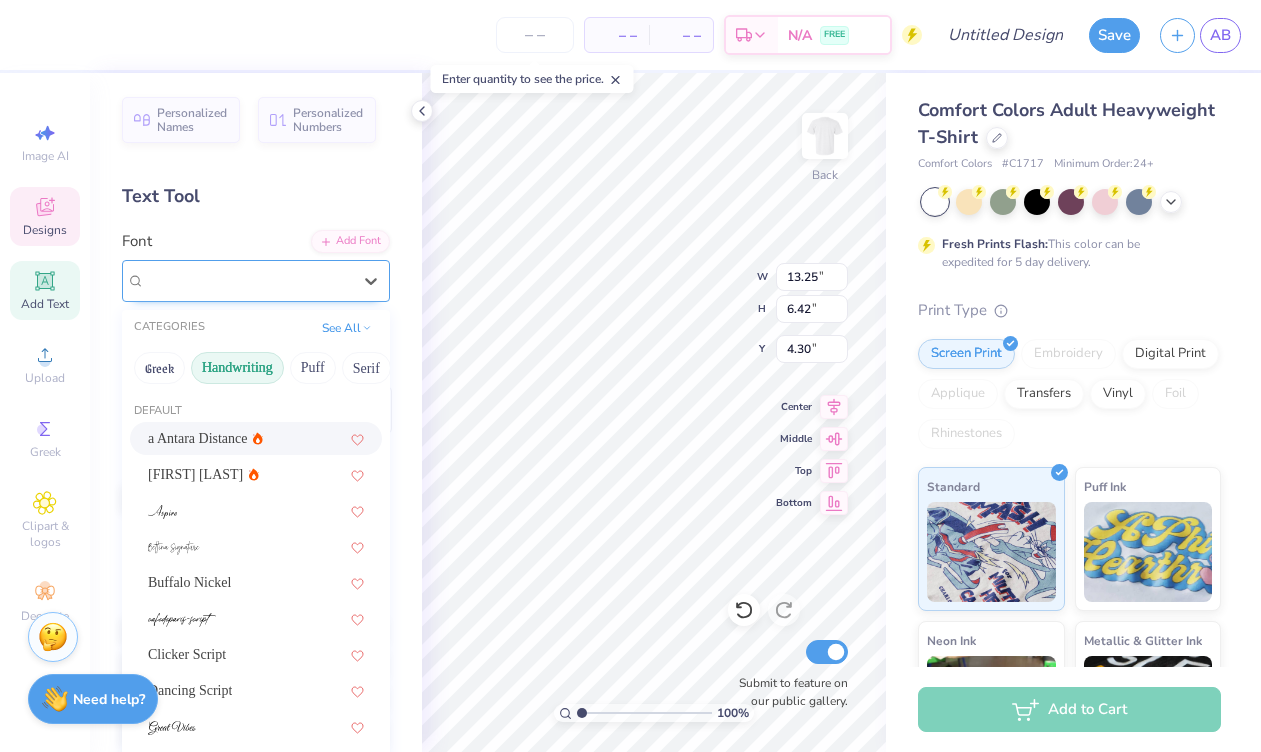 click on "a Antara Distance" at bounding box center (248, 280) 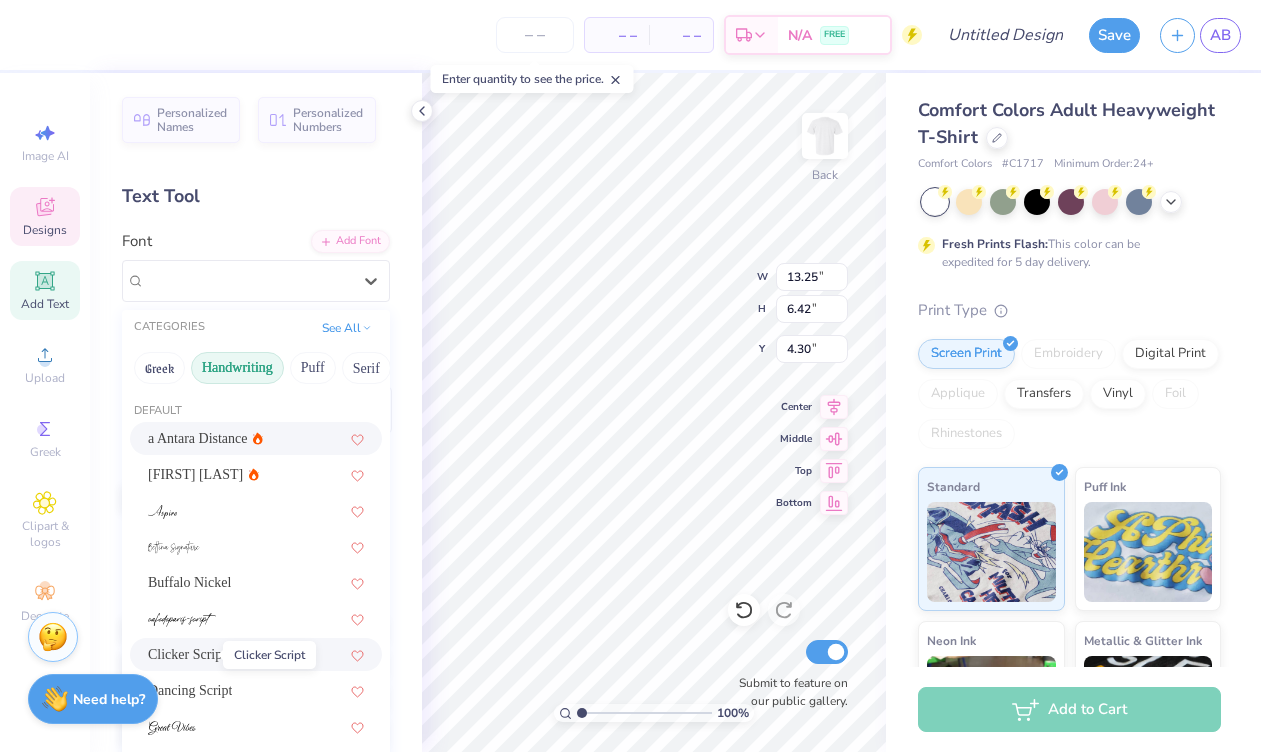 click on "Clicker Script" at bounding box center [187, 654] 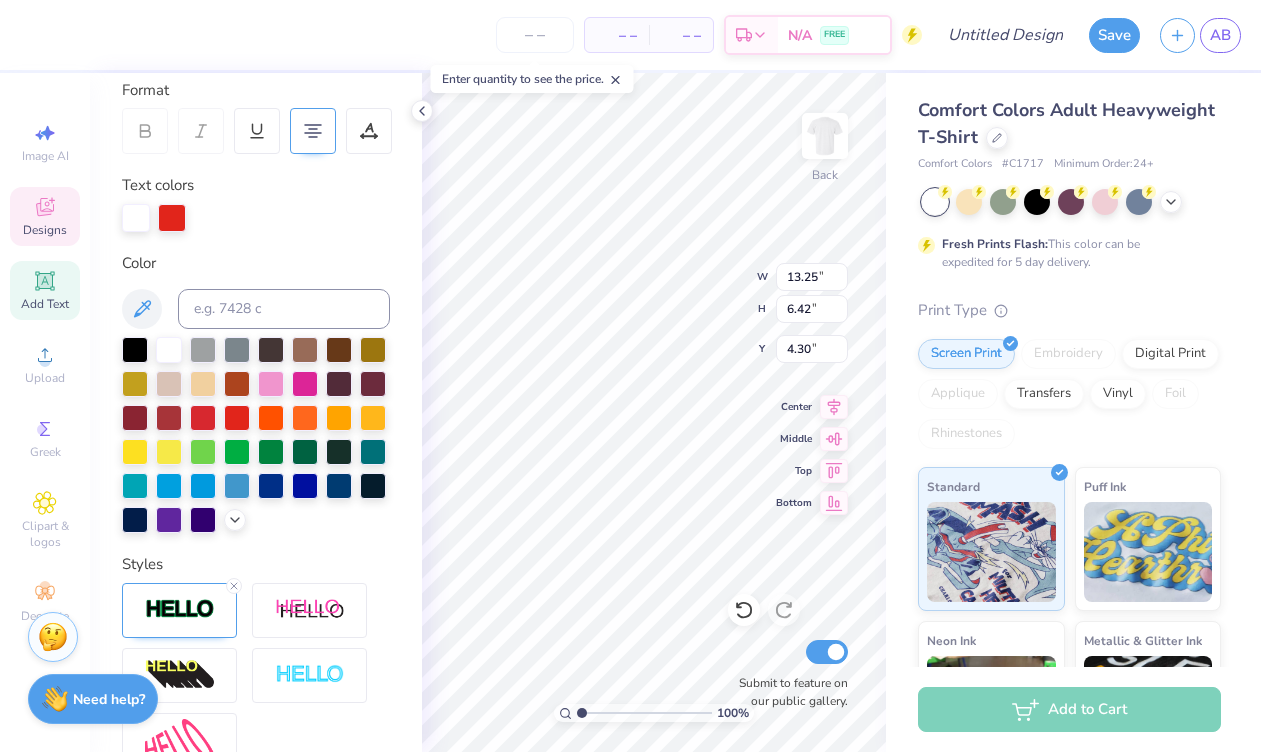 scroll, scrollTop: 0, scrollLeft: 0, axis: both 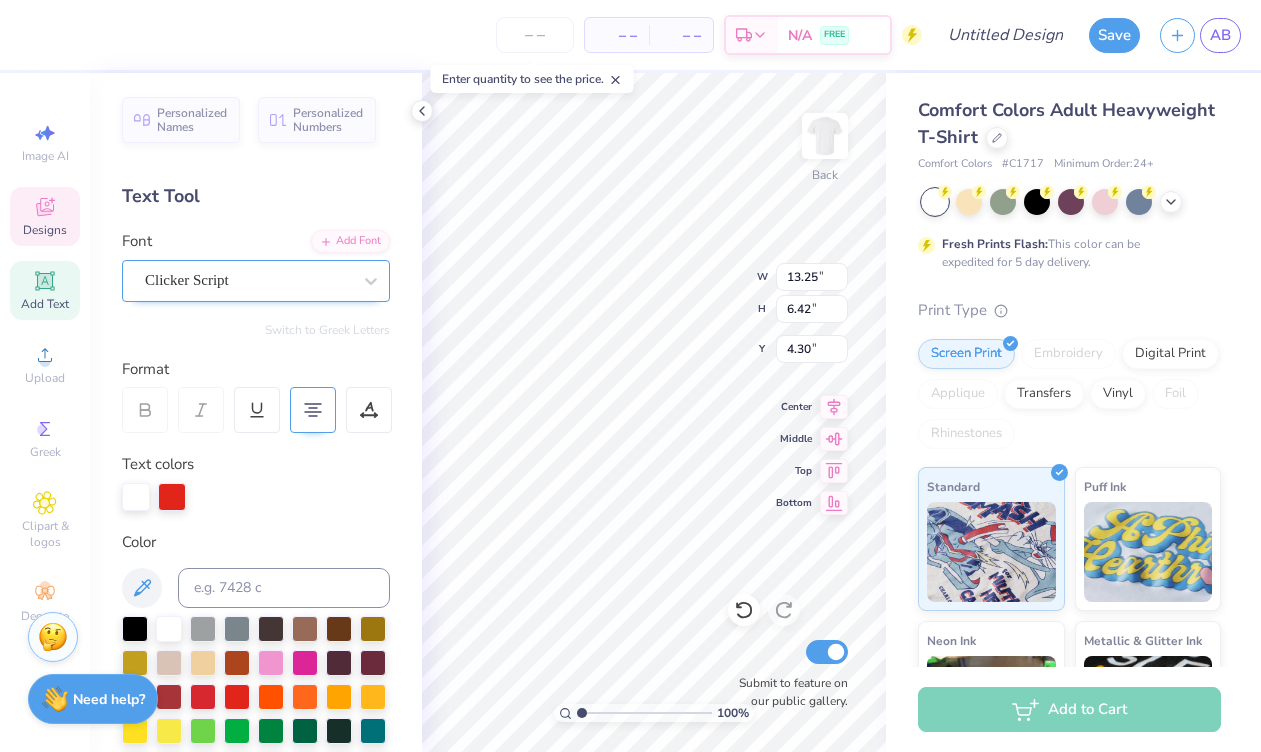 click on "Clicker Script" at bounding box center (248, 280) 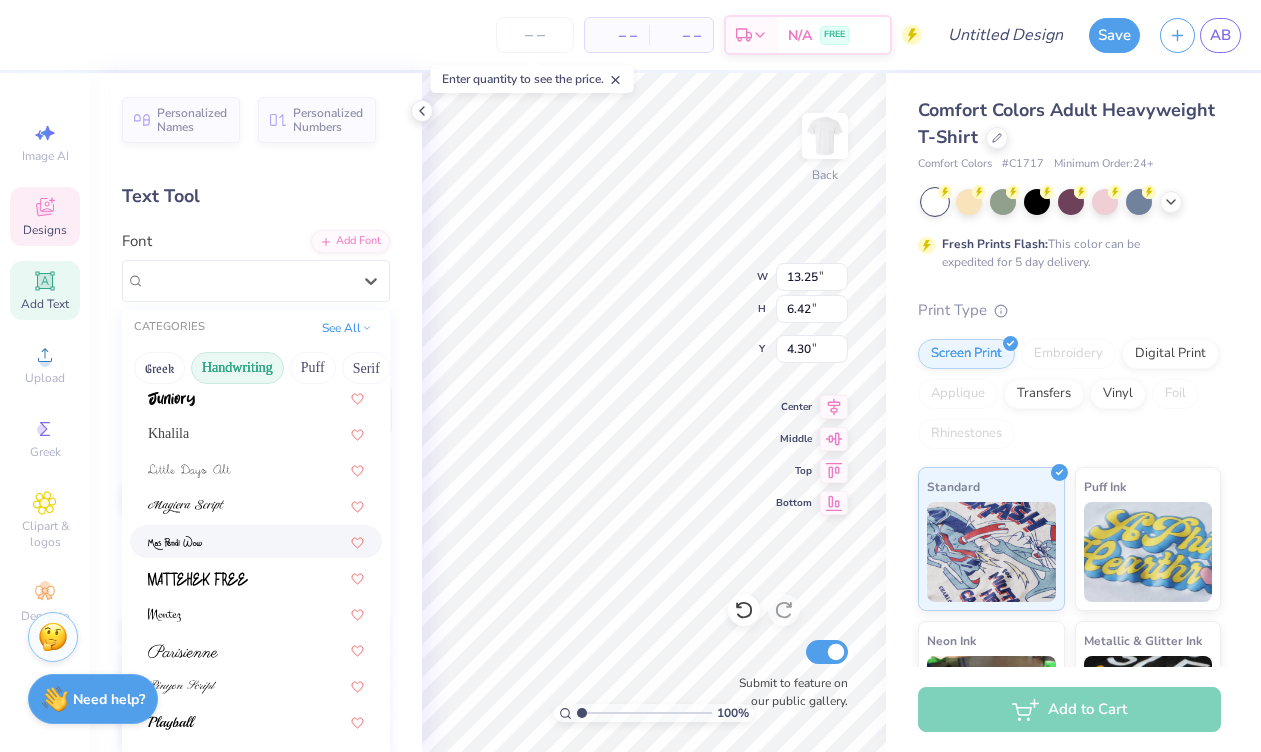 scroll, scrollTop: 454, scrollLeft: 0, axis: vertical 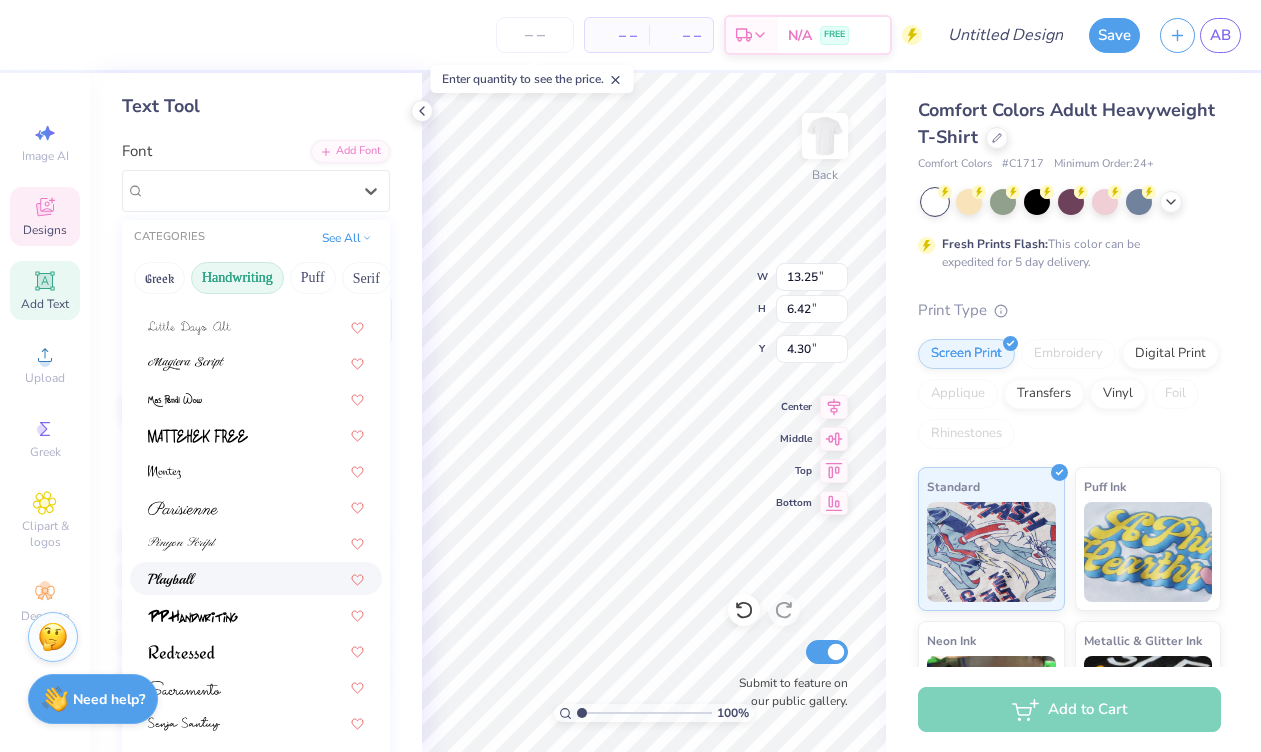 click at bounding box center [256, 578] 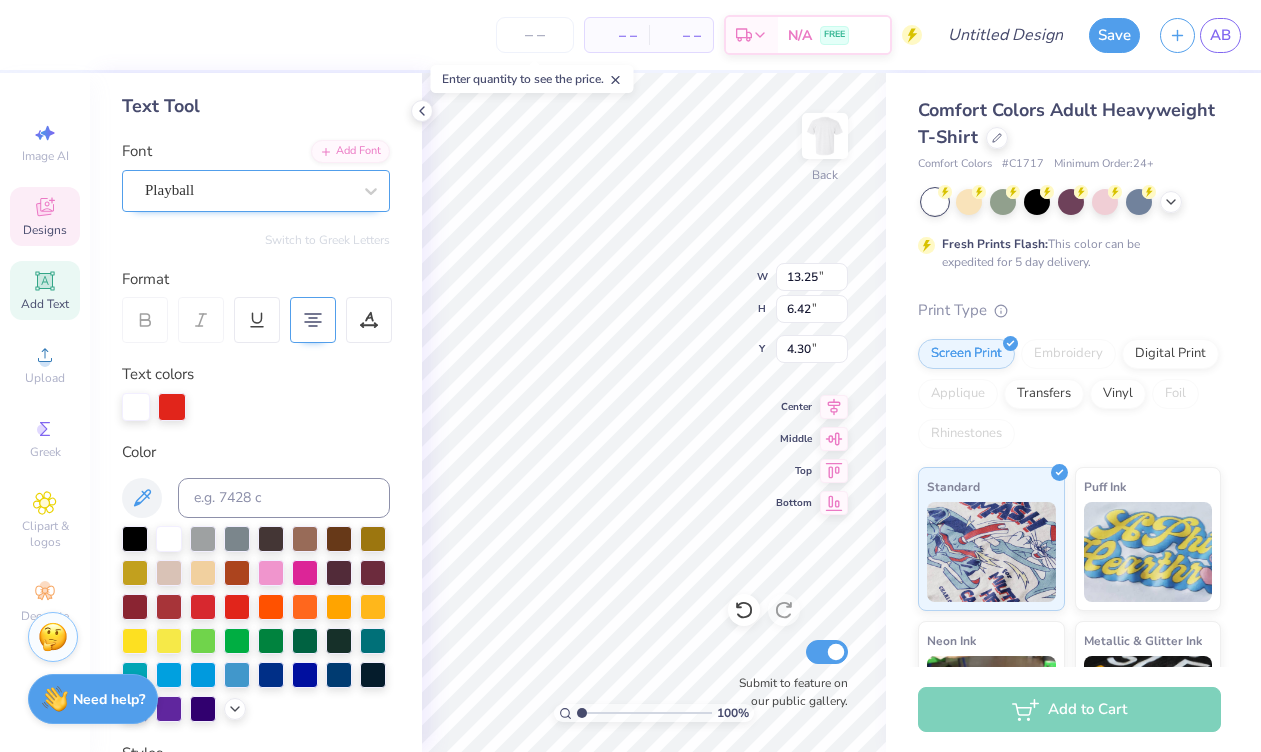 click on "Playball" at bounding box center [256, 191] 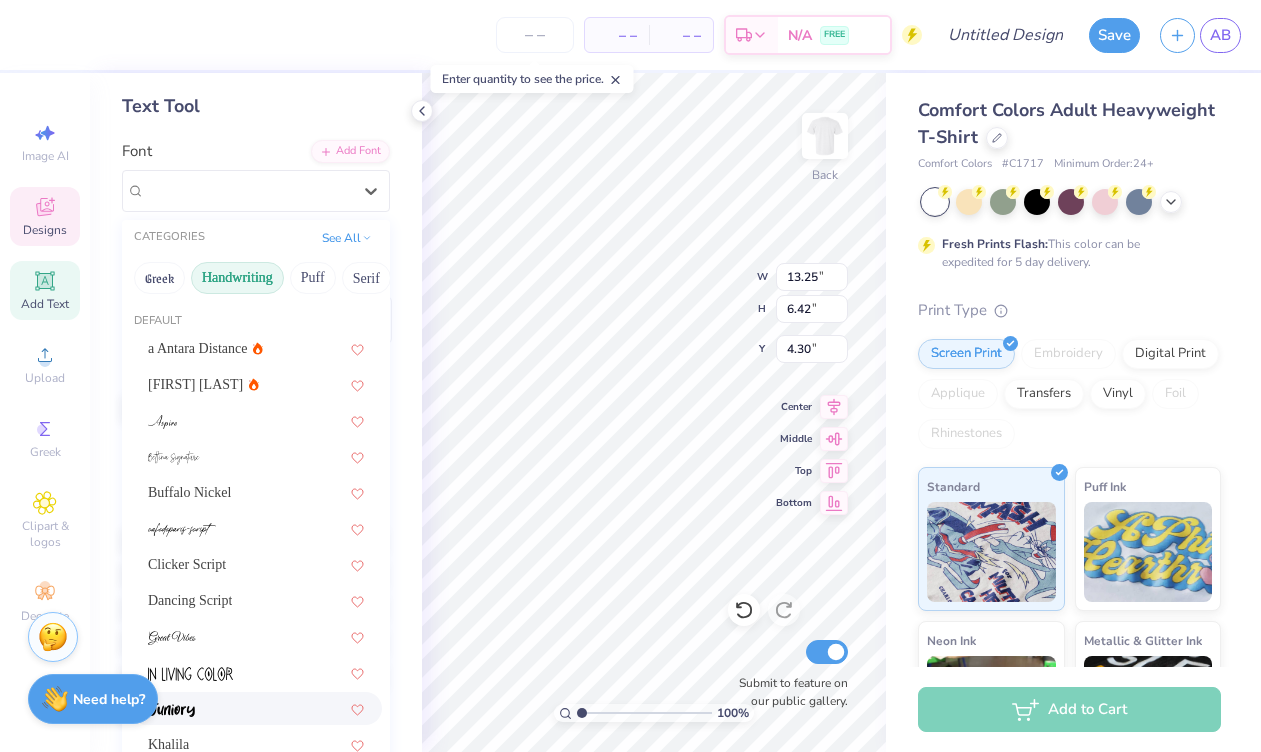 click at bounding box center [171, 710] 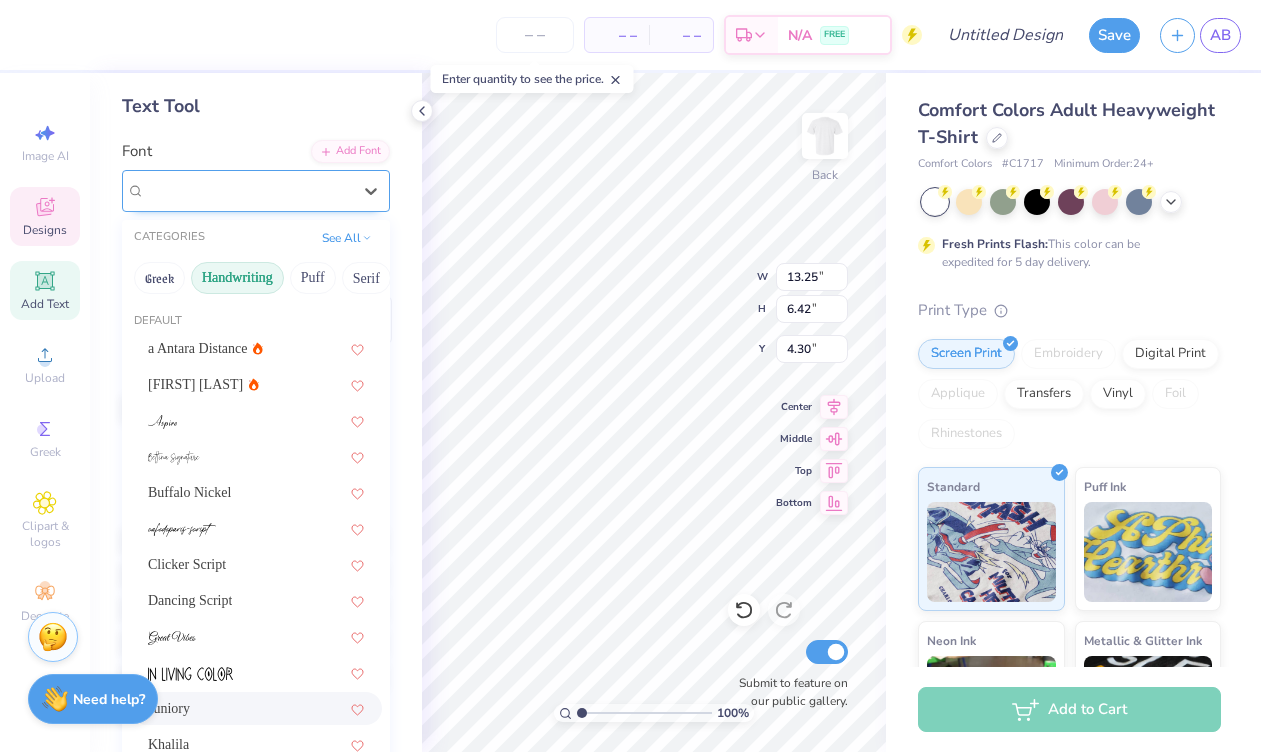 click on "Juniory" at bounding box center [248, 190] 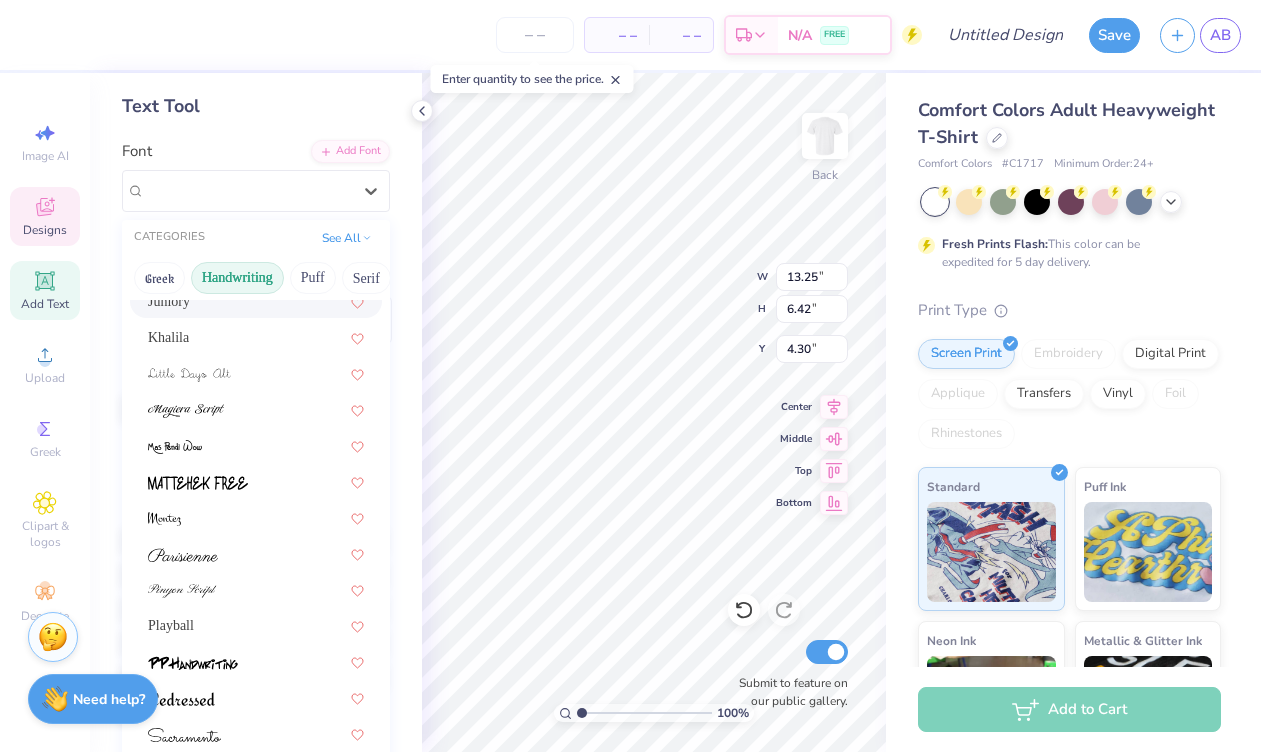 scroll, scrollTop: 454, scrollLeft: 0, axis: vertical 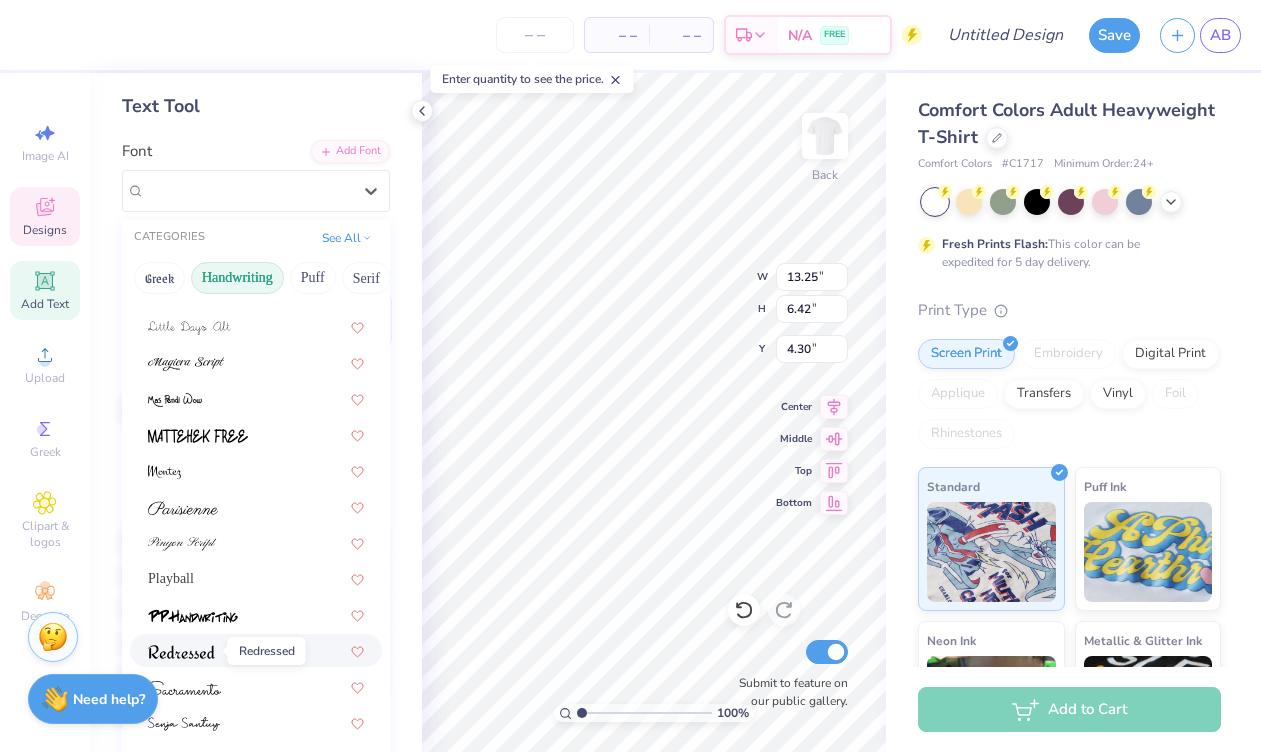 click at bounding box center (181, 652) 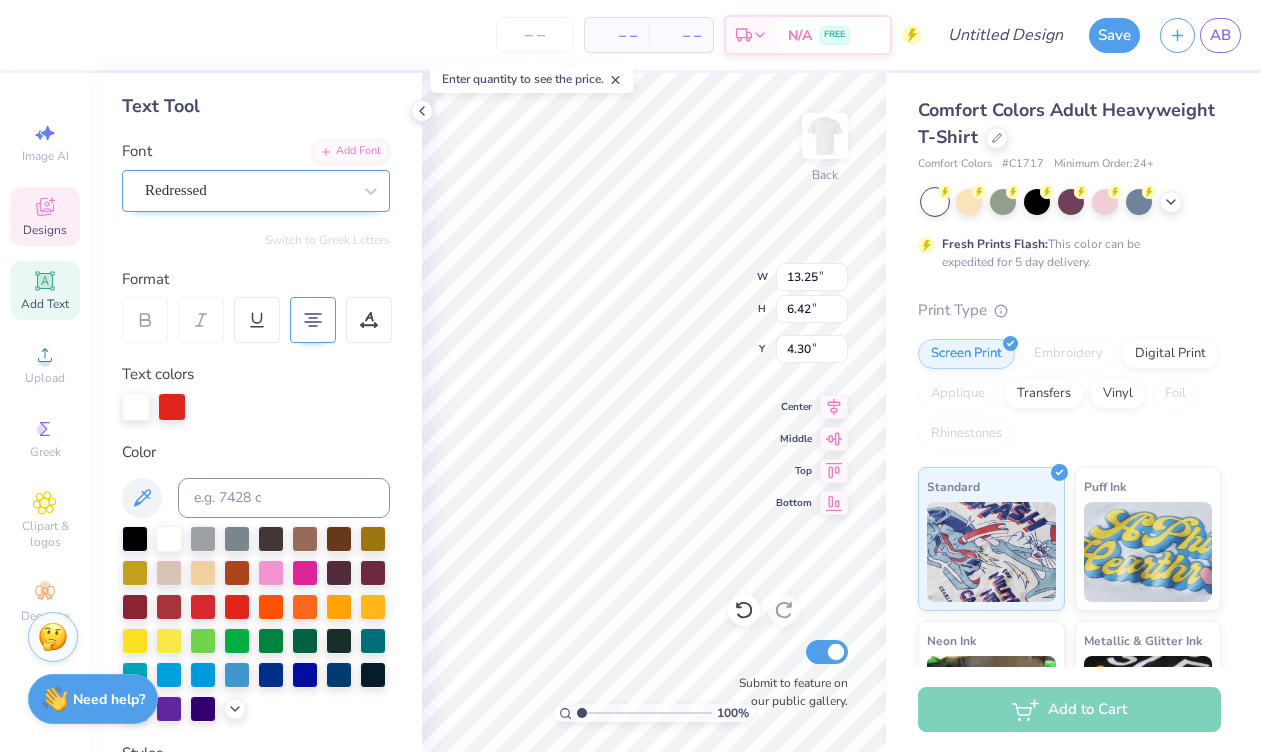 click on "Redressed" at bounding box center [248, 190] 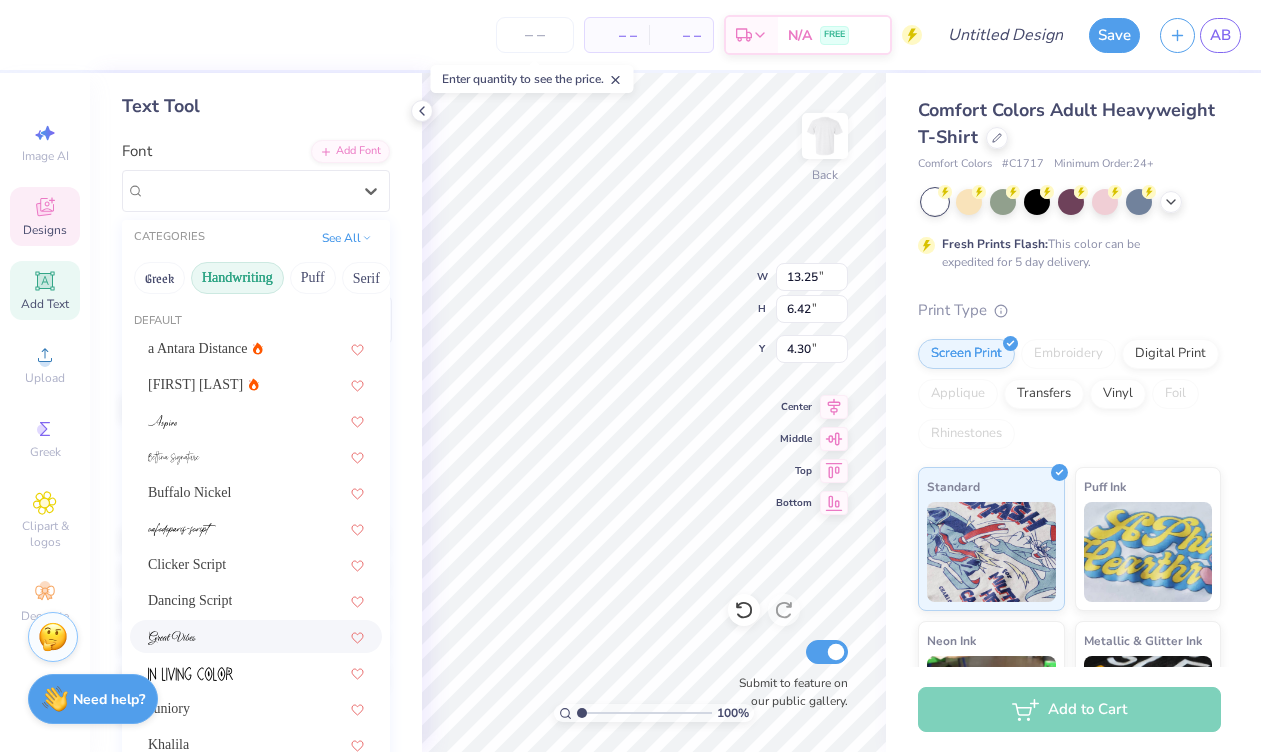 scroll, scrollTop: 454, scrollLeft: 0, axis: vertical 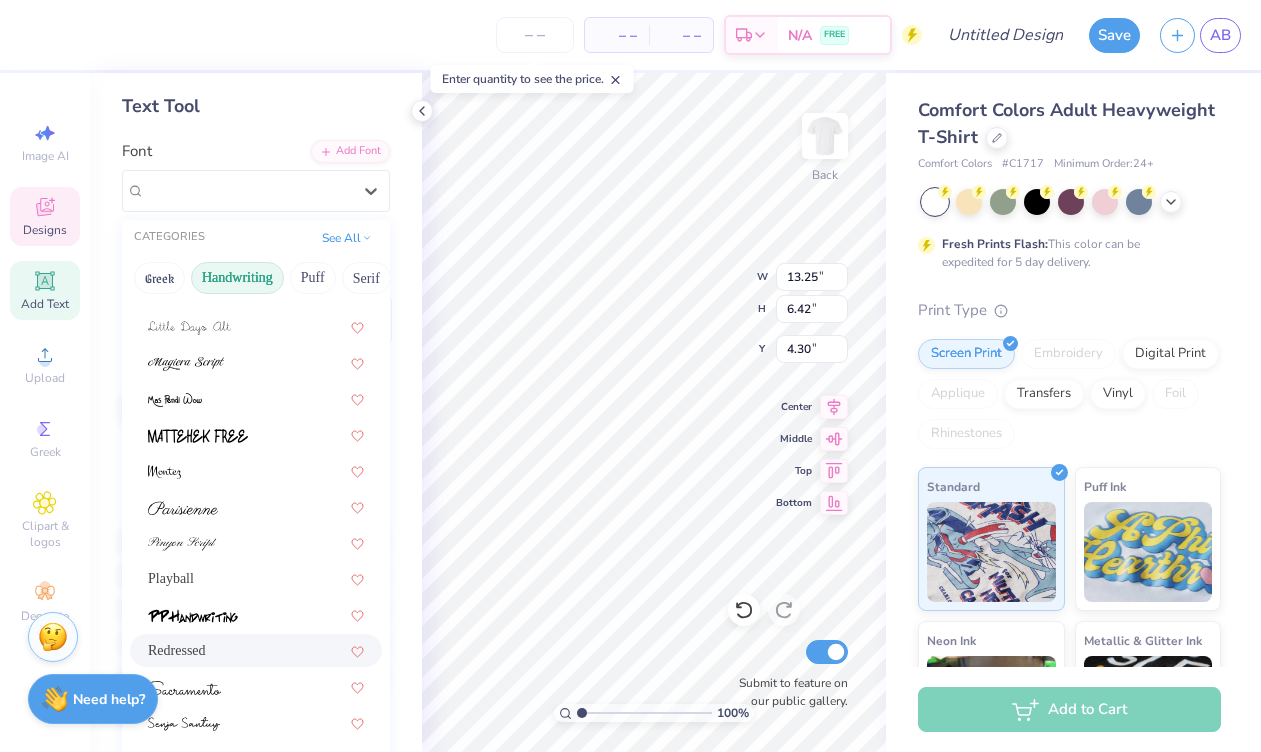 click on "Redressed" at bounding box center [256, 650] 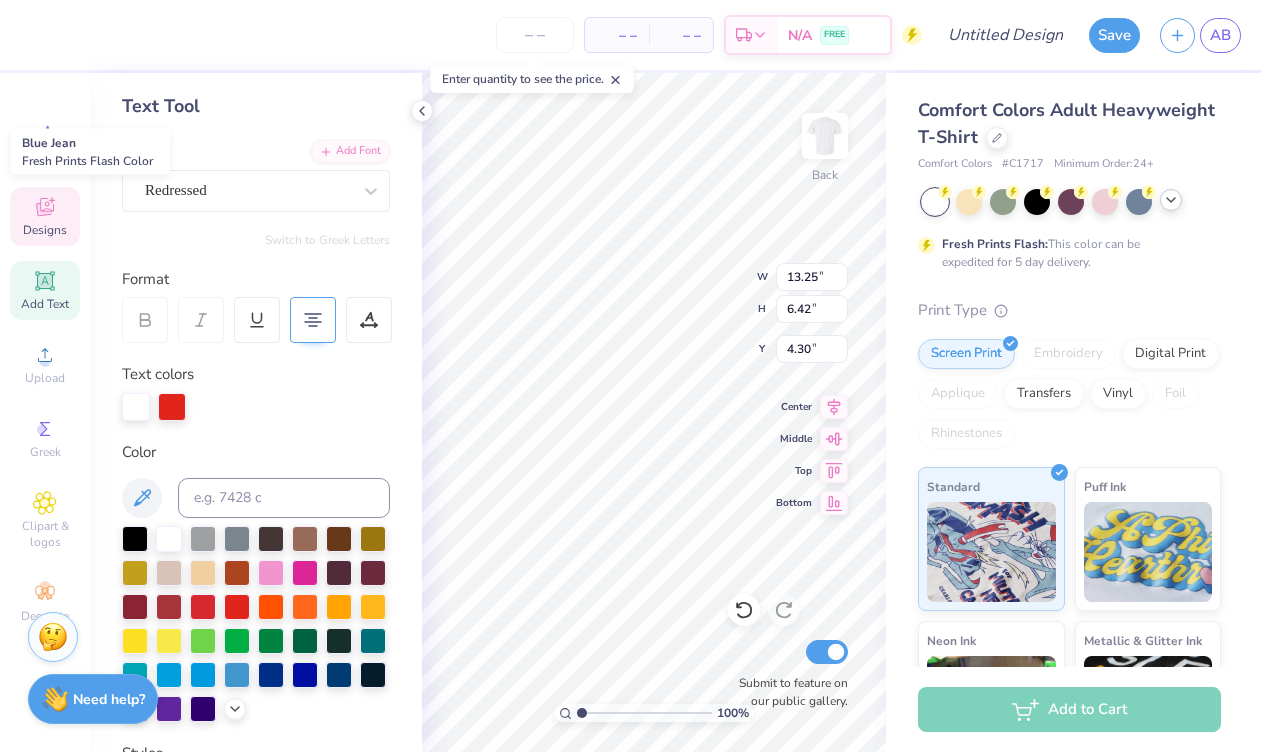 click 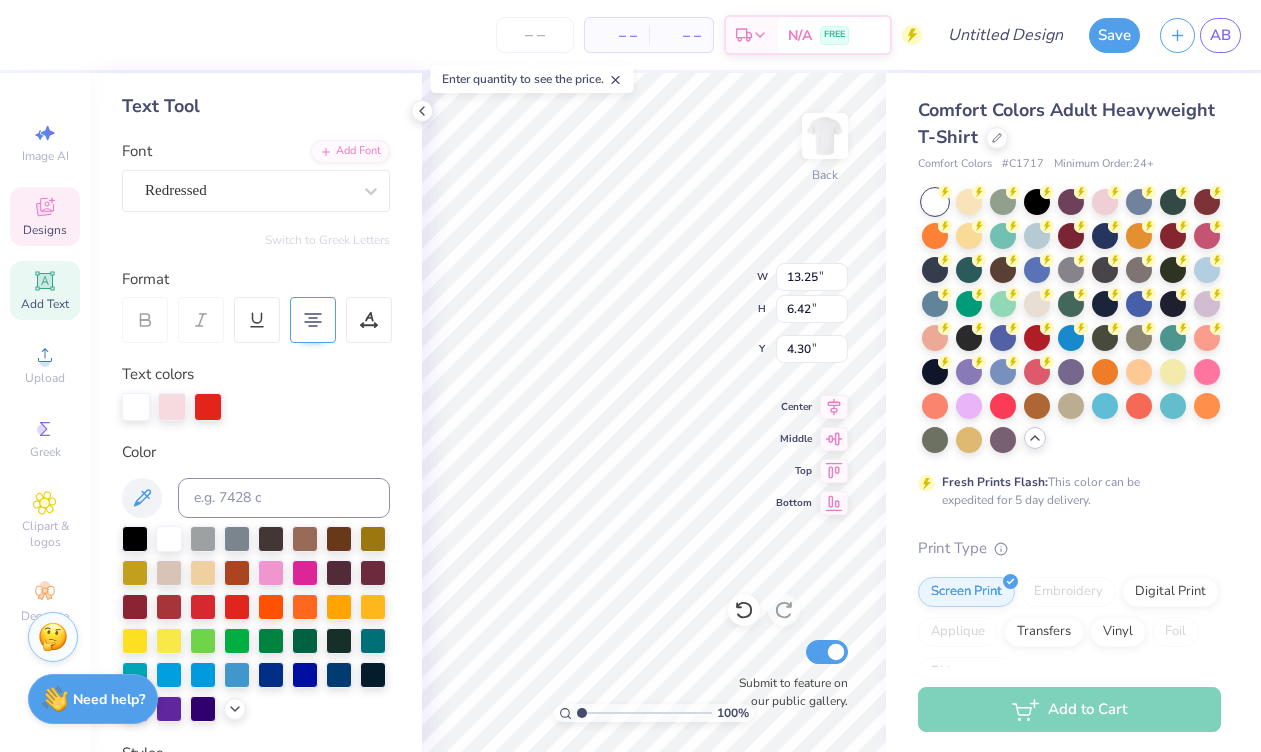 type on "14.17" 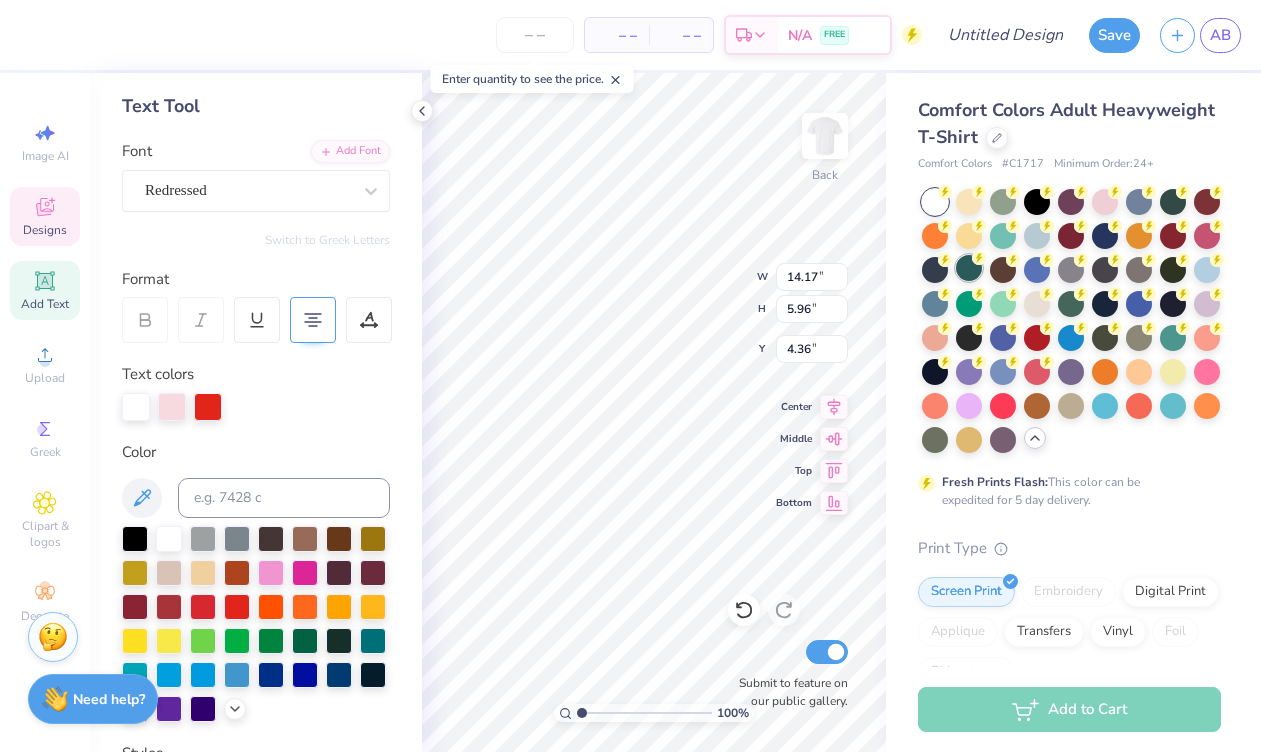 click at bounding box center [969, 268] 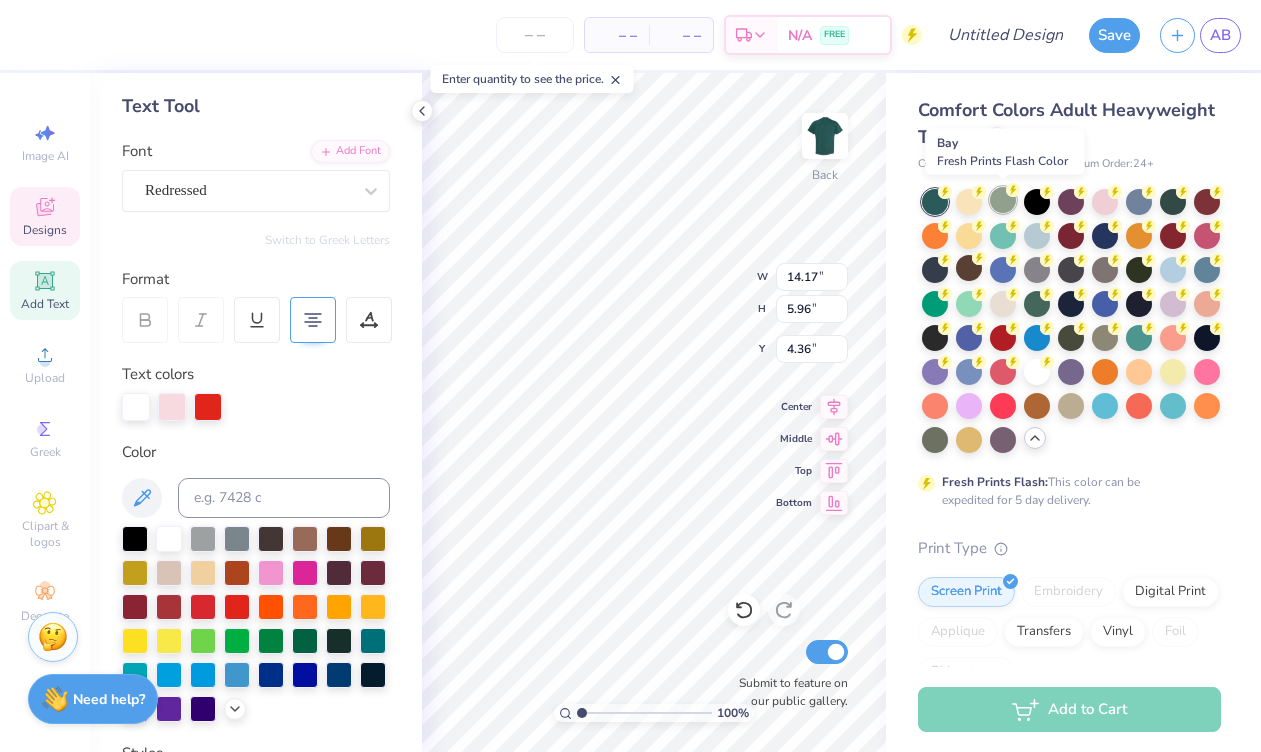 click at bounding box center [1003, 200] 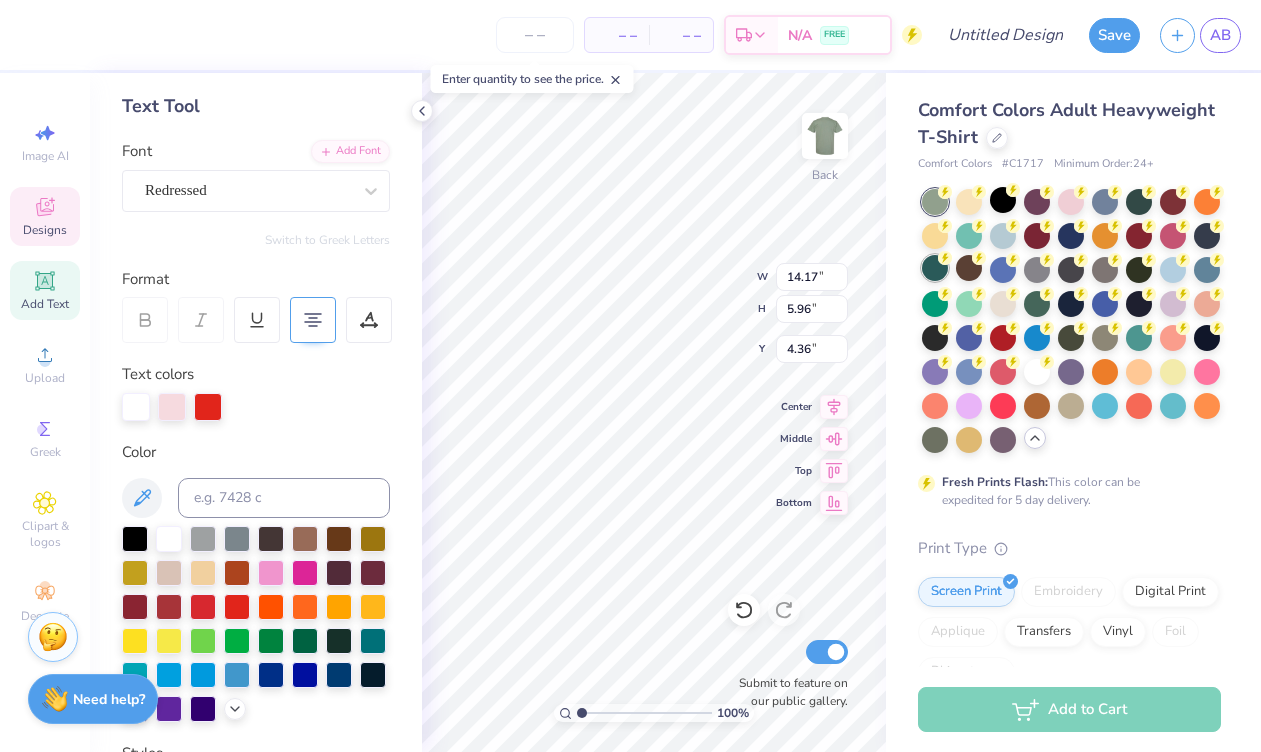 click at bounding box center (935, 268) 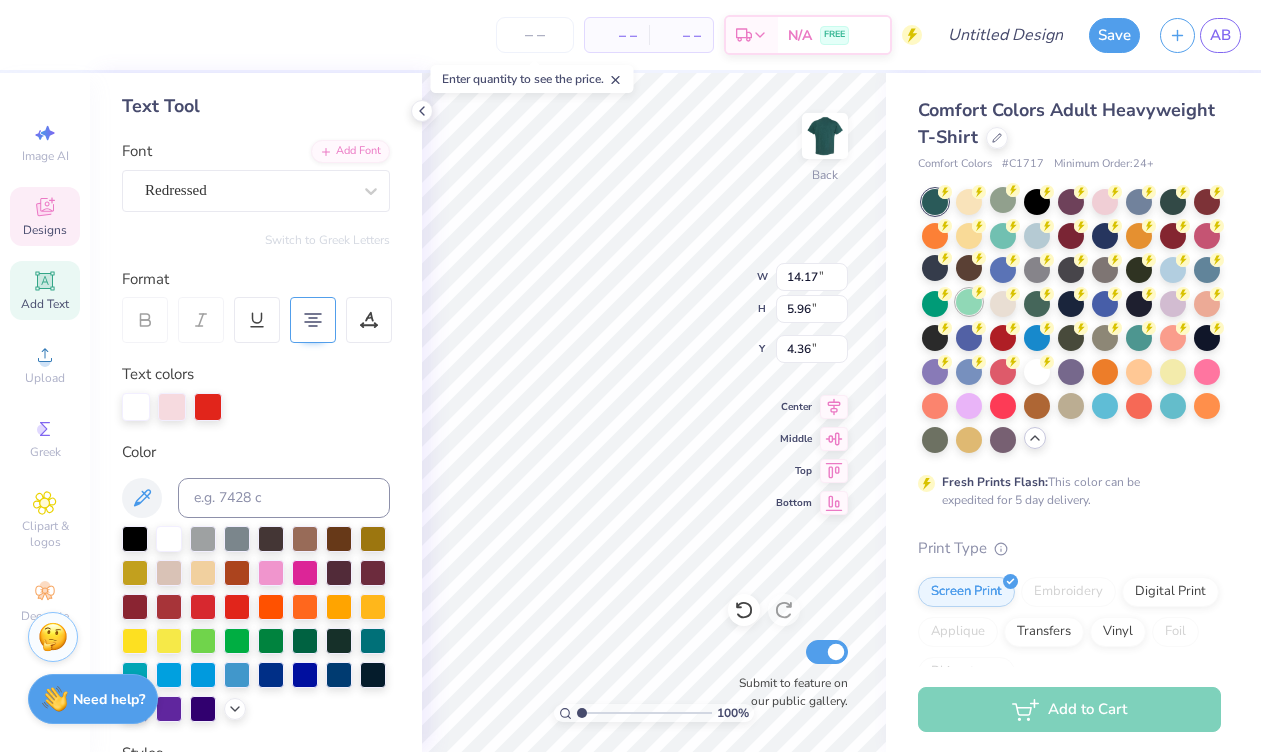 click at bounding box center (969, 302) 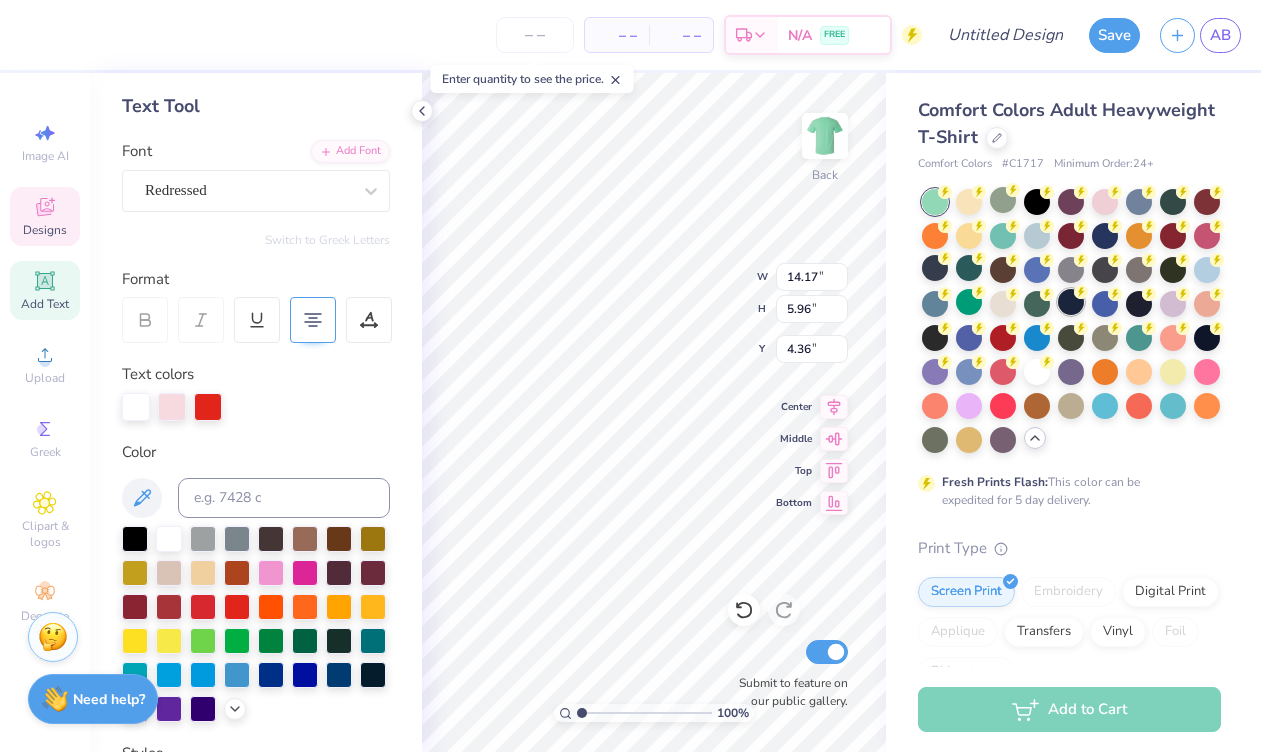 click at bounding box center (1071, 302) 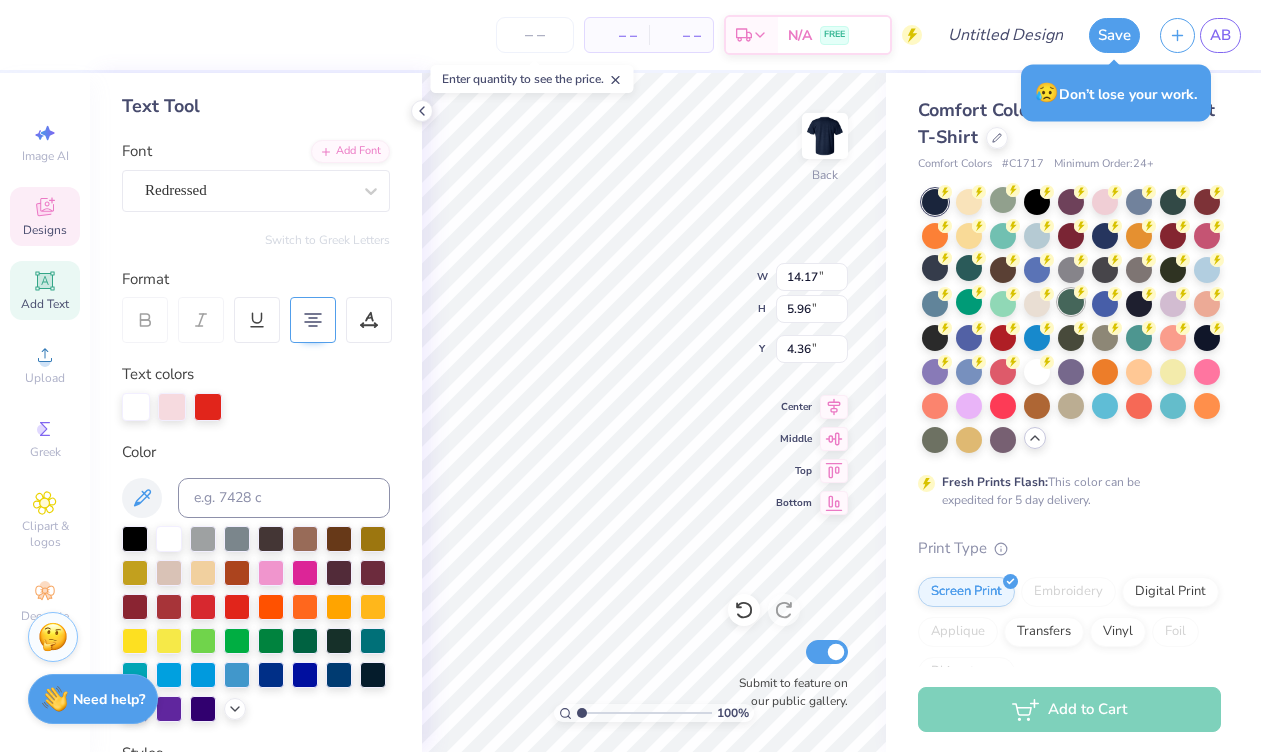 click at bounding box center (1071, 302) 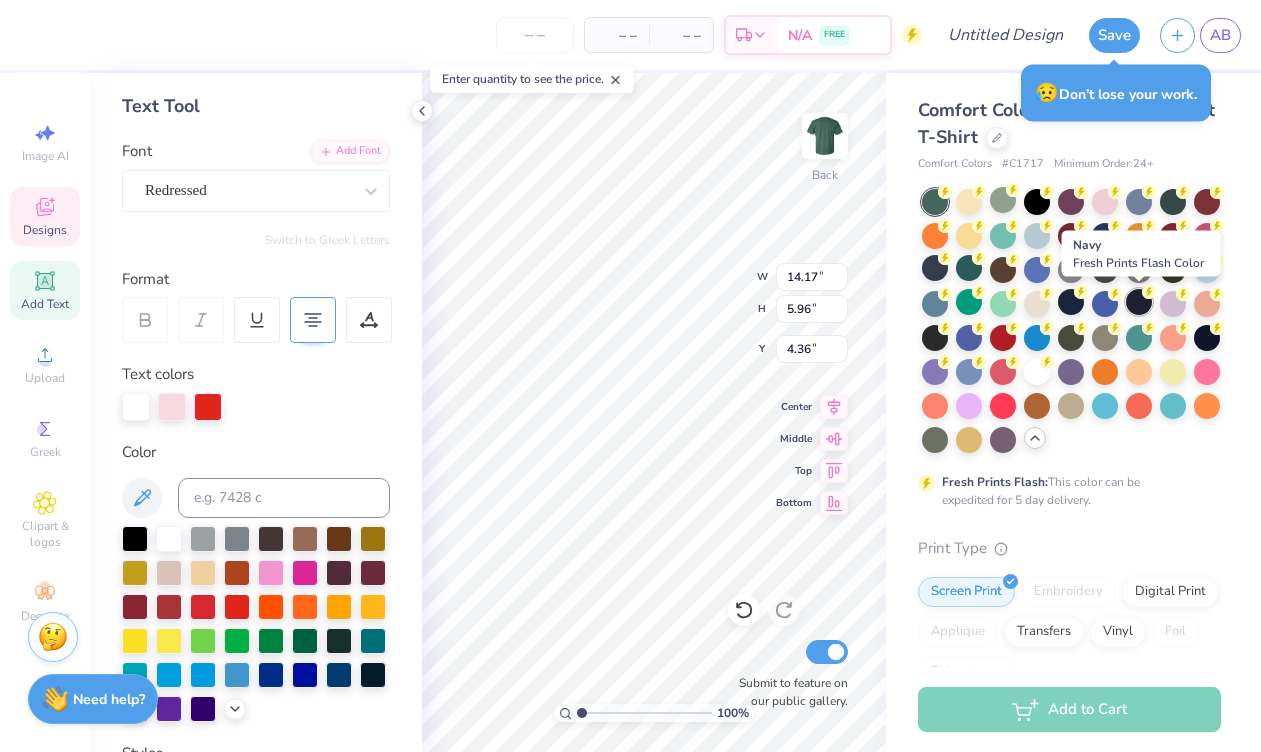 click at bounding box center (1139, 302) 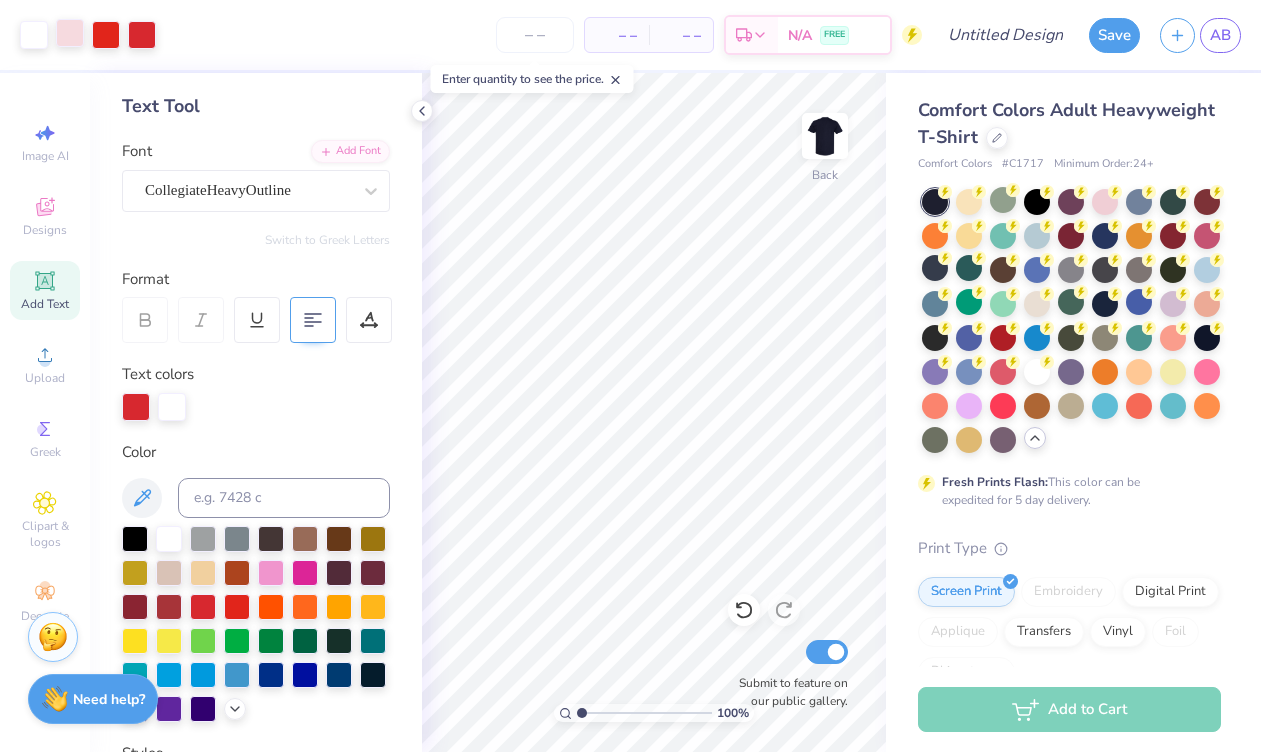 click at bounding box center (70, 33) 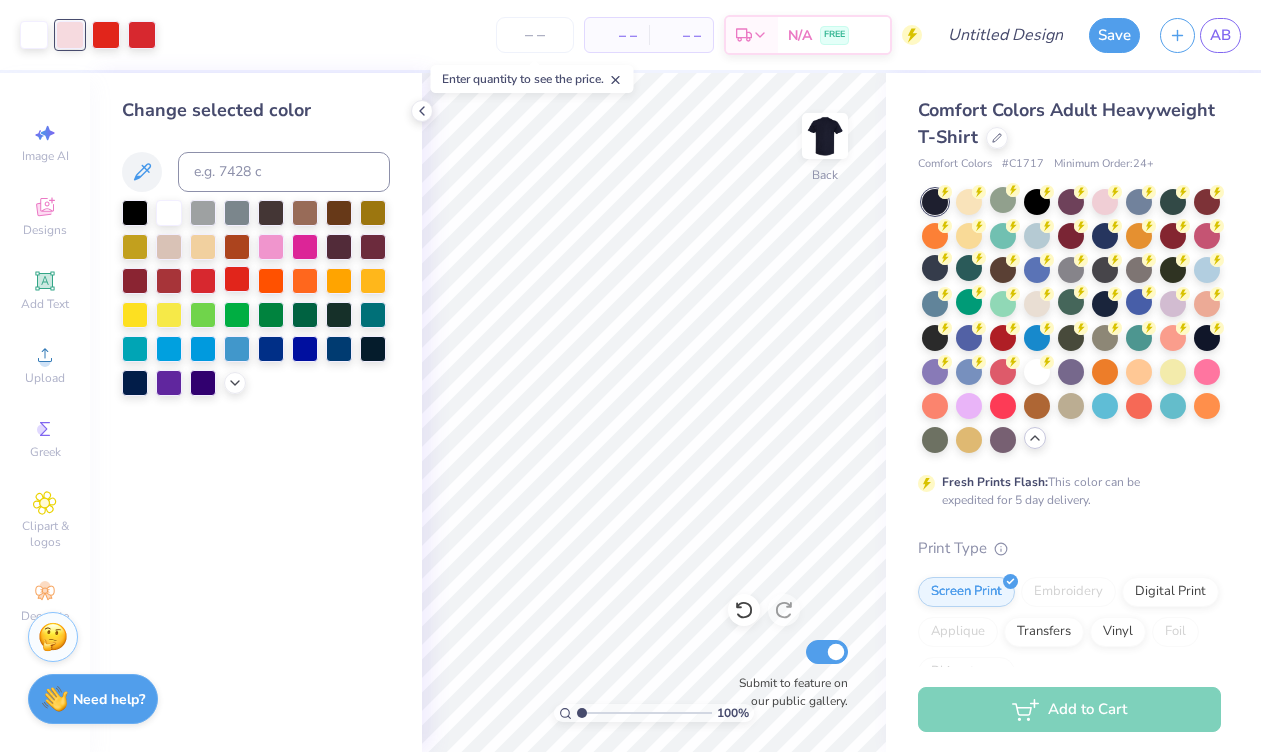 click at bounding box center [237, 279] 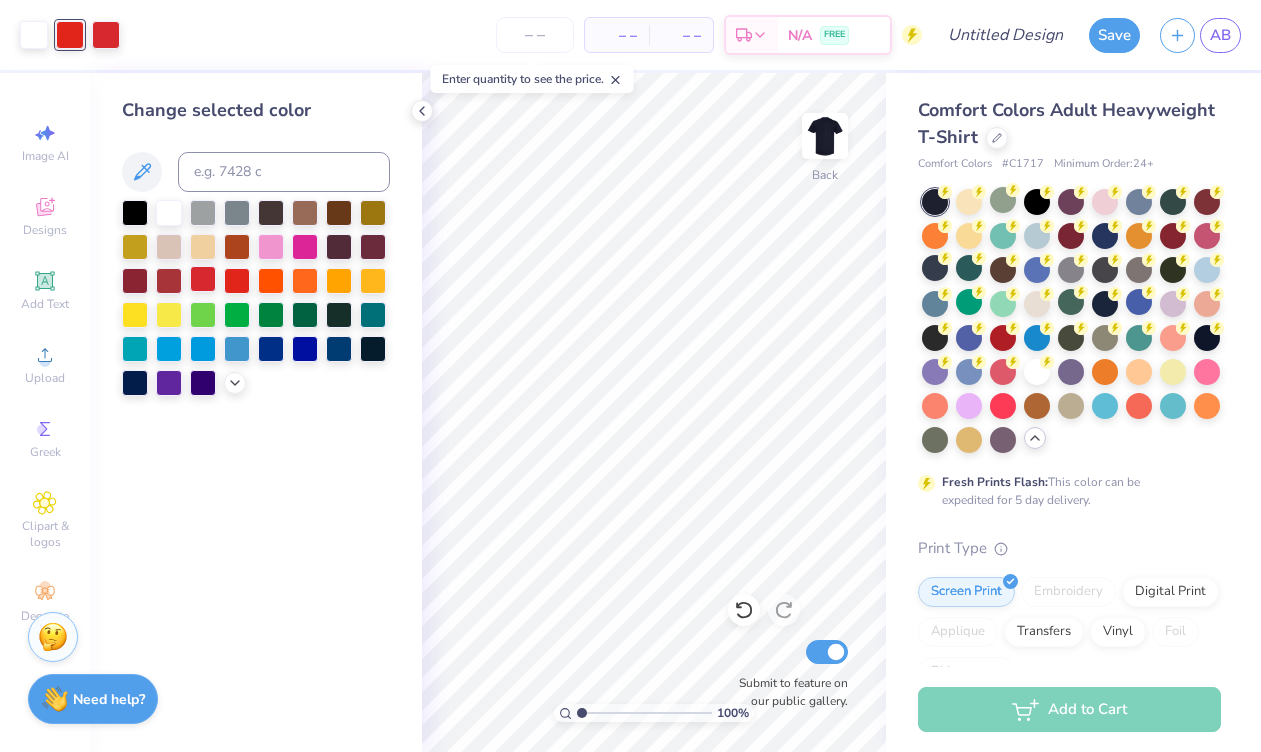 click at bounding box center [203, 279] 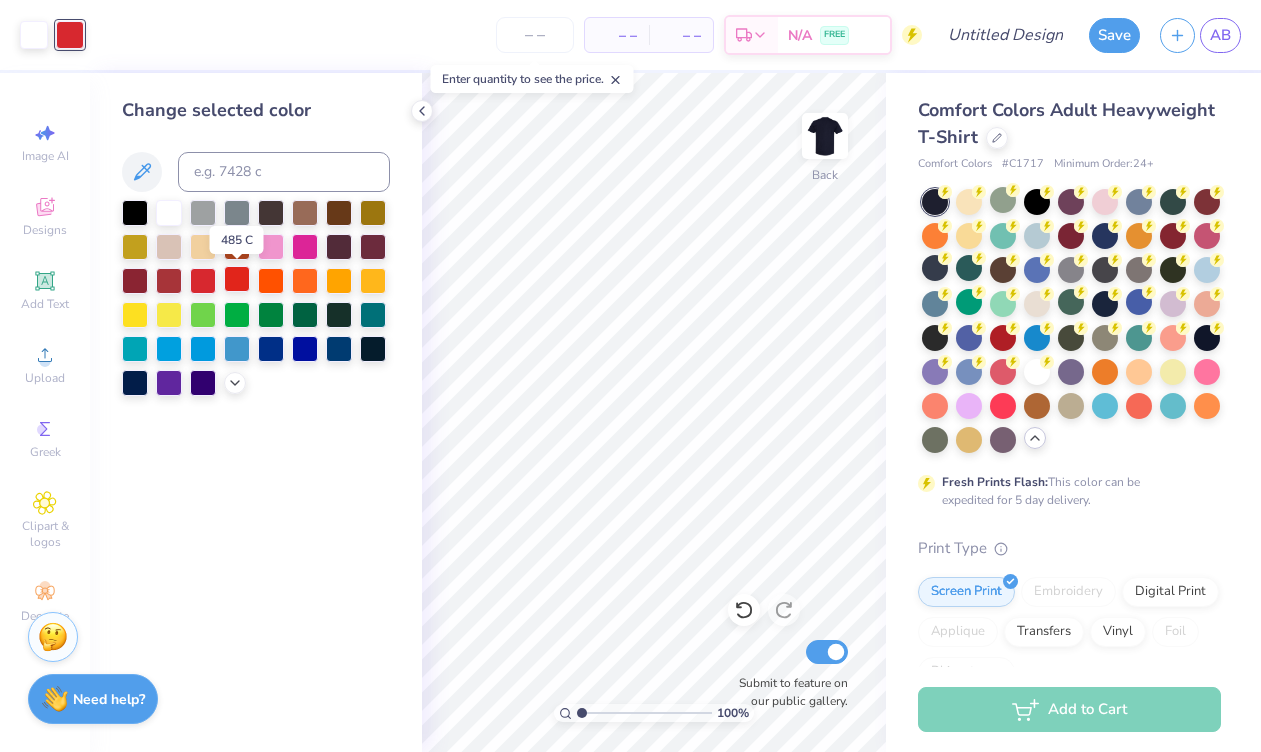 click at bounding box center [237, 279] 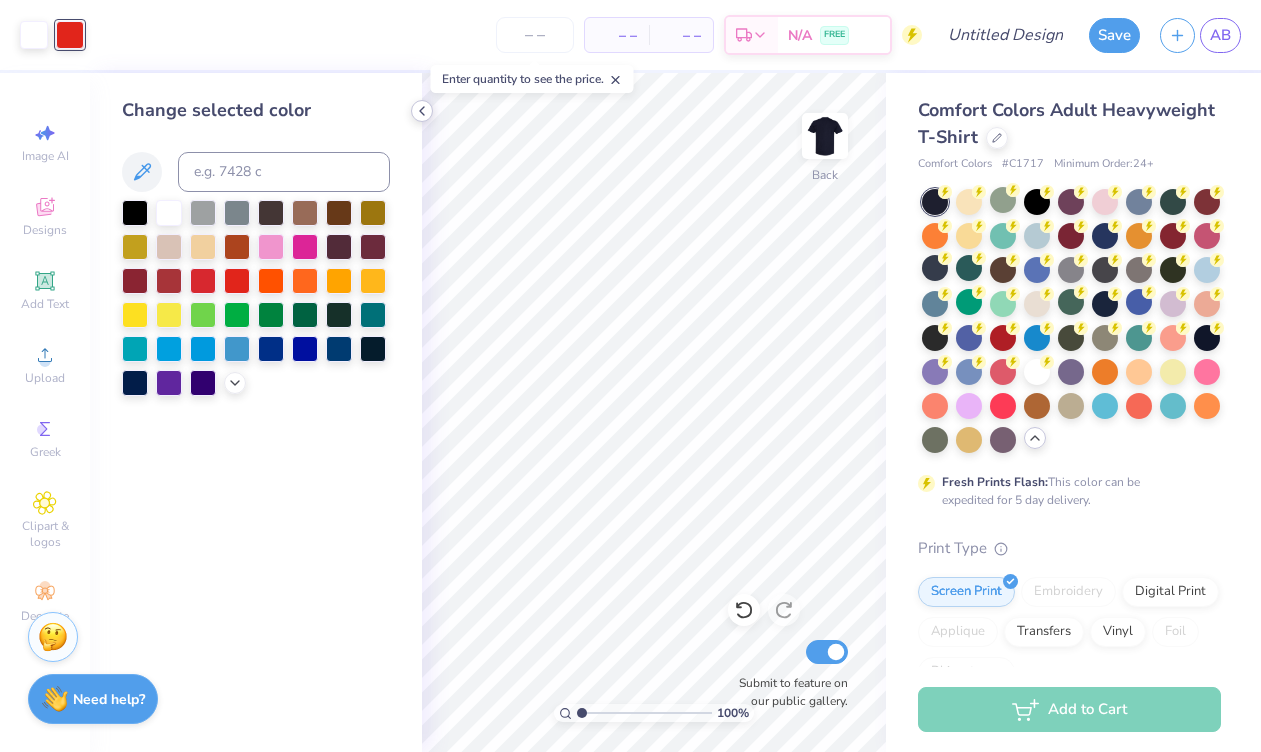 click 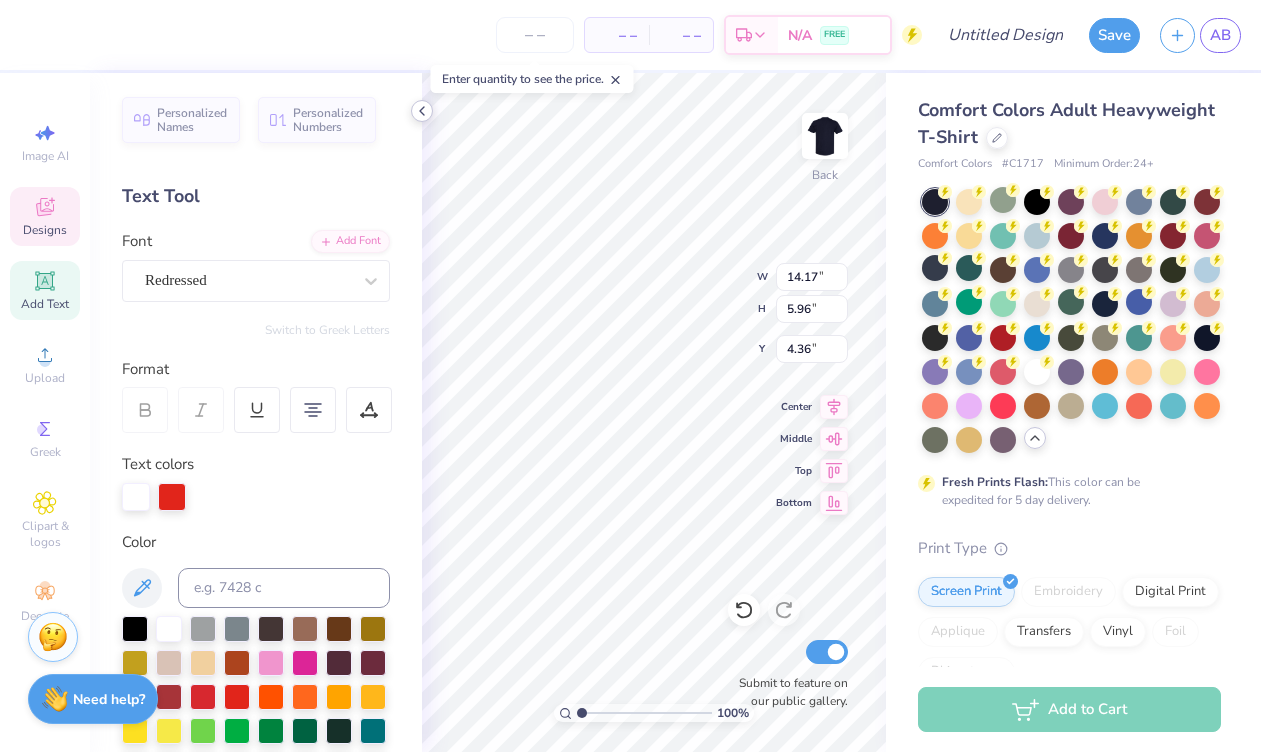 scroll, scrollTop: 1, scrollLeft: 3, axis: both 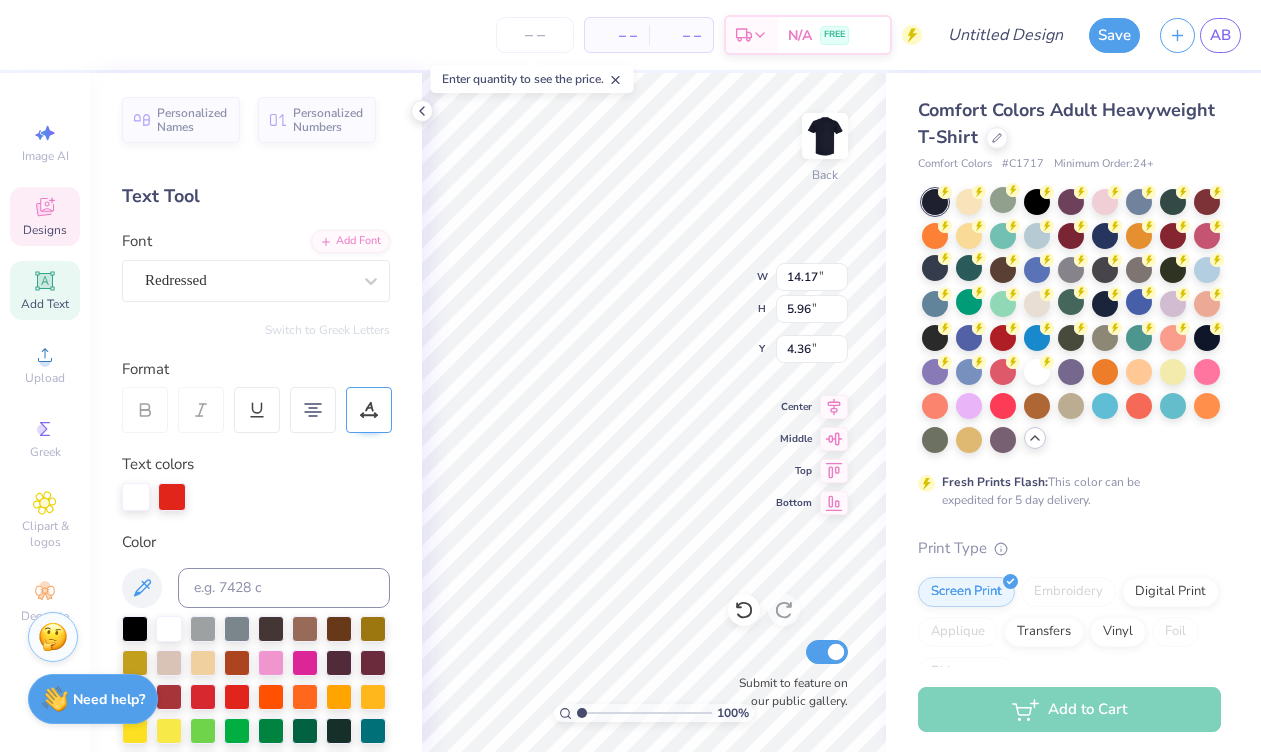 click 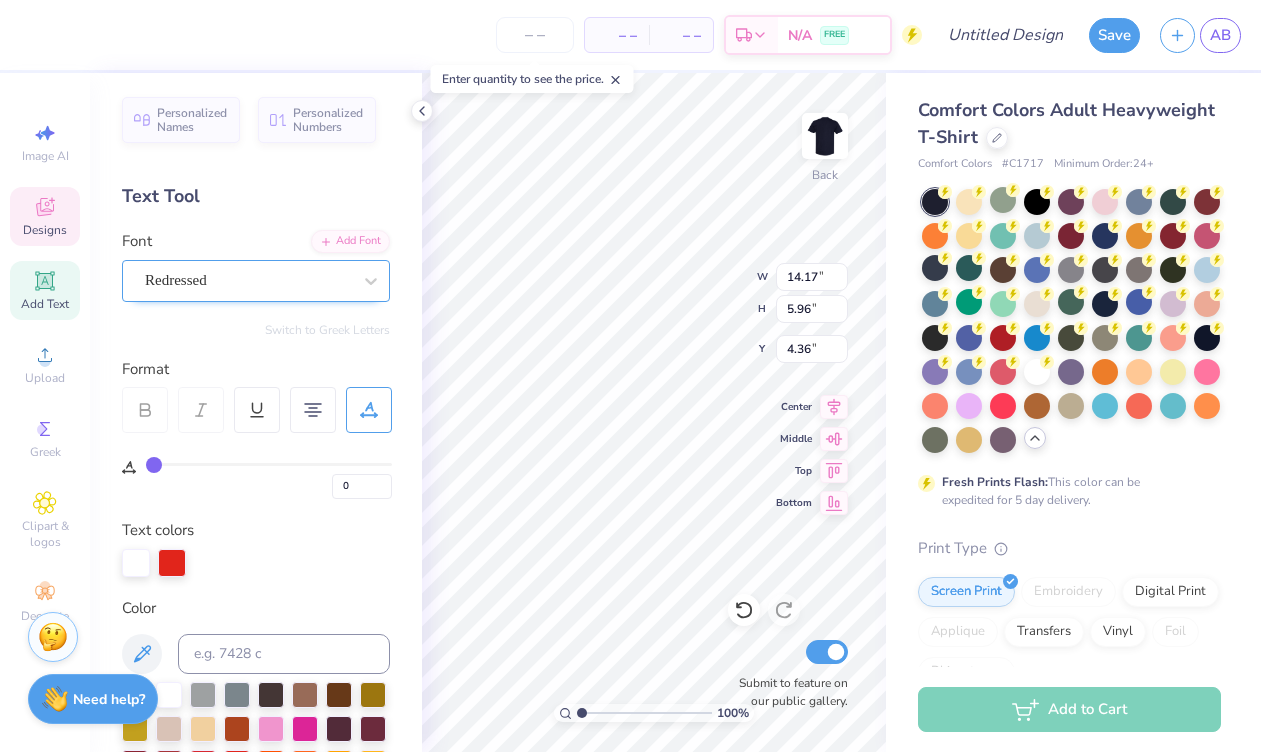 click on "Redressed" at bounding box center [248, 280] 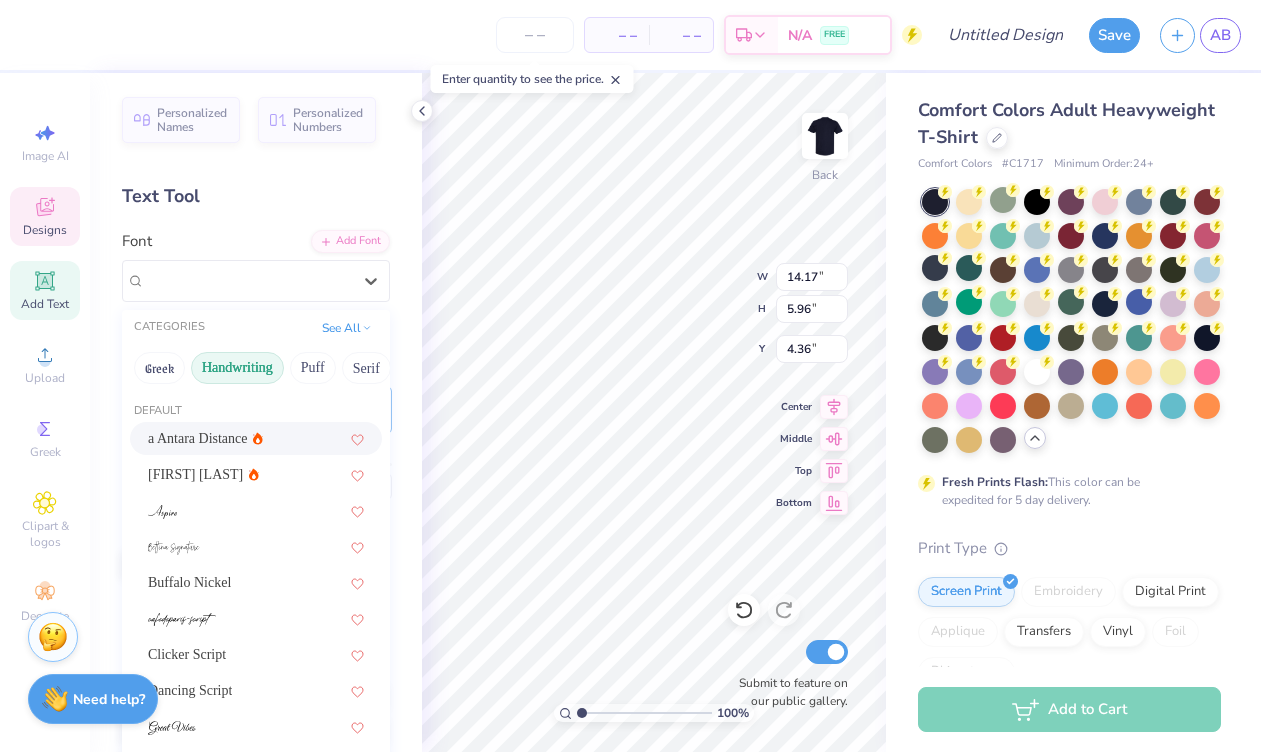 click on "a Antara Distance" at bounding box center [198, 438] 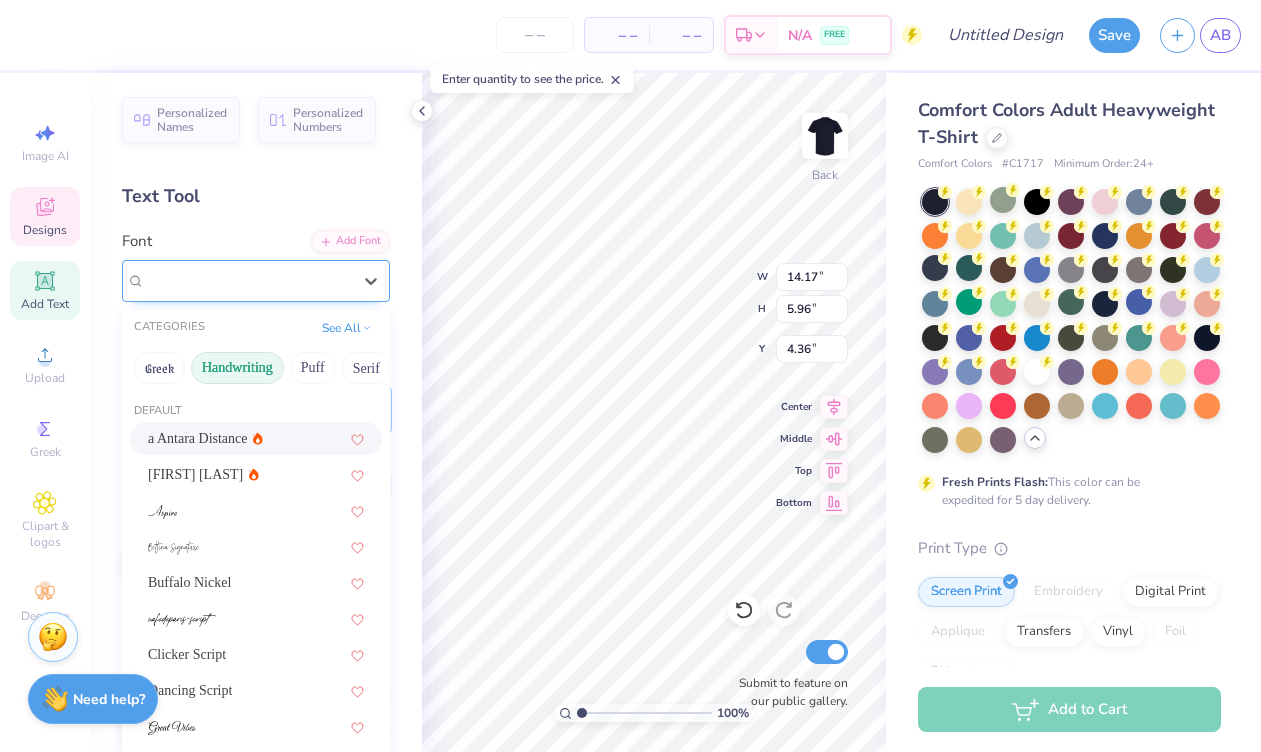 click on "a Antara Distance" at bounding box center (248, 280) 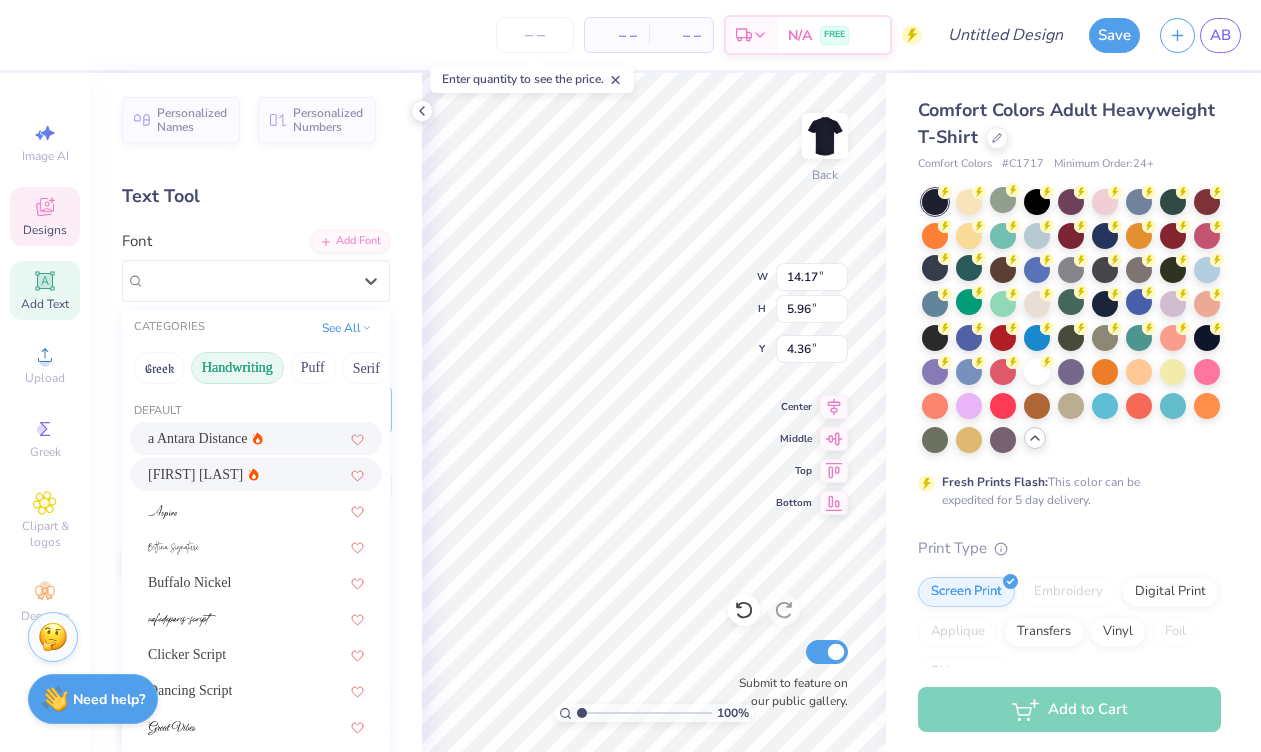 click on "Ariana Violeta" at bounding box center [256, 474] 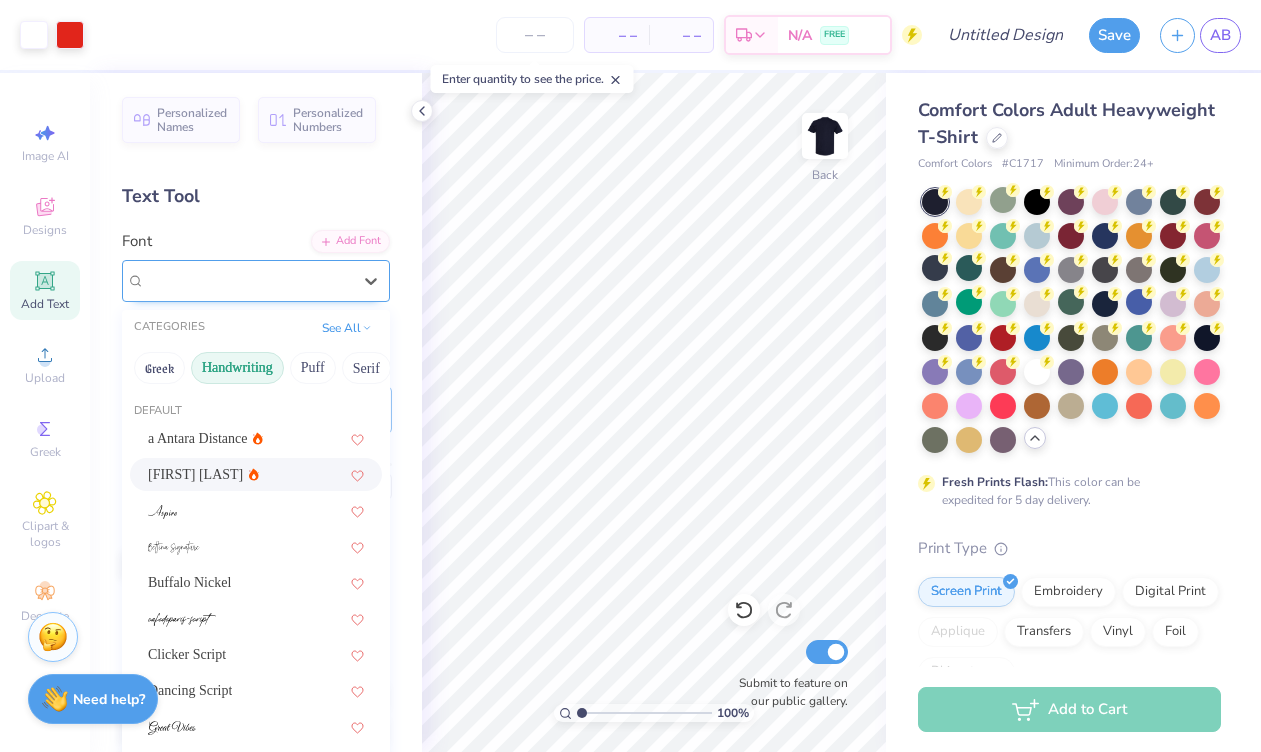 click on "Ariana Violeta" at bounding box center (248, 280) 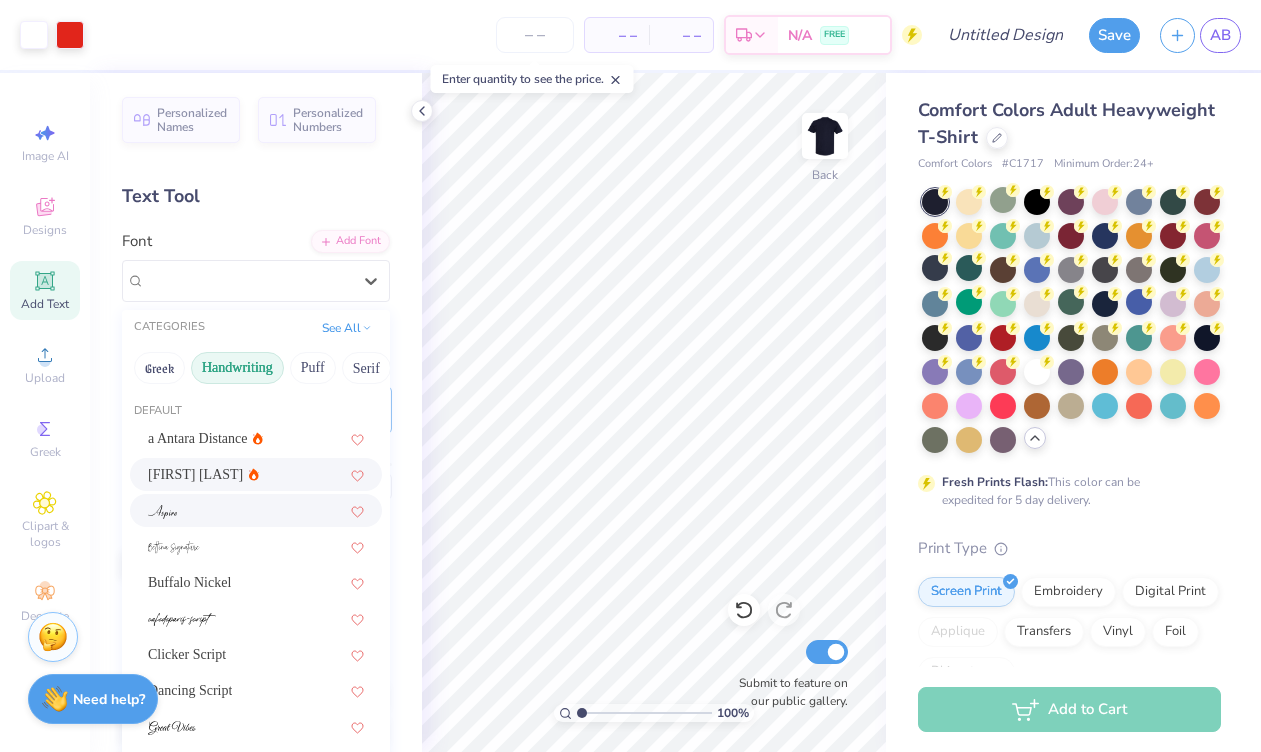 click at bounding box center [256, 510] 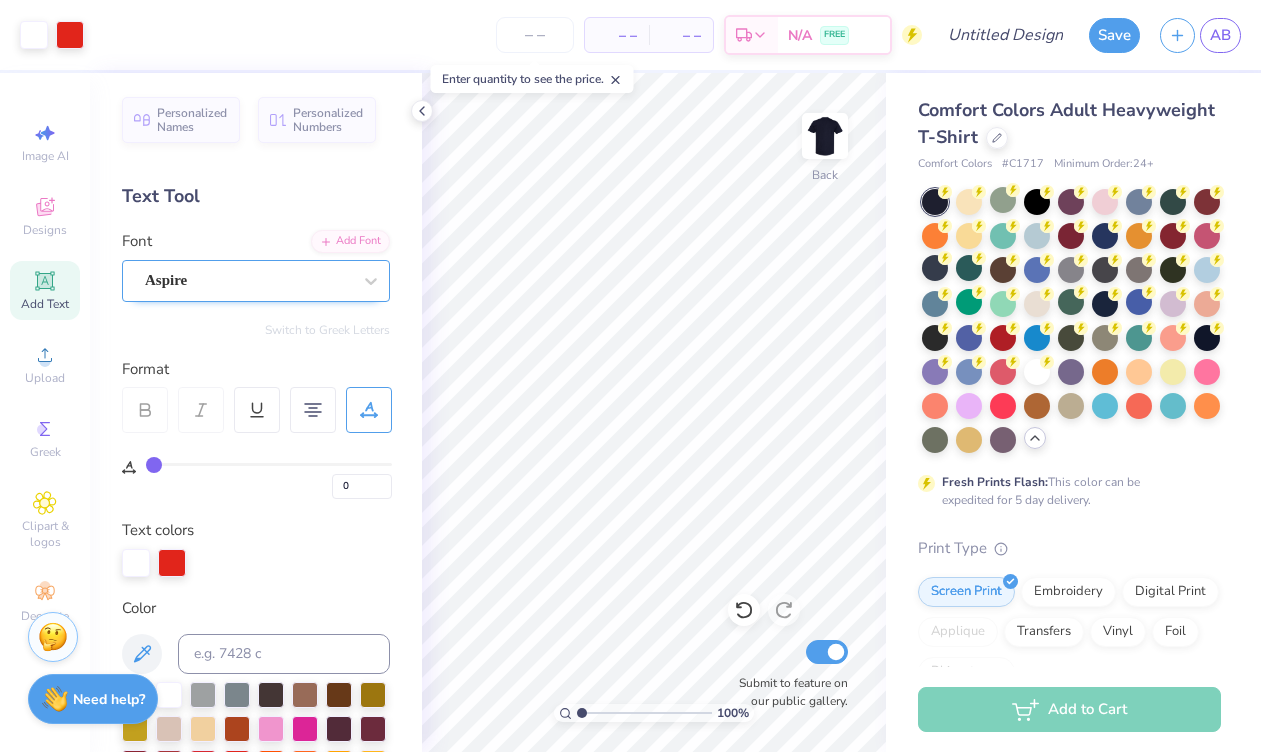 click on "Aspire" at bounding box center [248, 280] 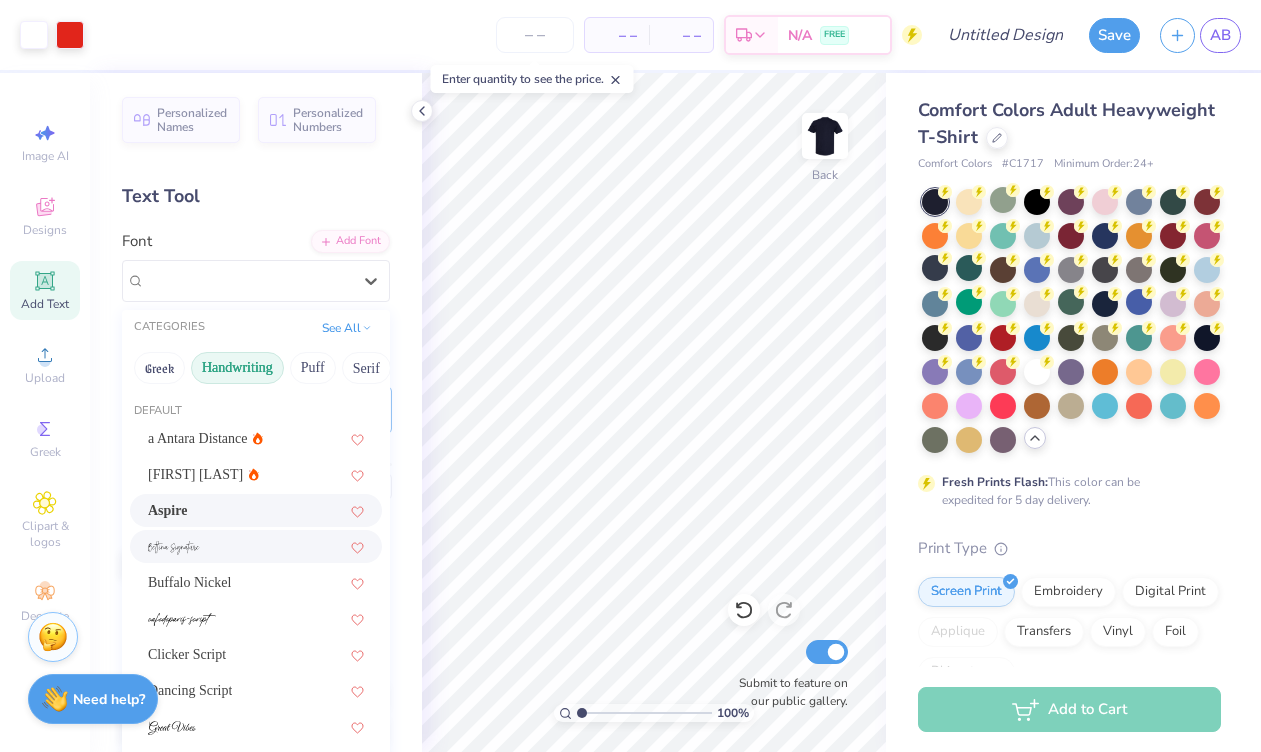 click at bounding box center [256, 546] 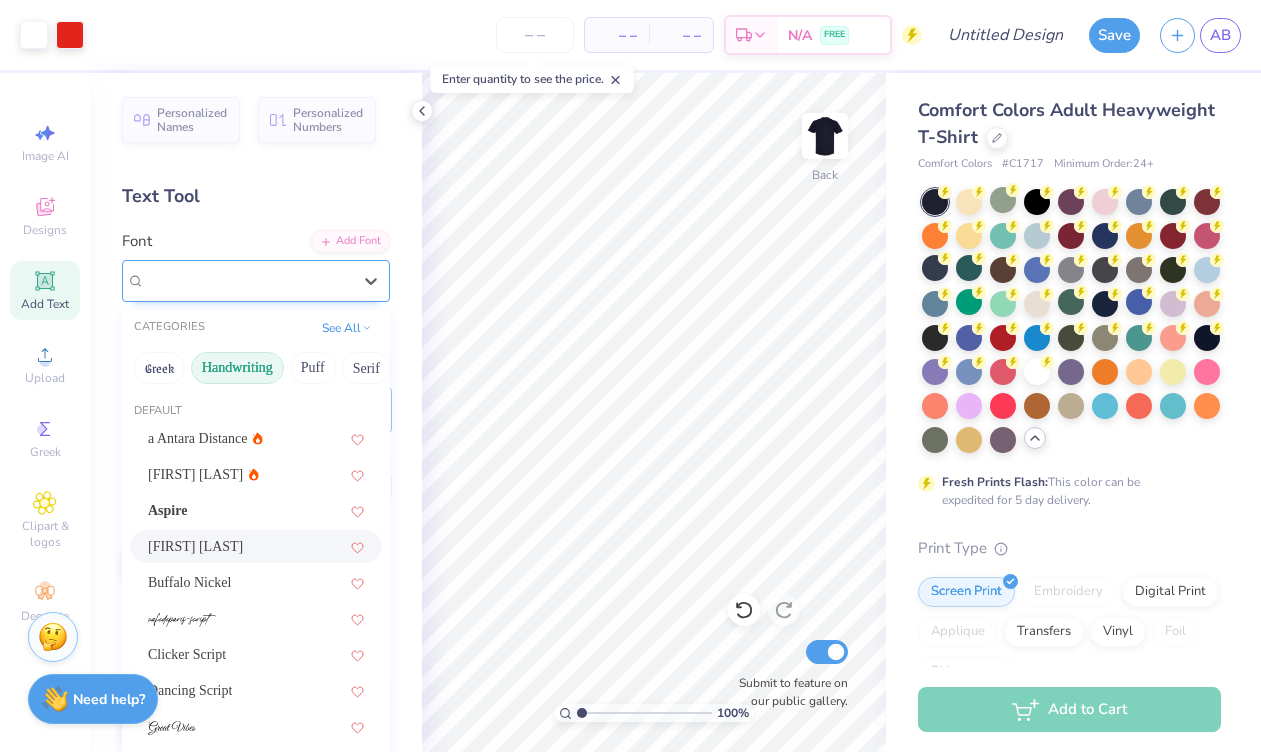 click on "Bettina Signature" at bounding box center (248, 280) 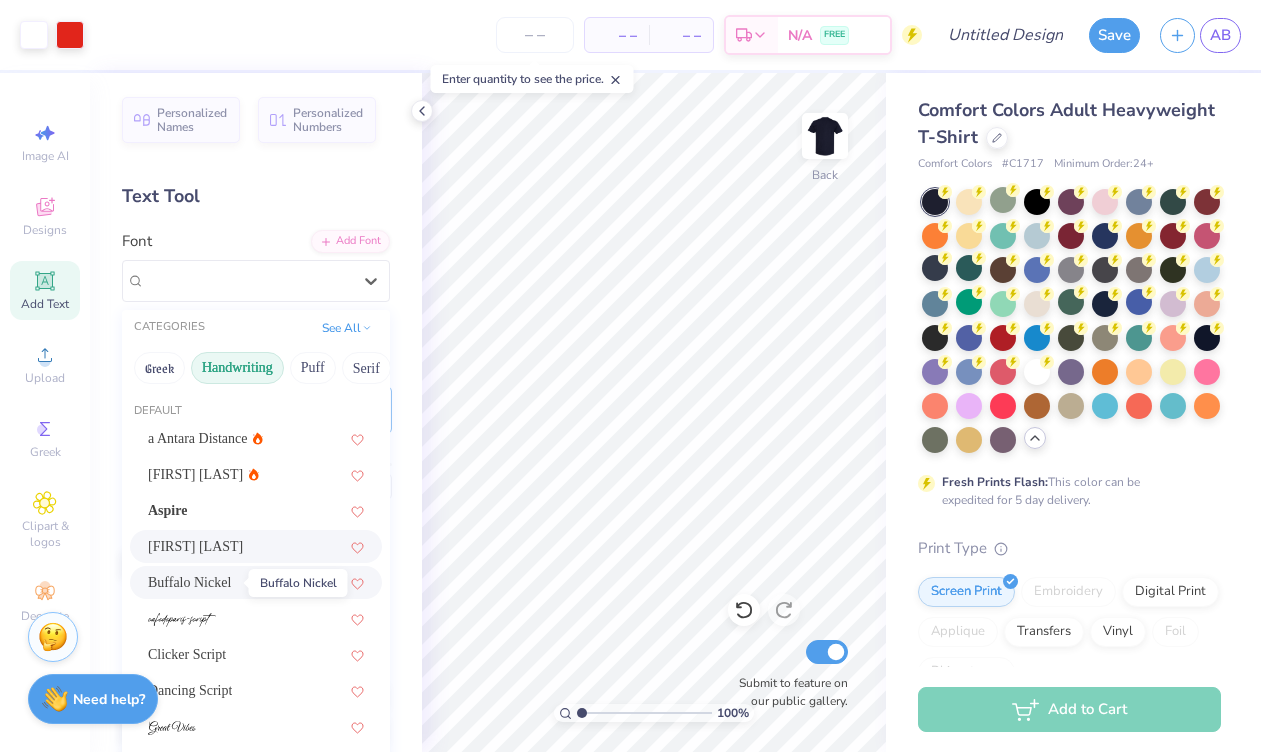 click on "Buffalo Nickel" at bounding box center (189, 582) 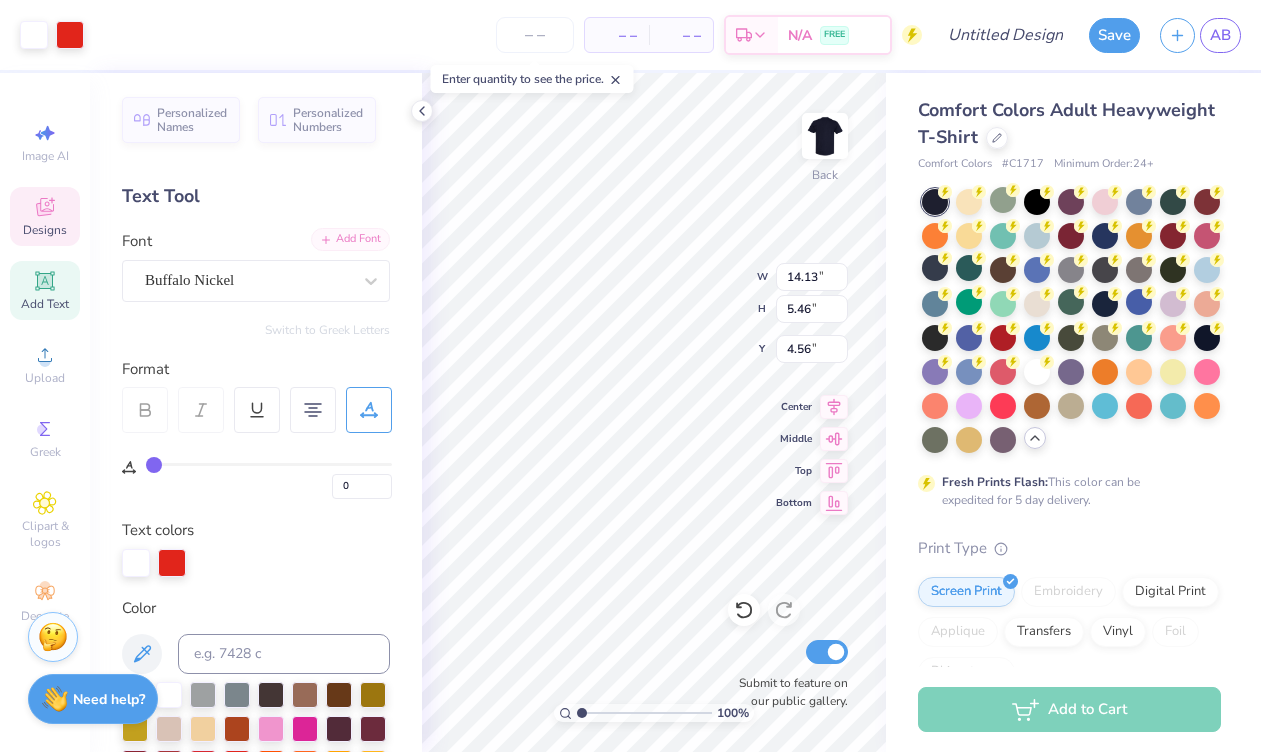 type on "4.40" 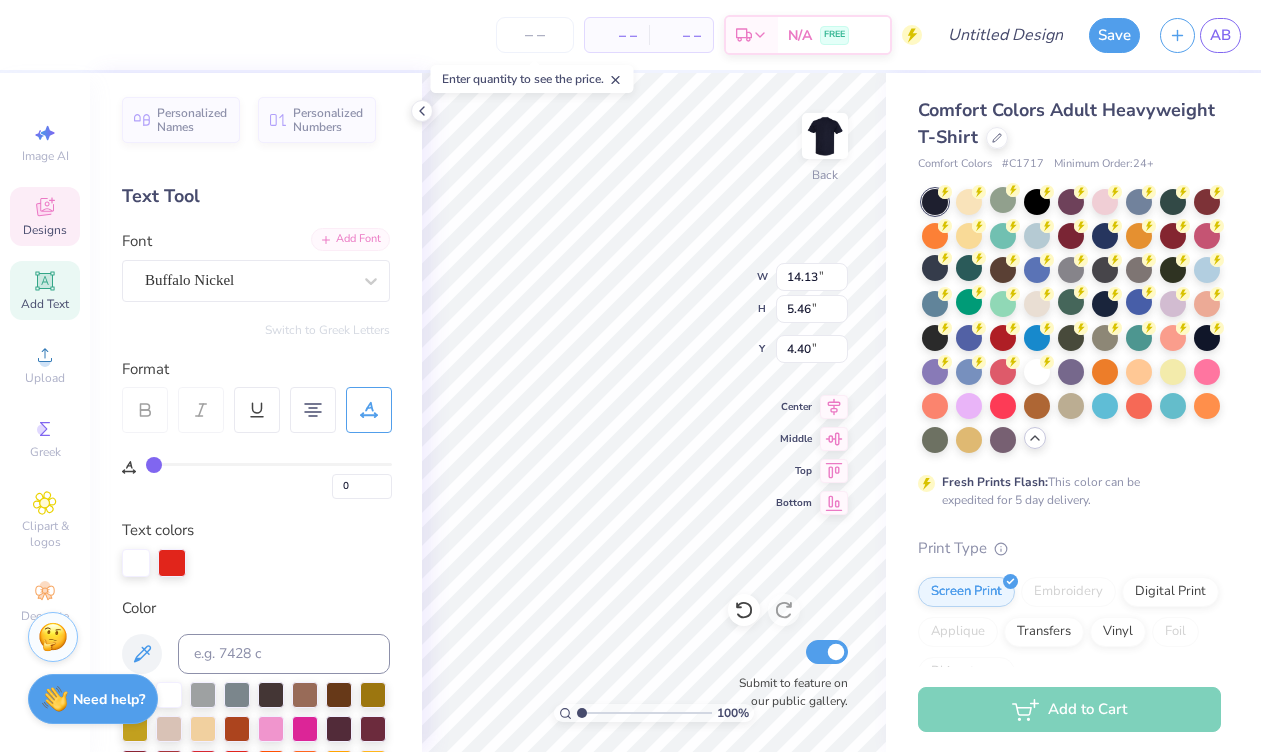 scroll, scrollTop: 0, scrollLeft: 4, axis: horizontal 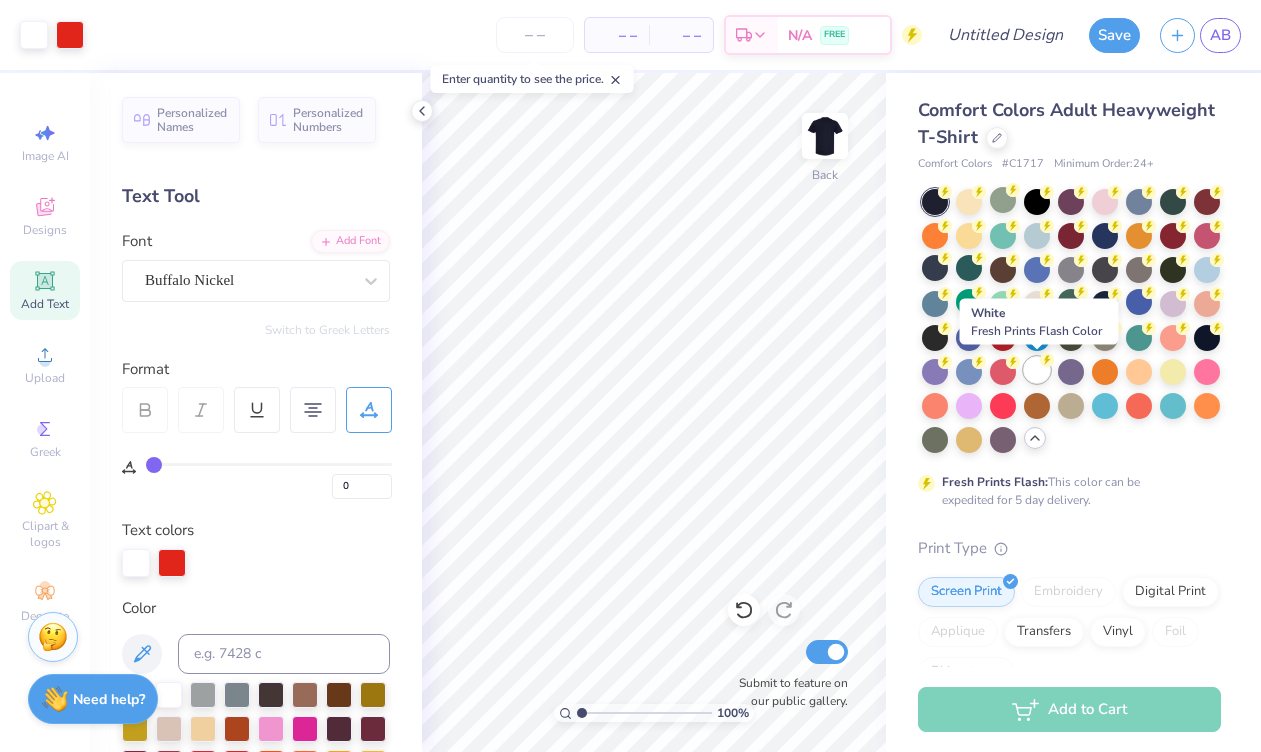 click at bounding box center [1037, 370] 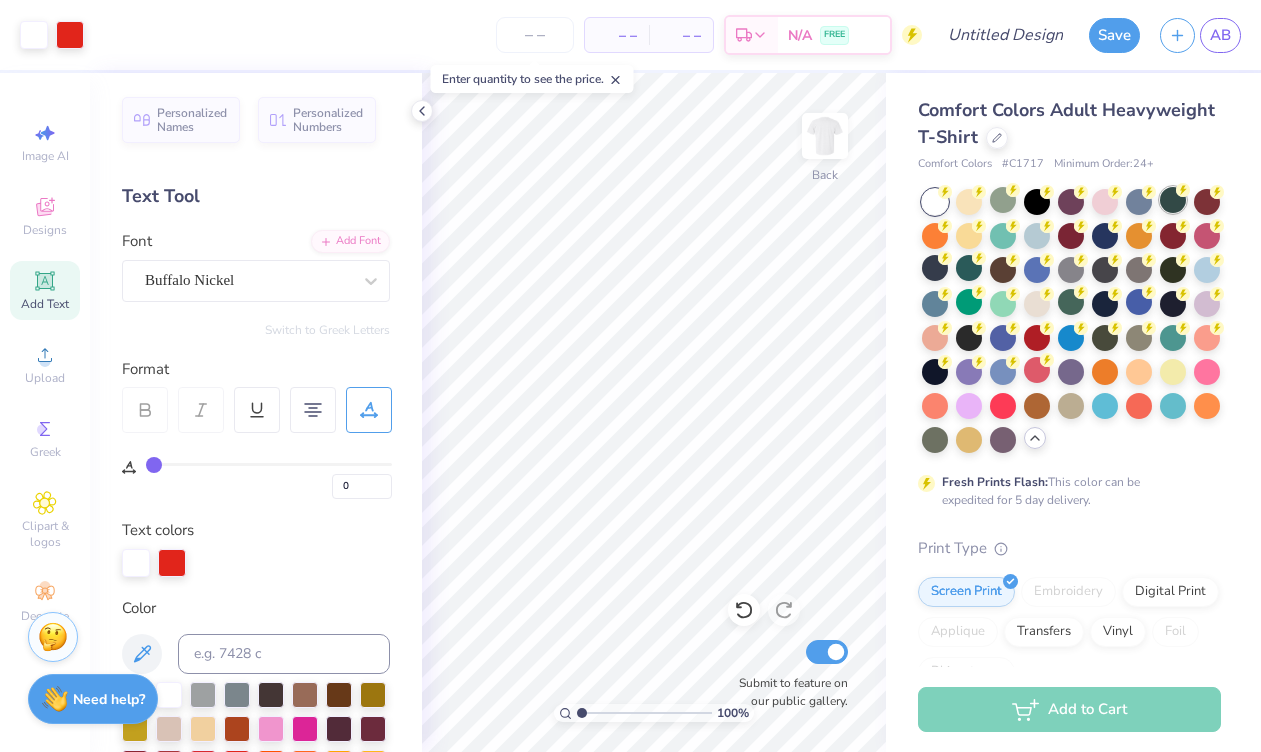 click at bounding box center [1173, 200] 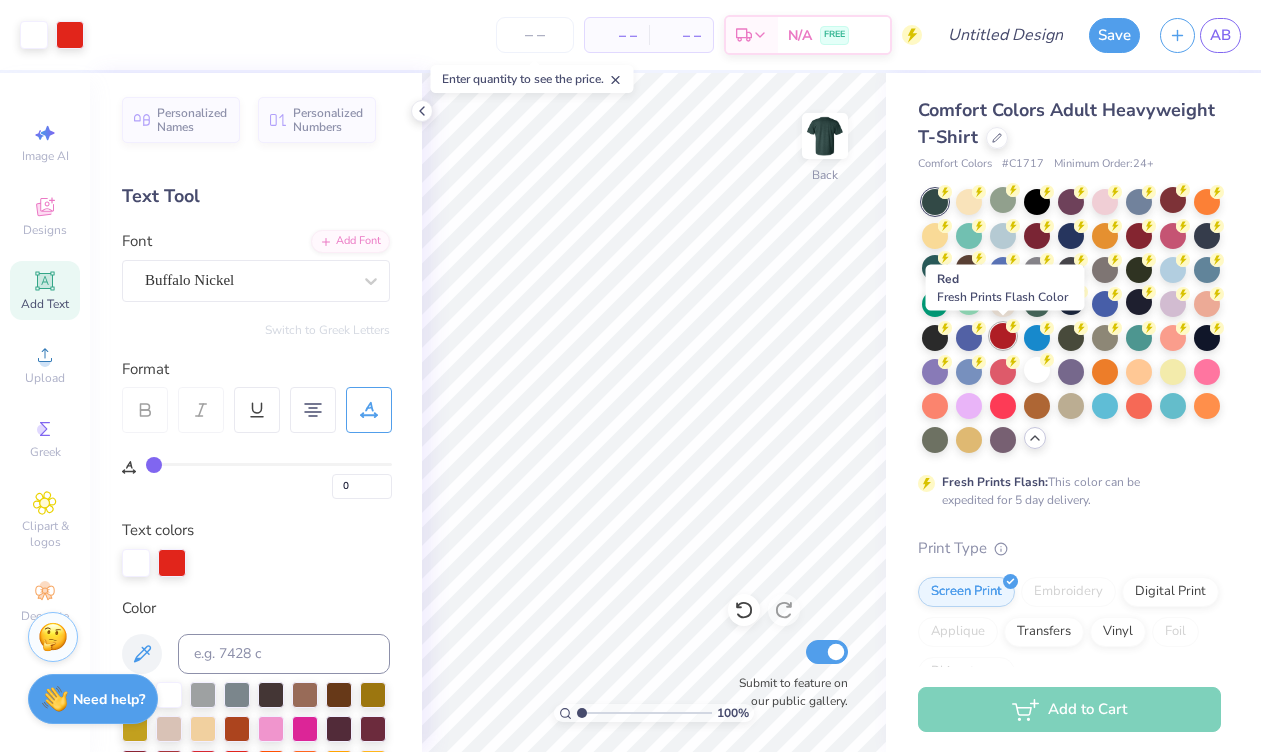 click at bounding box center [1003, 336] 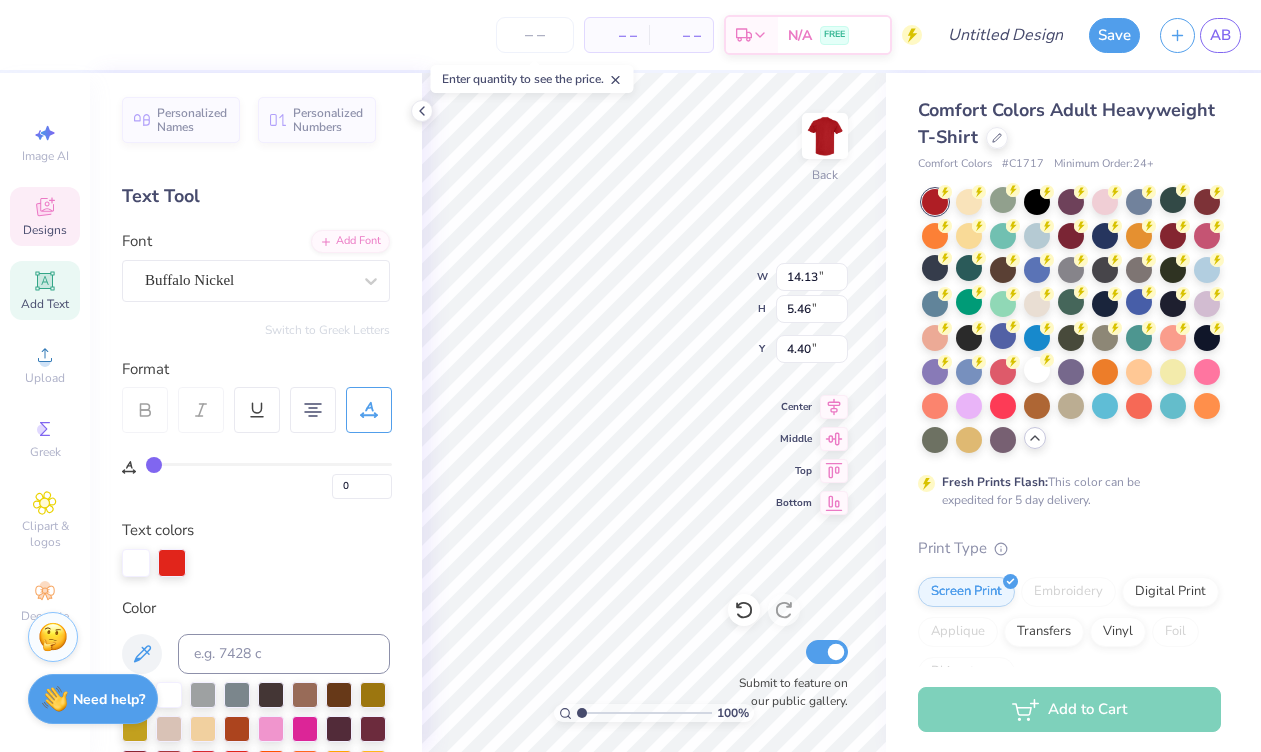 scroll, scrollTop: 1, scrollLeft: 3, axis: both 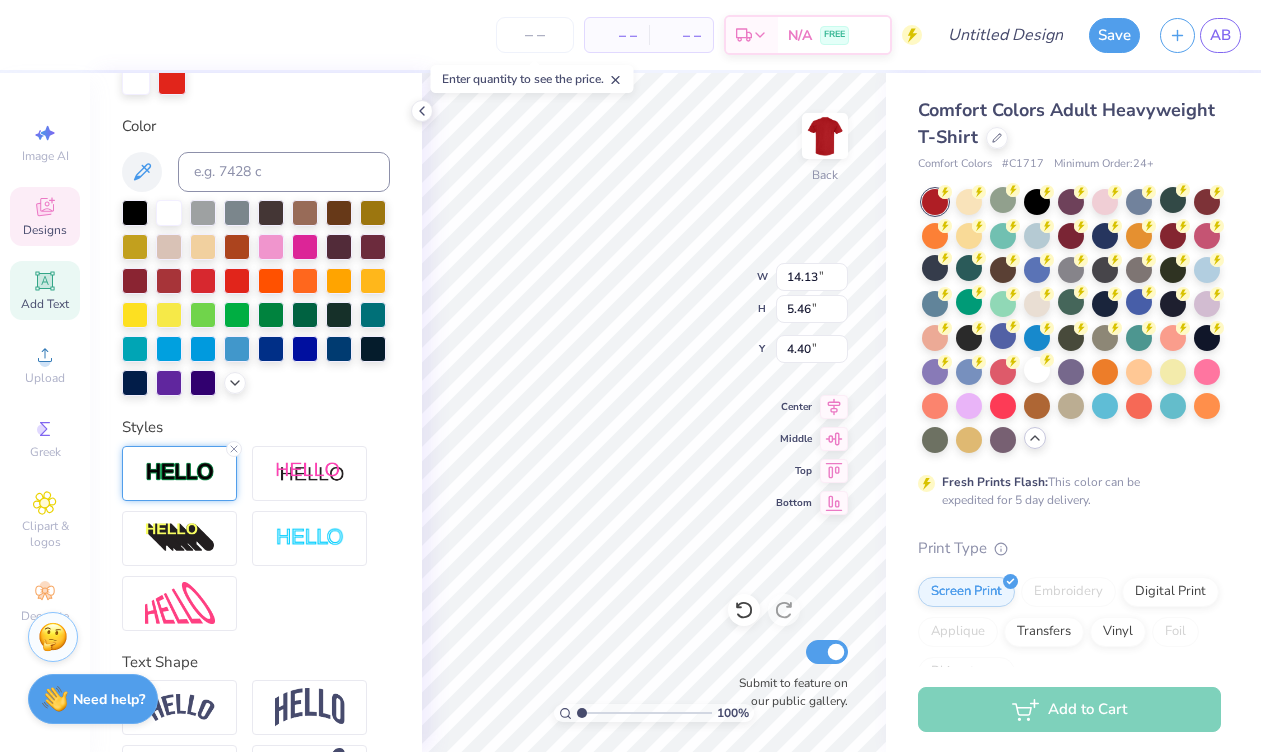 click at bounding box center (180, 472) 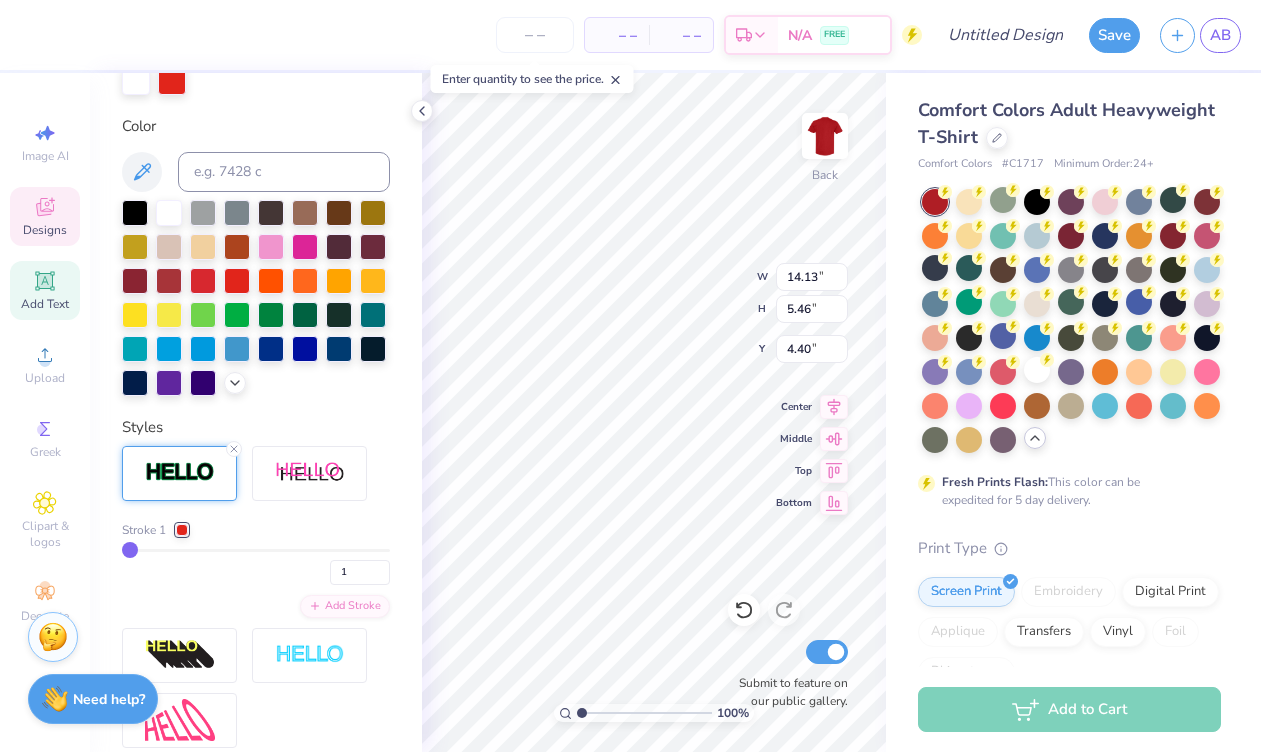 click at bounding box center (182, 530) 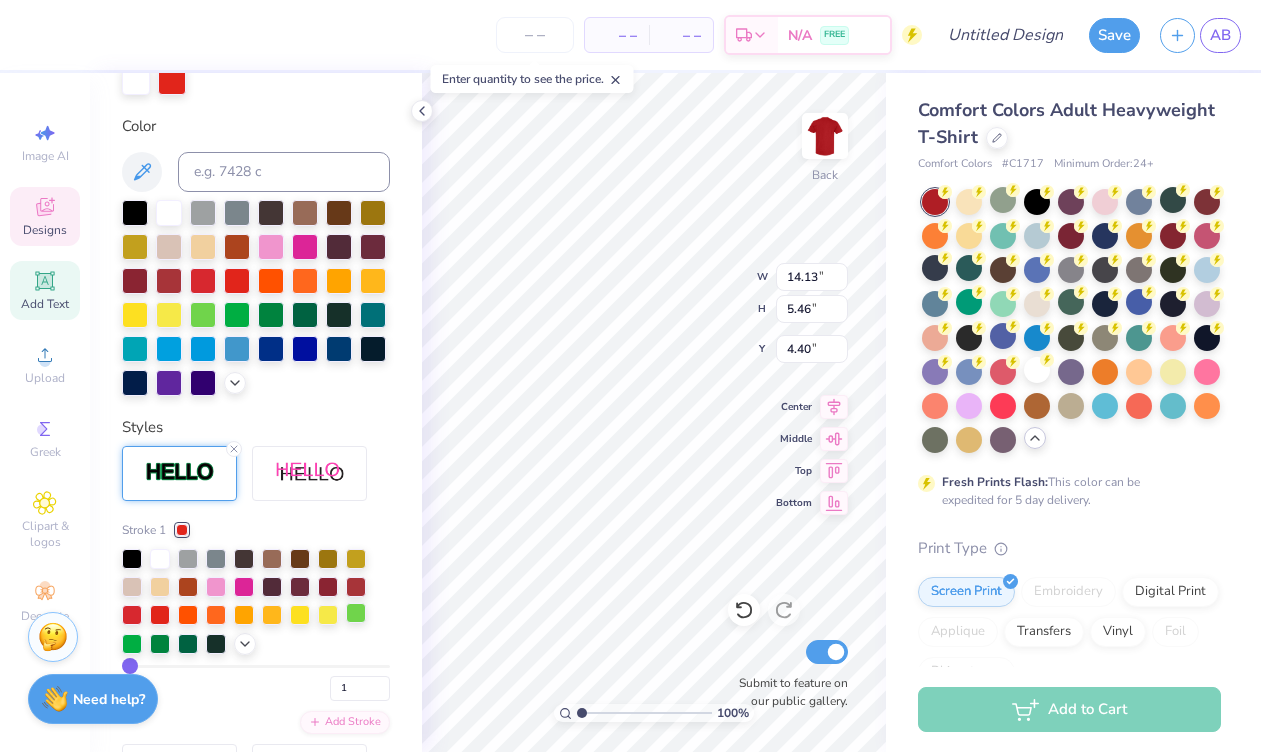 click at bounding box center (356, 613) 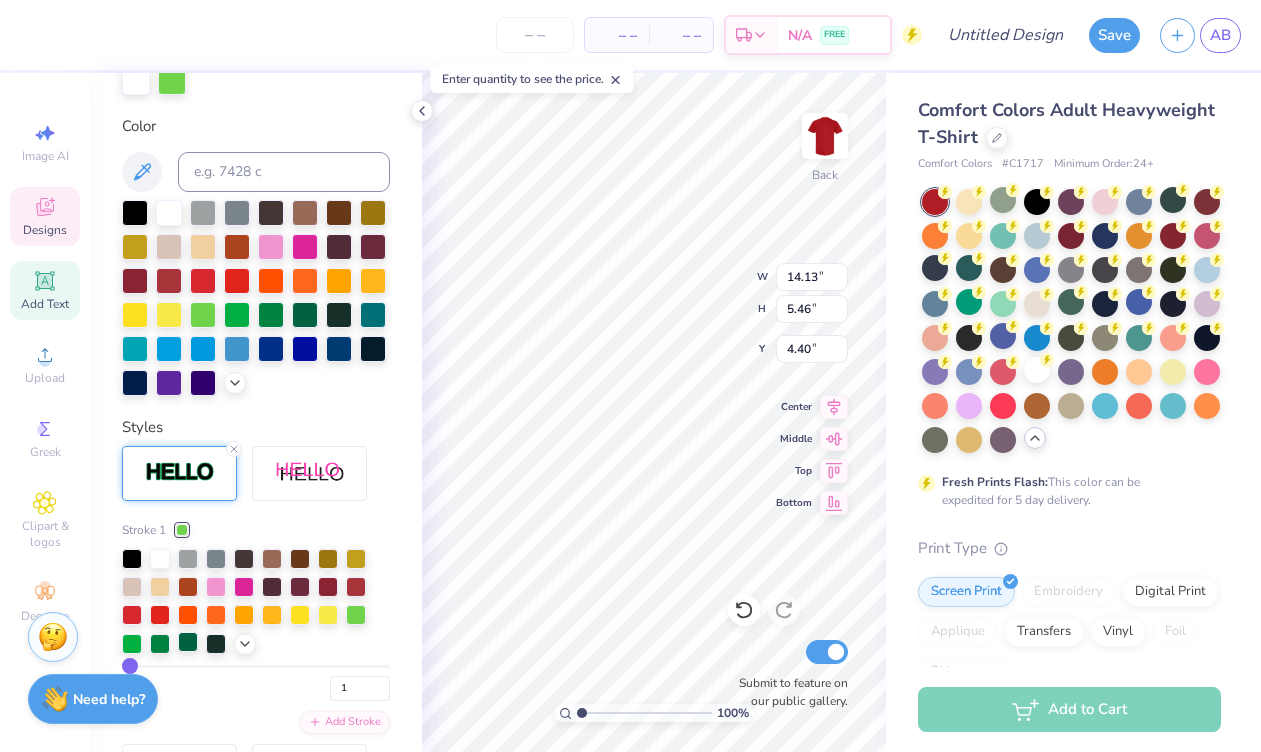 click at bounding box center [188, 642] 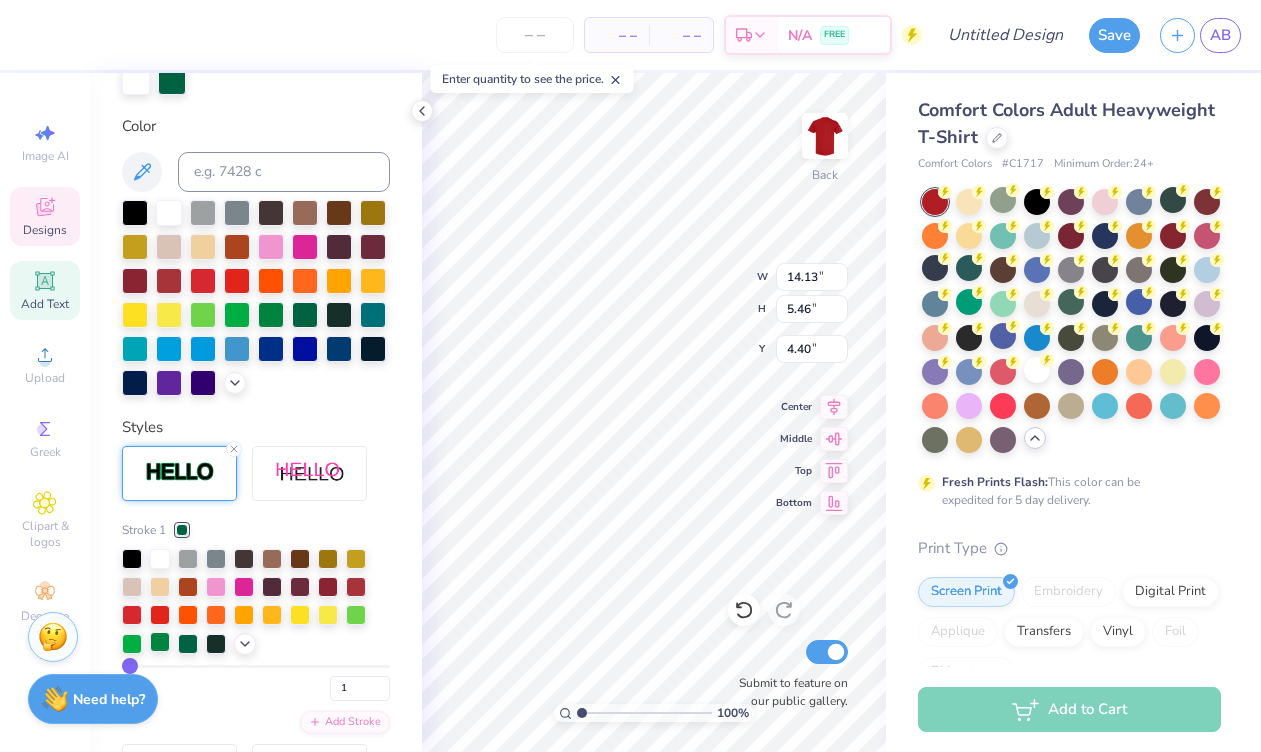 click at bounding box center (160, 642) 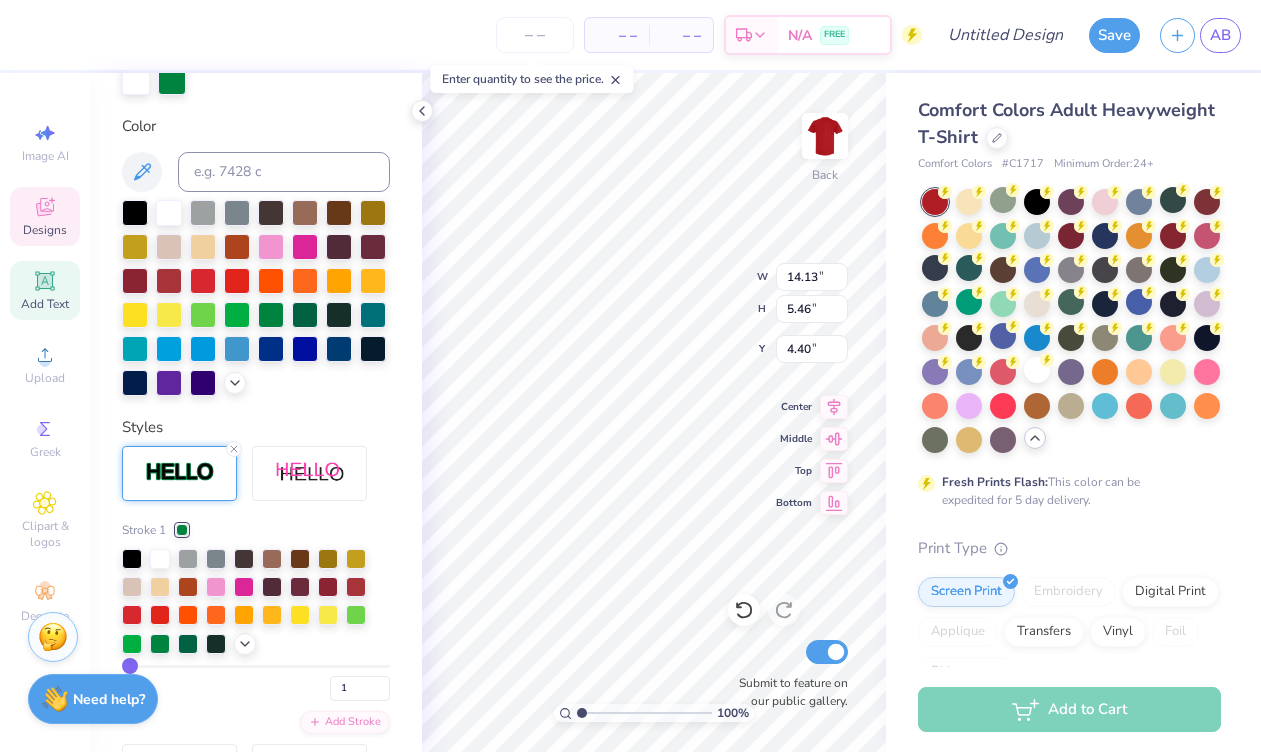 click on "Stroke 1 1  Add Stroke" at bounding box center (256, 655) 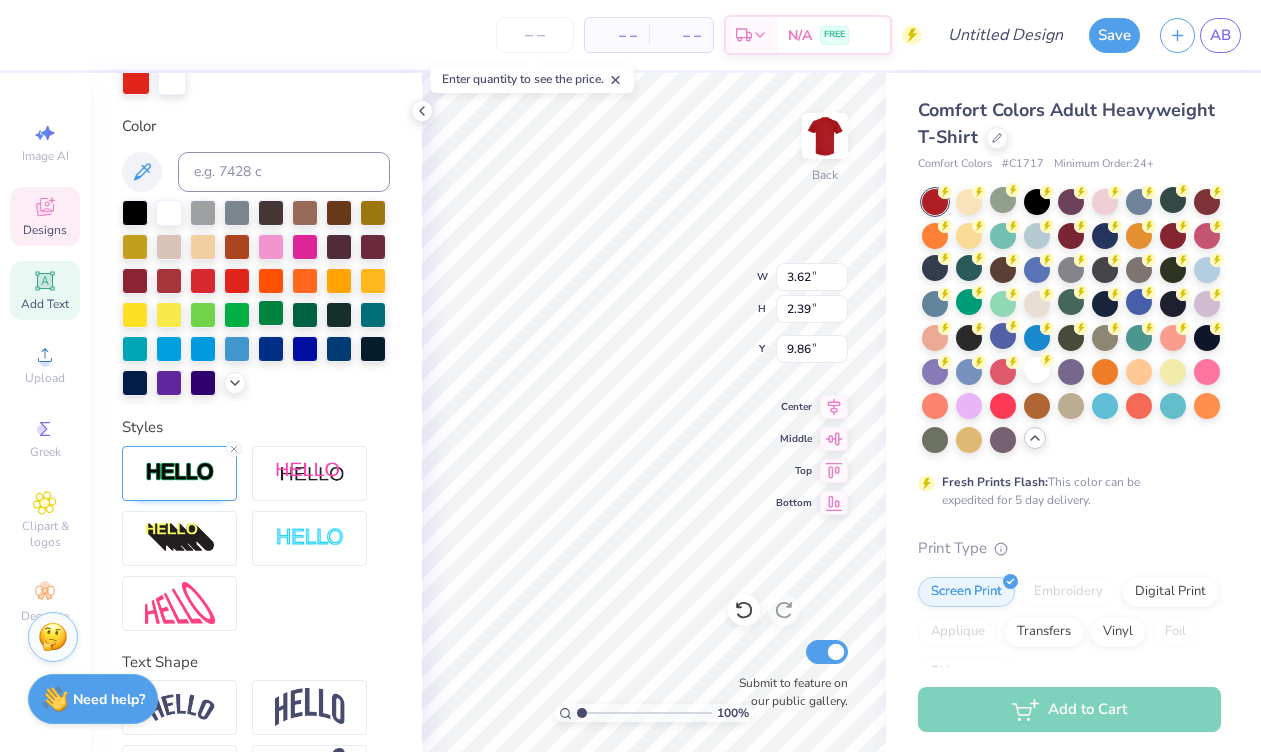 click at bounding box center (271, 313) 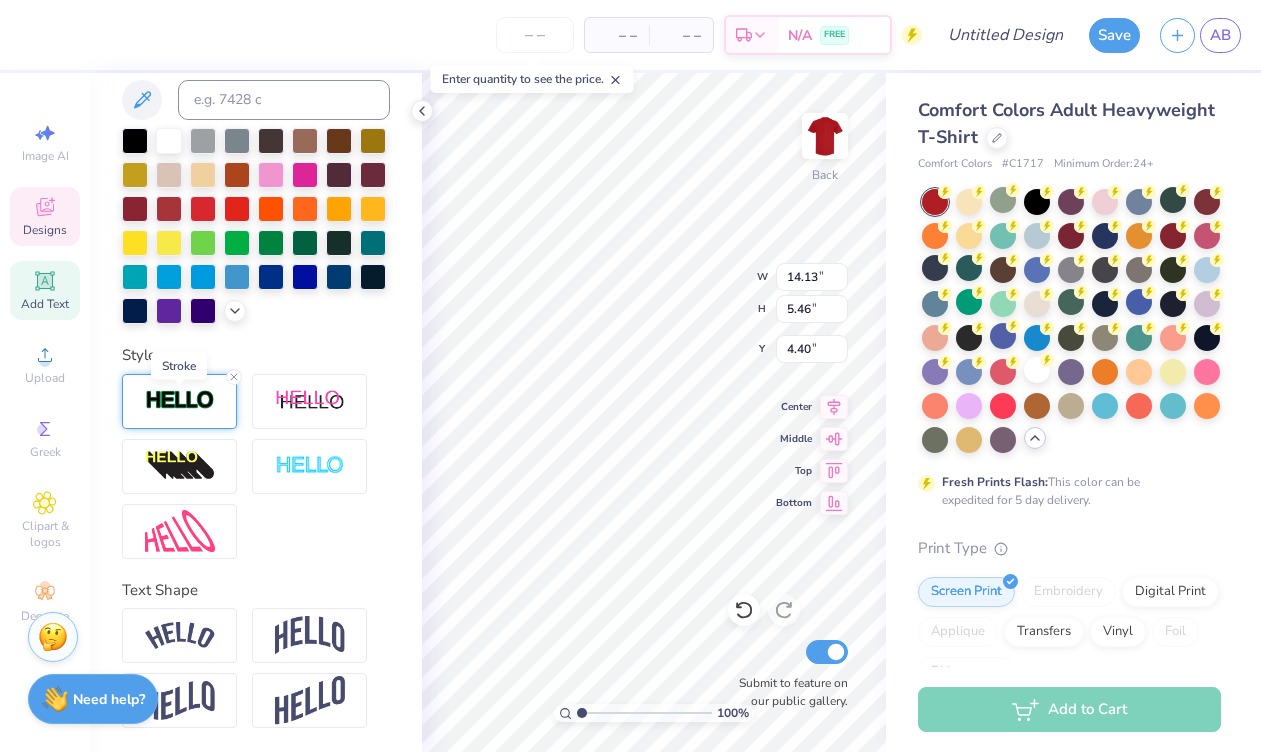 scroll, scrollTop: 552, scrollLeft: 0, axis: vertical 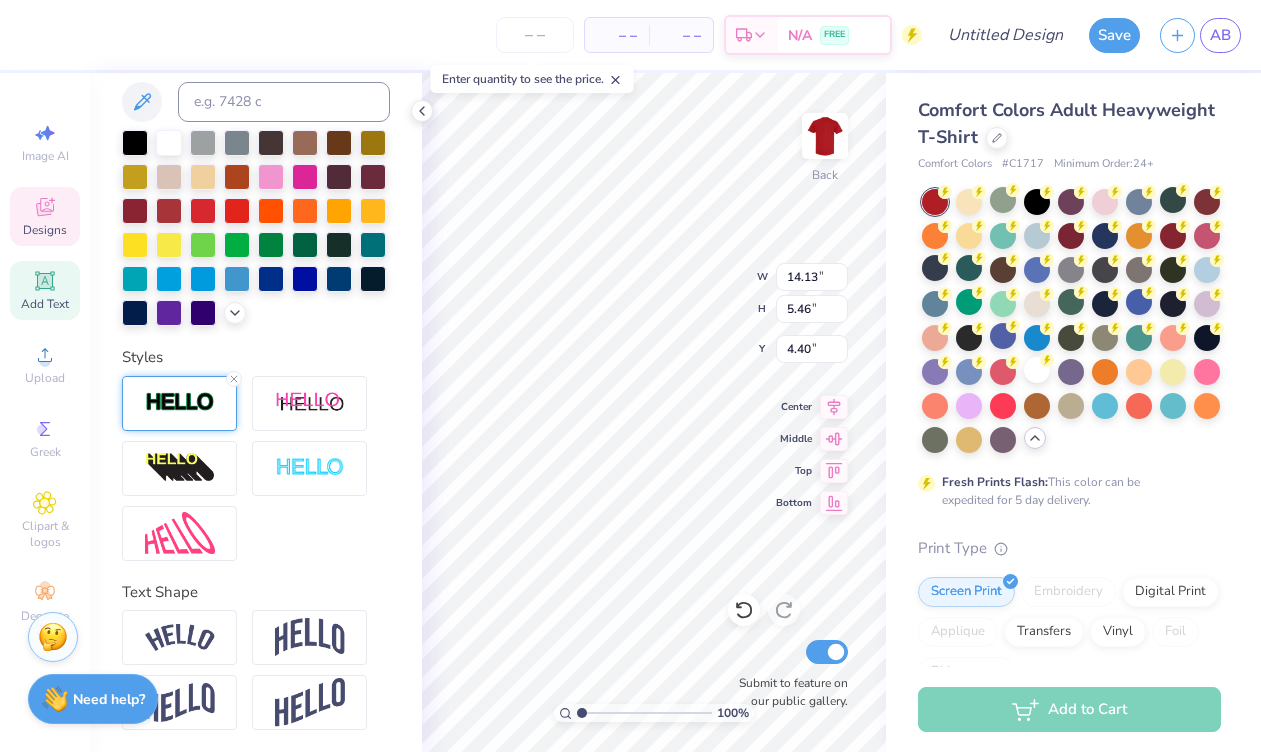 click at bounding box center (180, 402) 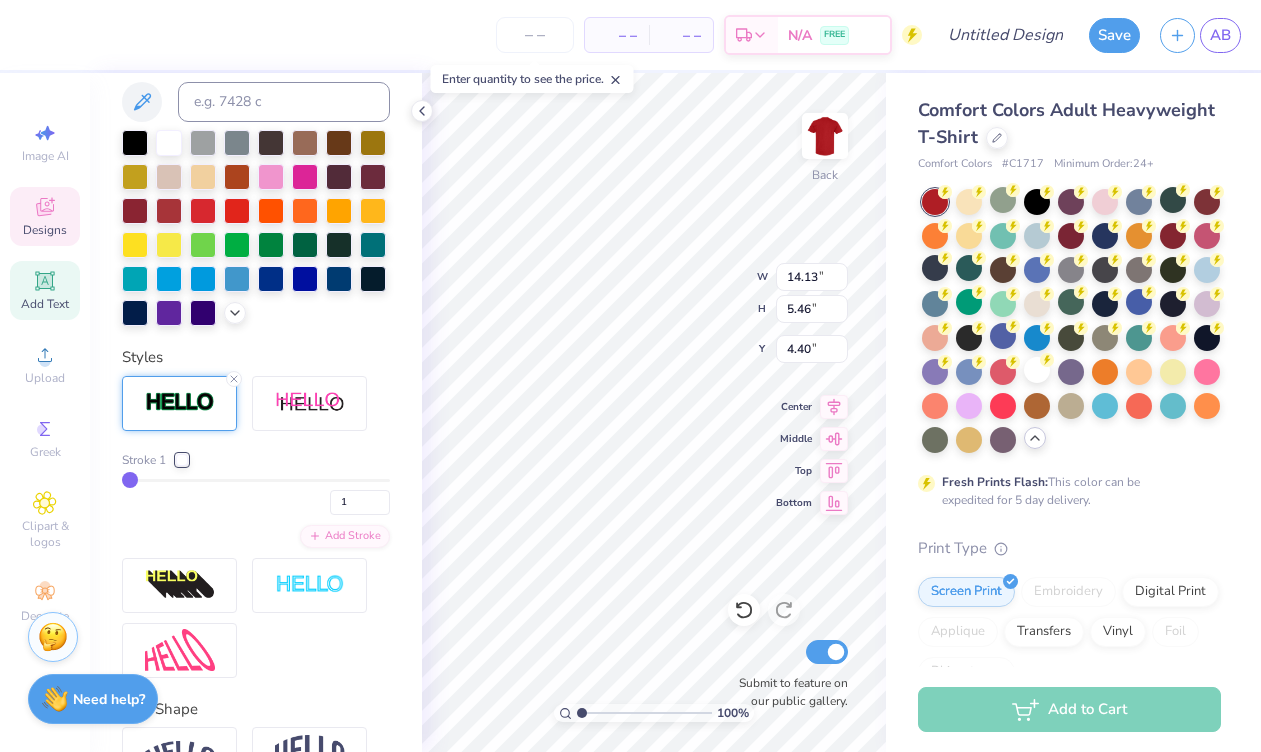 click on "Stroke 1" at bounding box center (155, 460) 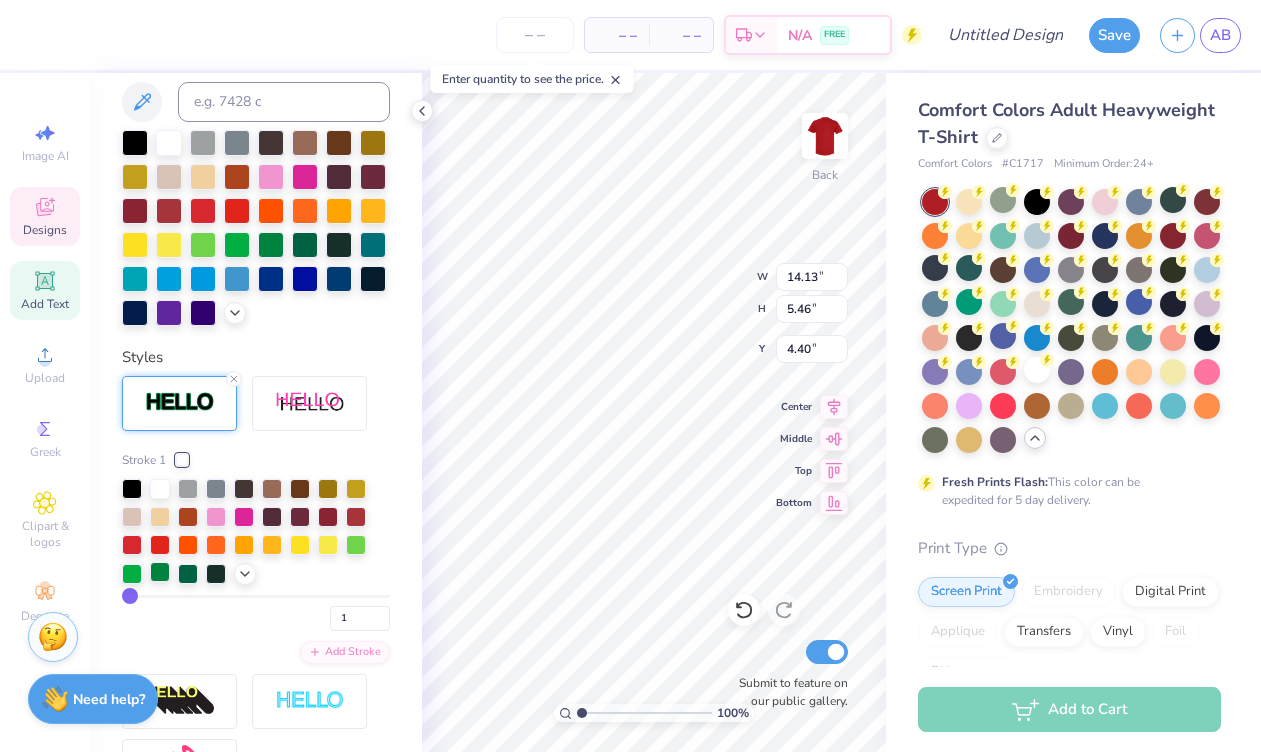 click at bounding box center (160, 572) 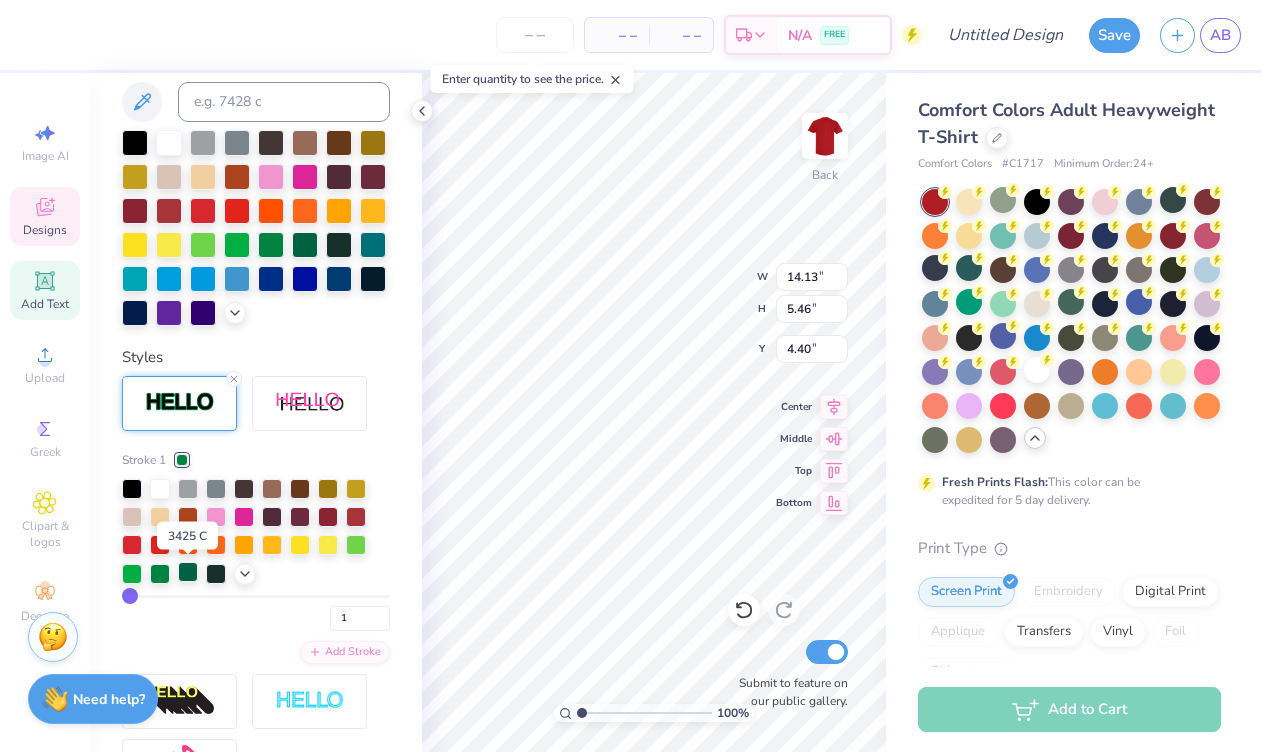 click at bounding box center [188, 572] 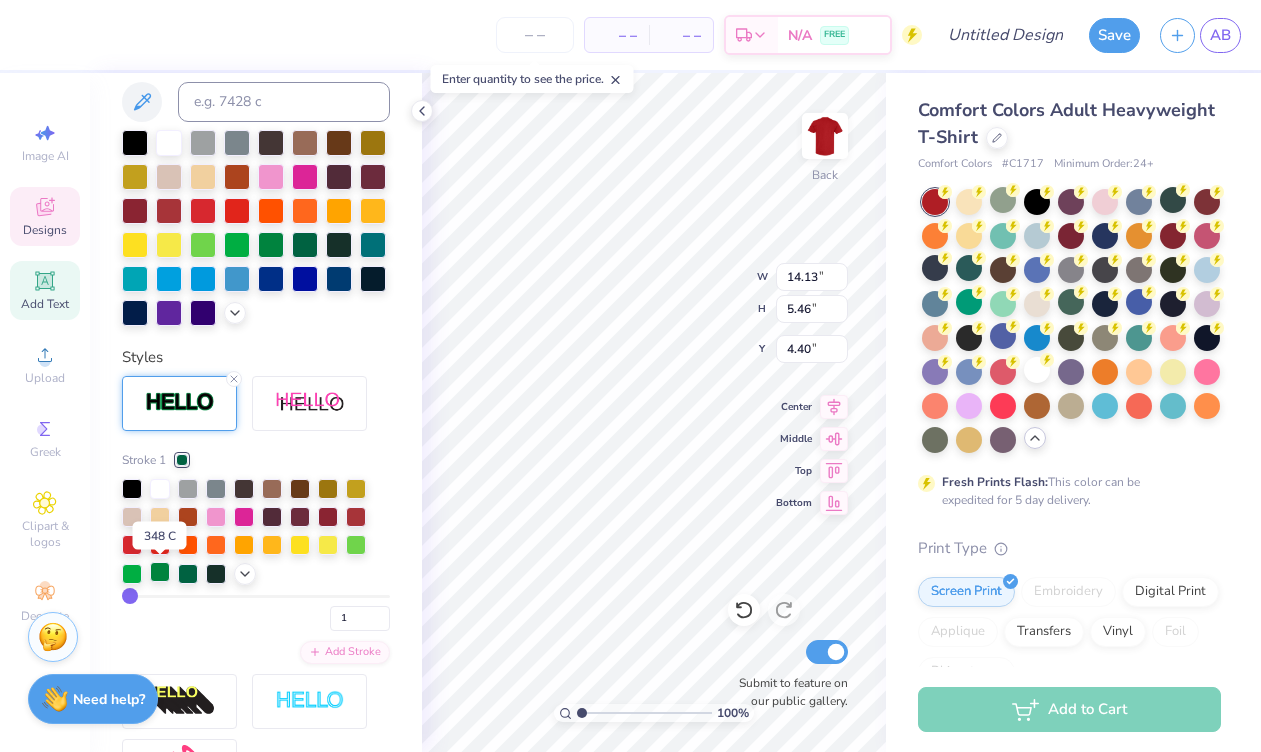 click at bounding box center (160, 572) 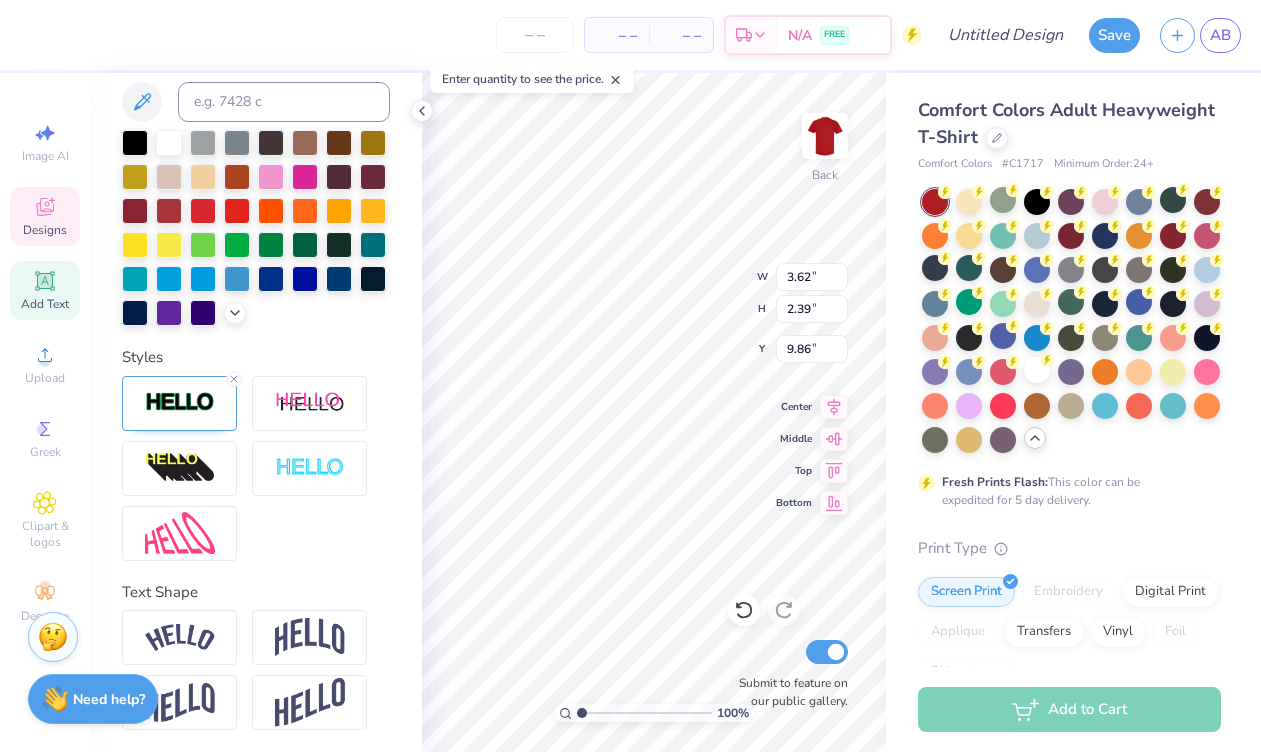 scroll, scrollTop: 0, scrollLeft: 0, axis: both 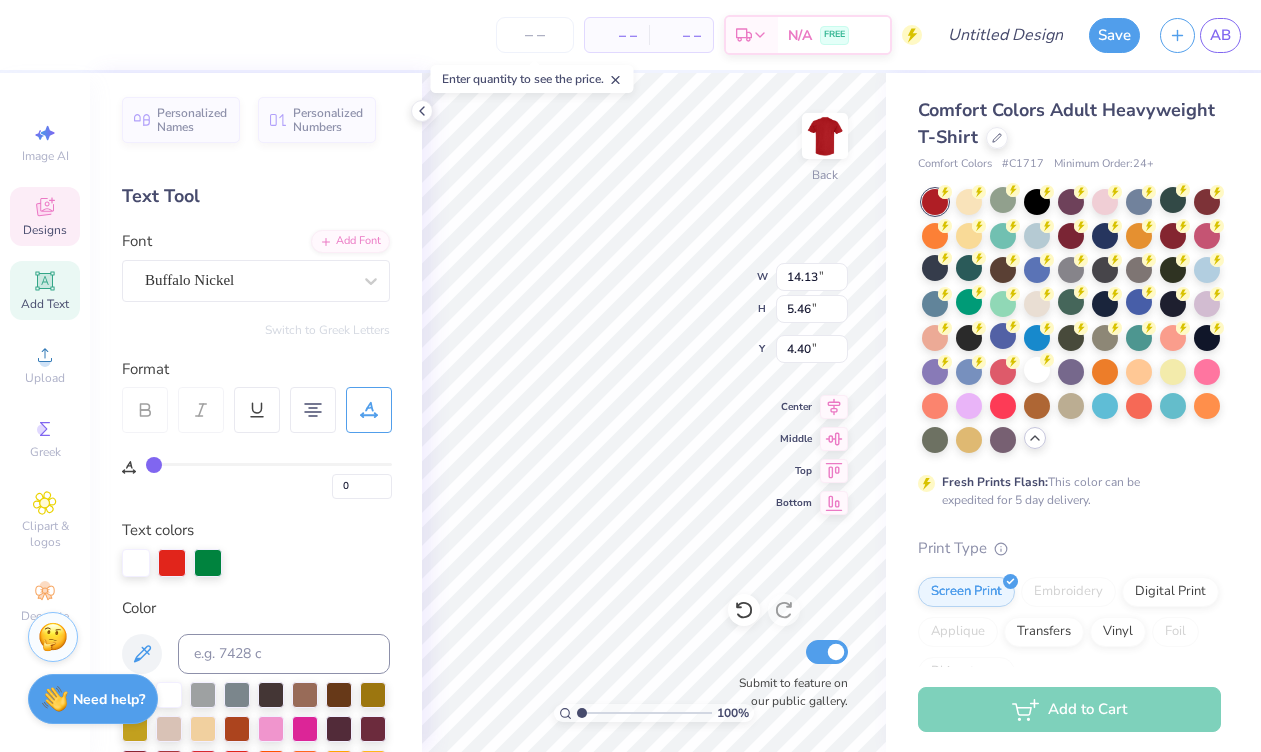 type on "3" 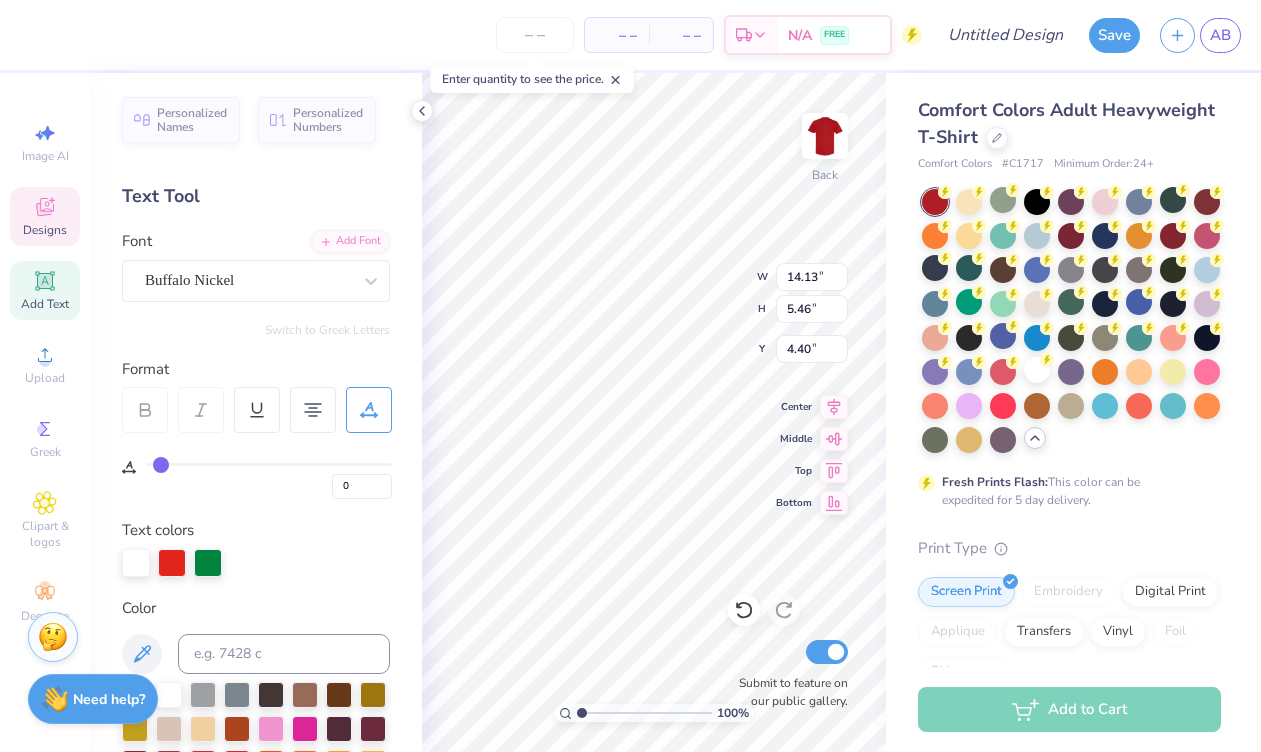 type on "3" 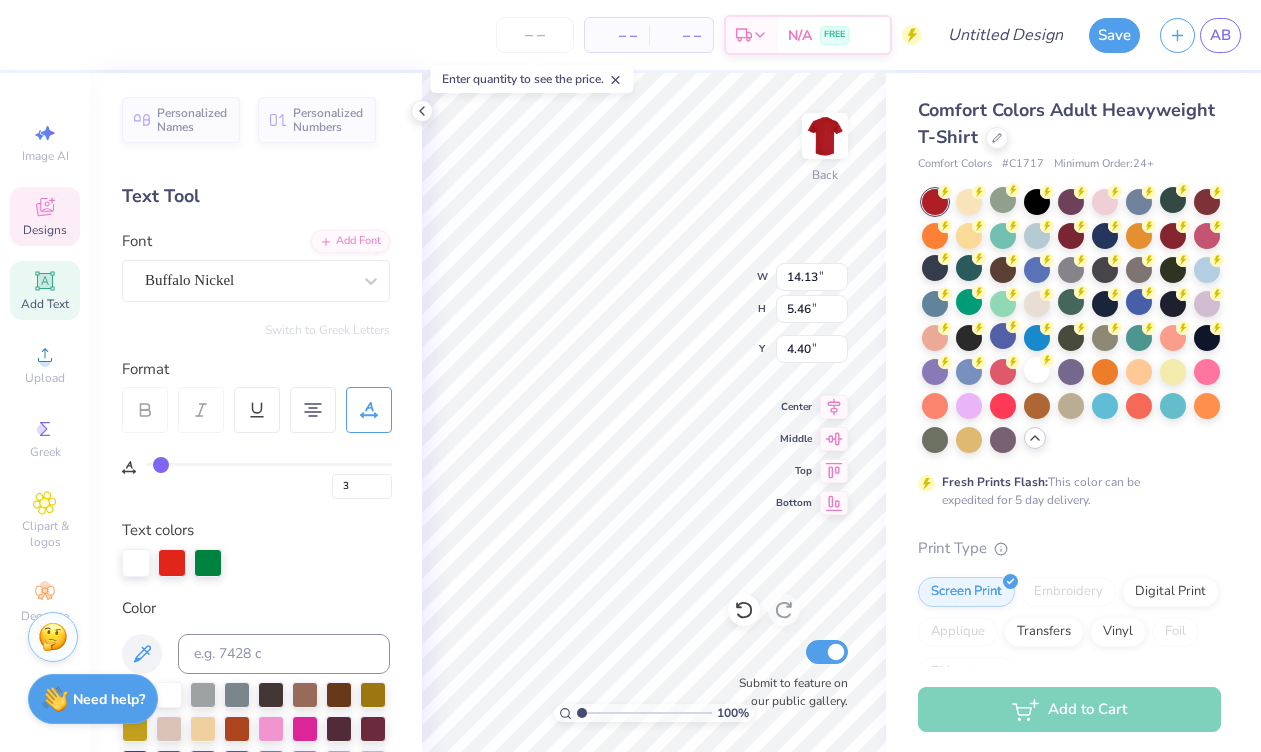 type on "7" 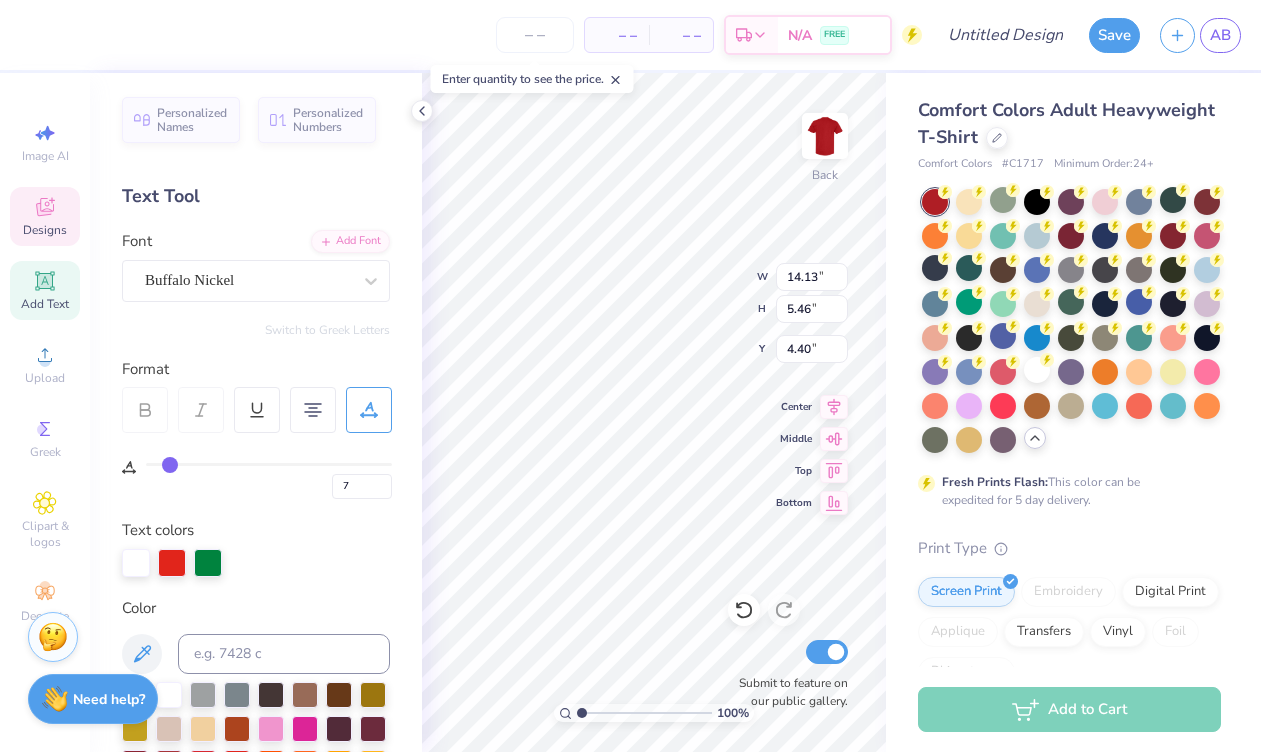 type on "14" 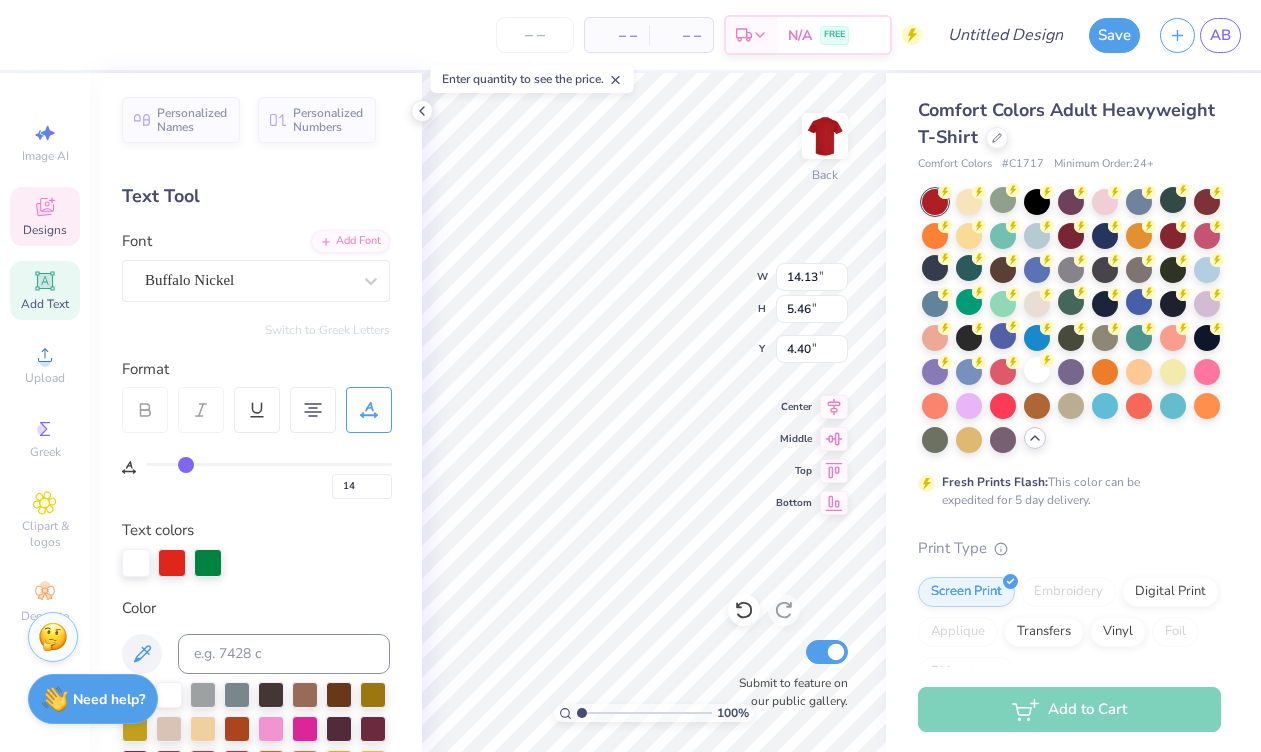 type on "17" 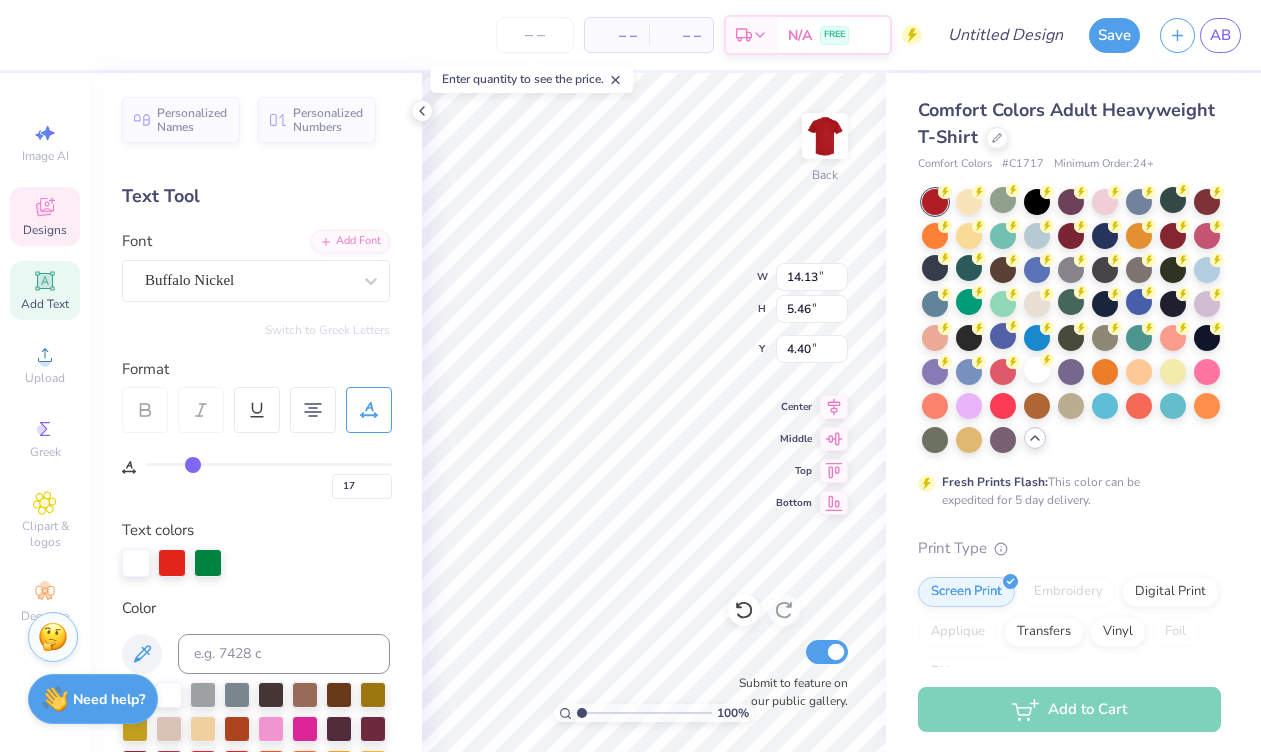 type on "26" 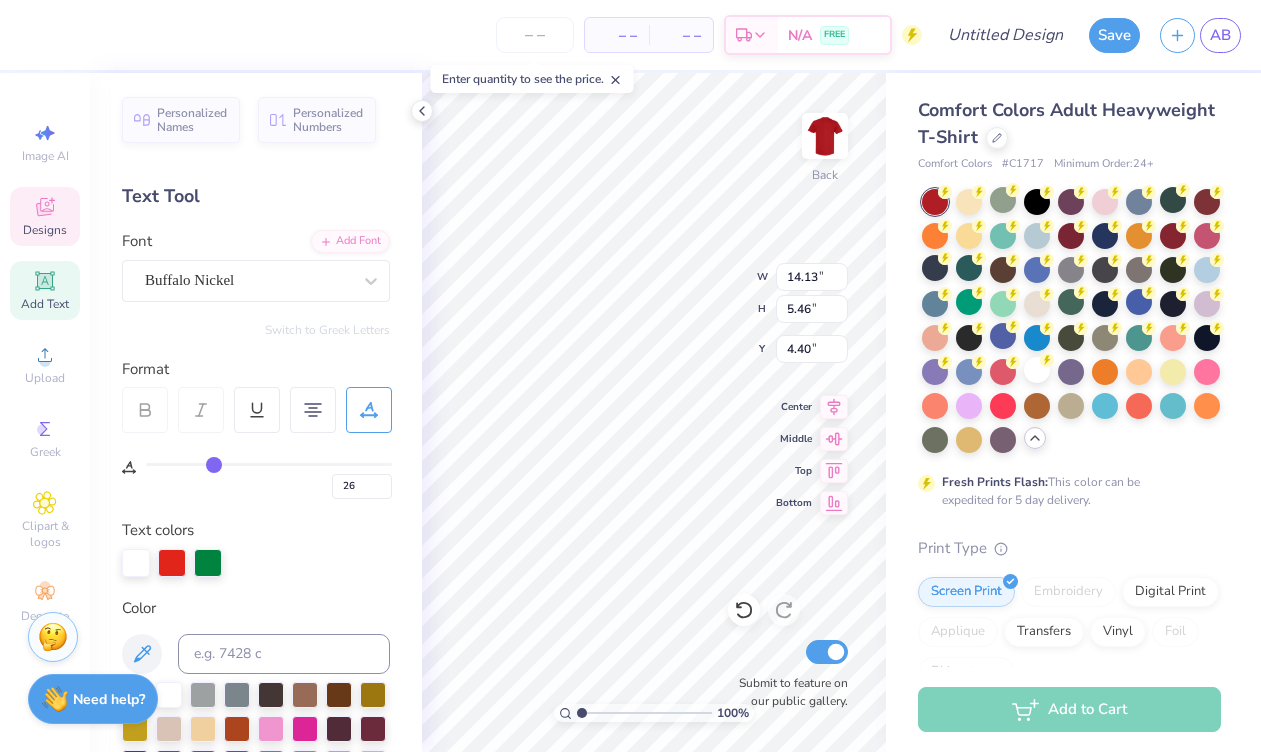 type on "29" 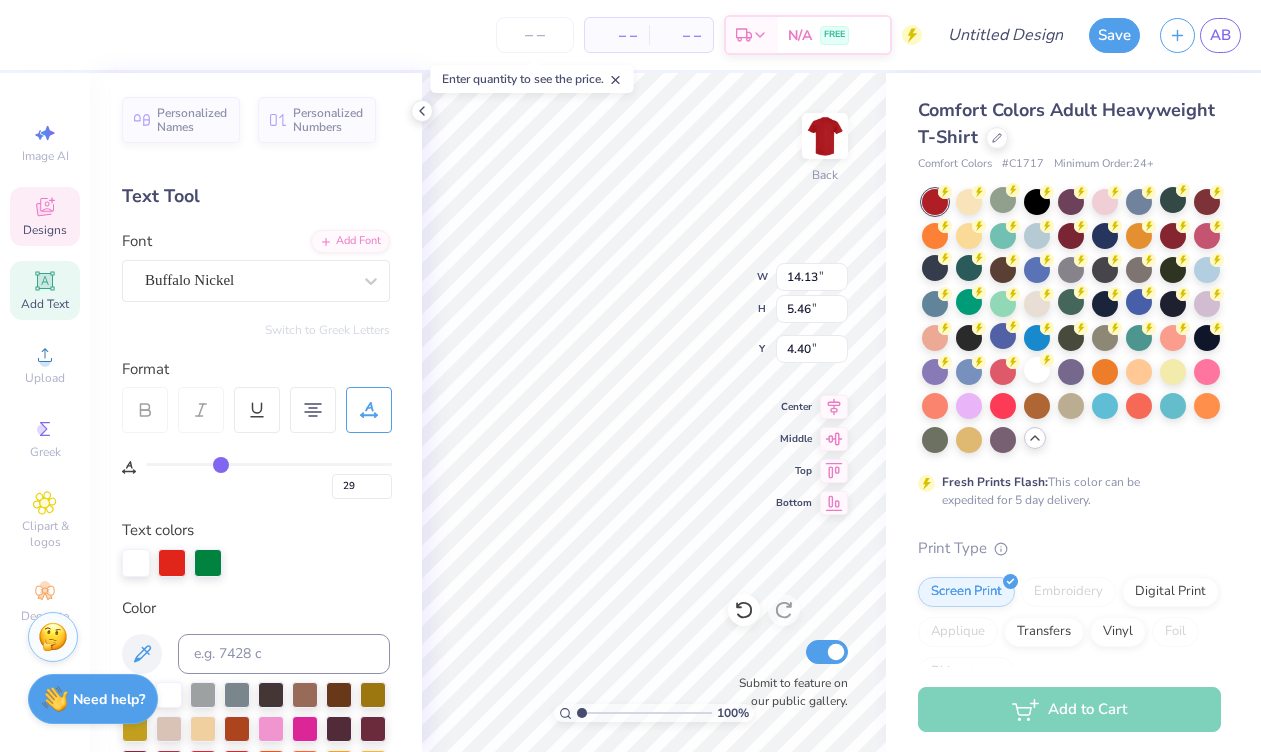 type on "32" 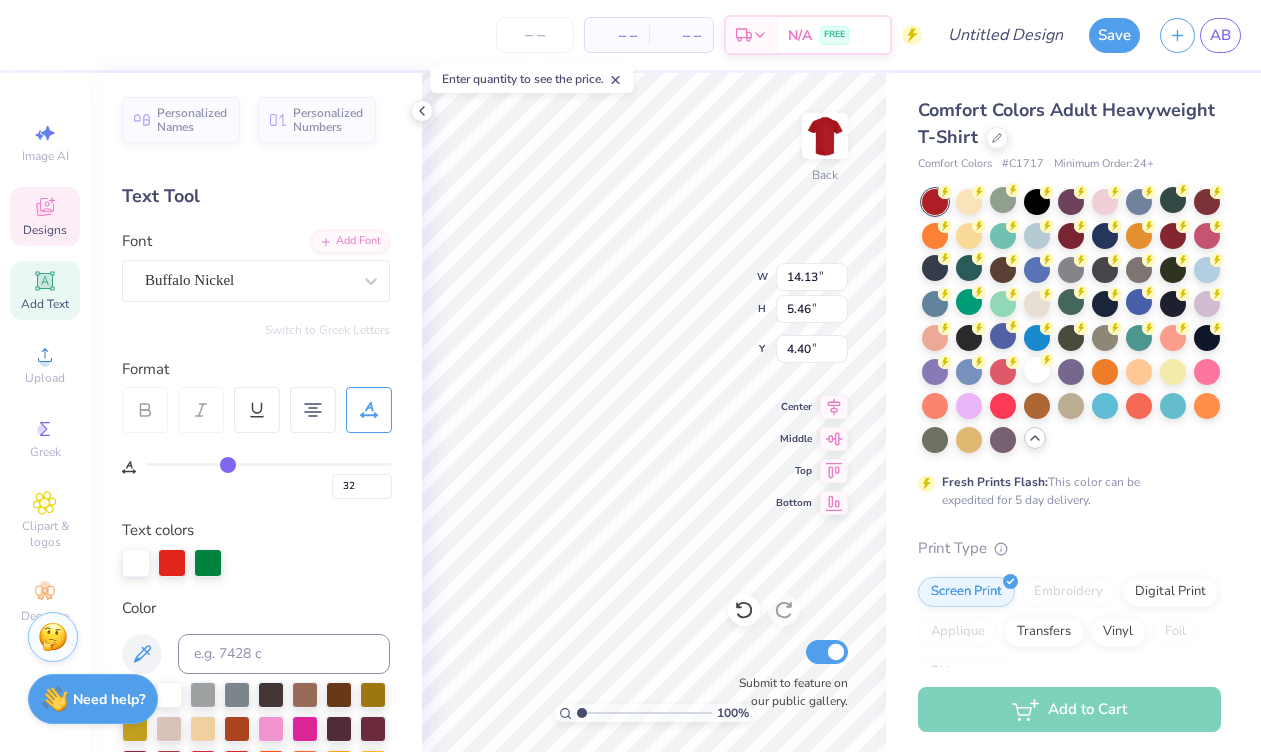 type on "34" 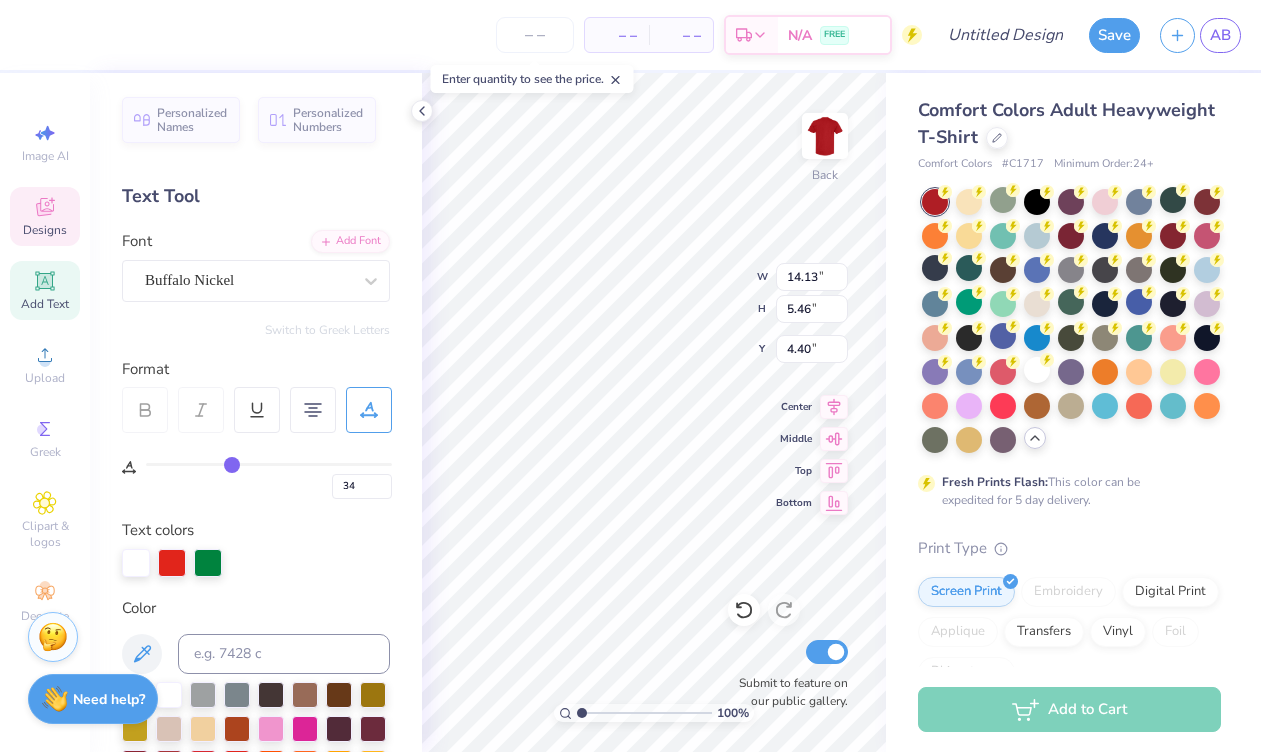 type on "35" 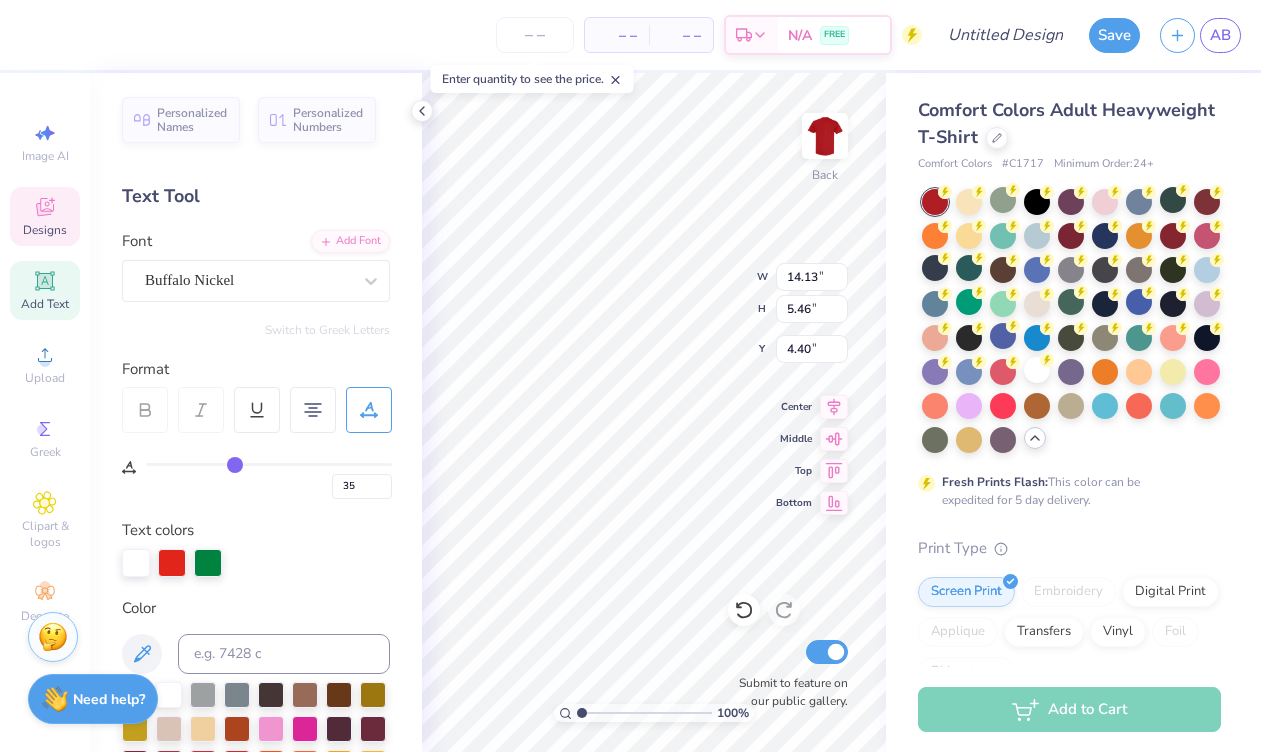 type on "36" 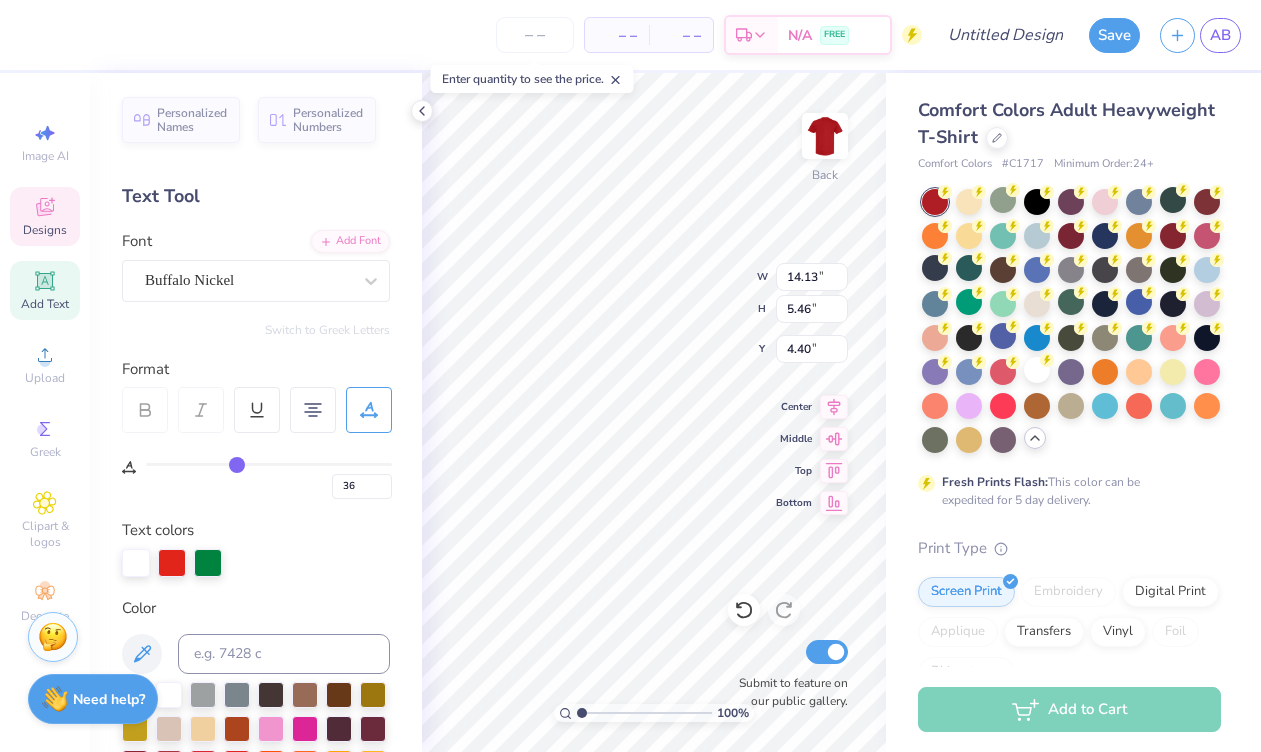 type on "37" 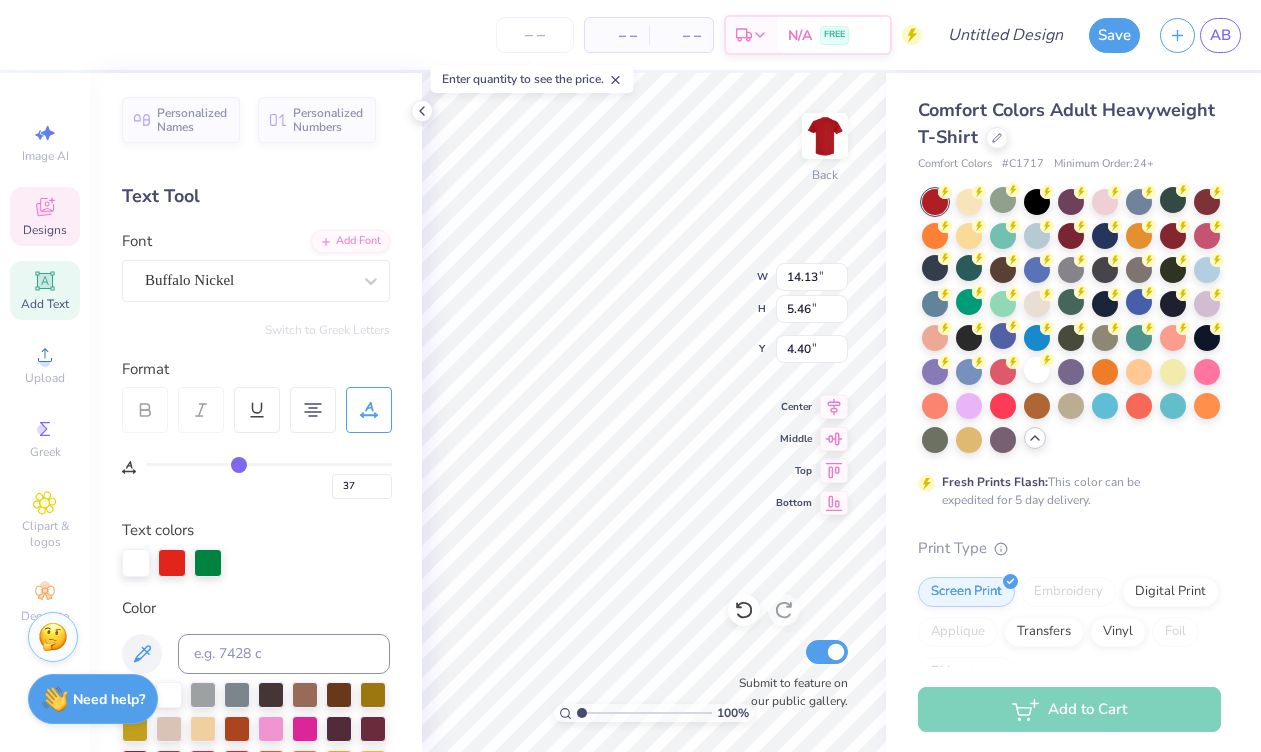 type on "38" 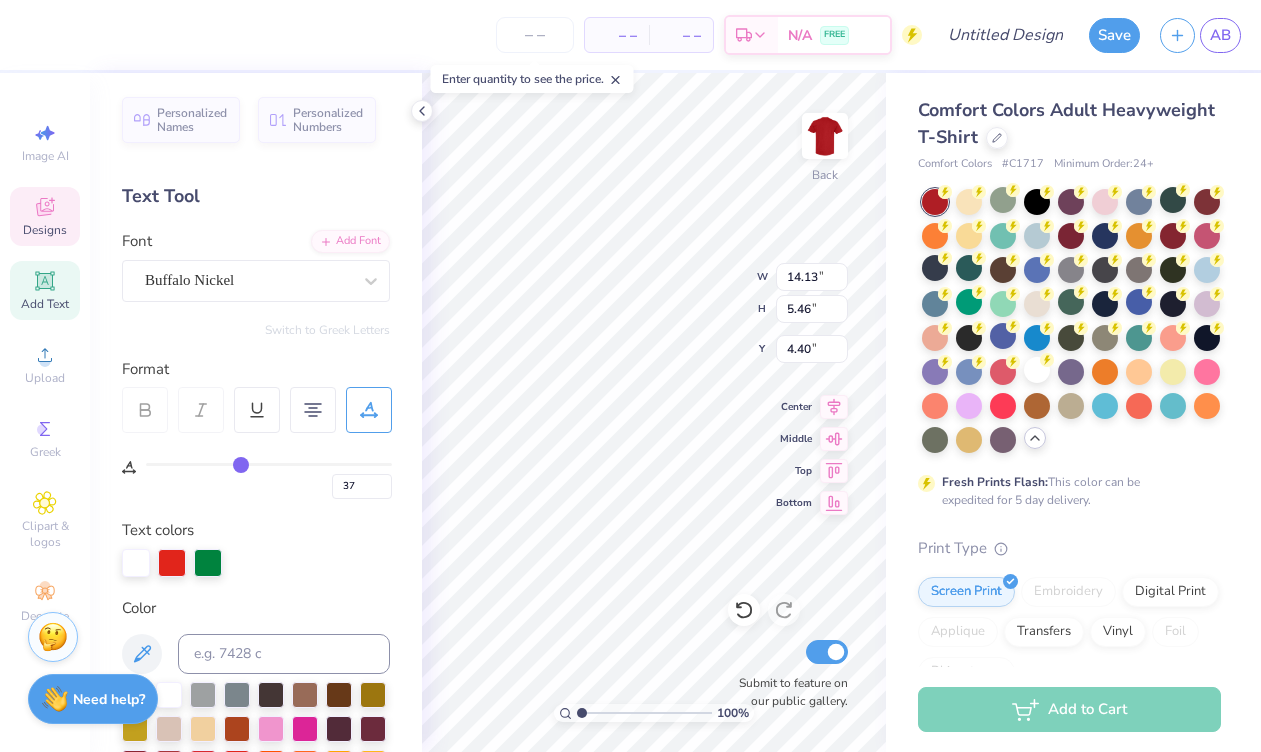 type on "38" 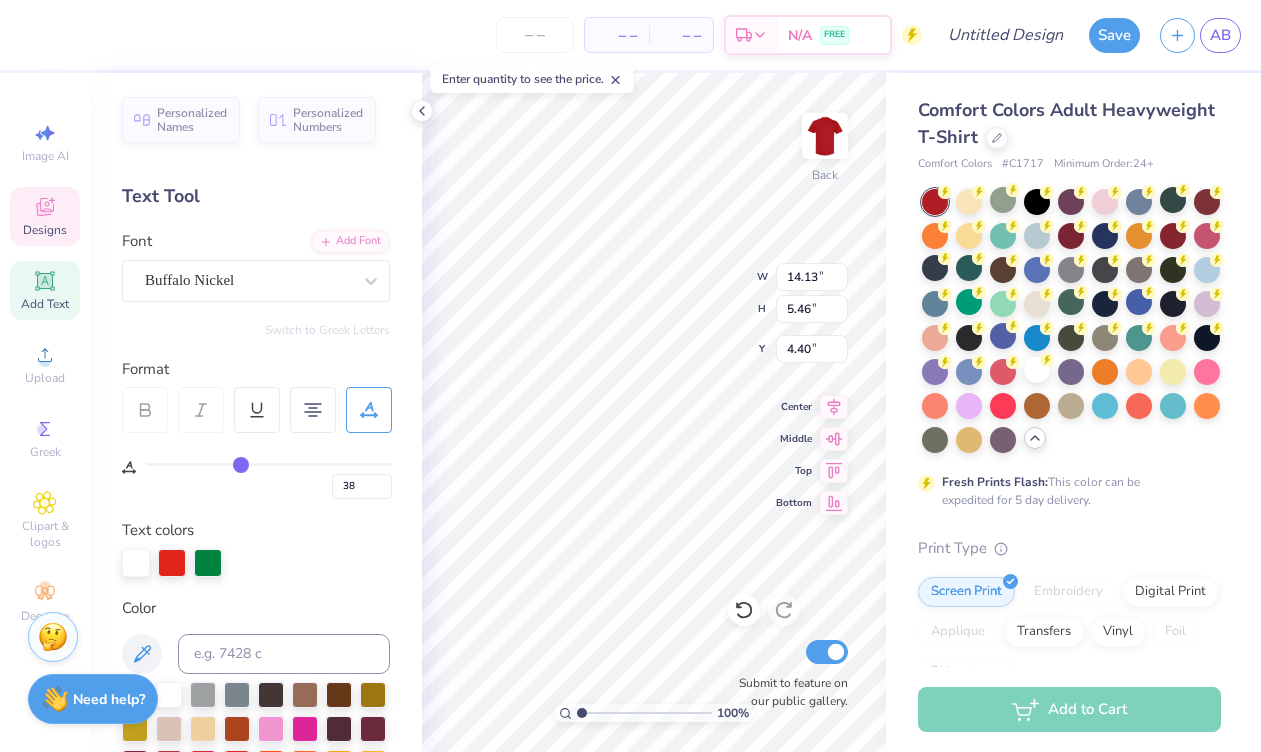 type on "39" 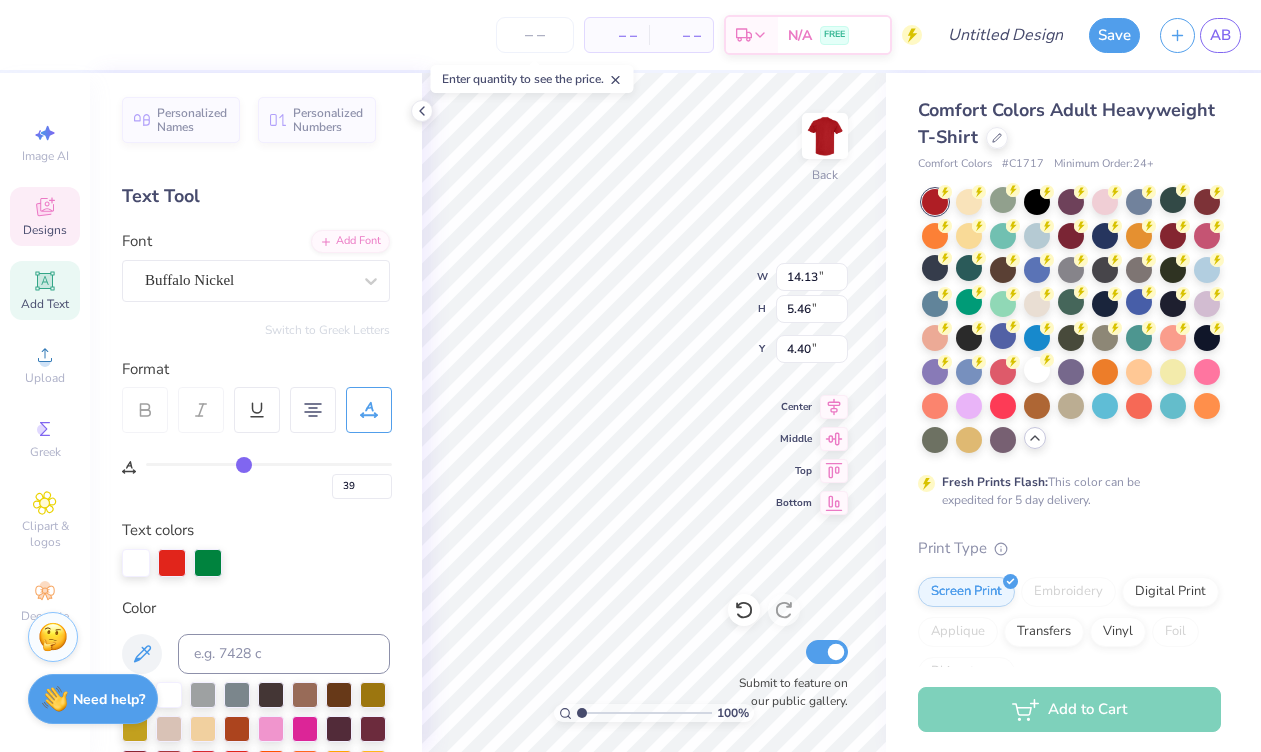 type on "42" 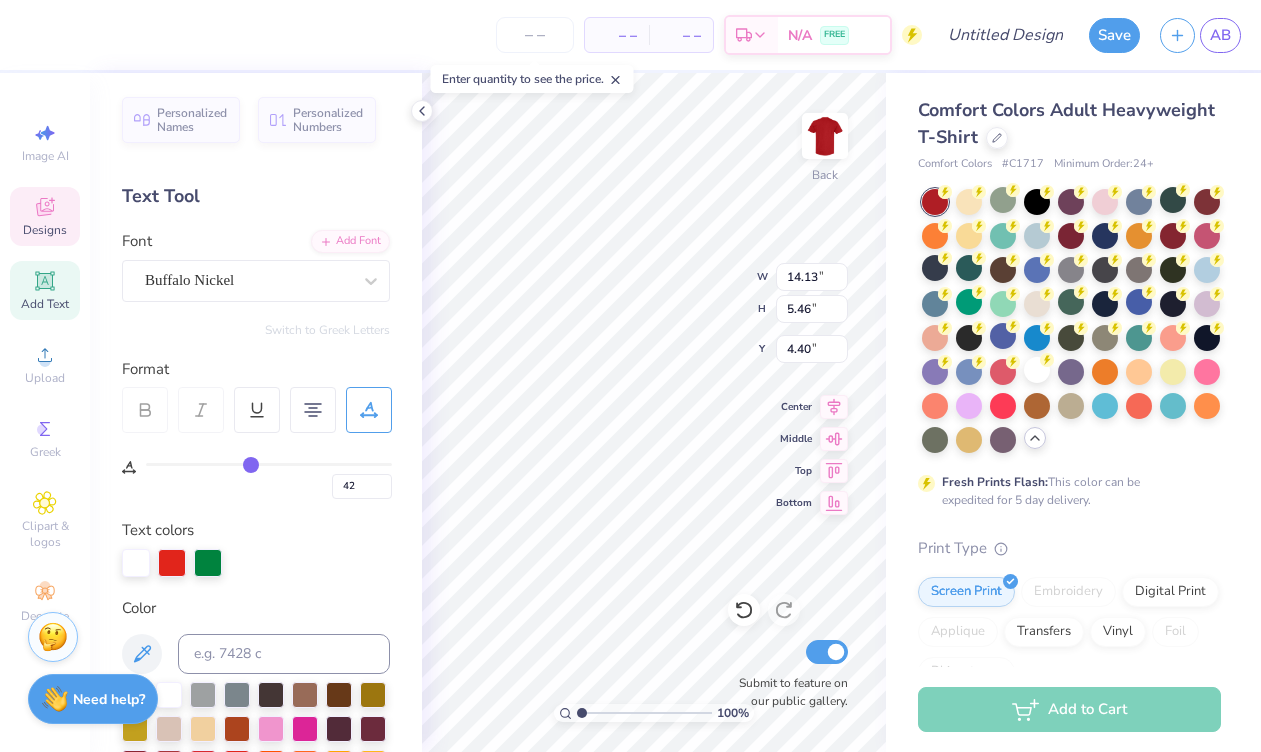 type on "45" 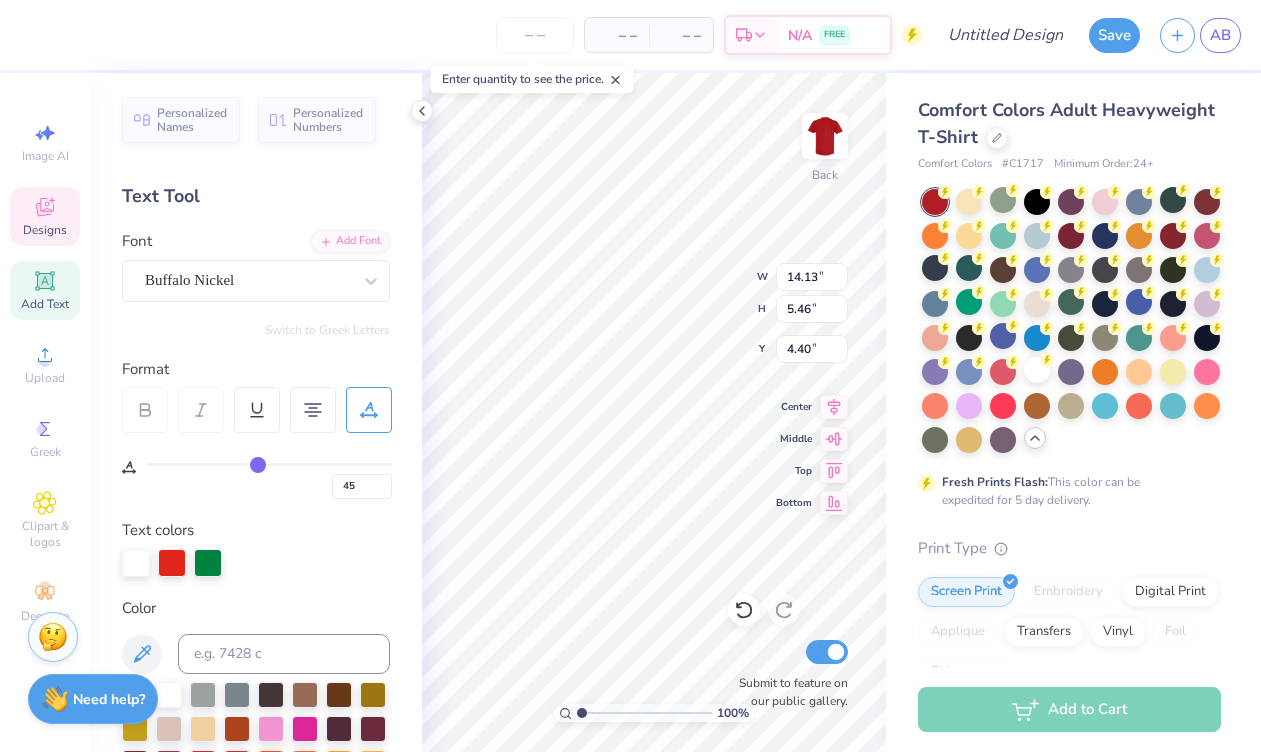 type on "49" 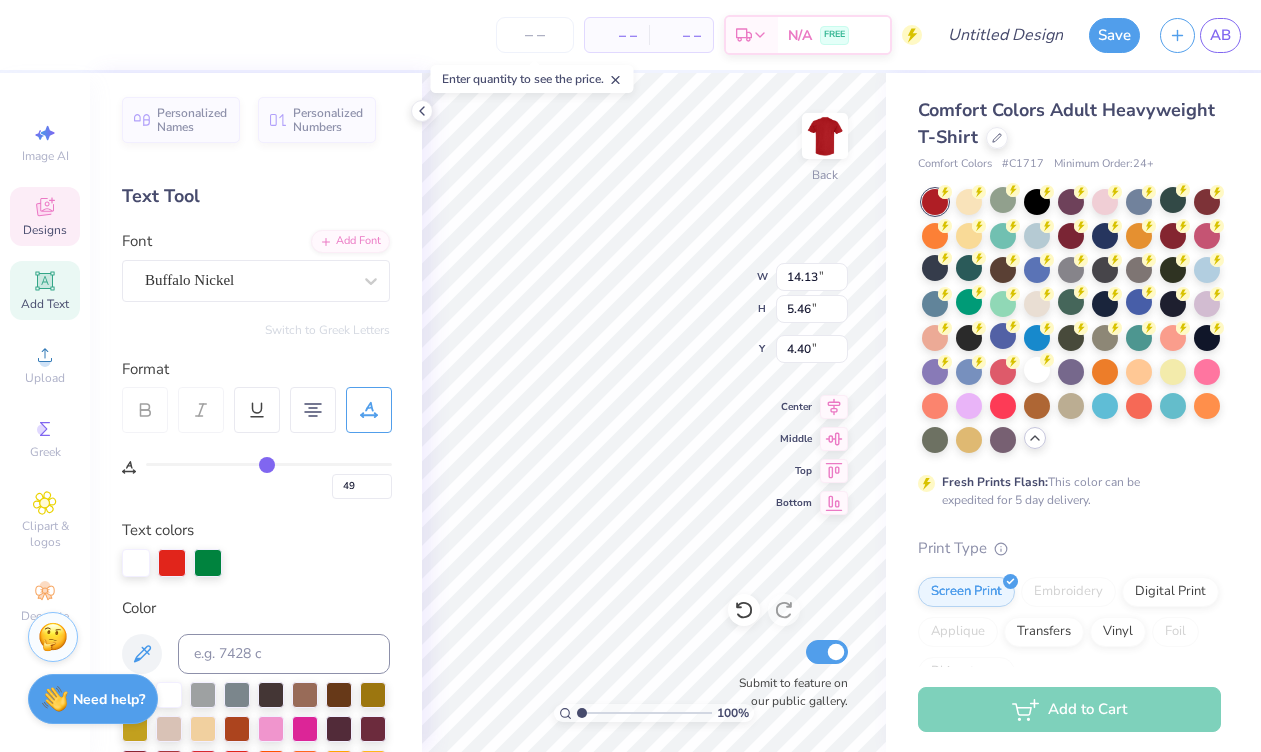 type on "51" 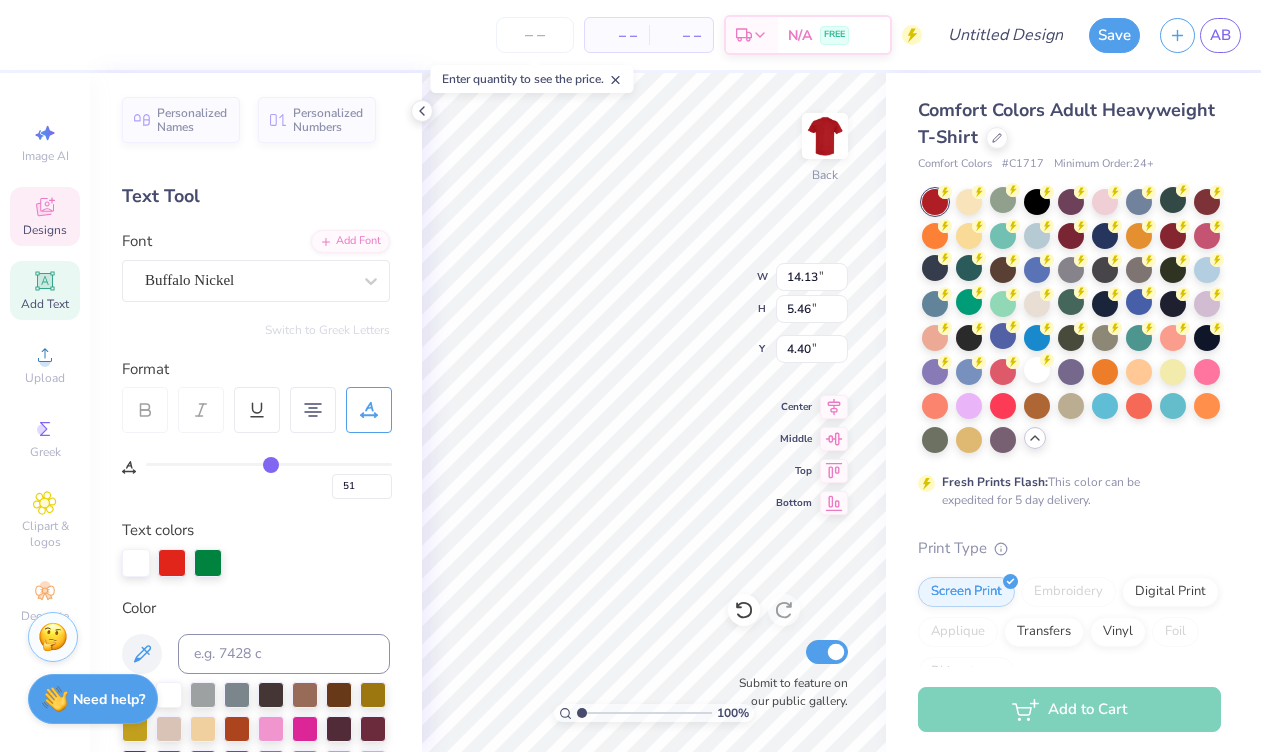 type on "53" 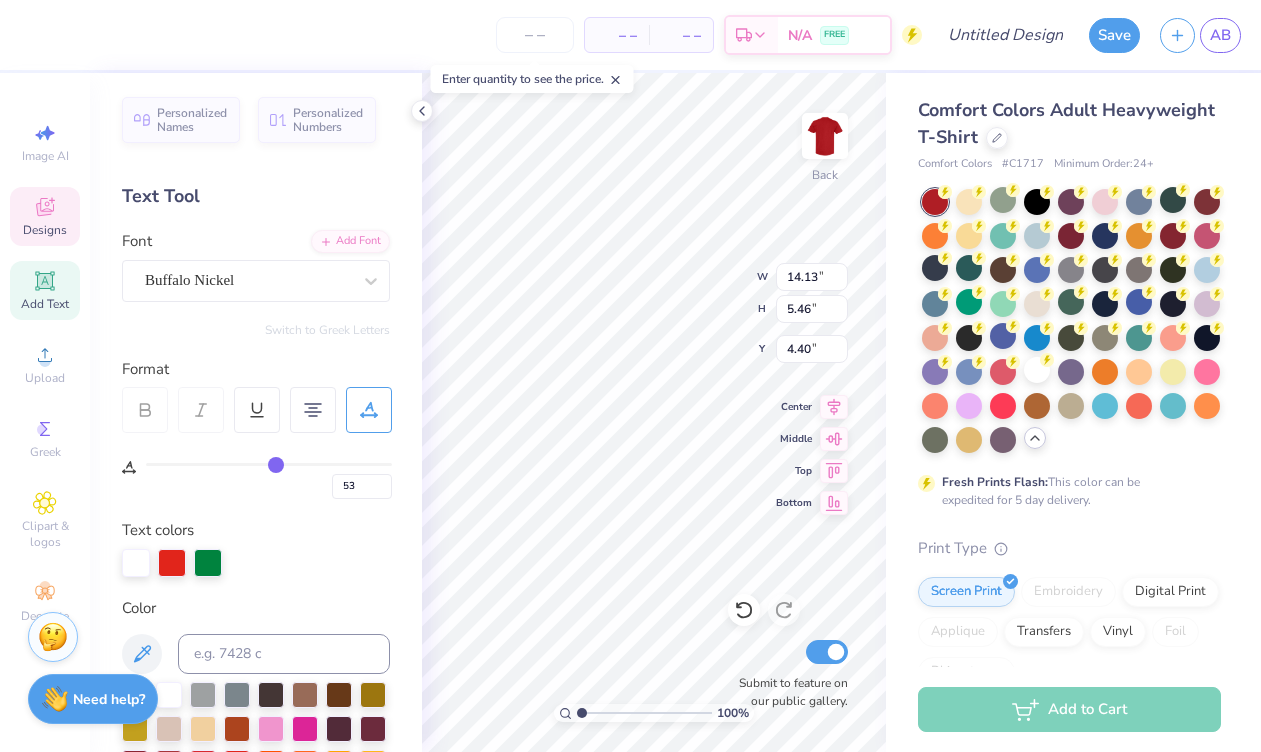 type on "54" 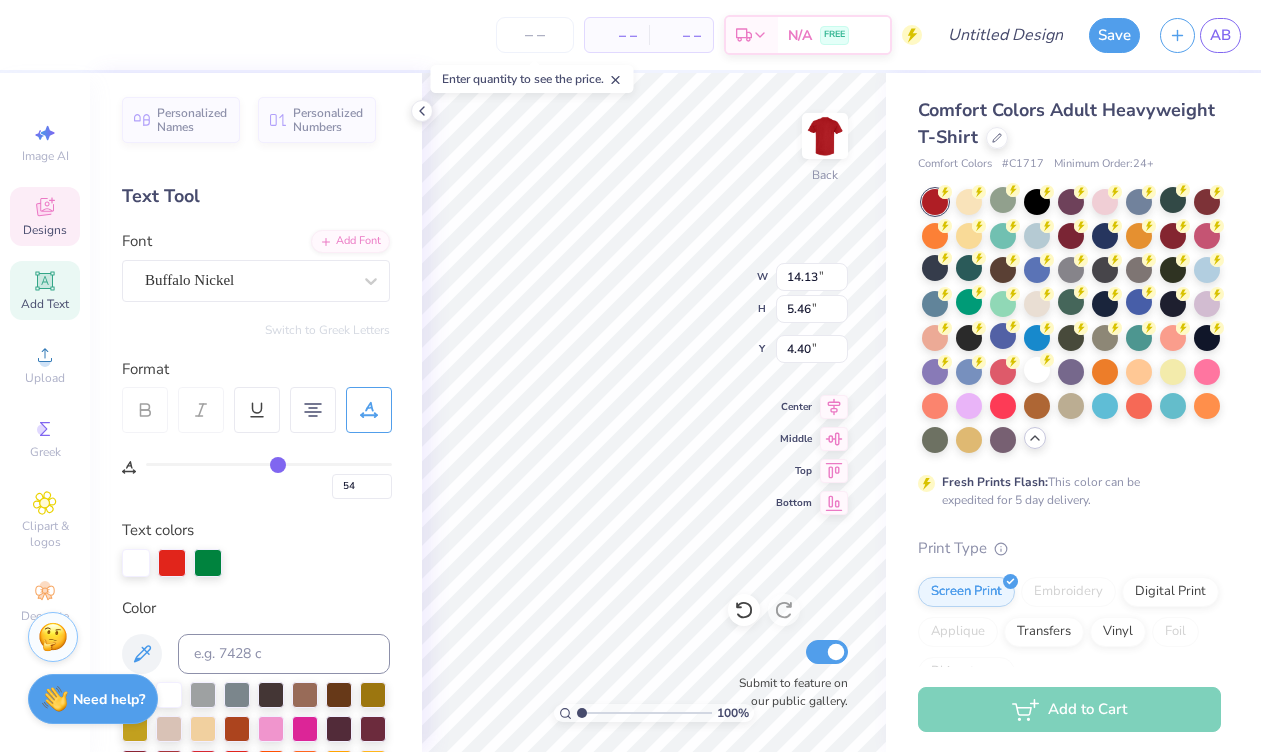 type on "55" 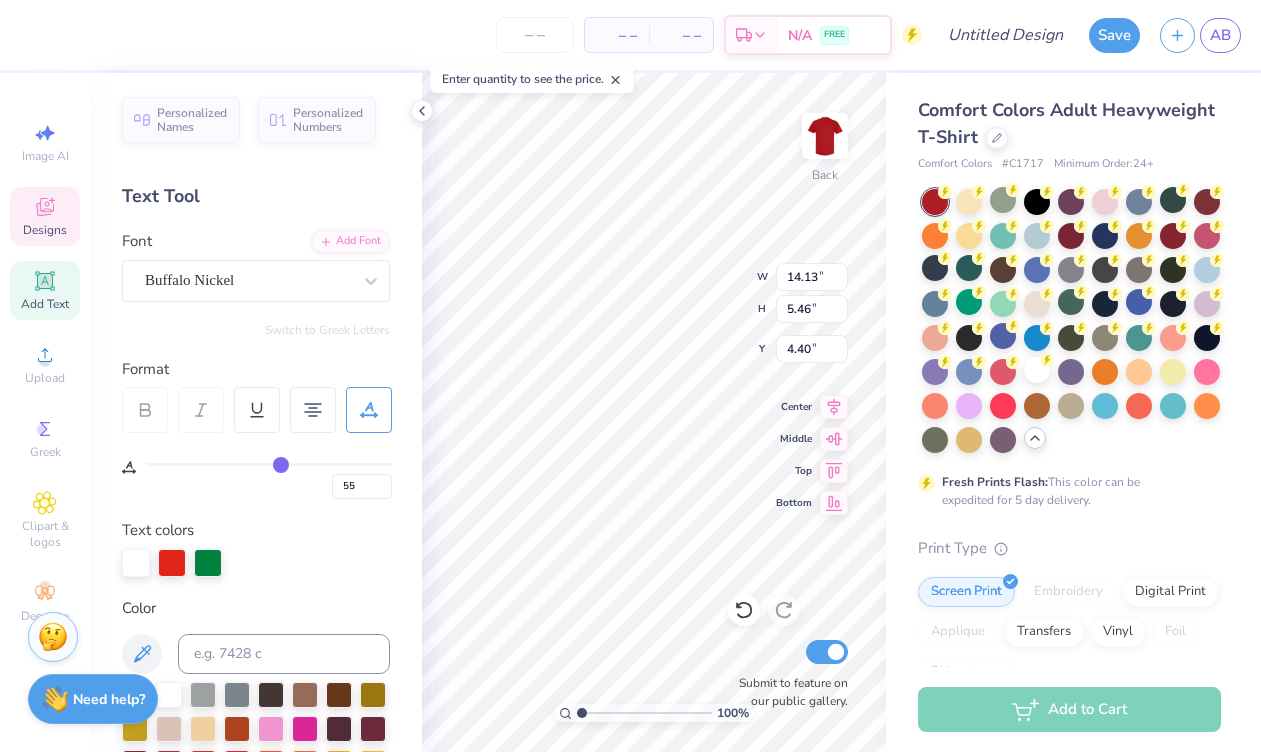 drag, startPoint x: 153, startPoint y: 463, endPoint x: 280, endPoint y: 469, distance: 127.141655 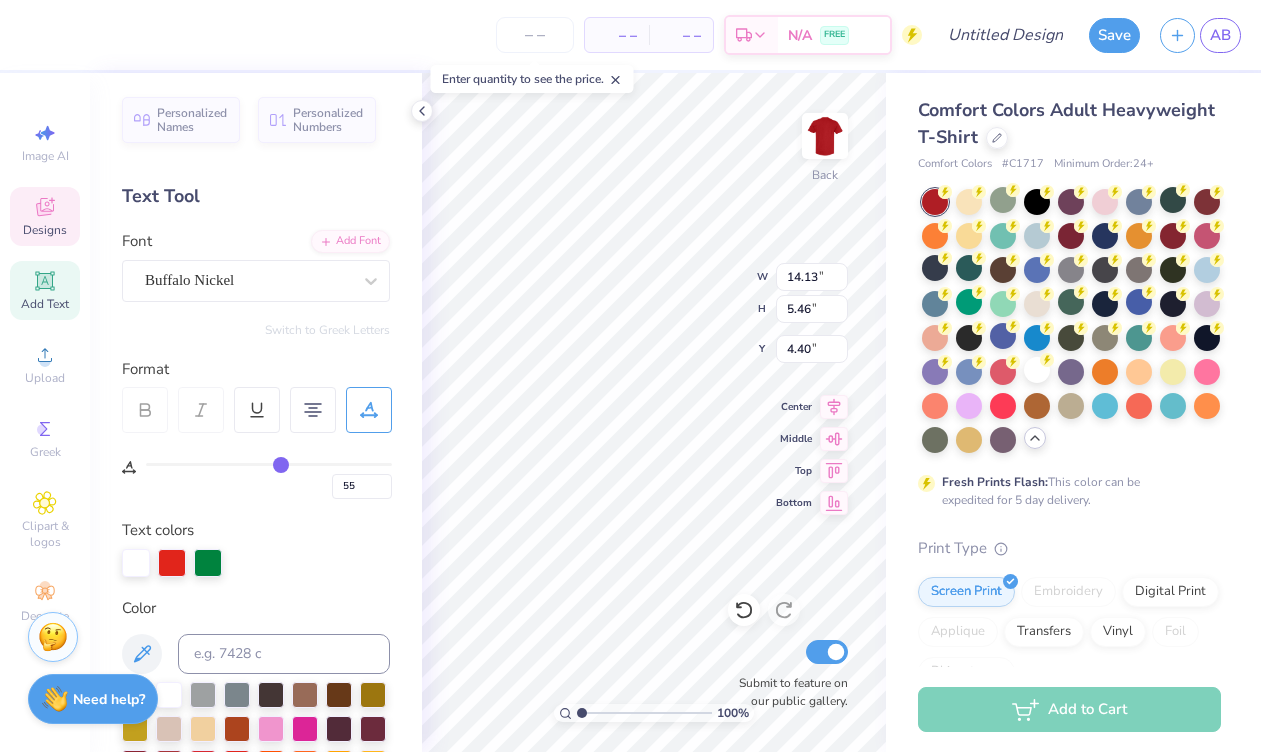 type on "14.17" 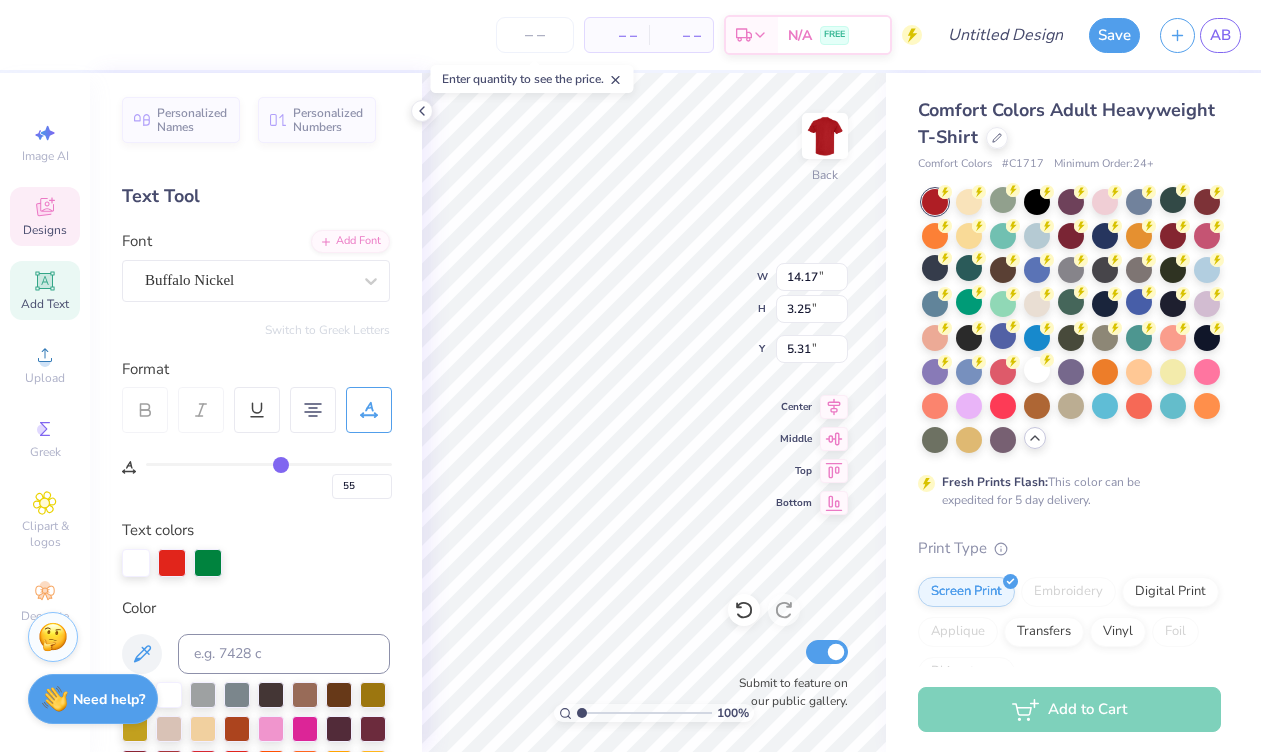 type on "54" 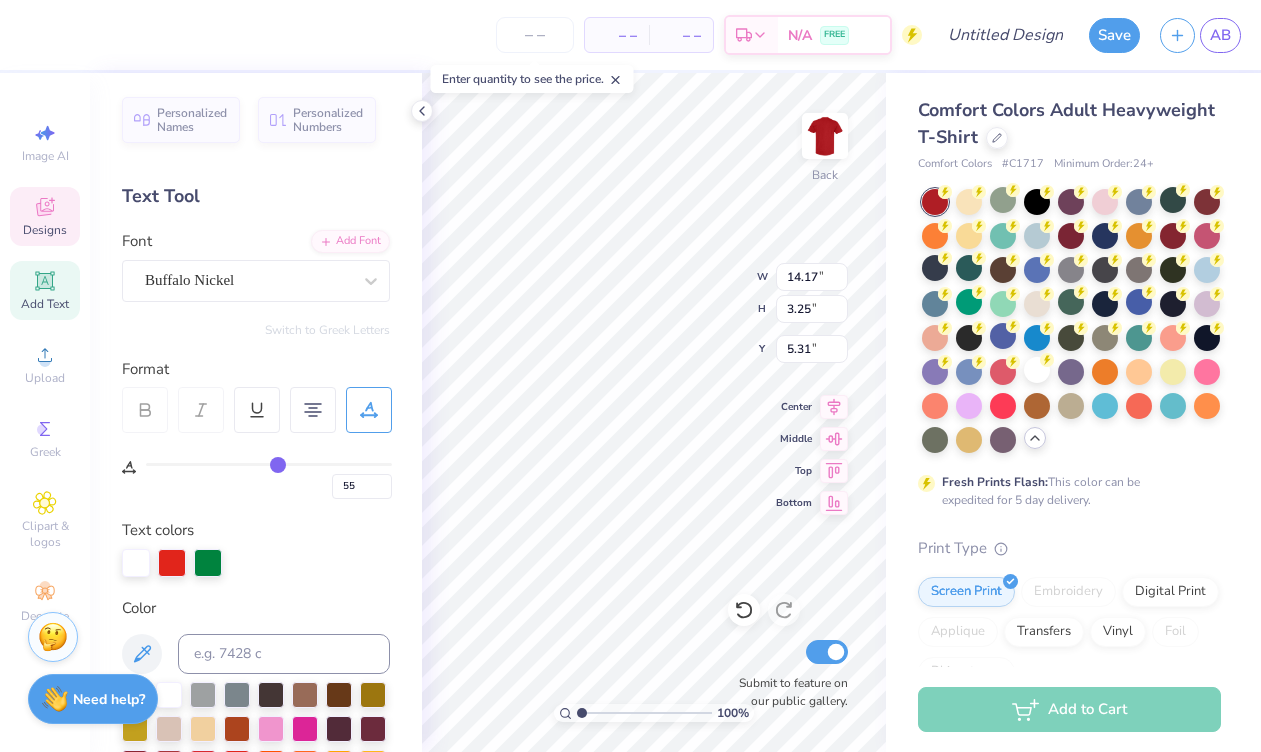 type on "54" 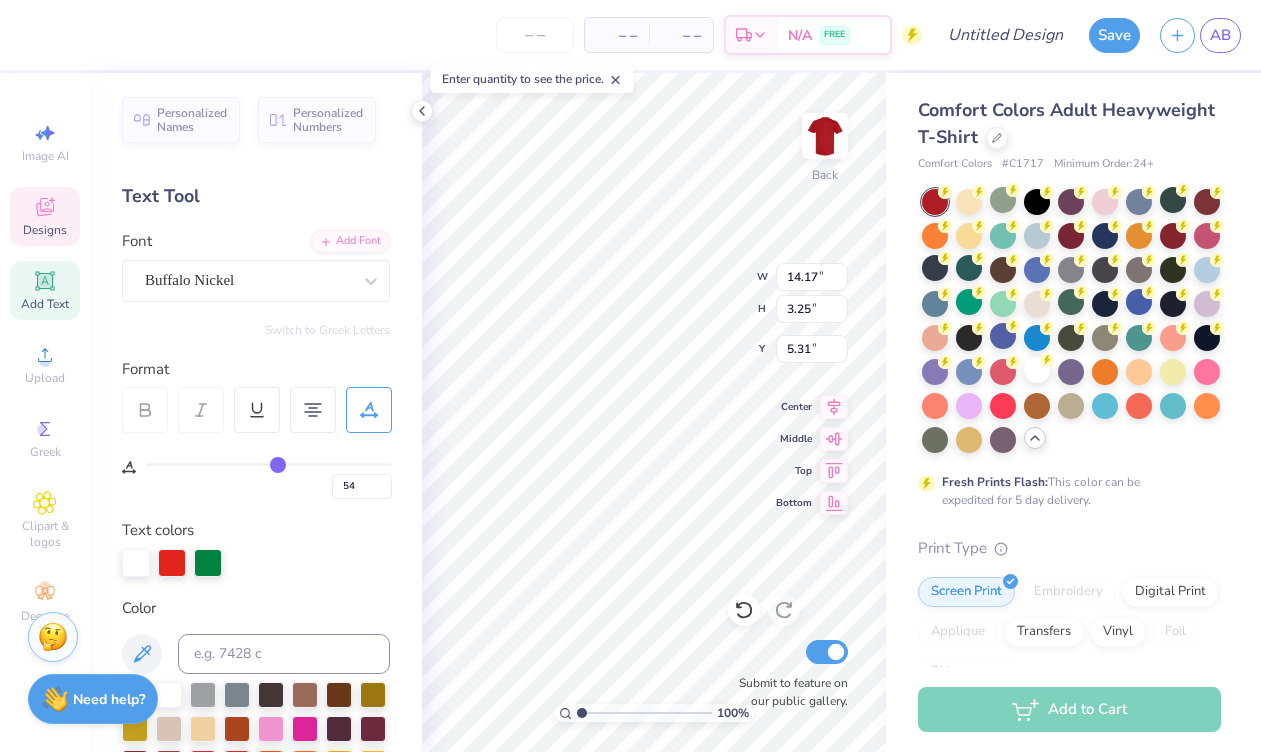 type on "53" 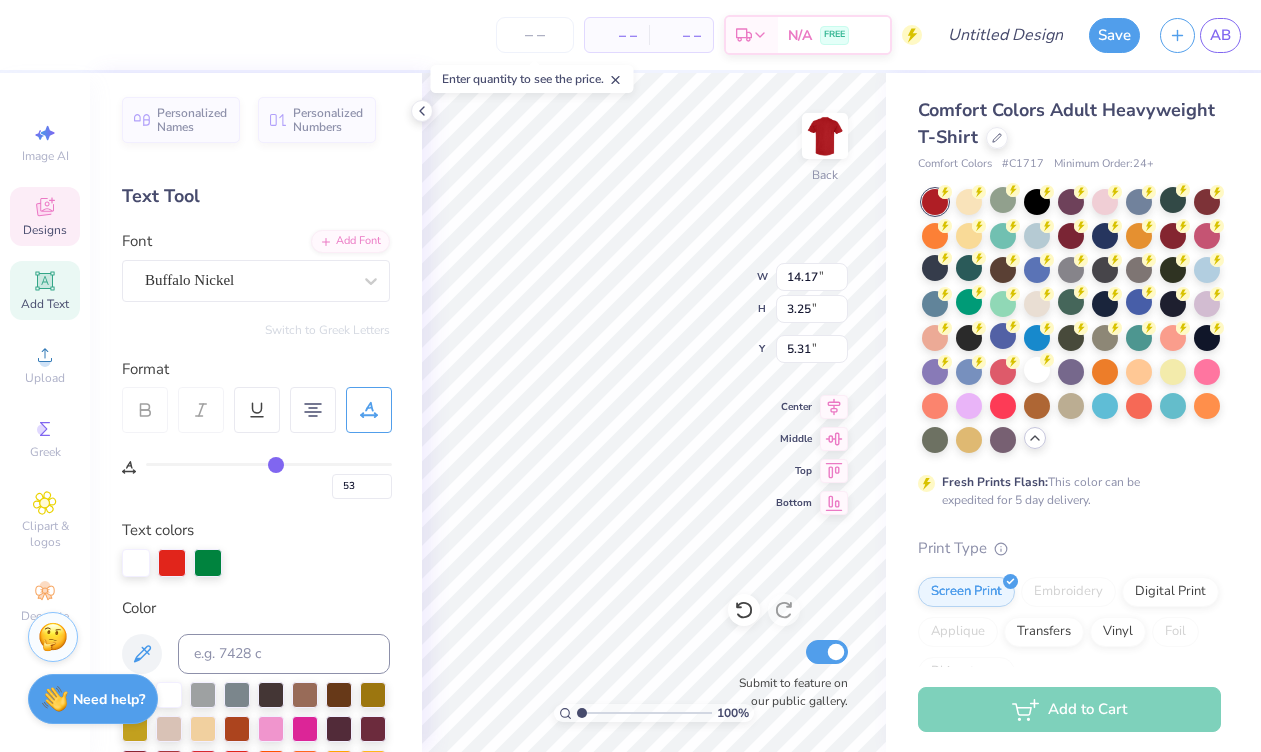 type on "52" 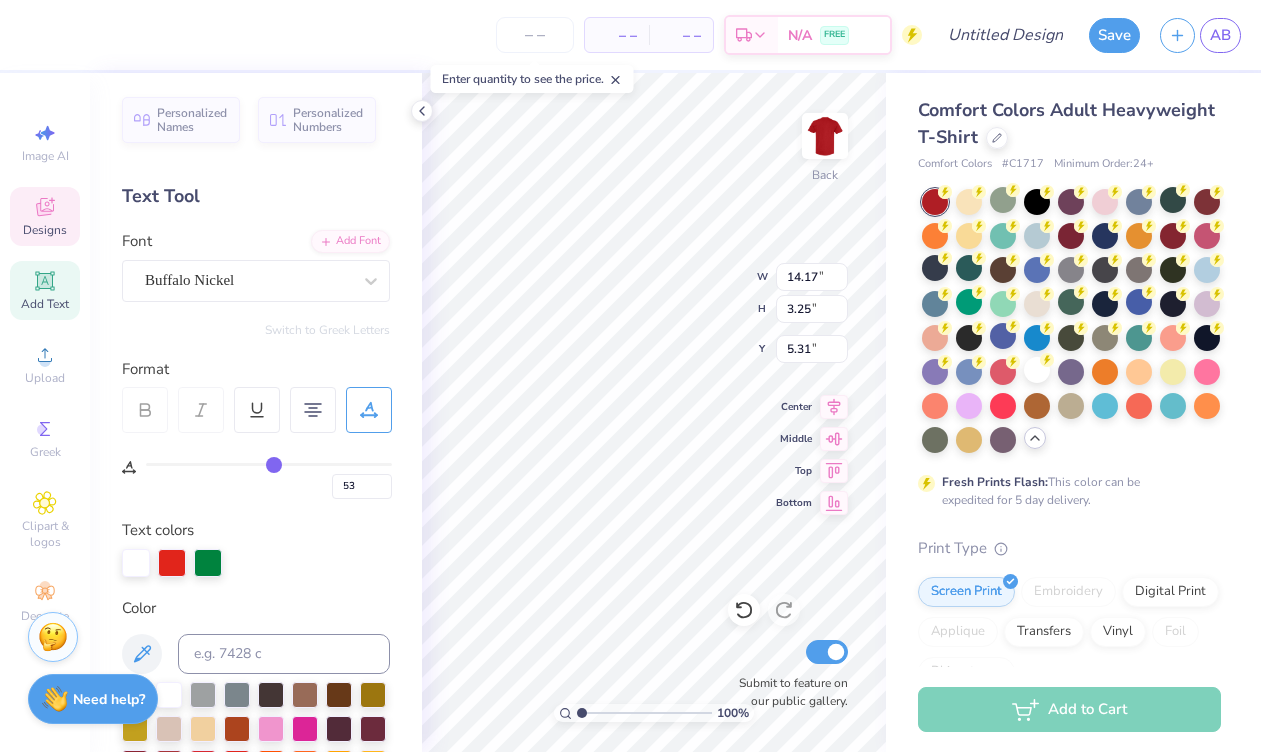 type on "52" 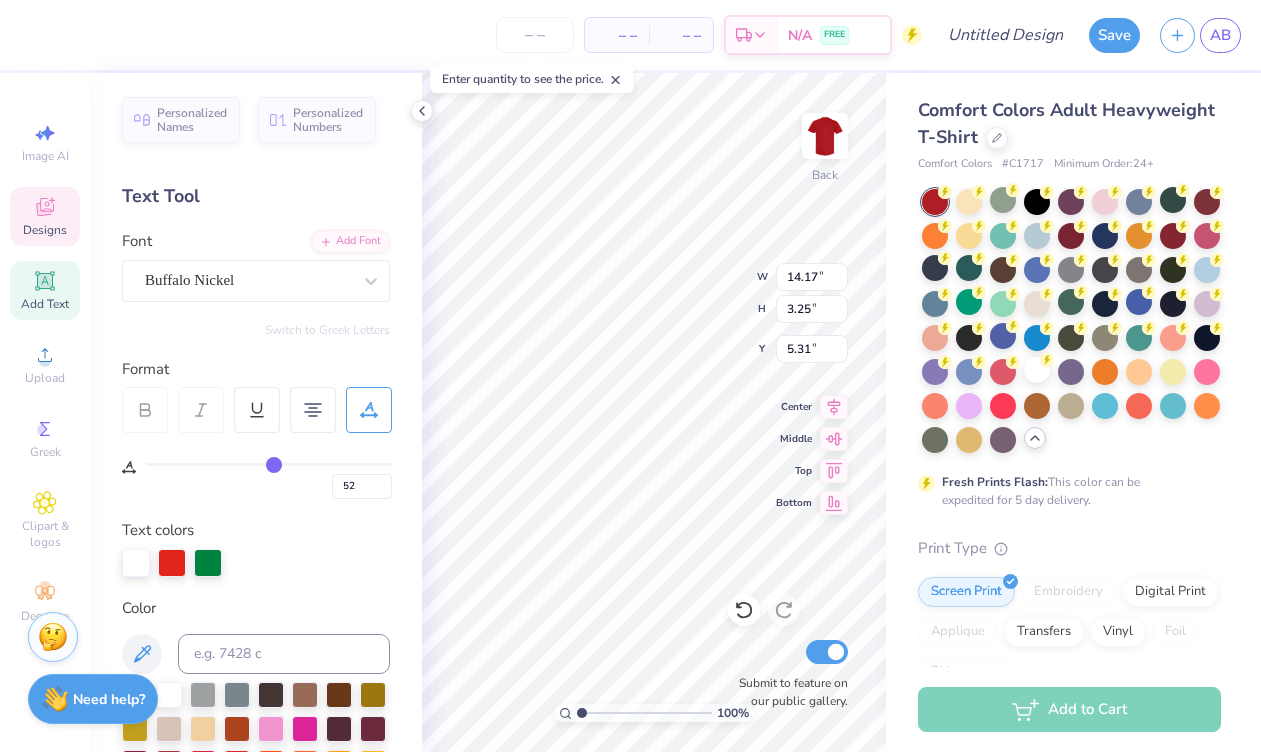type on "49" 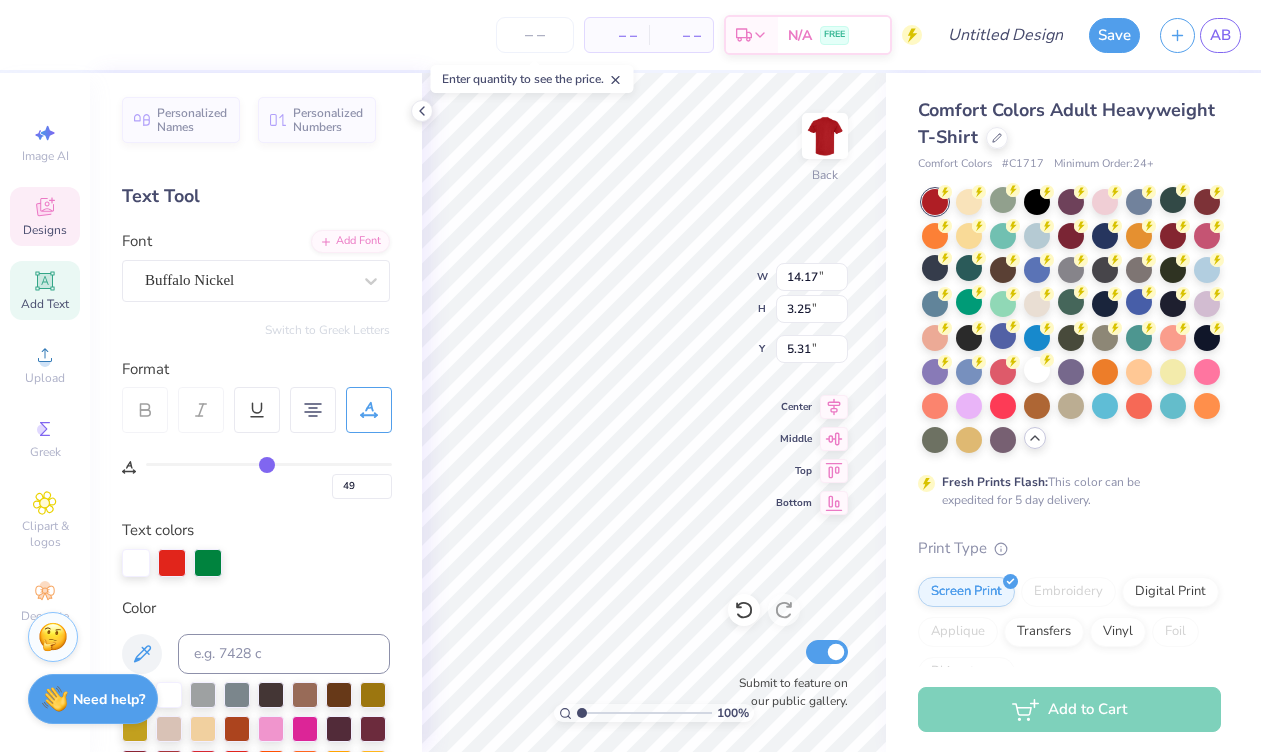 type on "48" 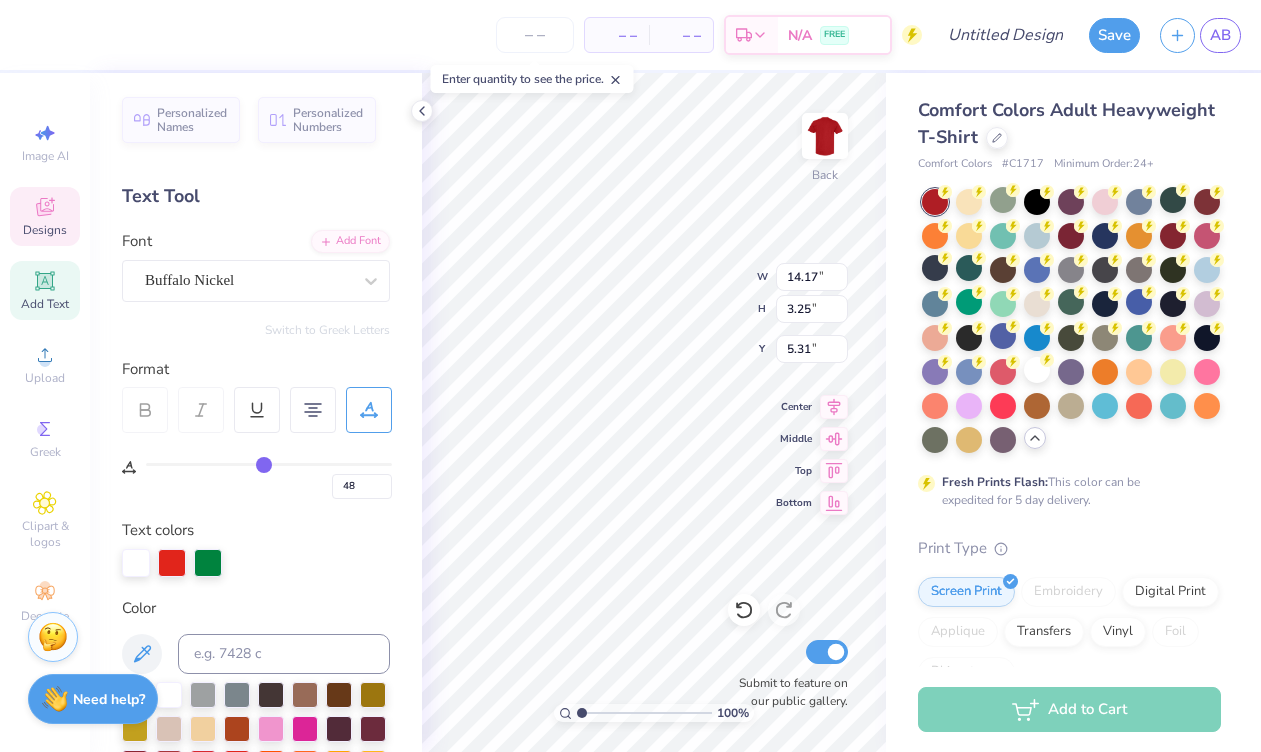 type on "46" 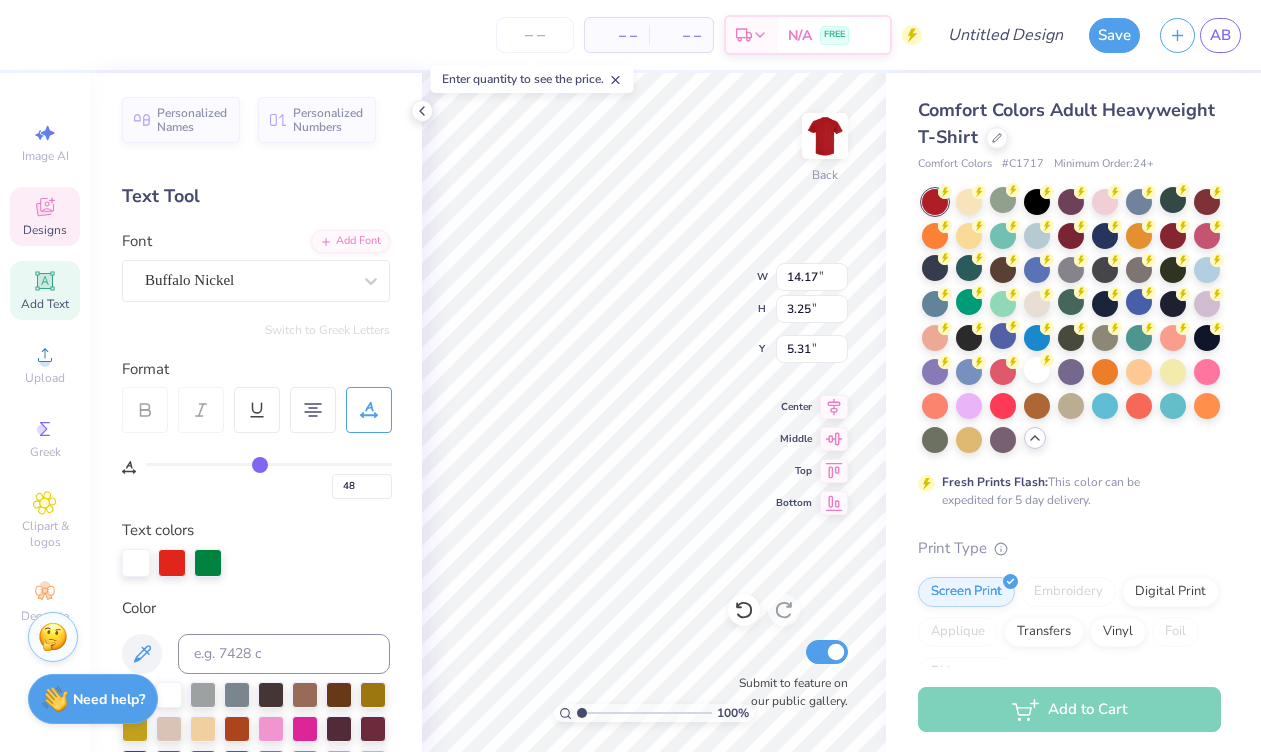type on "46" 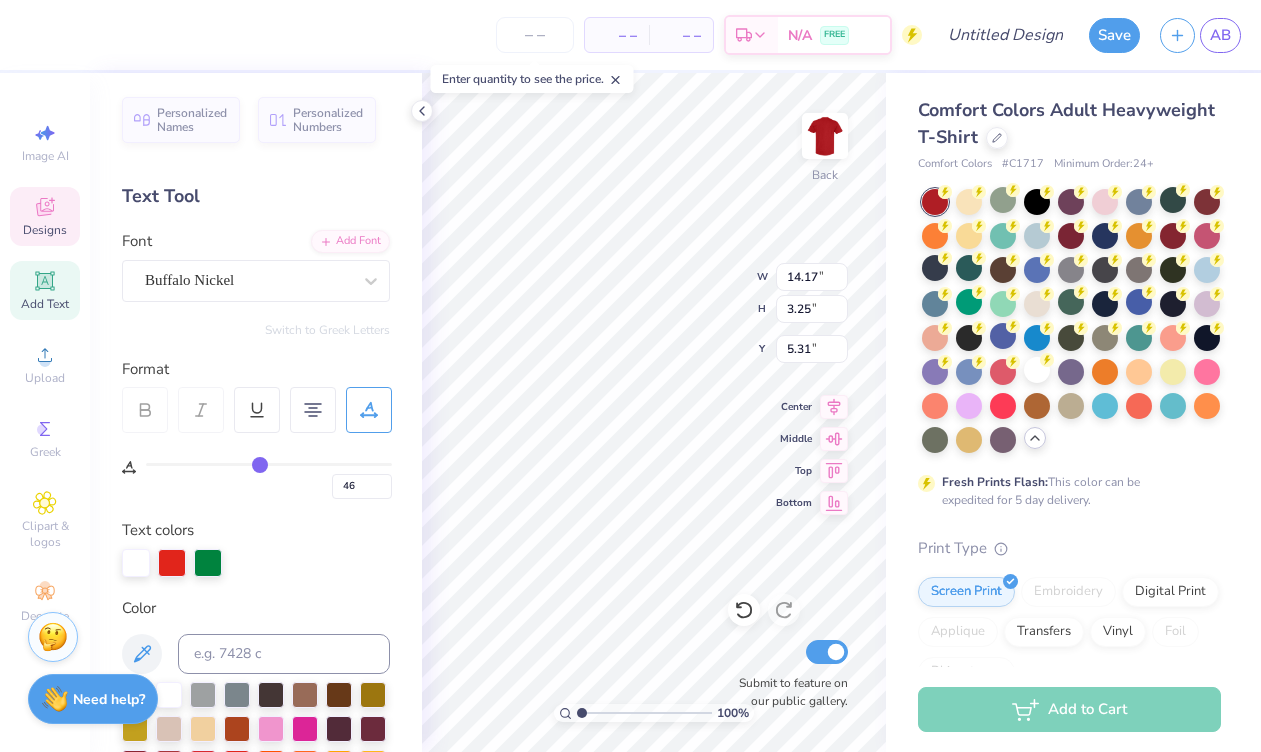 type on "44" 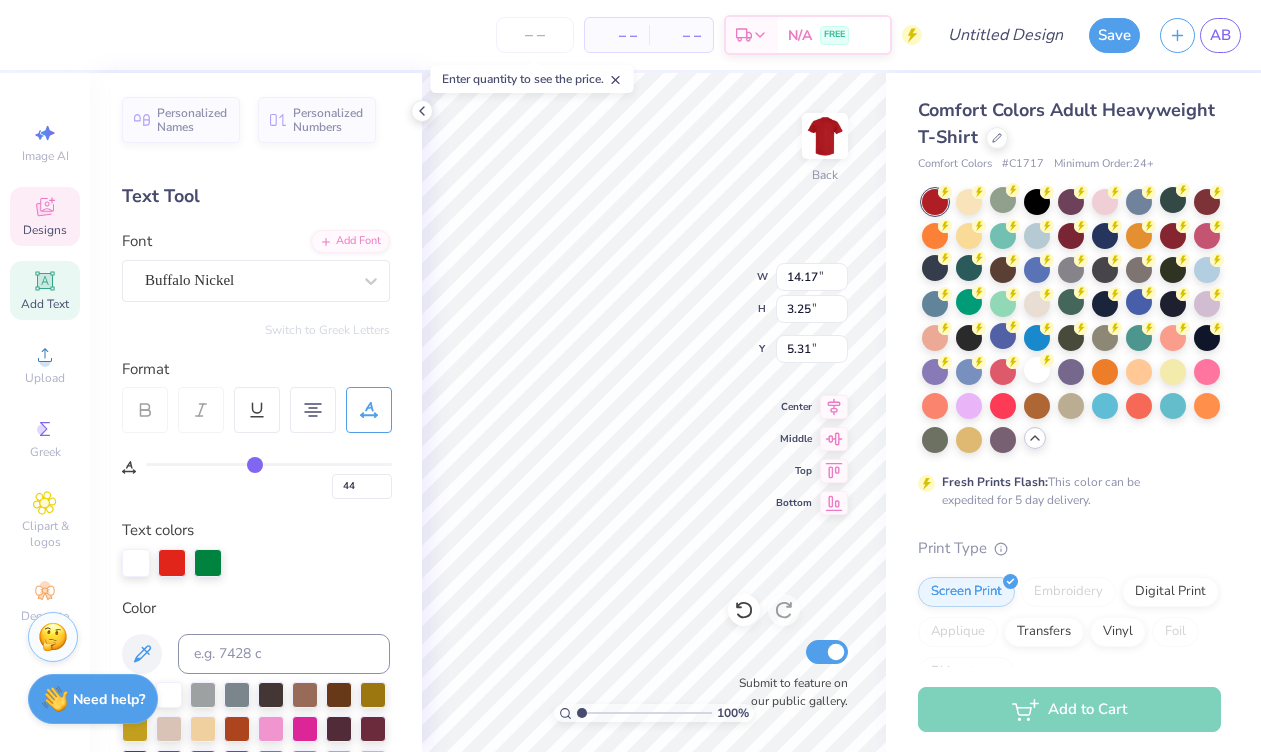 type on "43" 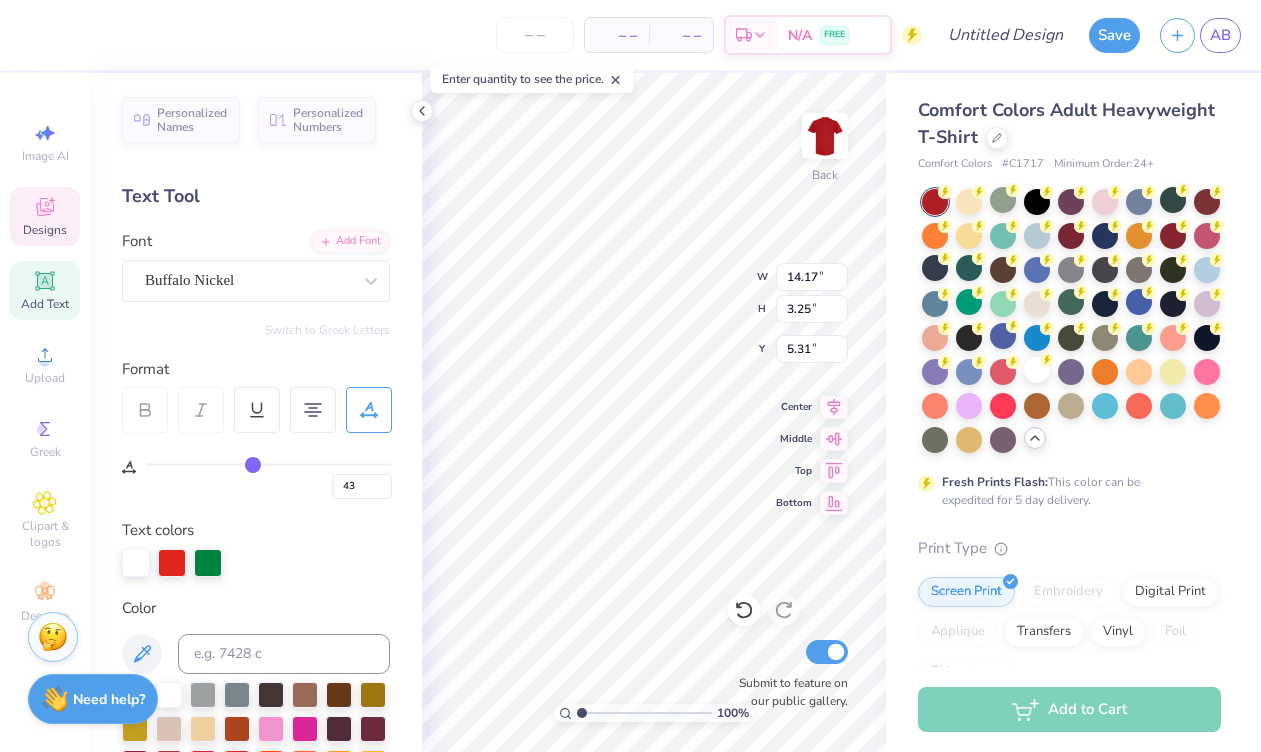 type on "42" 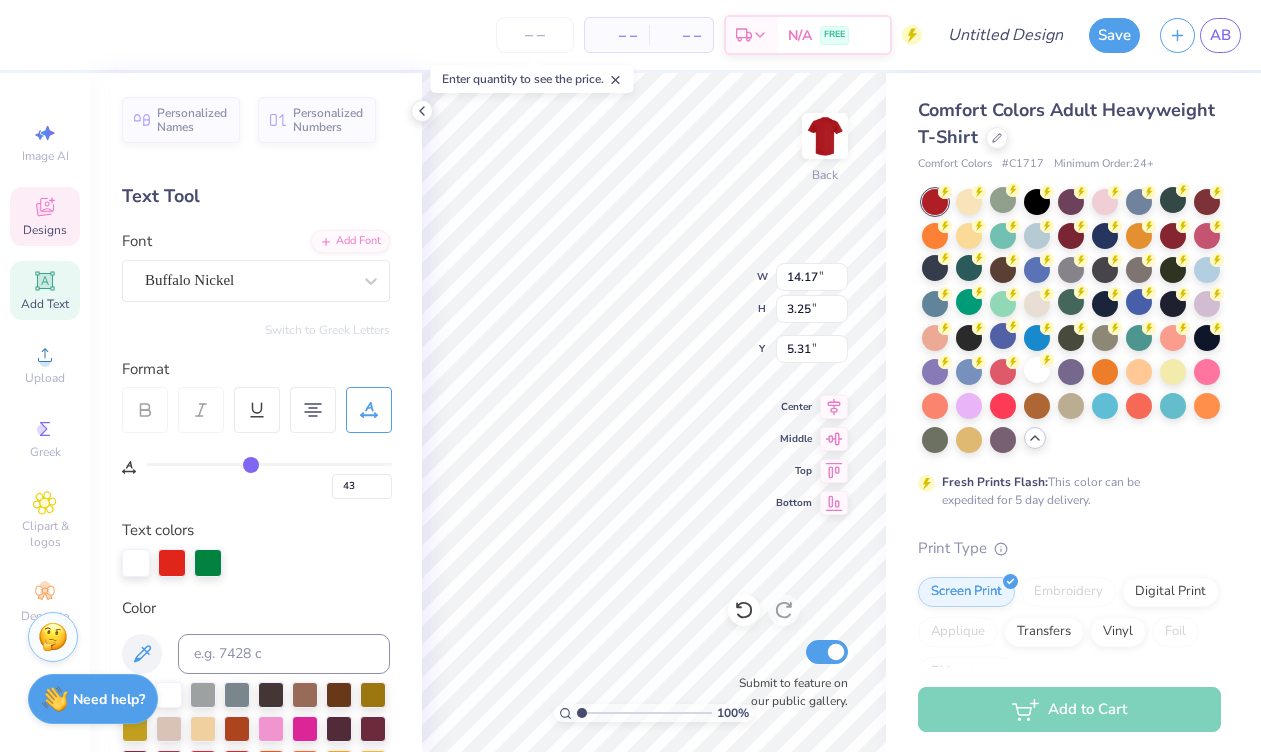 type on "42" 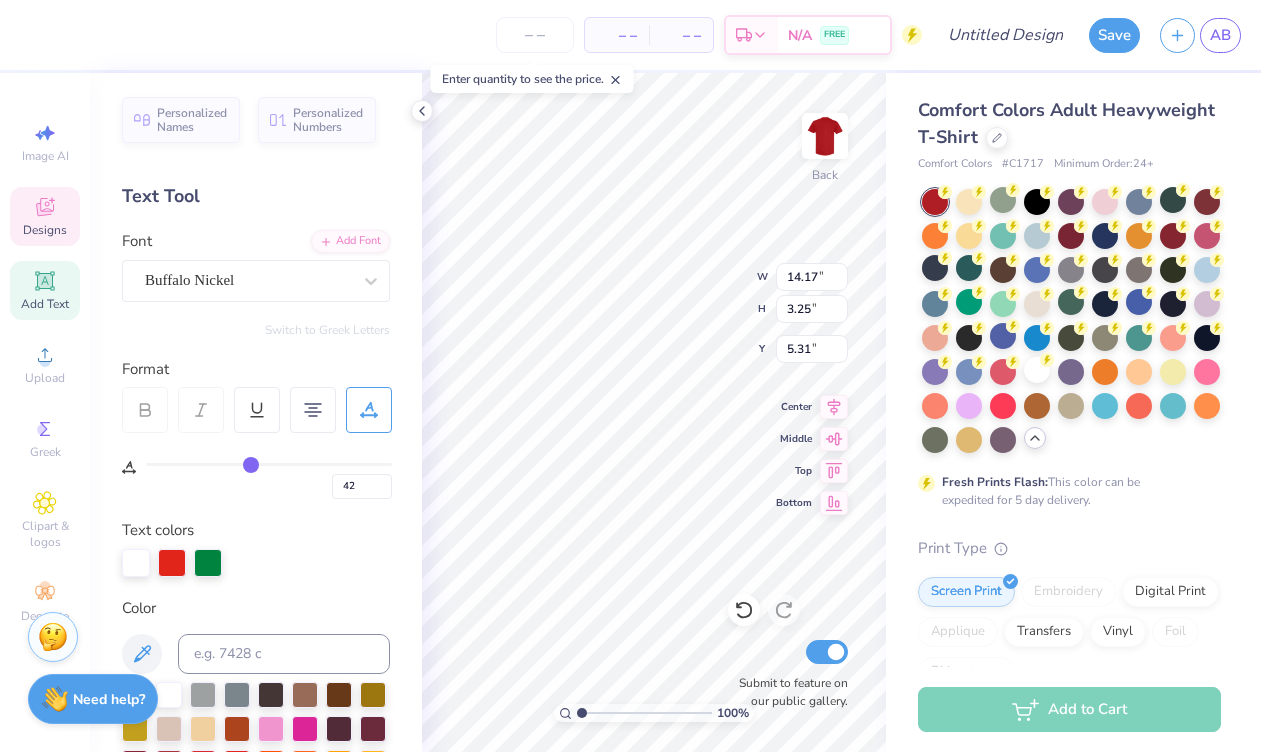 type on "41" 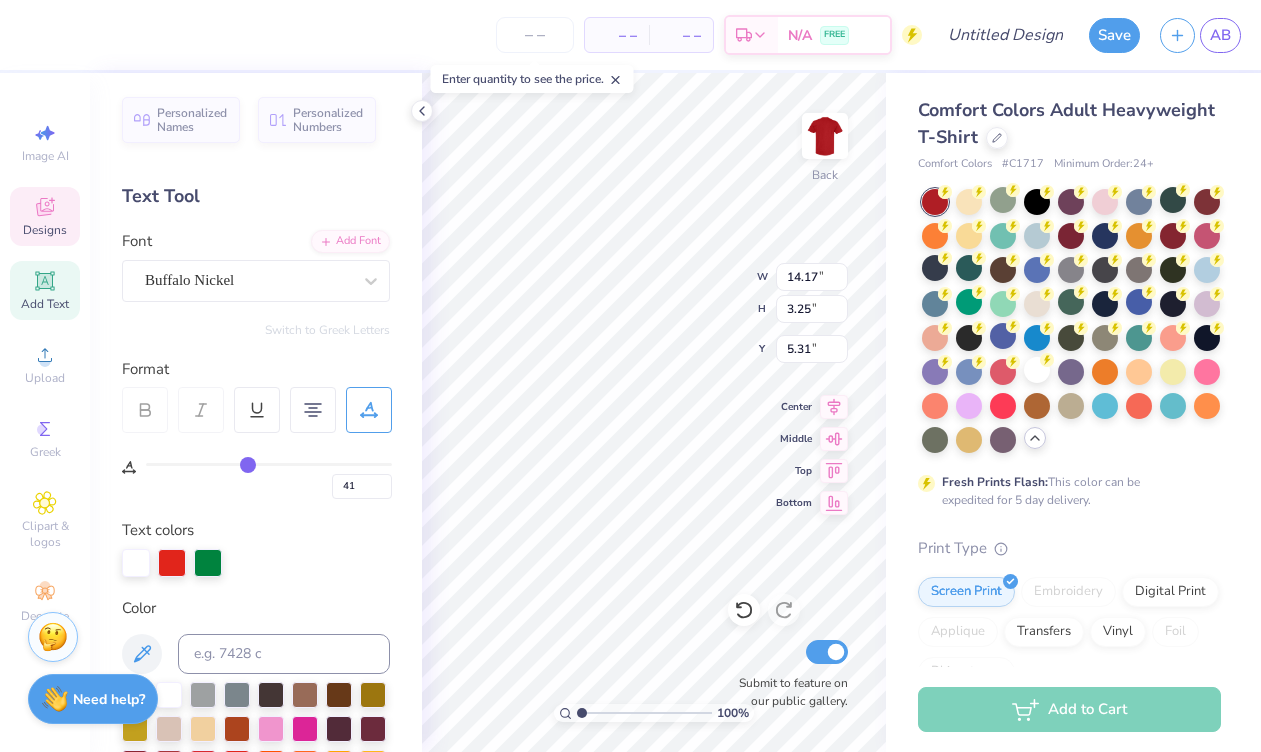 type on "40" 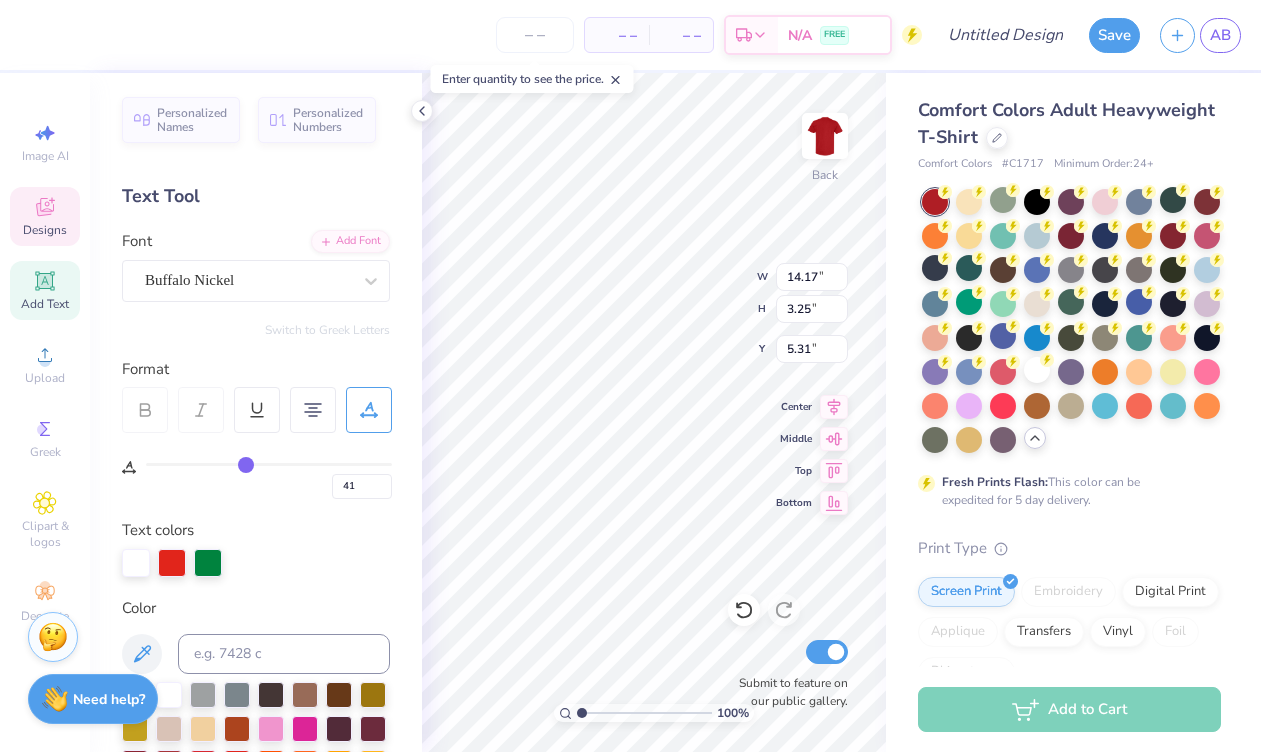 type on "40" 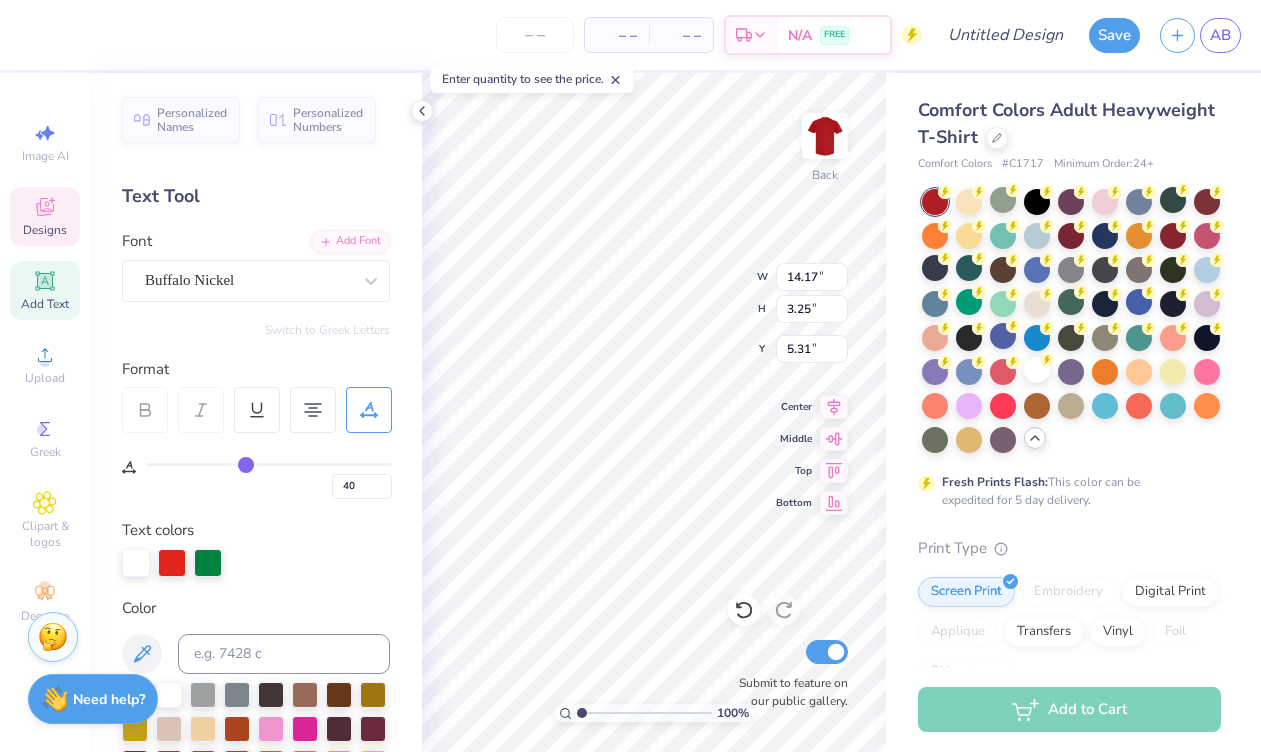 type on "39" 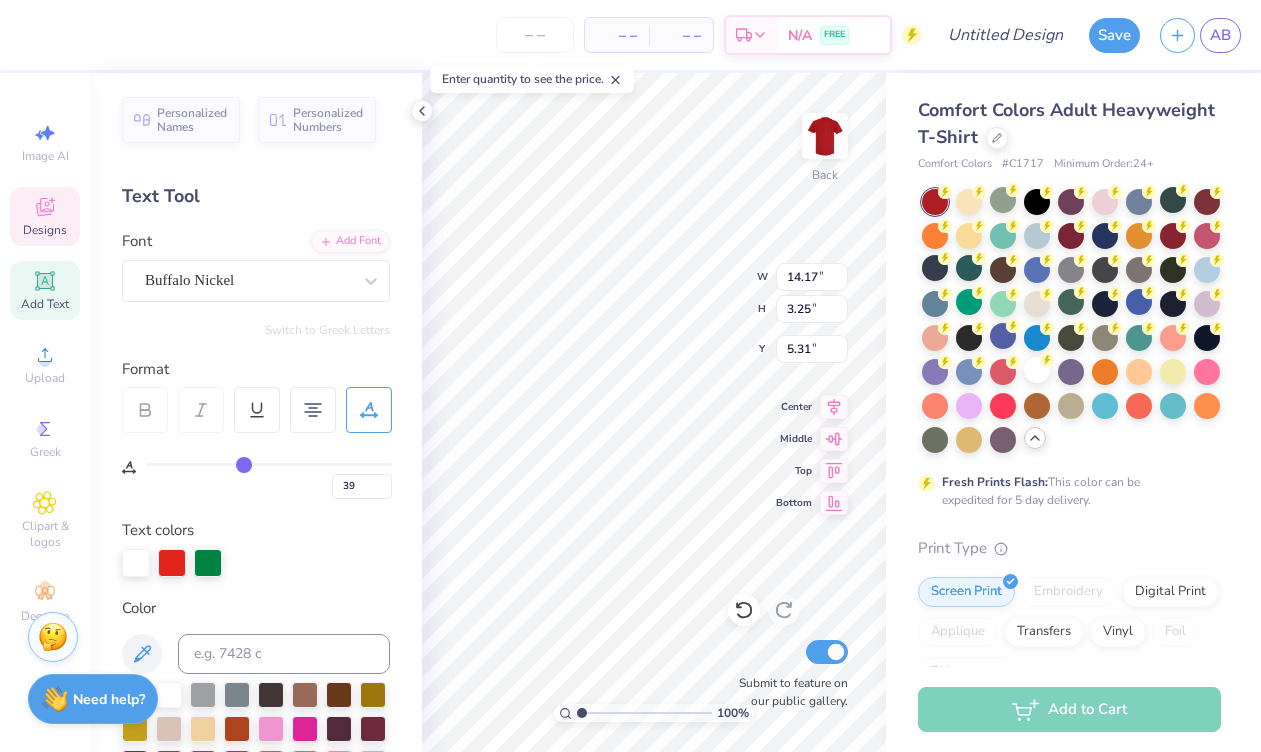 type on "38" 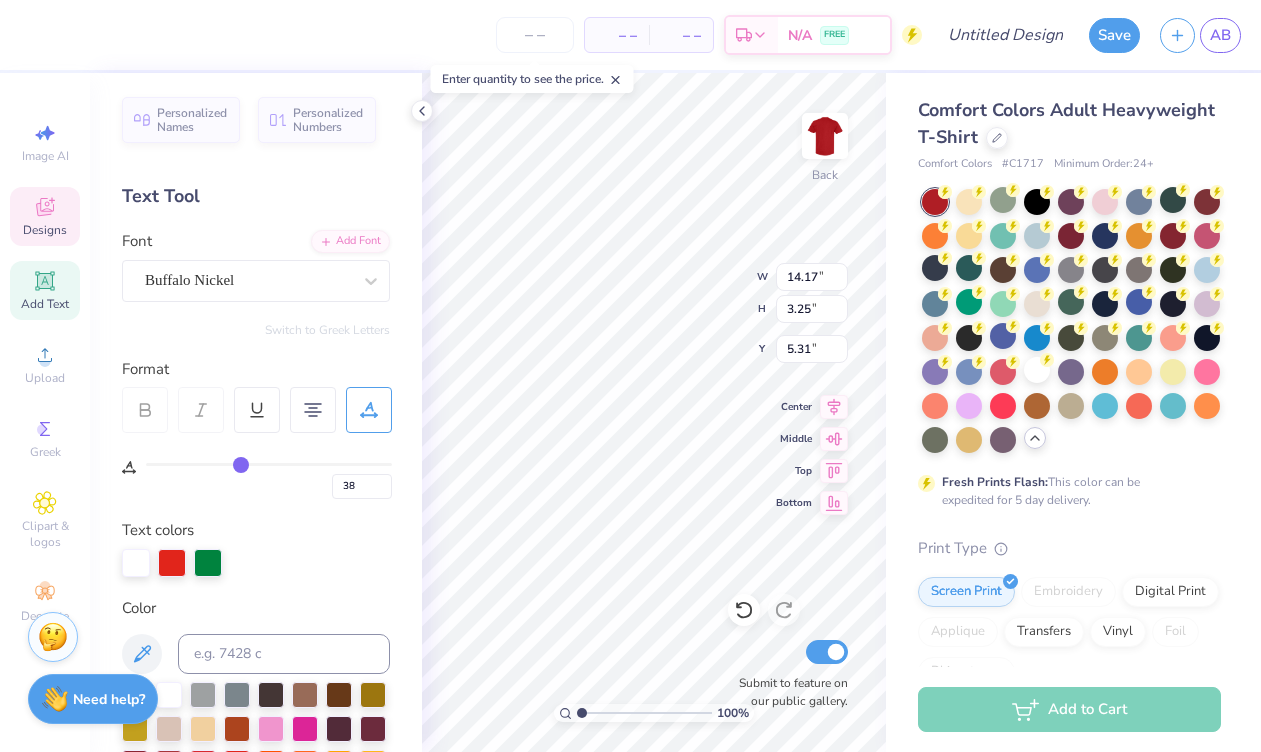 type on "37" 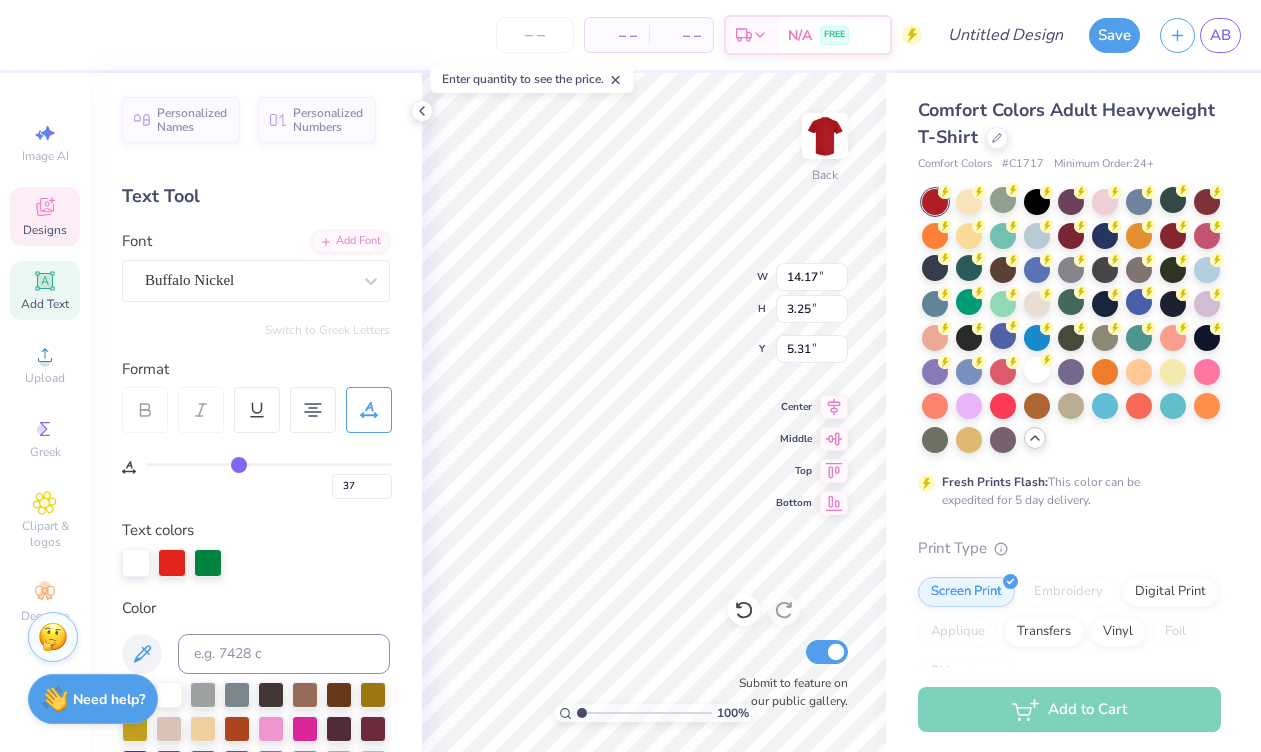 type on "36" 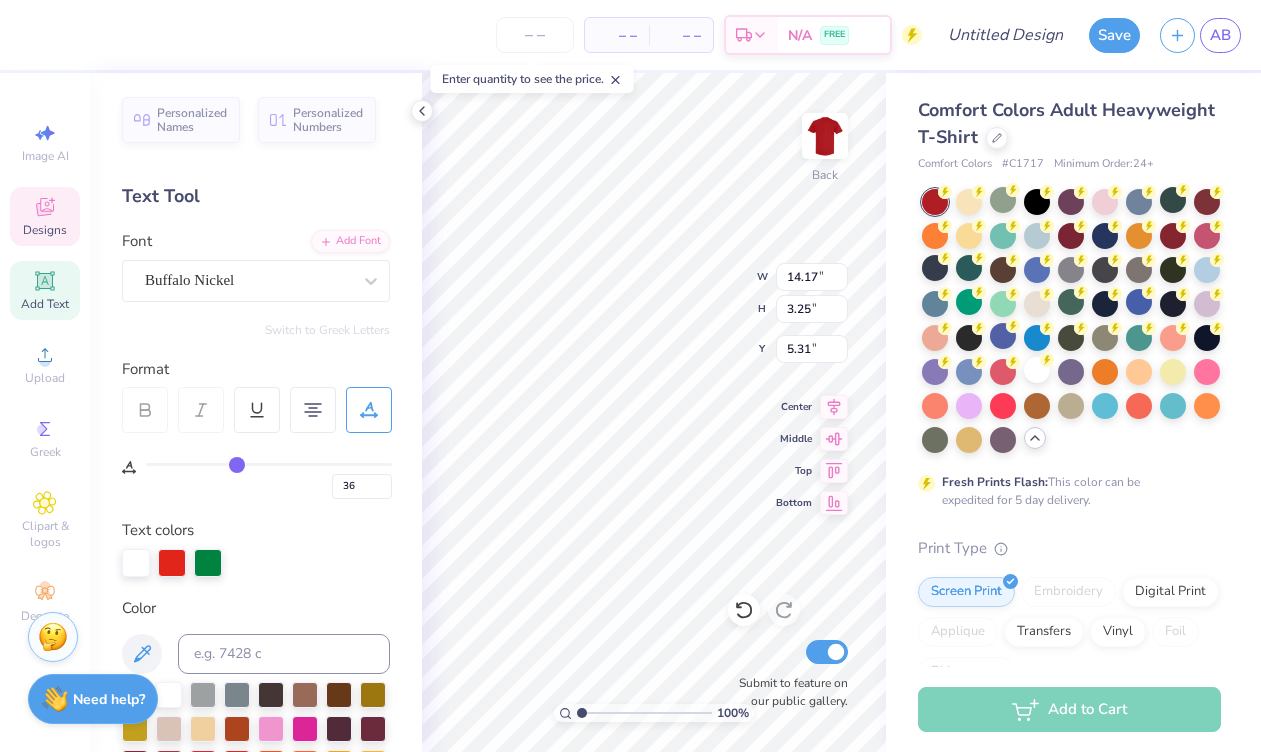type on "35" 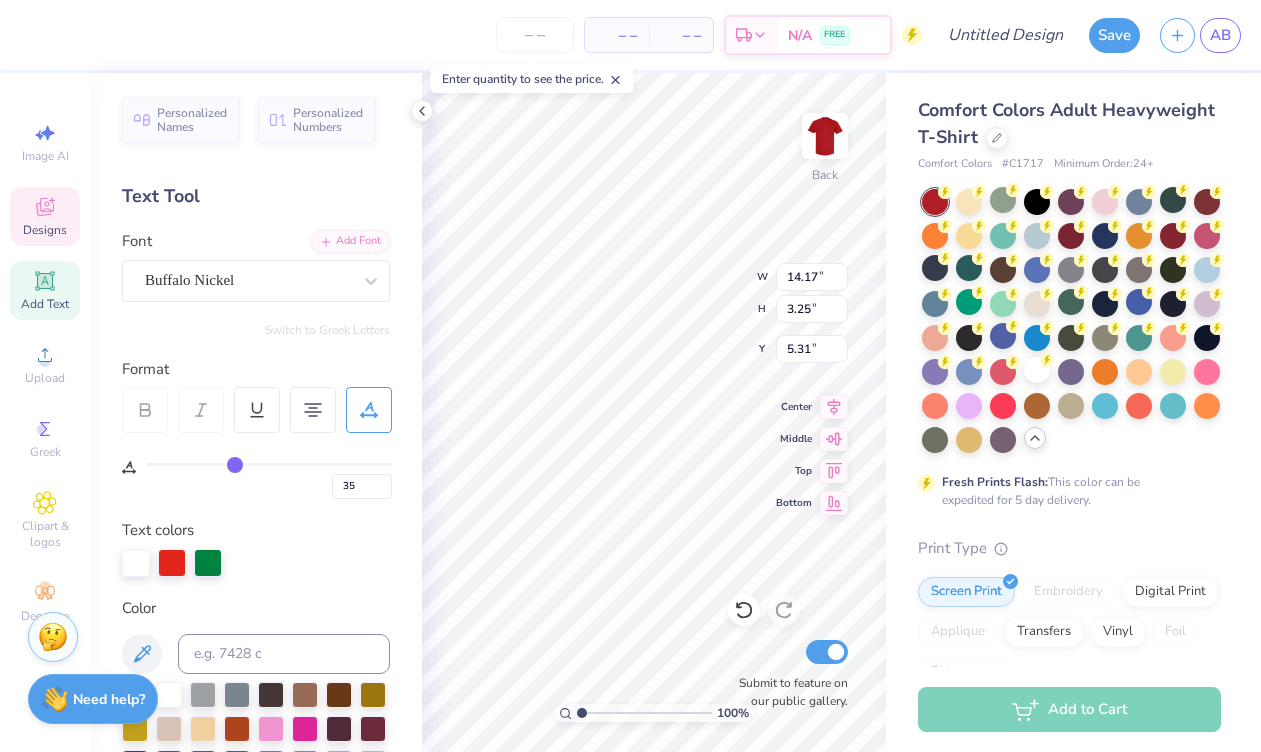 type on "34" 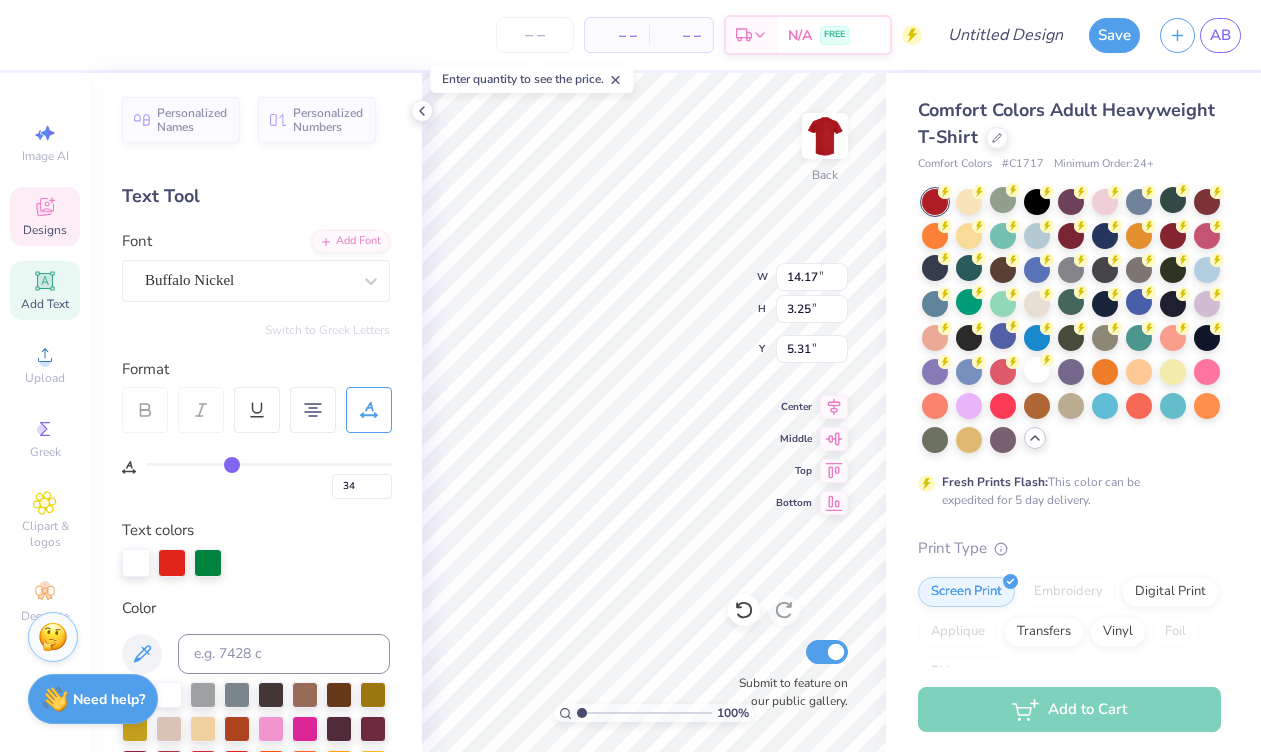 type on "33" 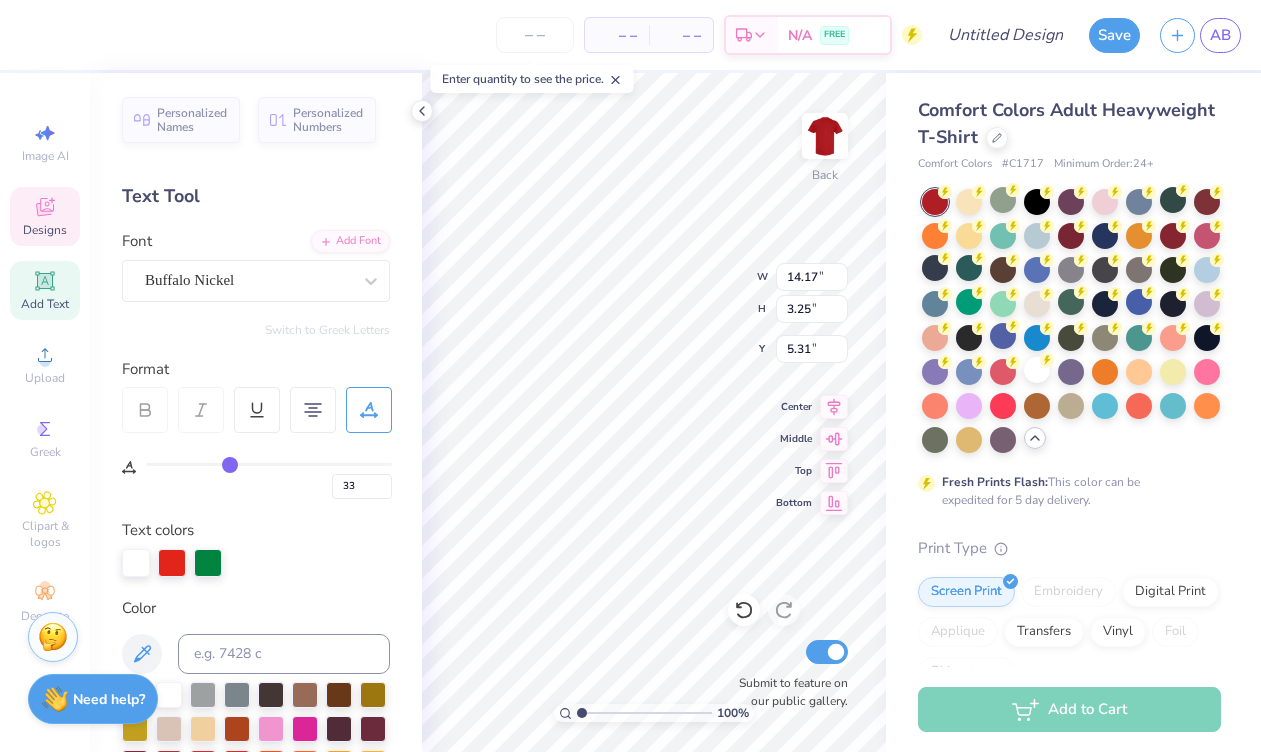 type on "32" 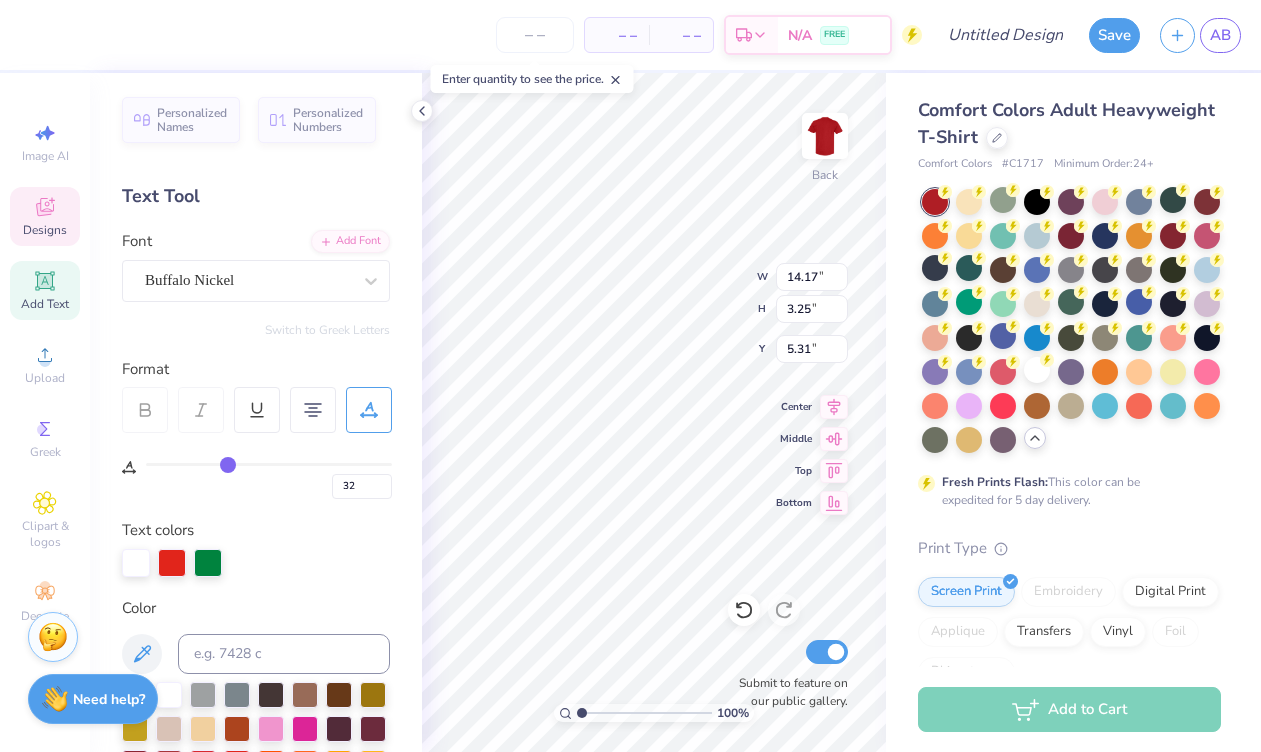 drag, startPoint x: 280, startPoint y: 469, endPoint x: 226, endPoint y: 470, distance: 54.00926 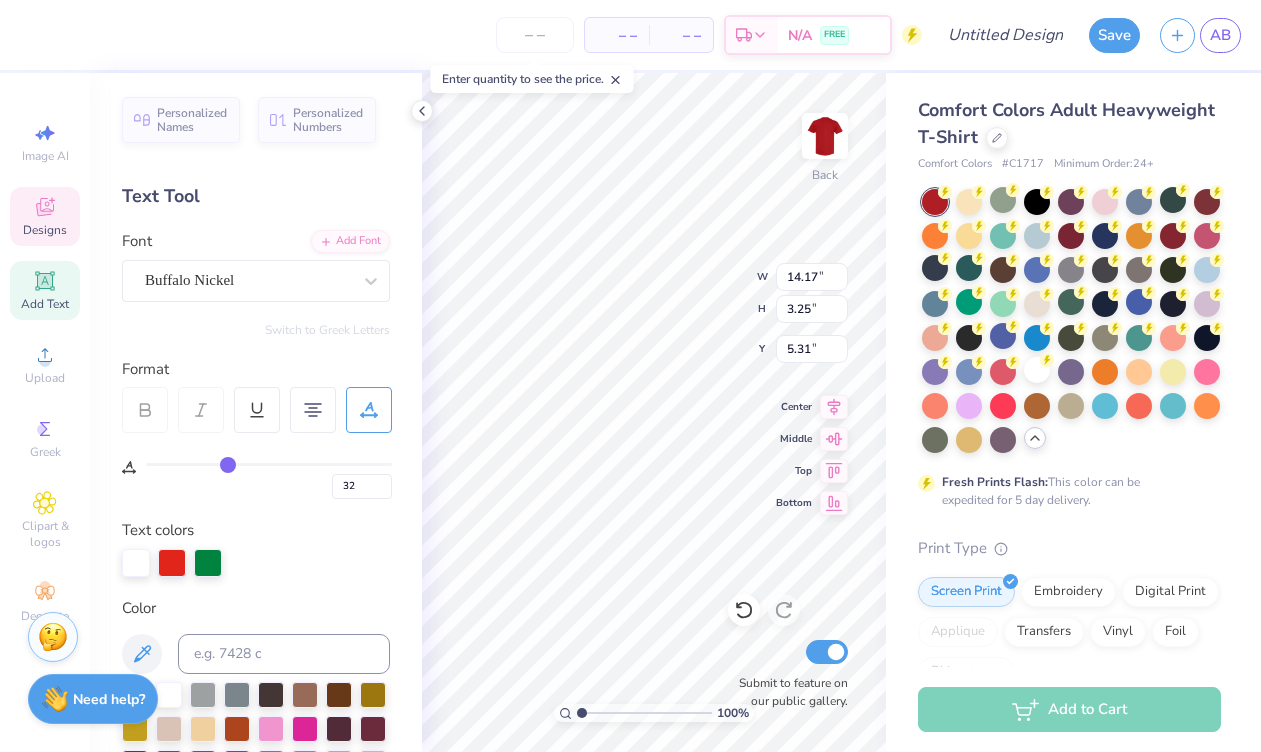 type on "11.25" 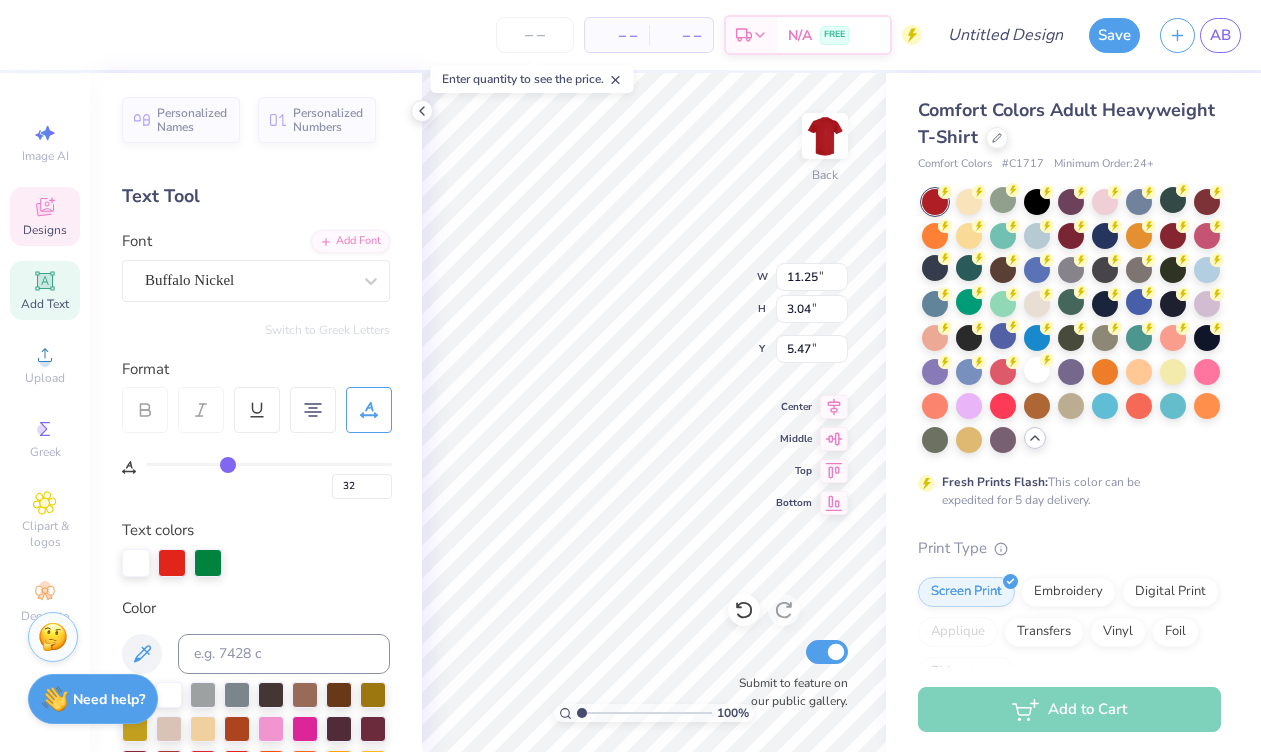type on "31" 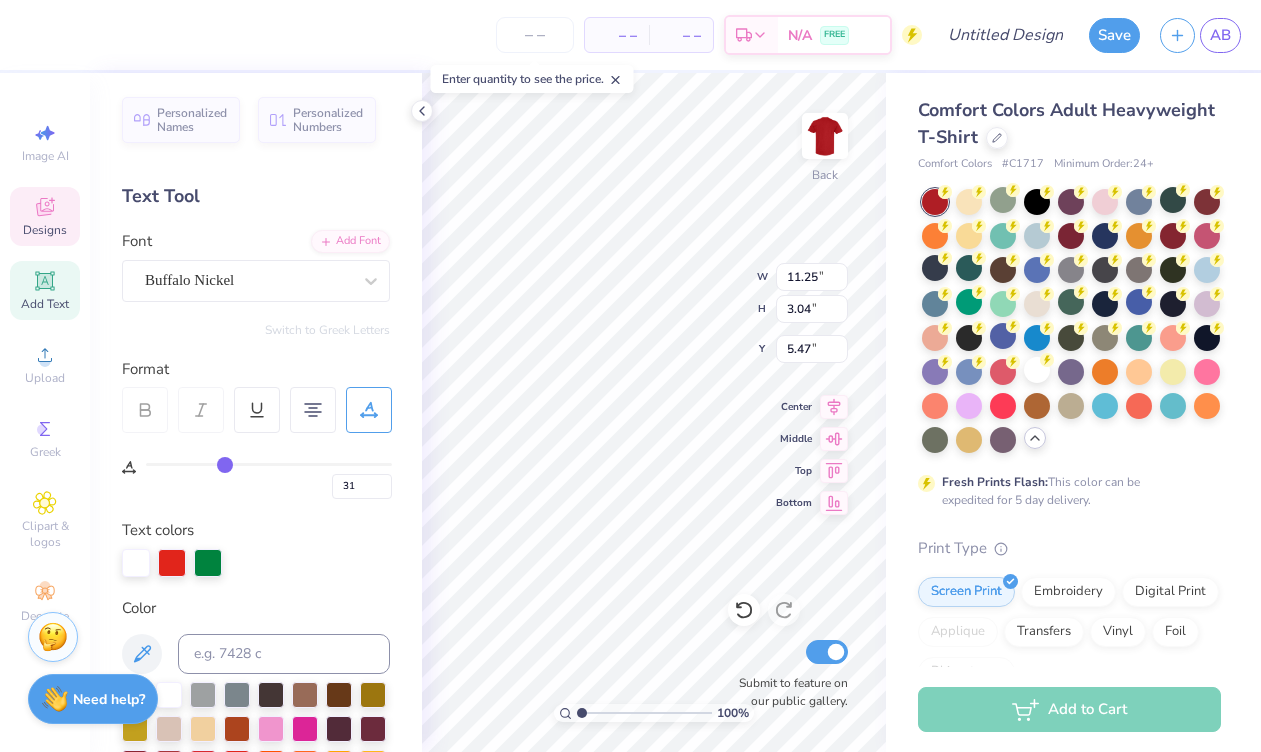 type on "30" 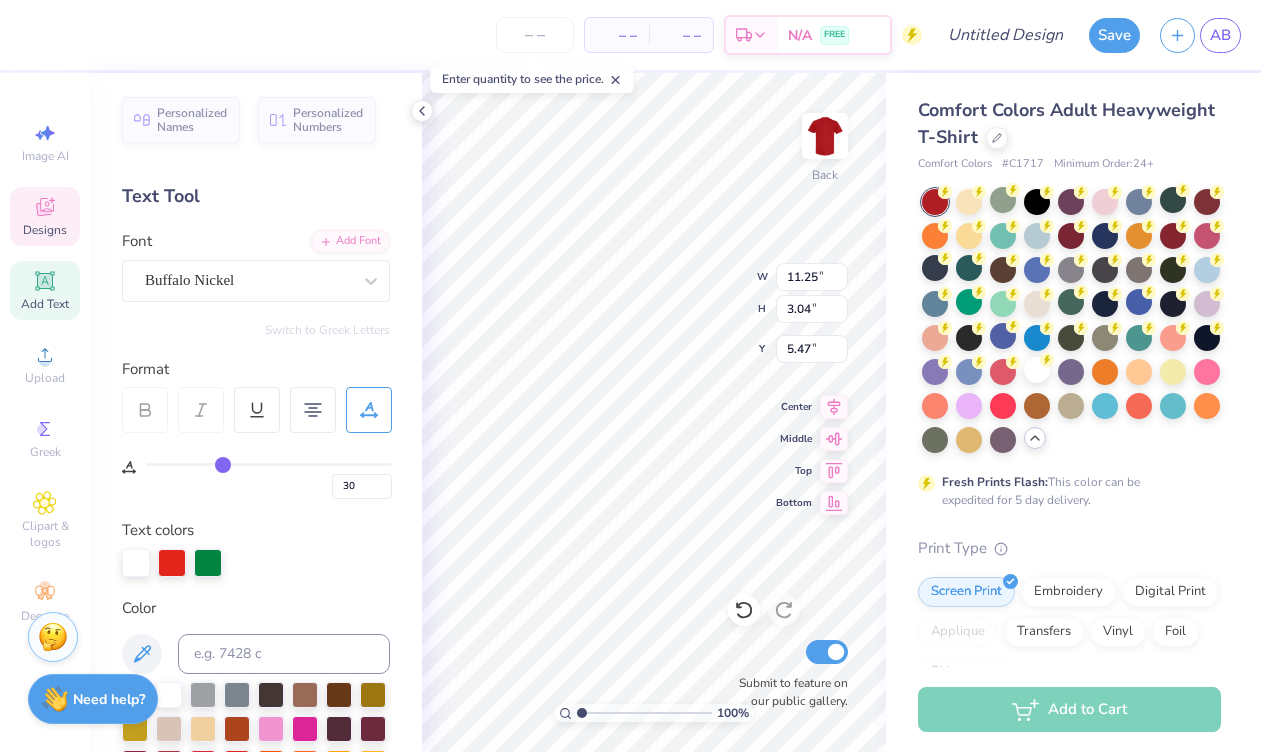 type on "28" 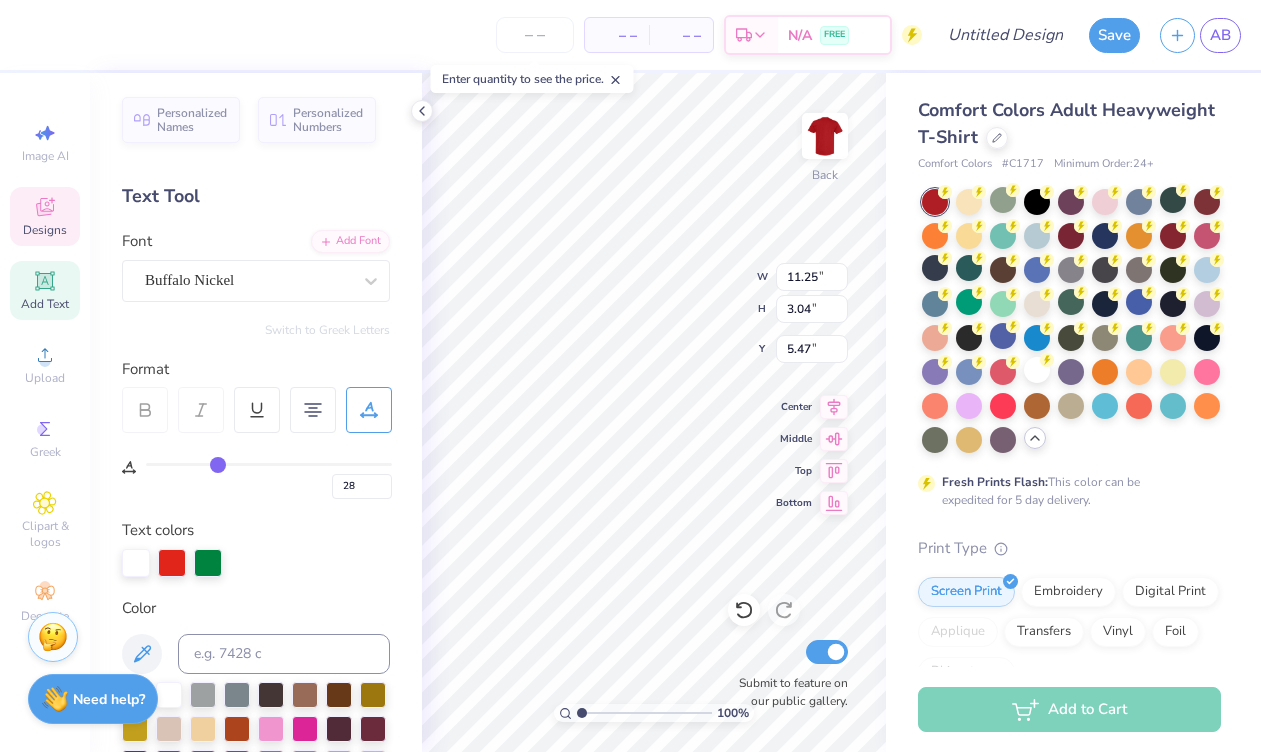 type on "26" 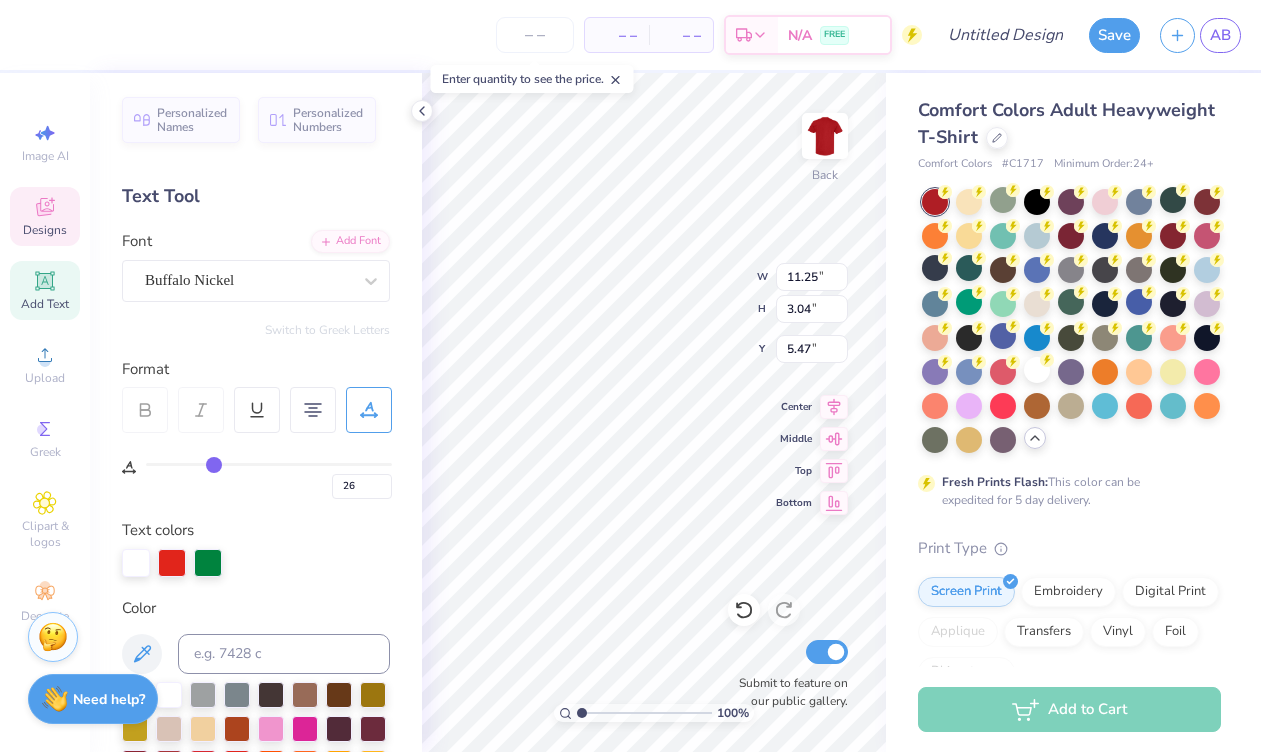 type on "19" 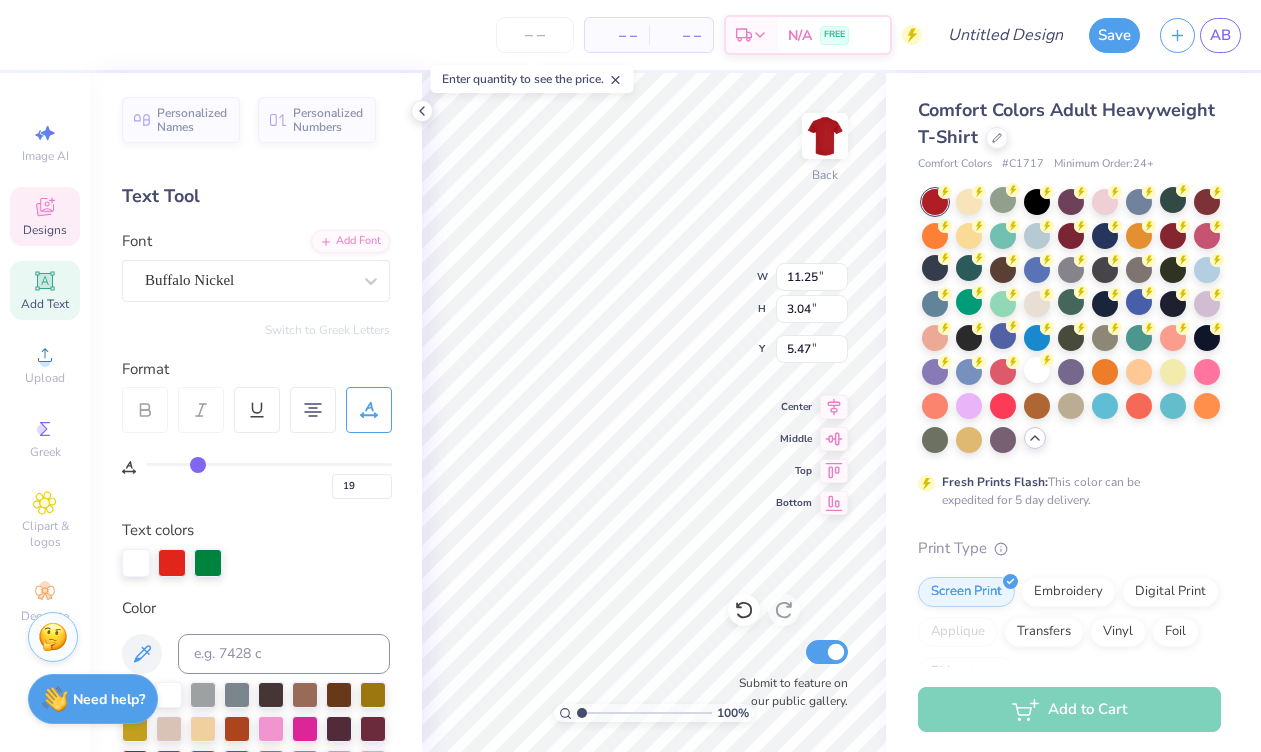 type on "13" 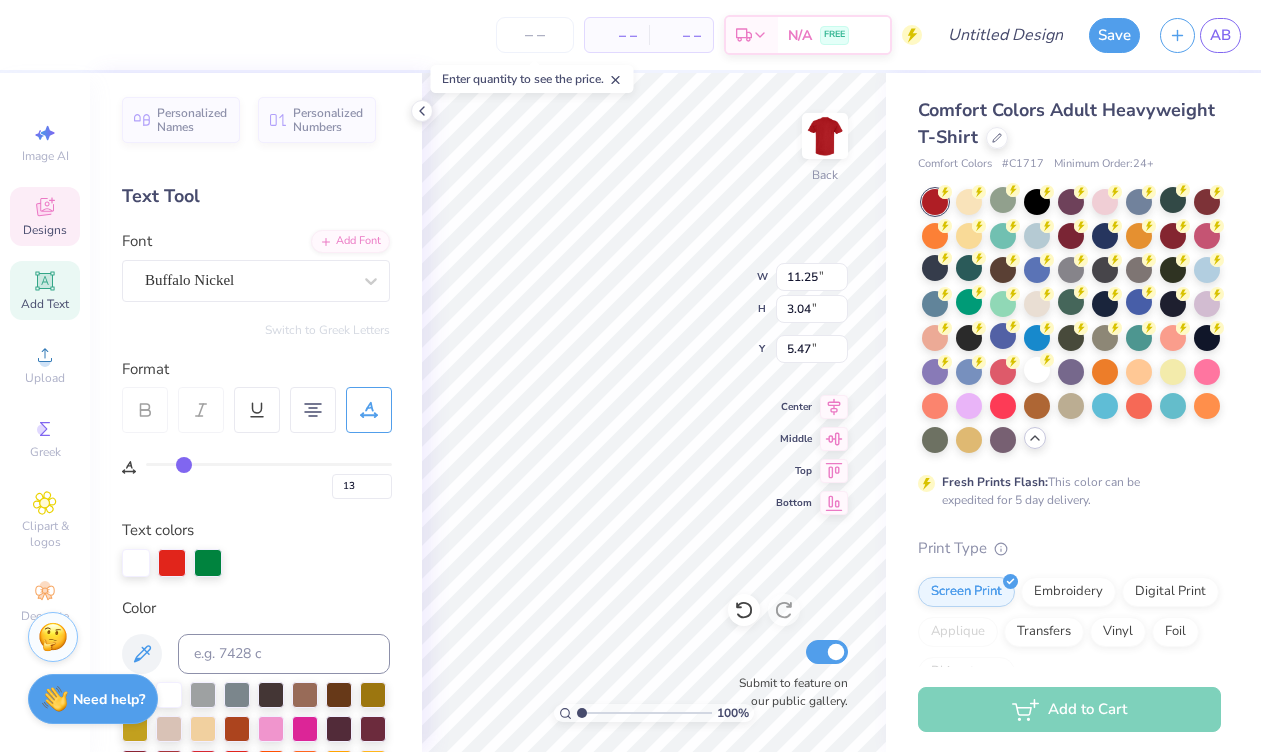 type on "8" 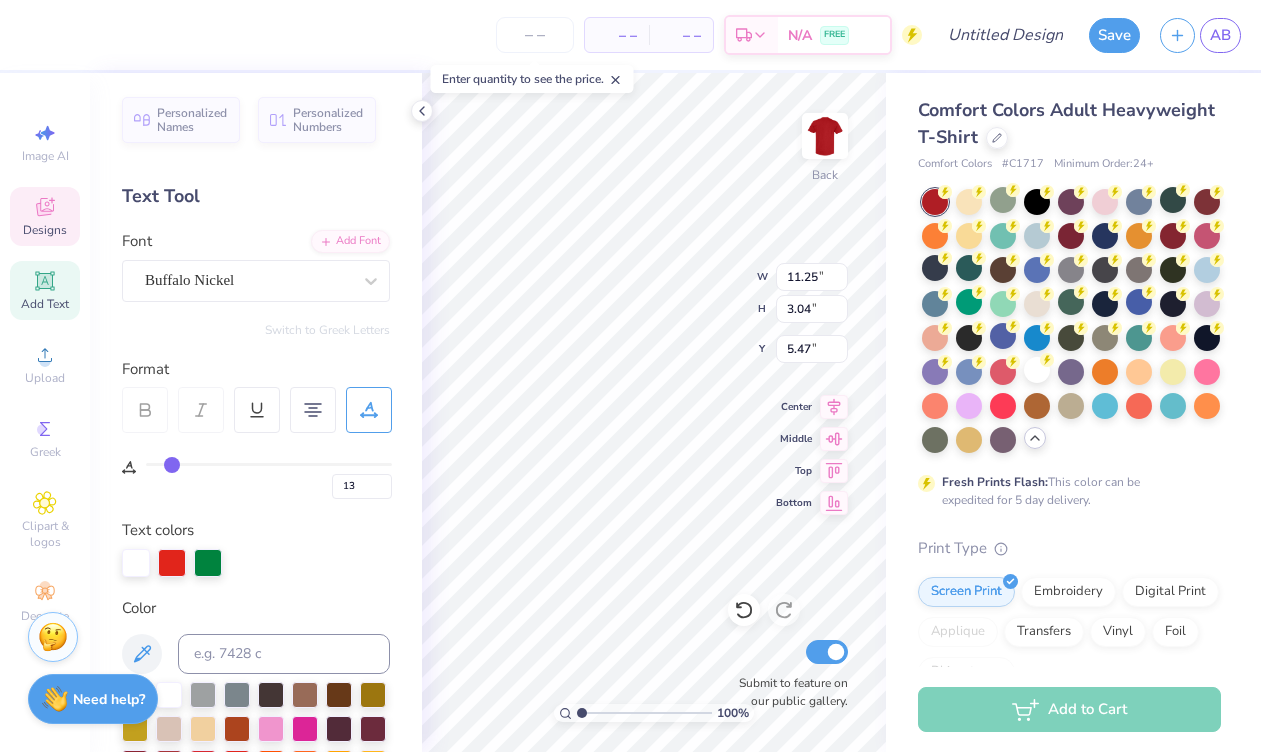 type on "8" 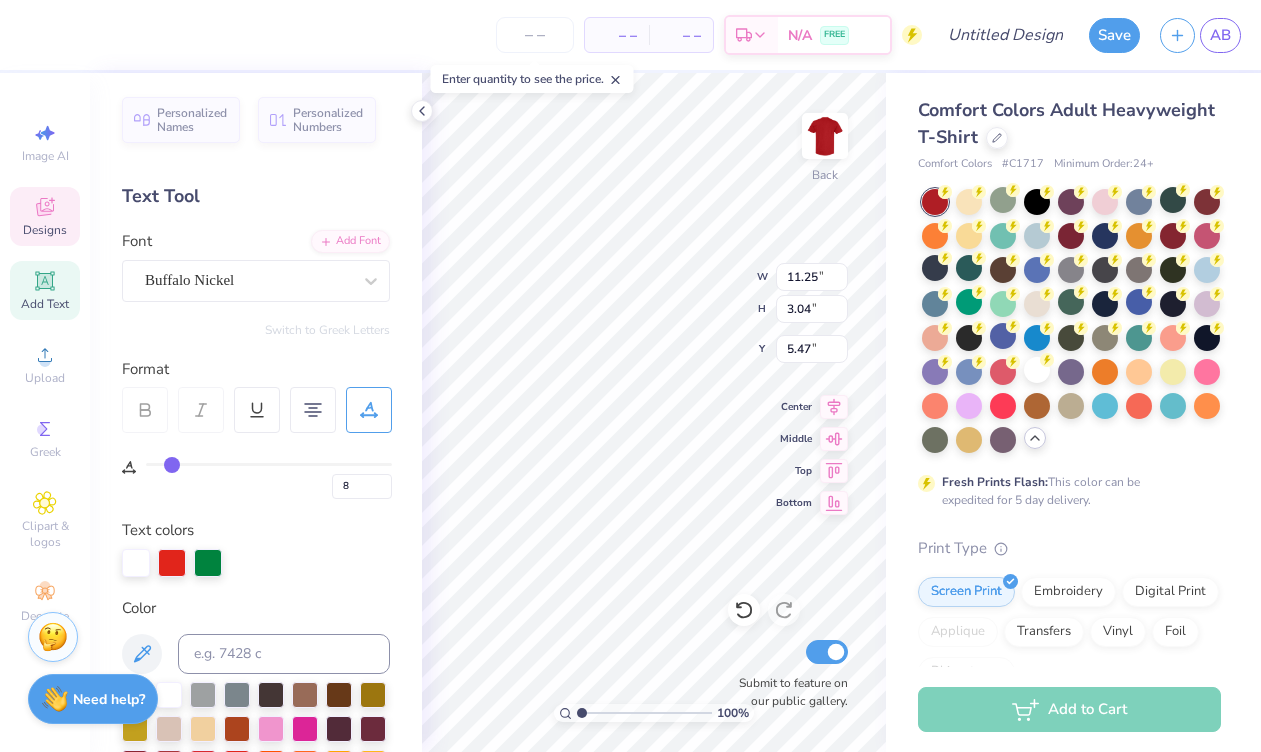 type on "3" 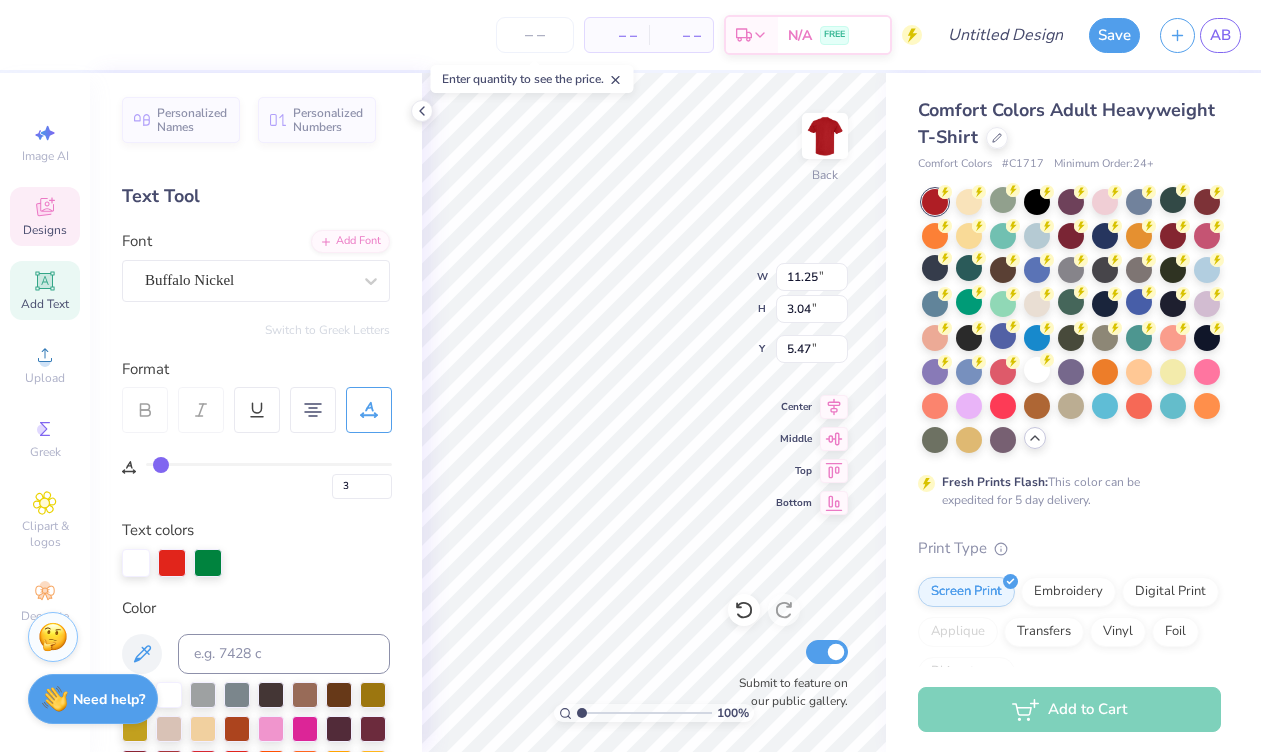 type on "0" 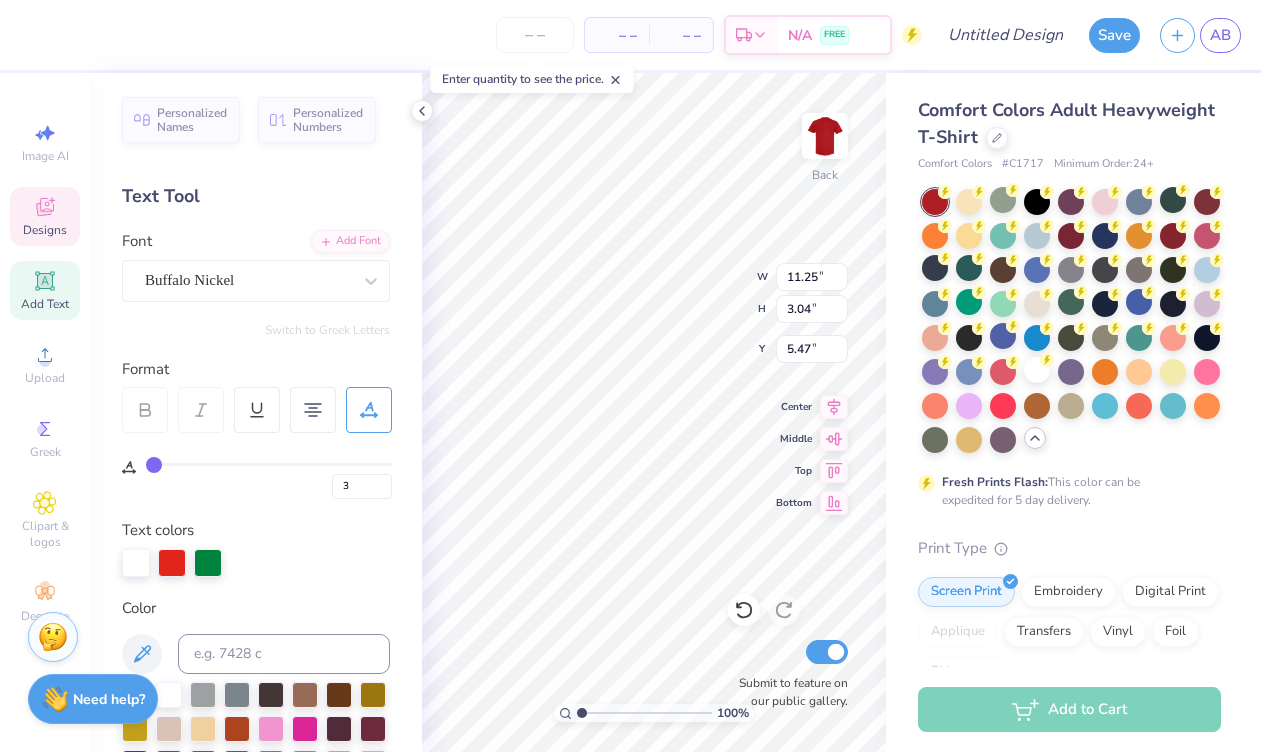 type on "0" 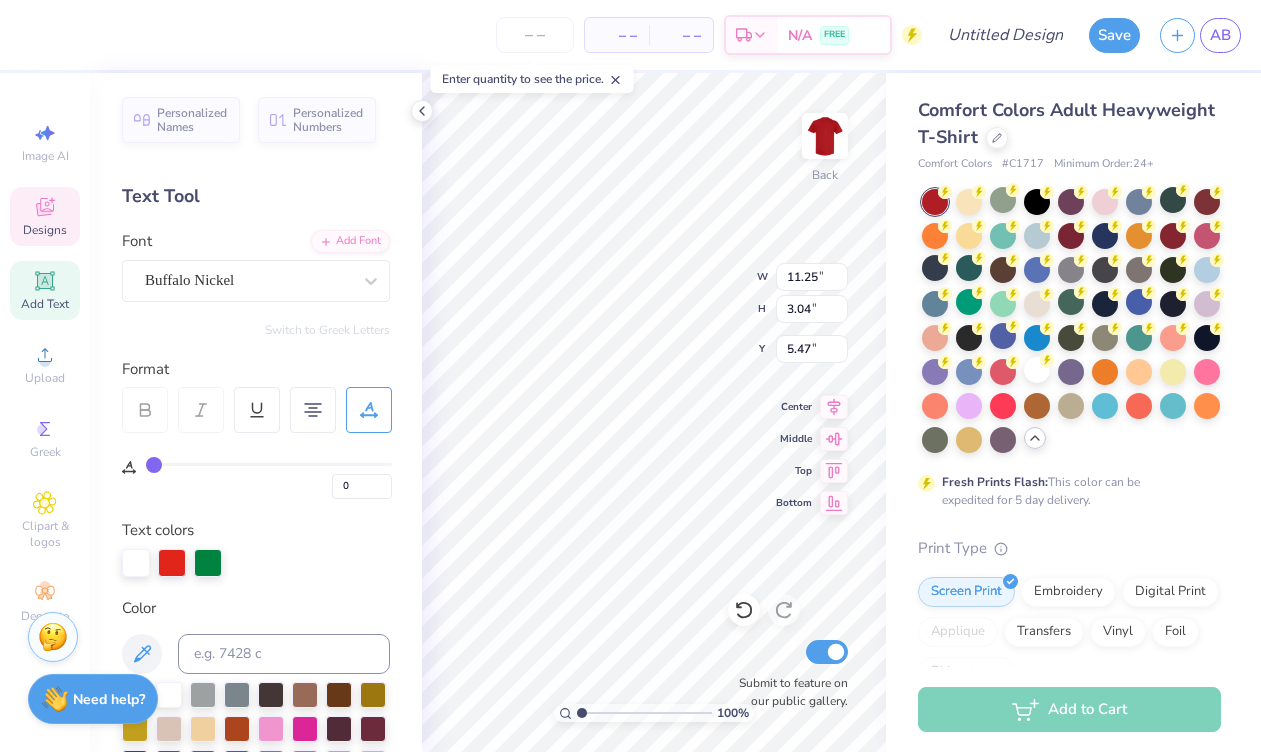 drag, startPoint x: 226, startPoint y: 470, endPoint x: 126, endPoint y: 469, distance: 100.005 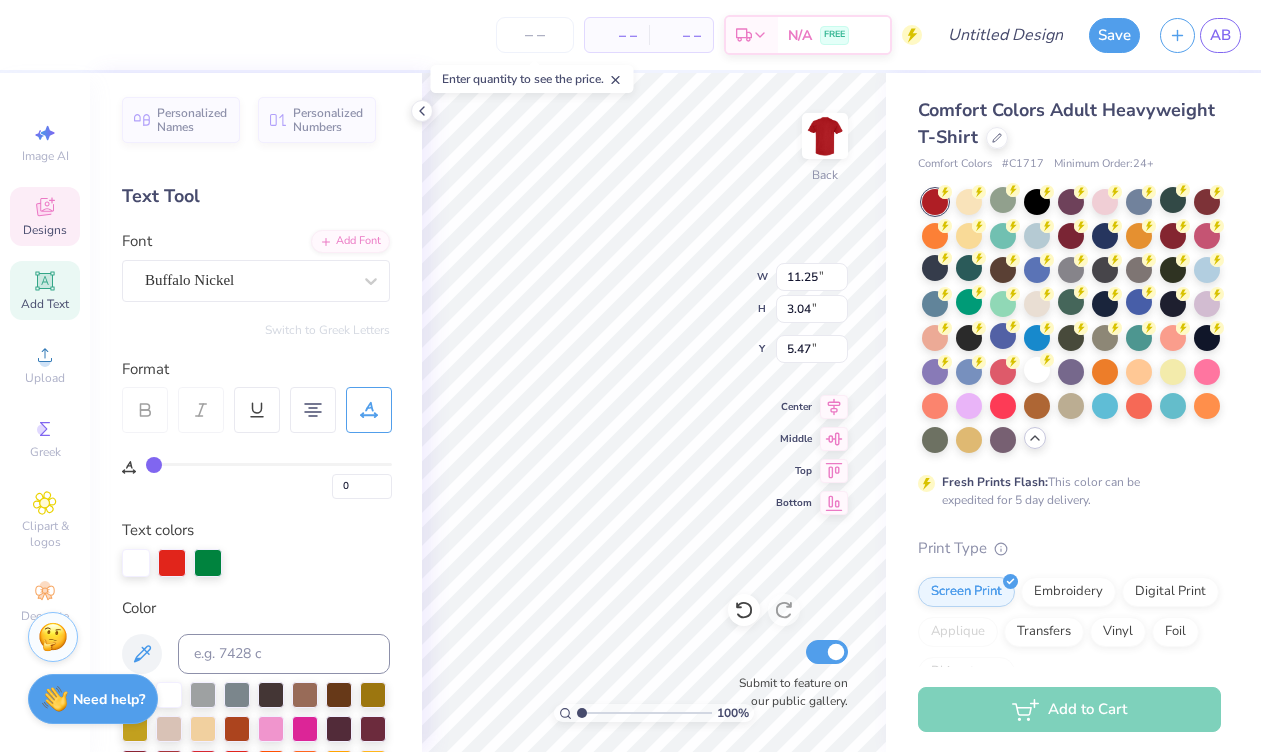 type on "7.18" 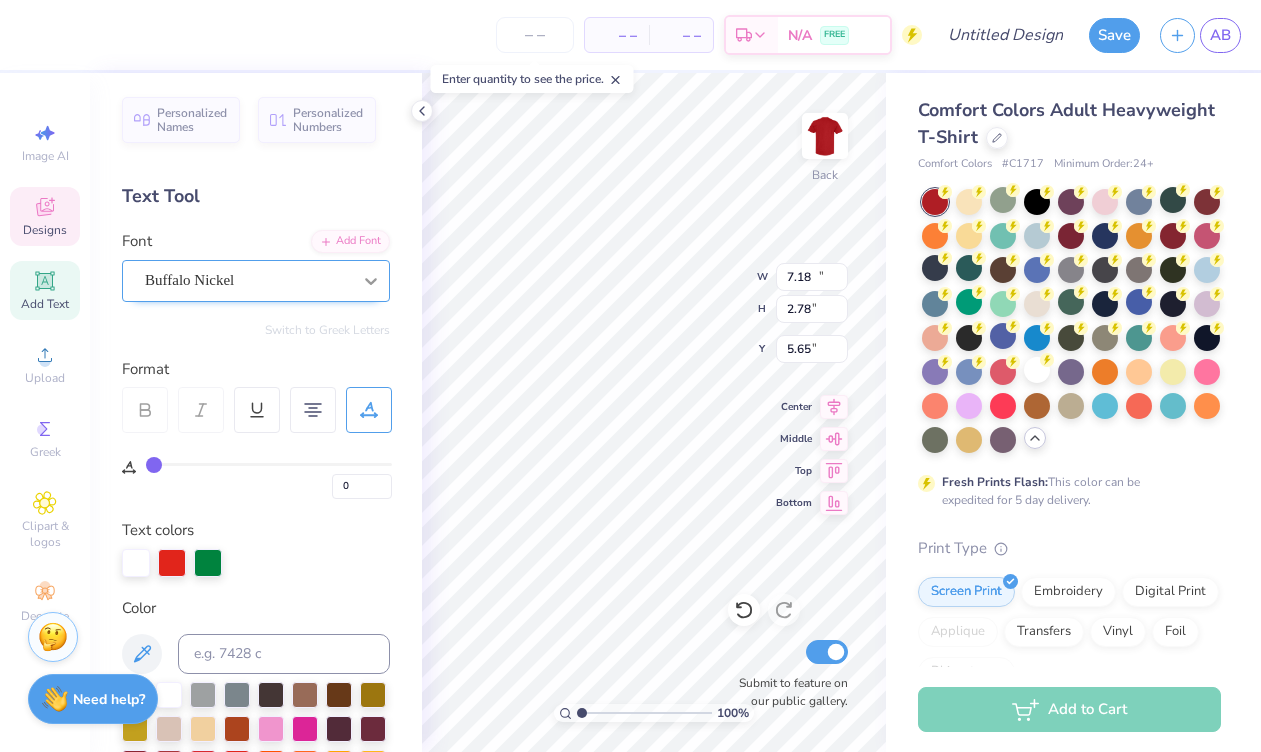 type on "10.29" 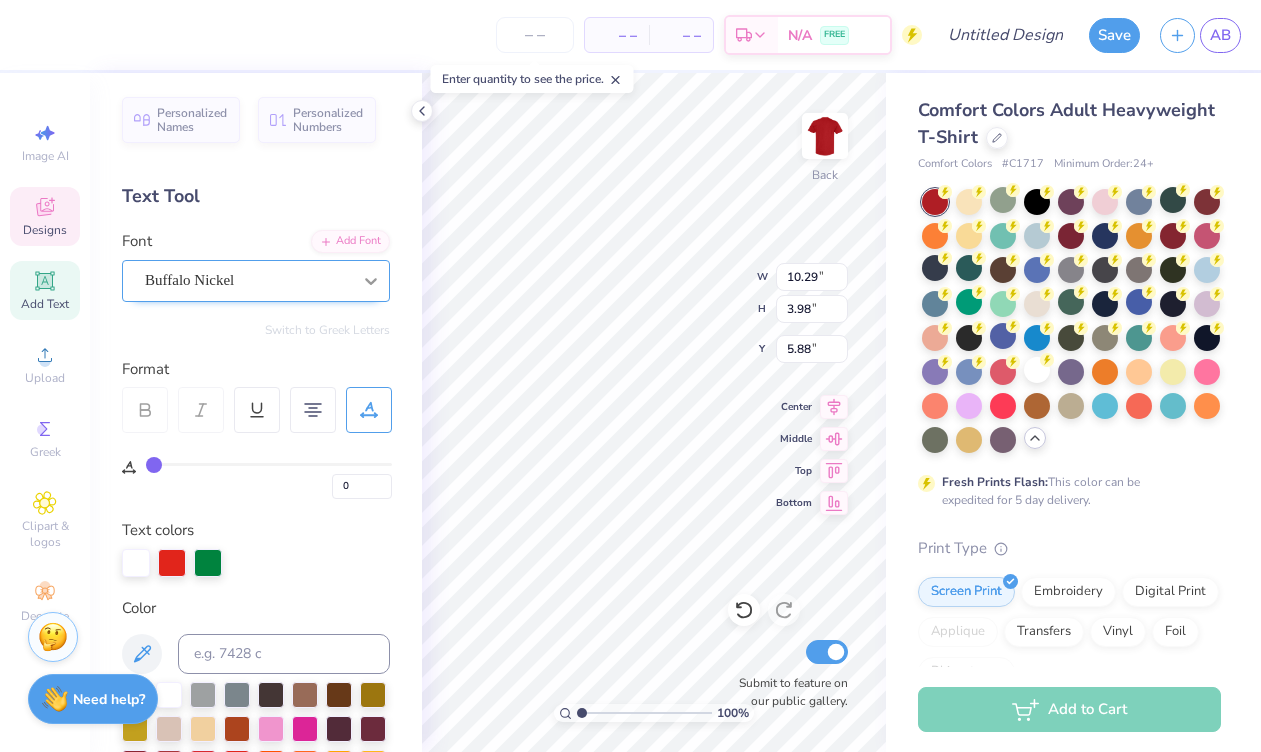 type on "11.78" 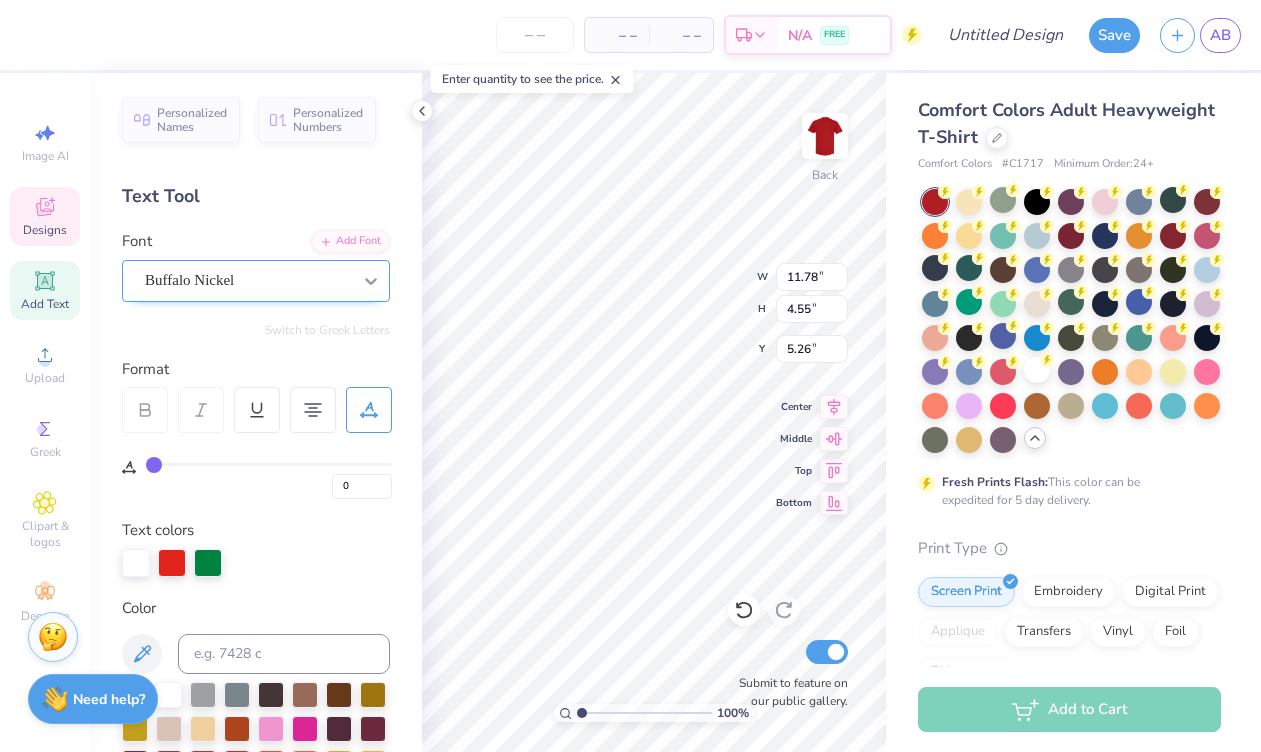 type on "11.88" 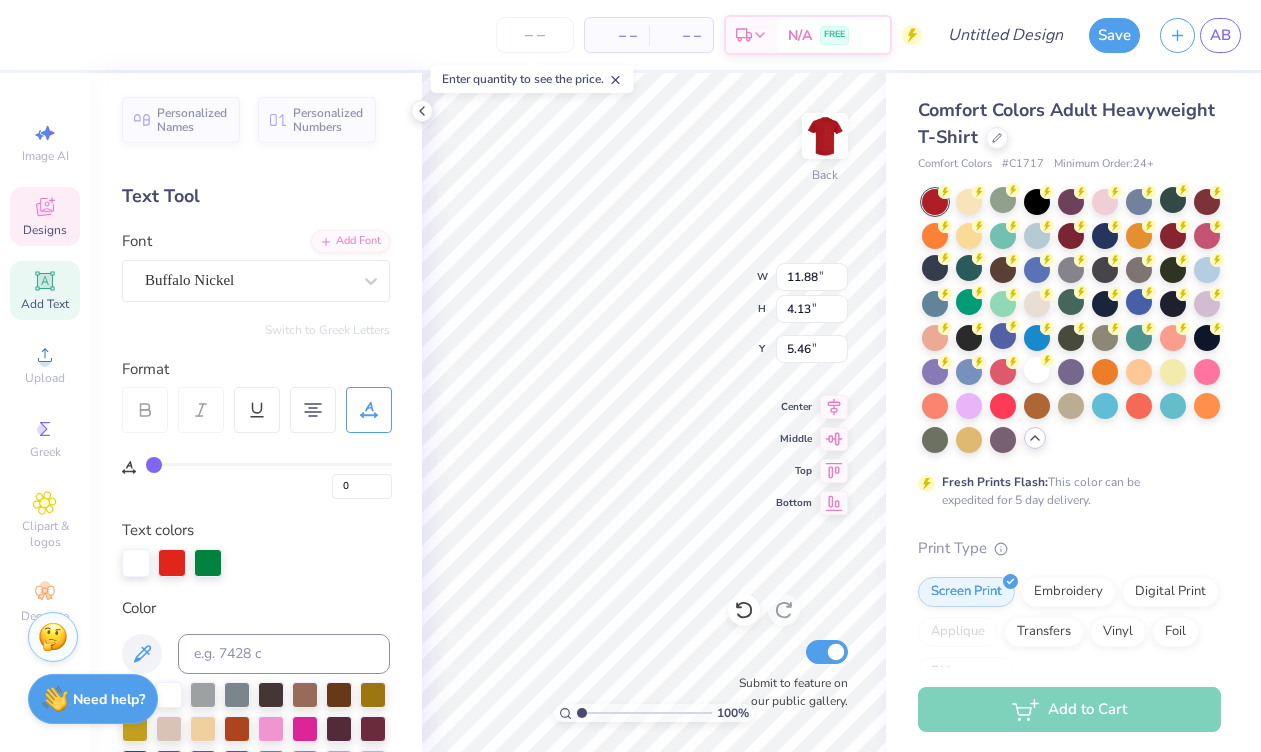 type on "7.80" 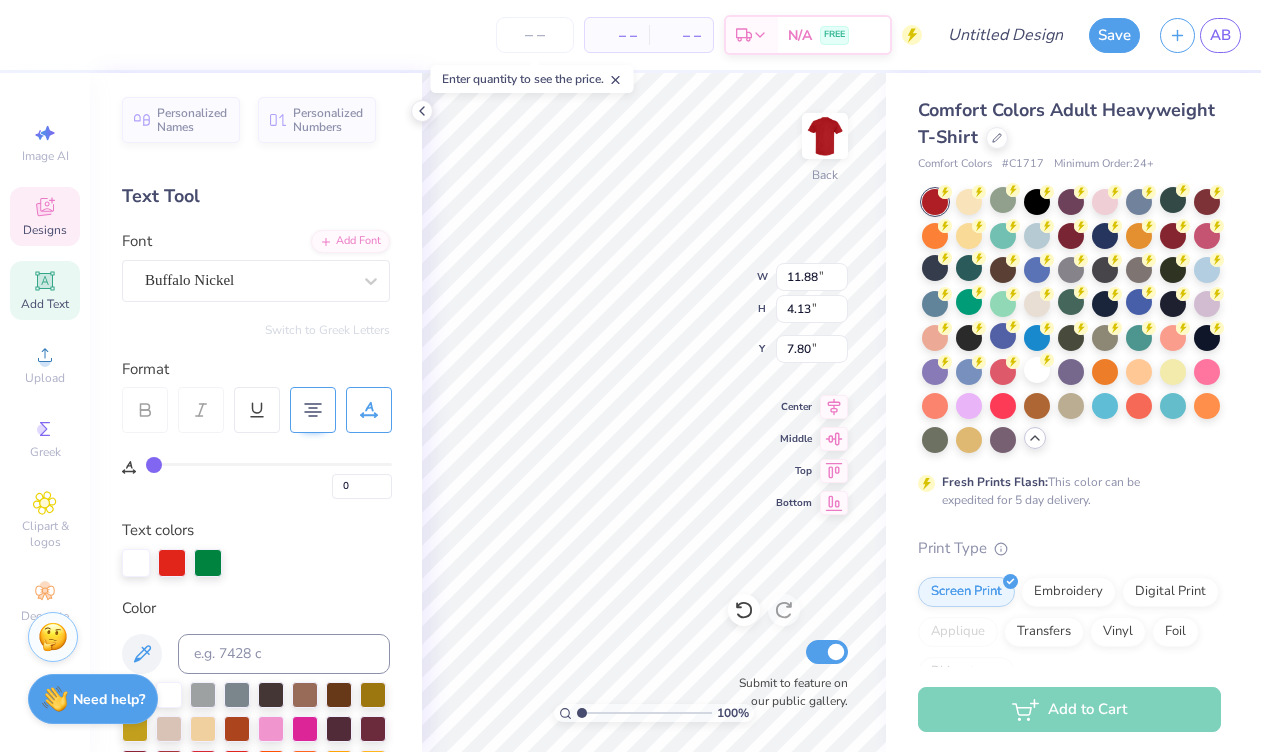 click 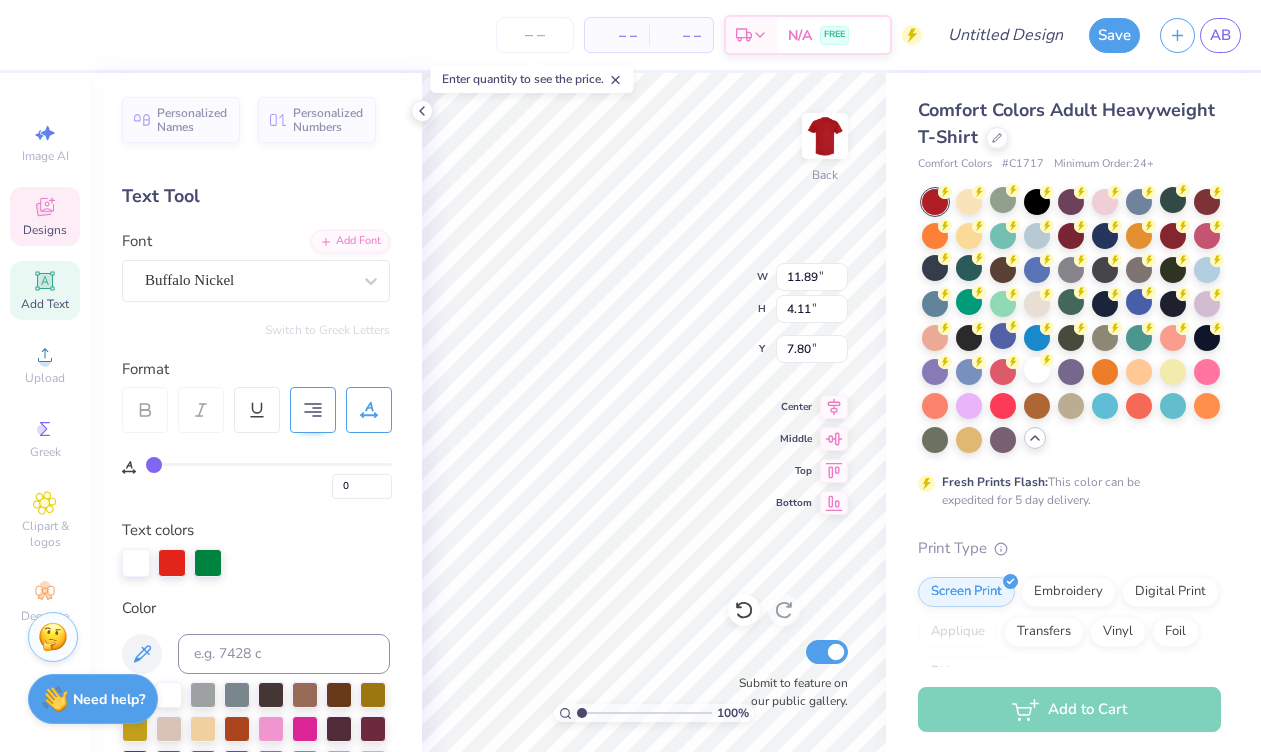 click 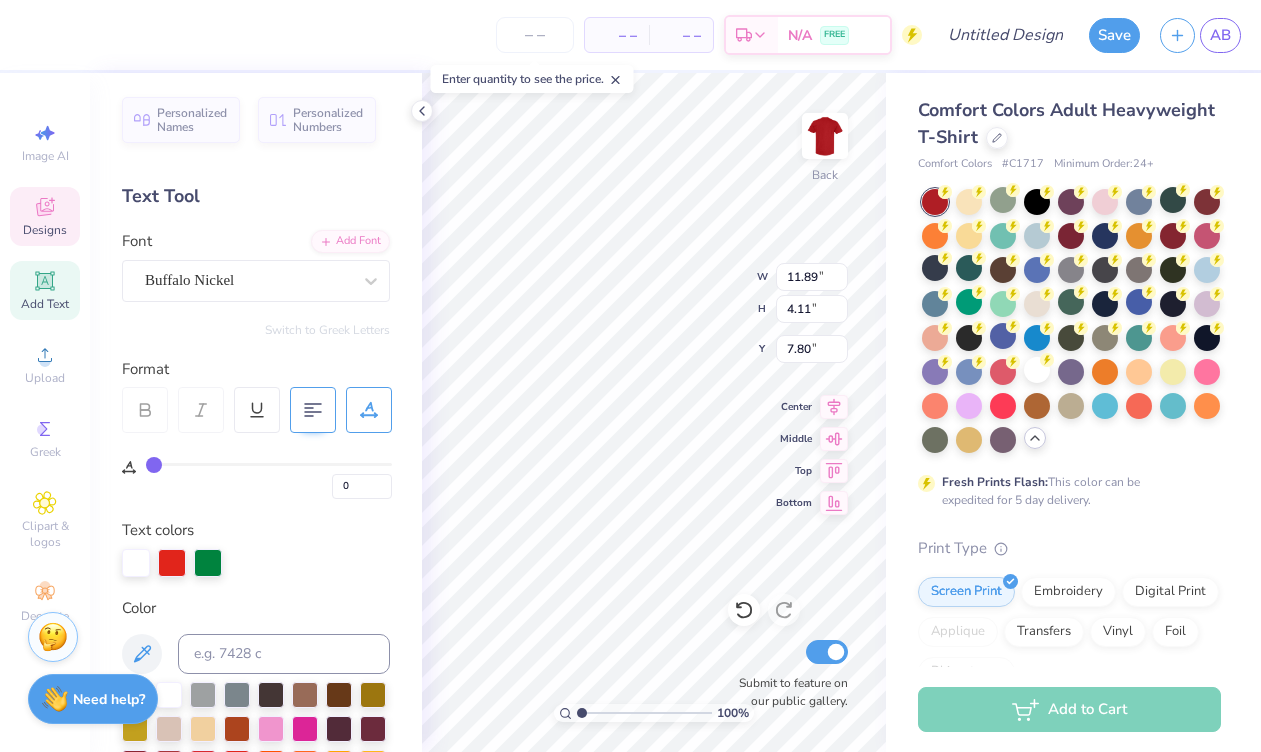 type on "11.88" 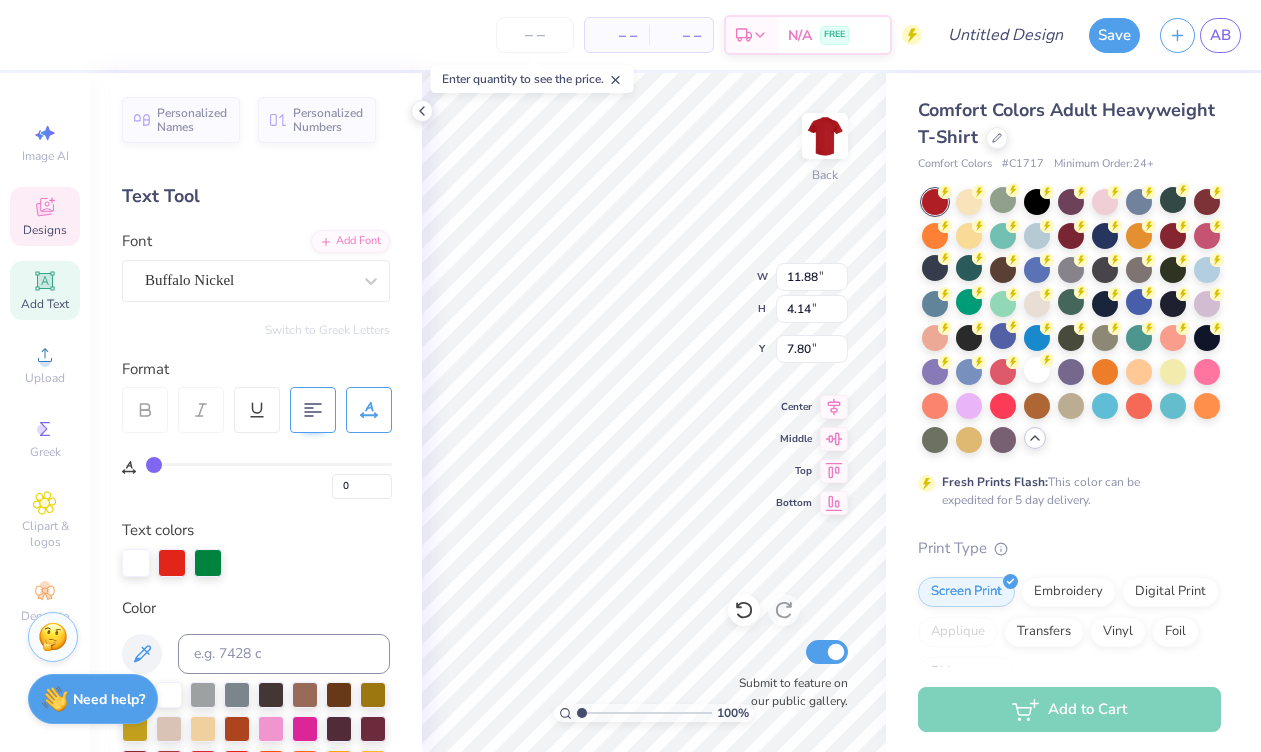 type on "5.48" 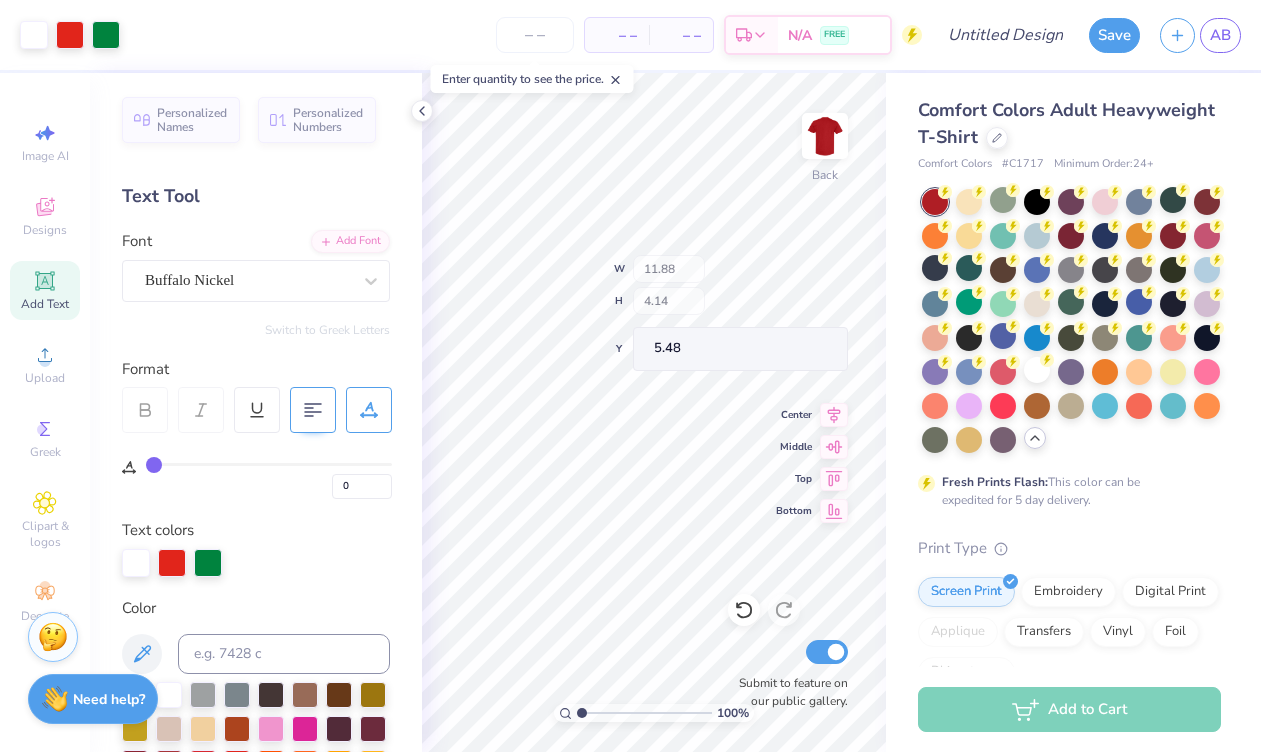 type on "11.87" 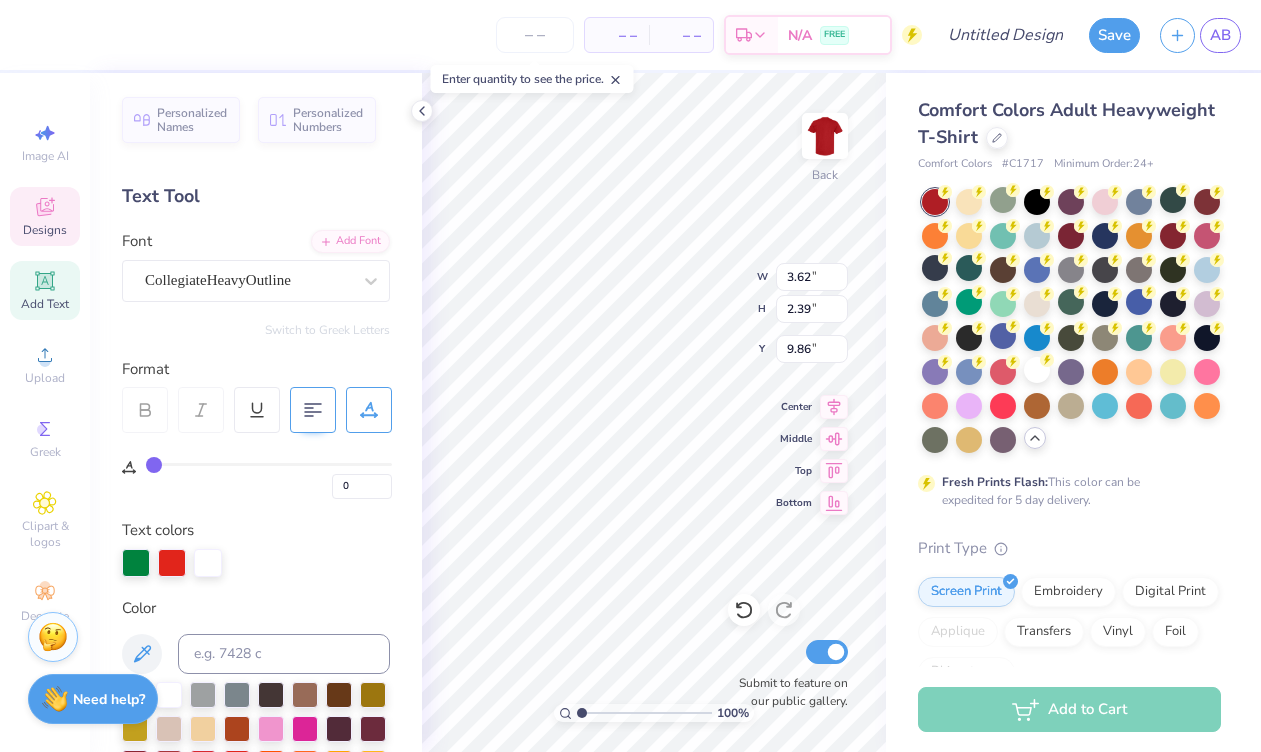 type on "7.33" 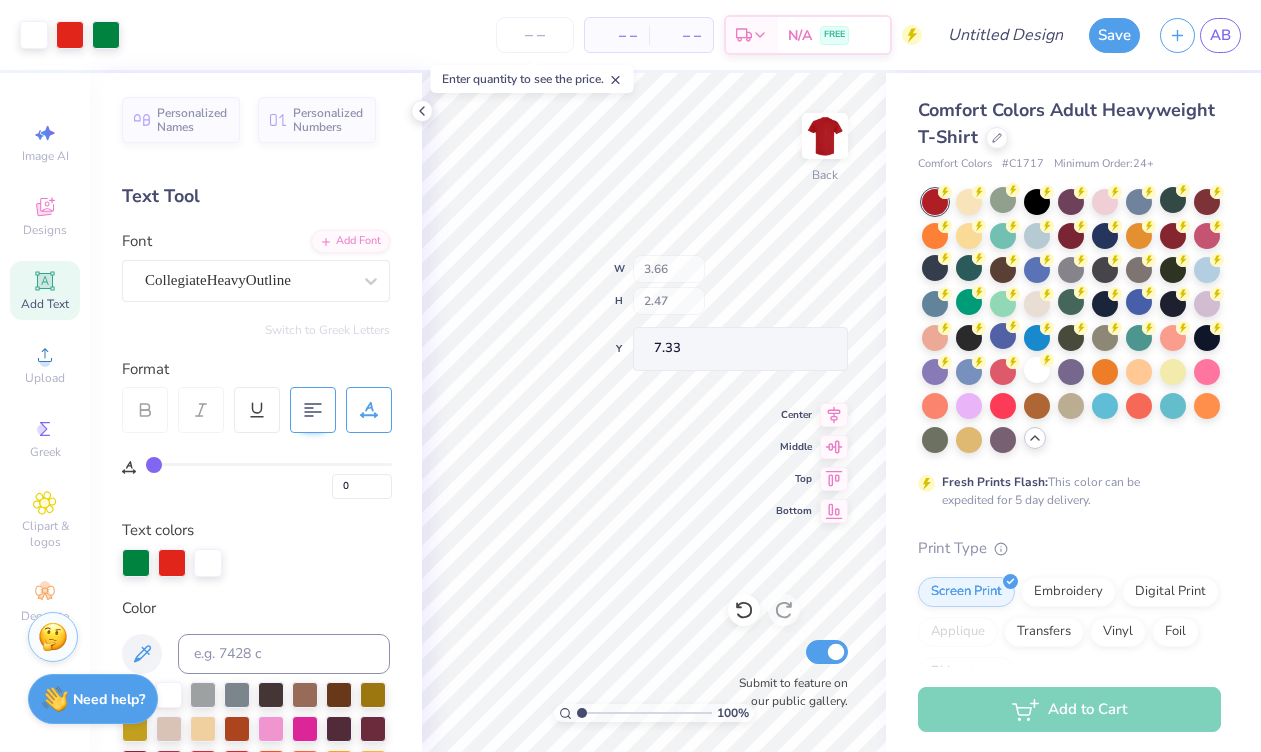 type on "3.66" 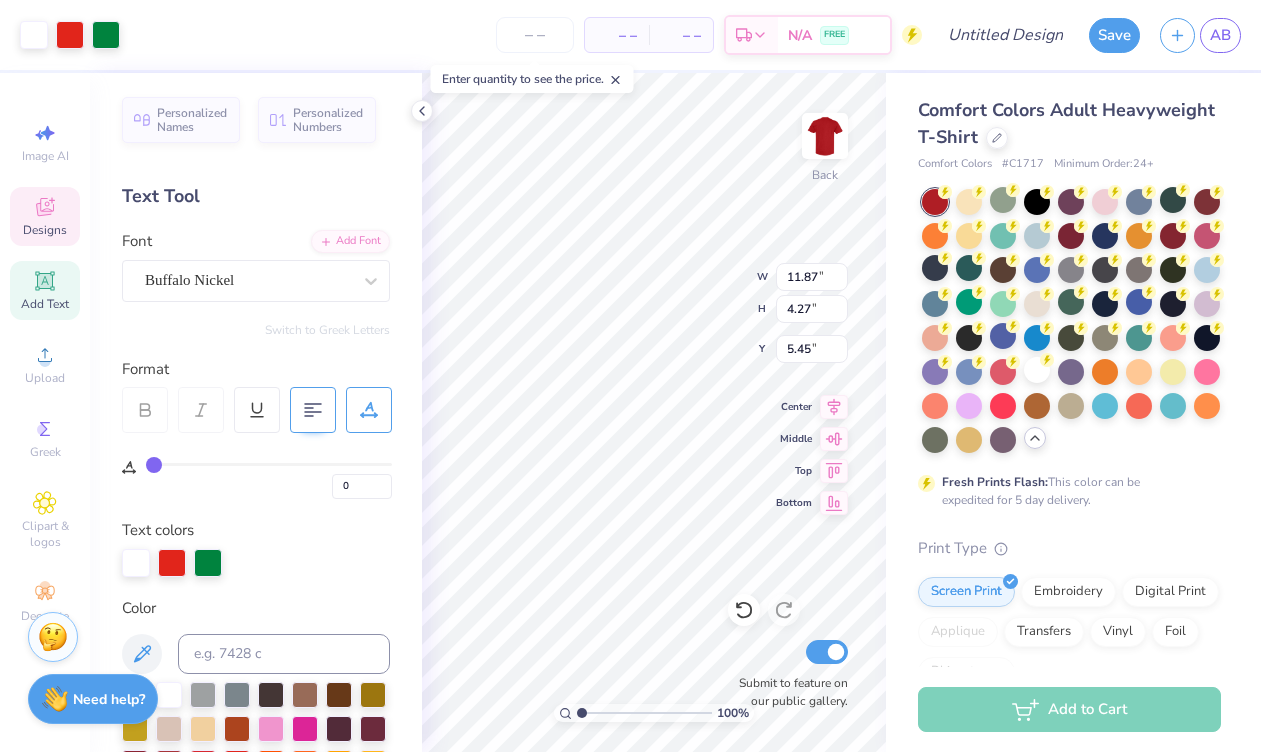 type on "5.49" 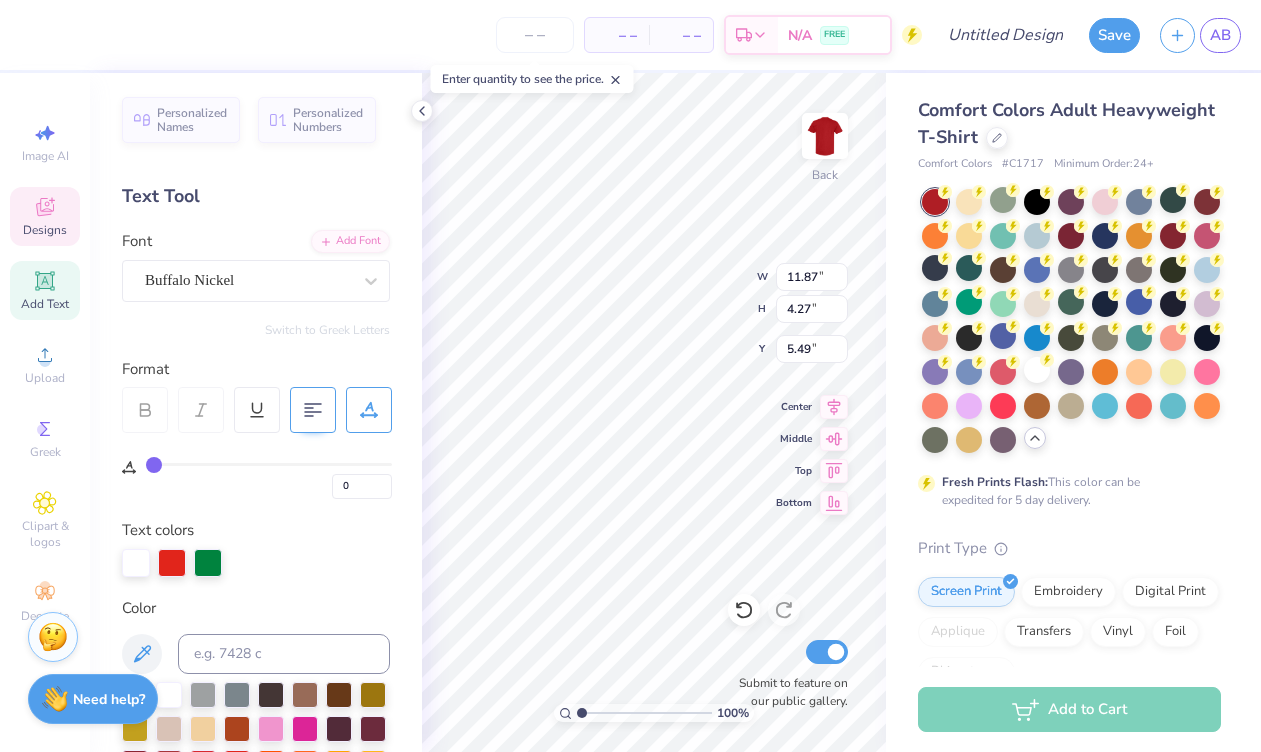 scroll, scrollTop: 1, scrollLeft: 0, axis: vertical 